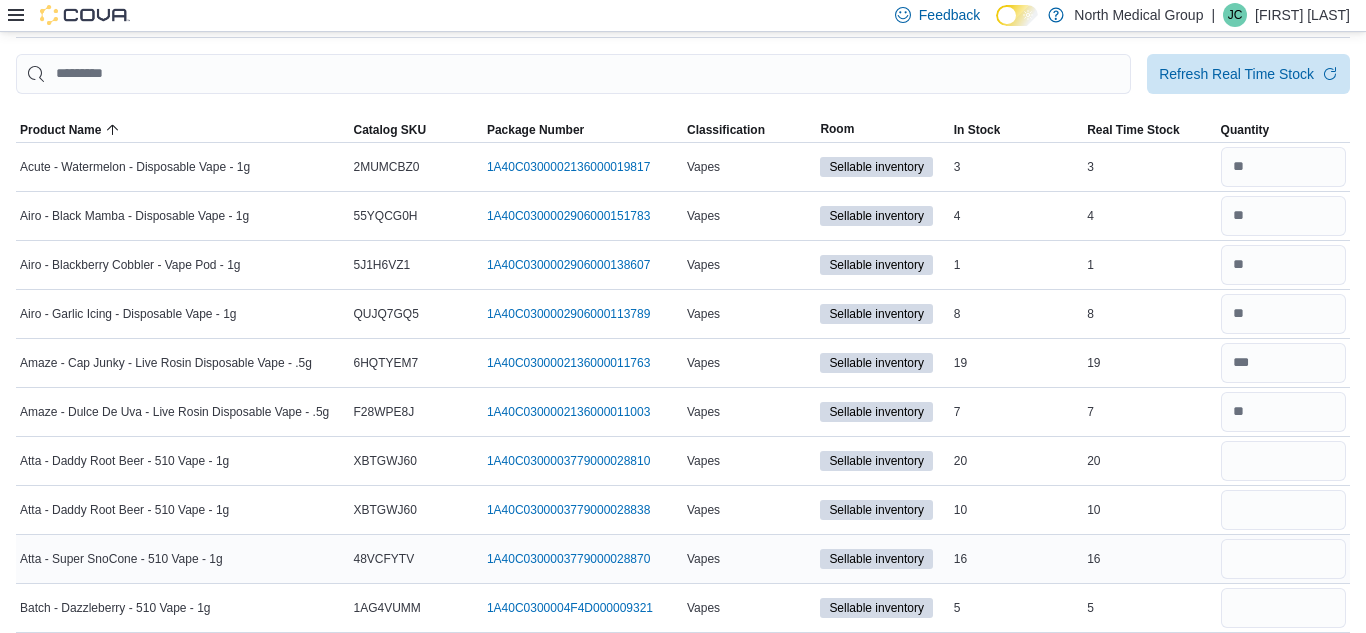 scroll, scrollTop: 99, scrollLeft: 0, axis: vertical 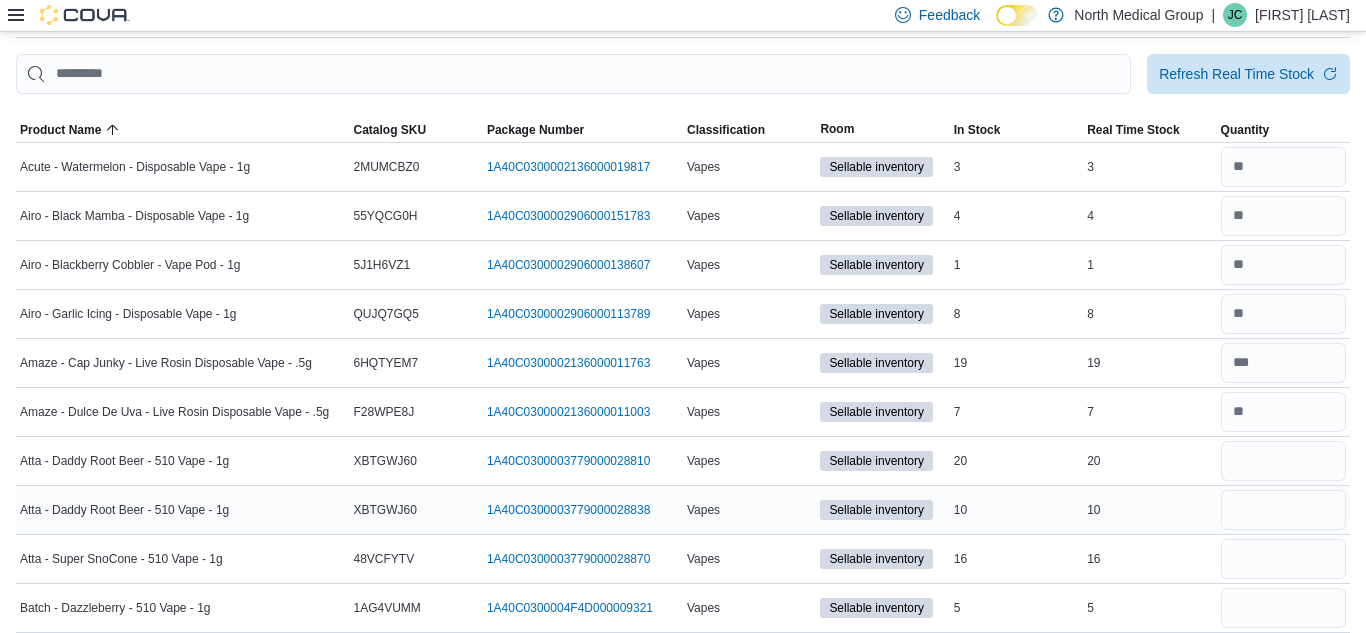type on "**" 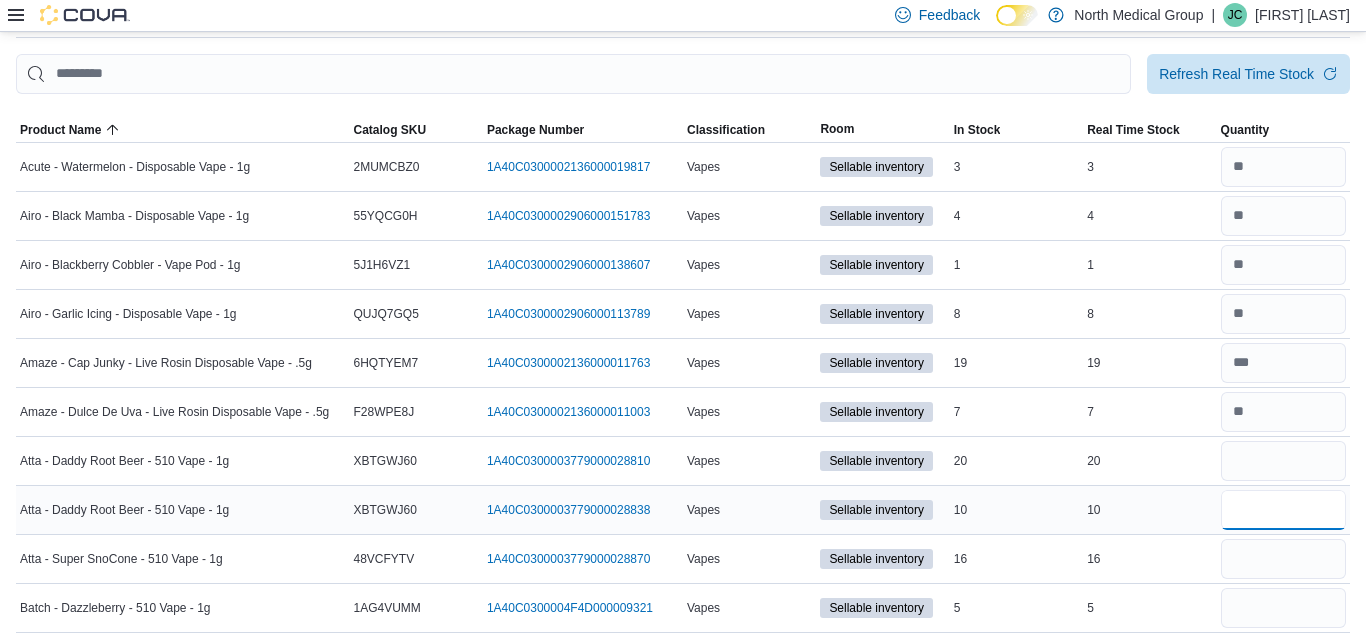 click at bounding box center (1283, 510) 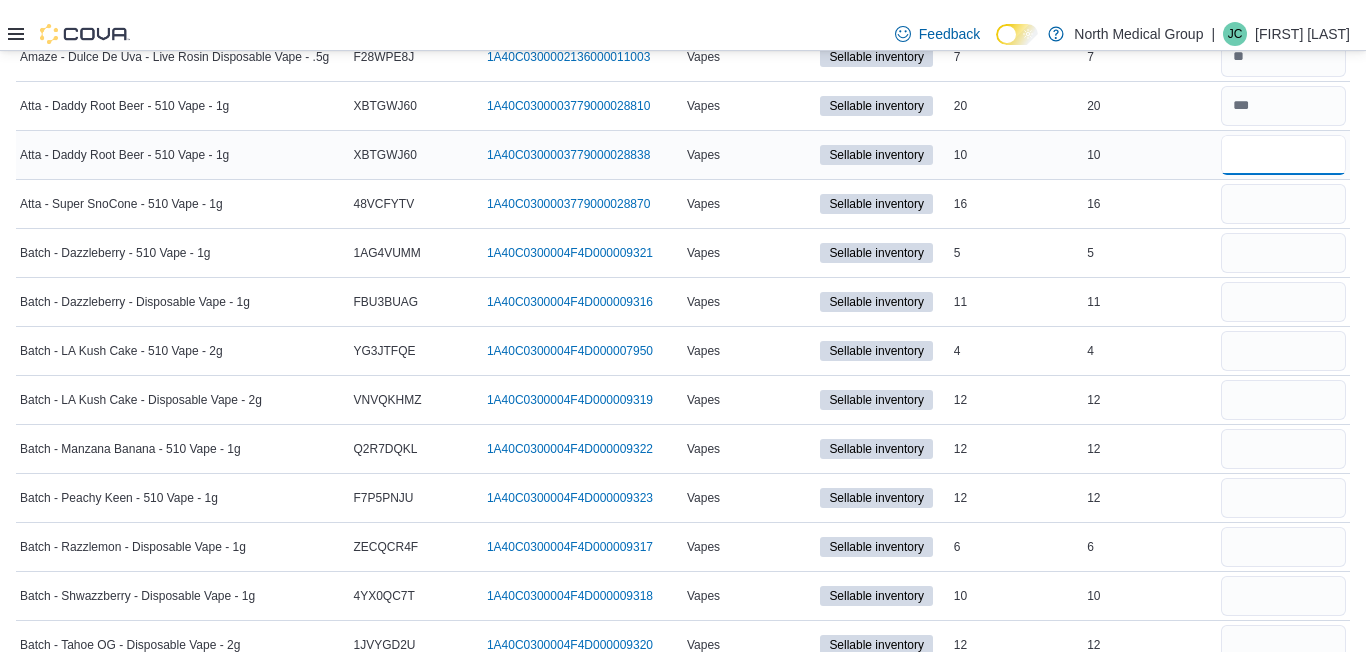 scroll, scrollTop: 491, scrollLeft: 0, axis: vertical 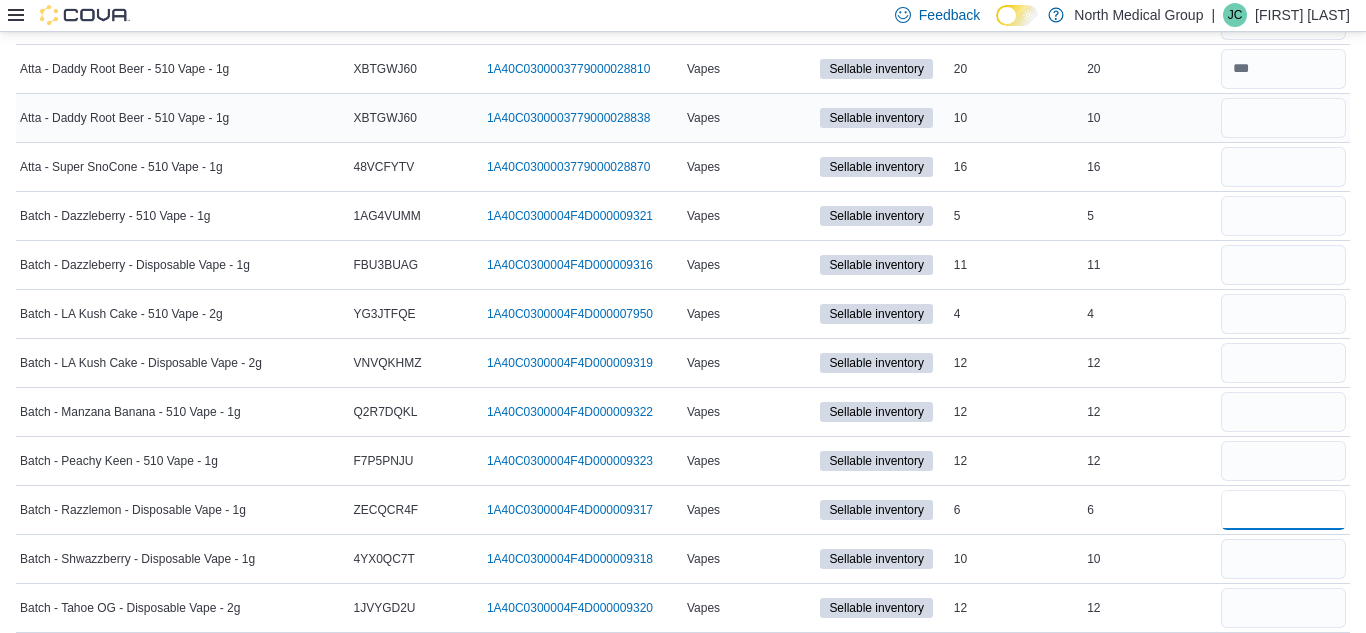 click at bounding box center [1283, 510] 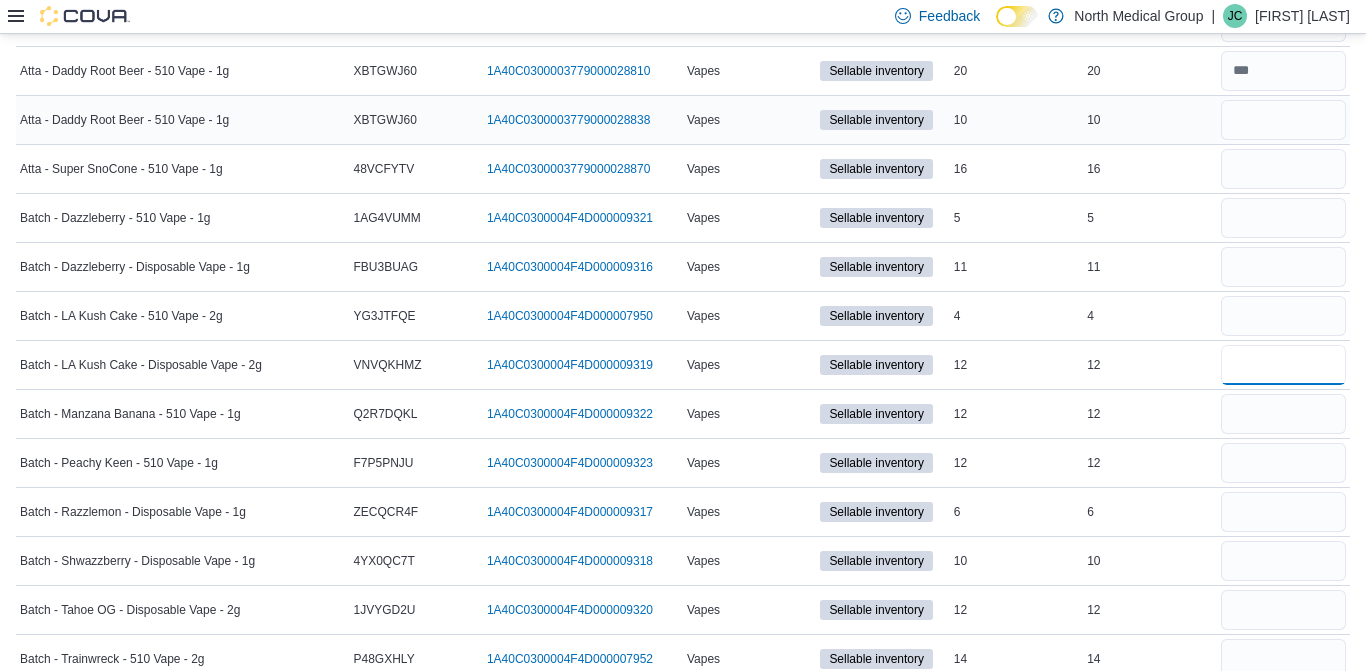 click at bounding box center [1283, 365] 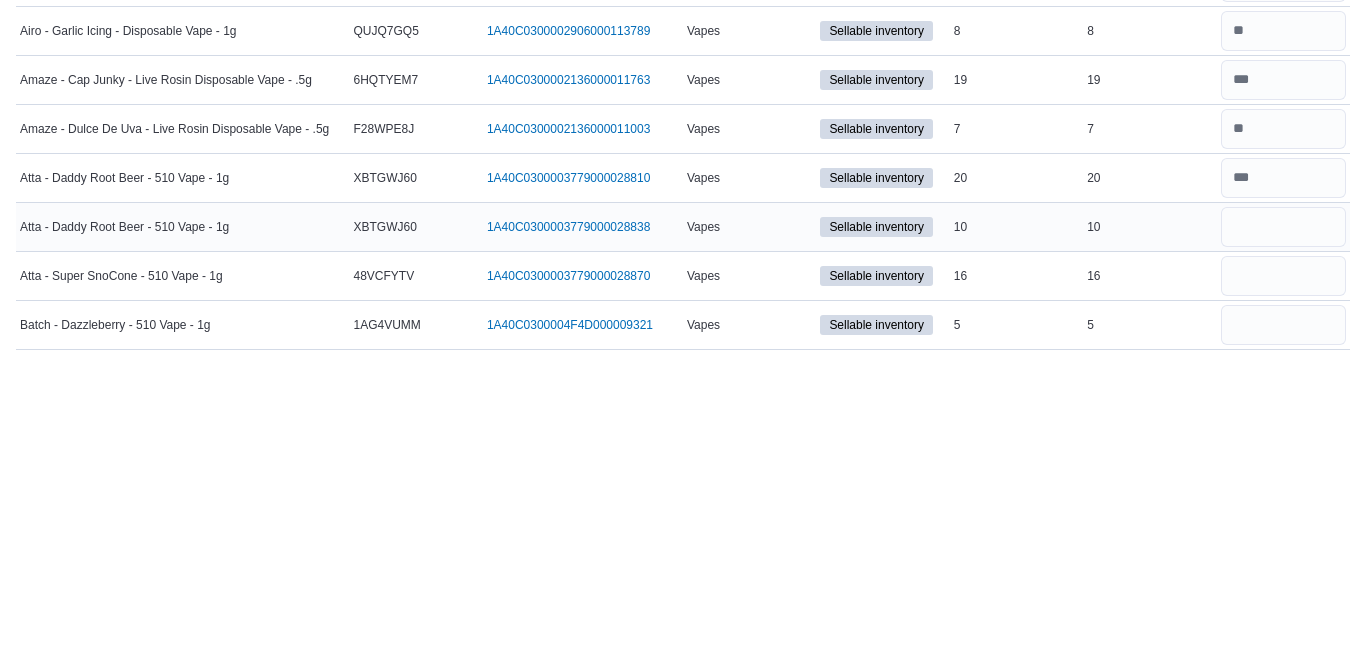 scroll, scrollTop: 69, scrollLeft: 0, axis: vertical 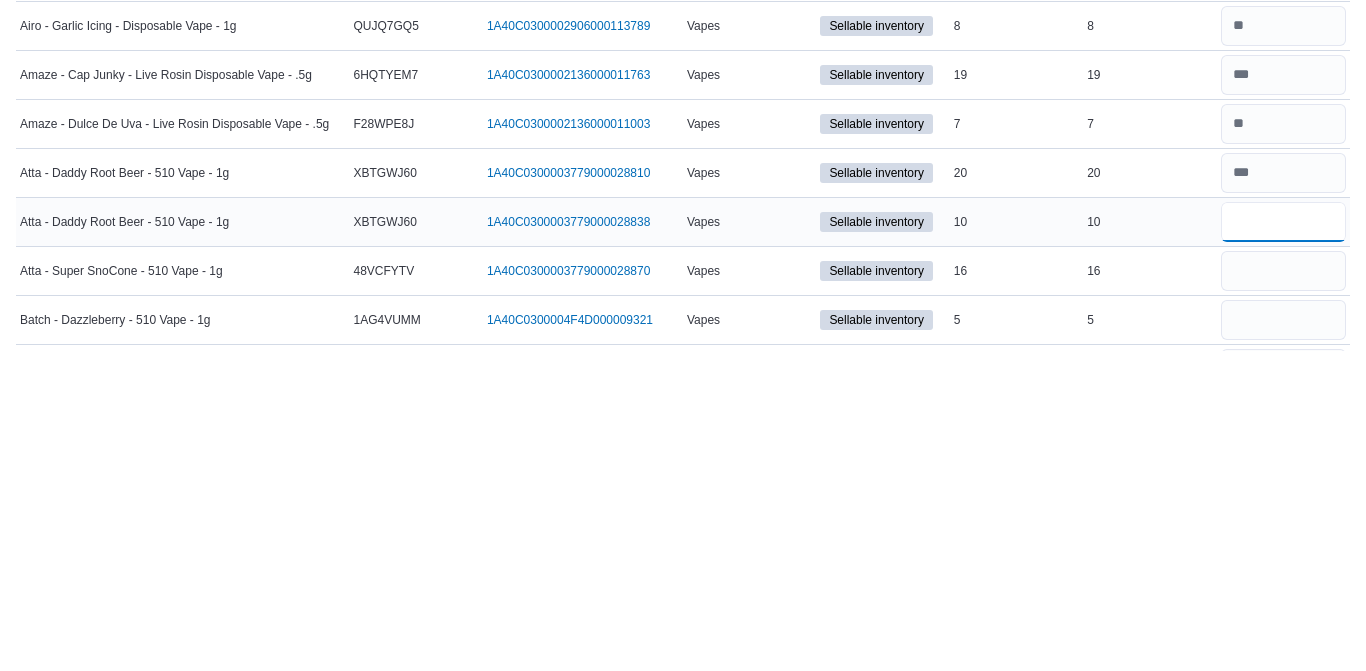 click at bounding box center (1283, 542) 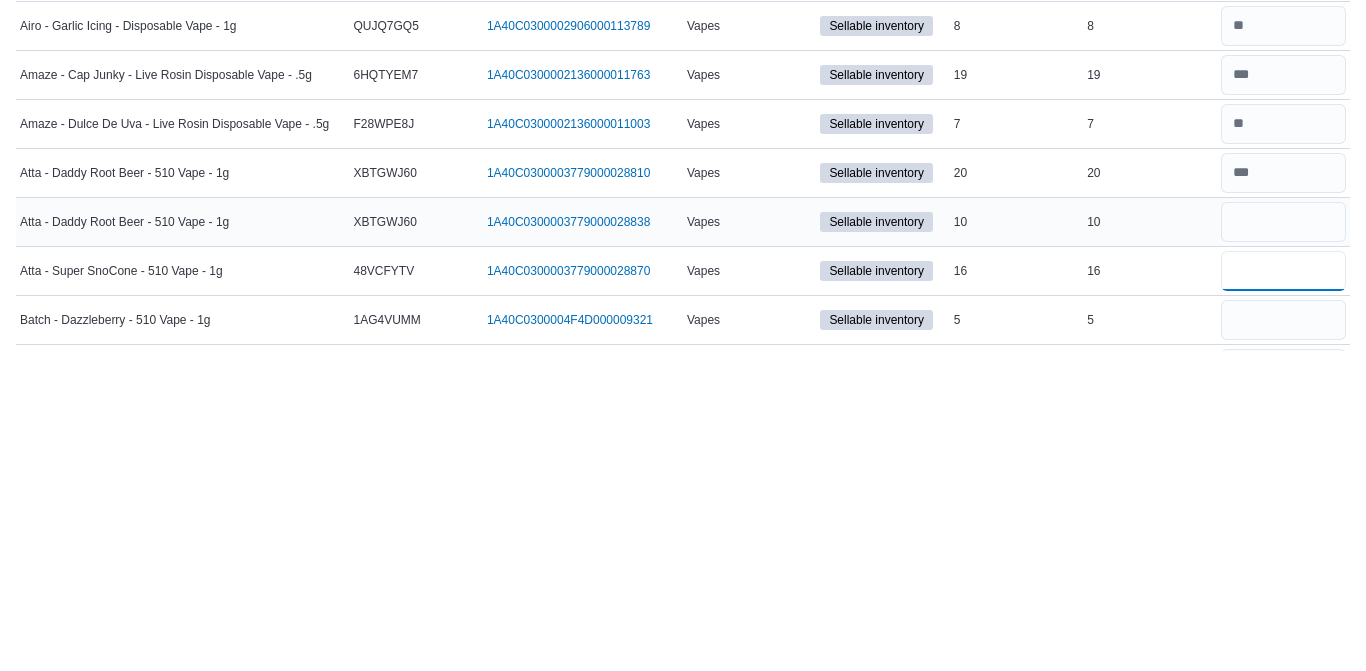 click at bounding box center (1283, 591) 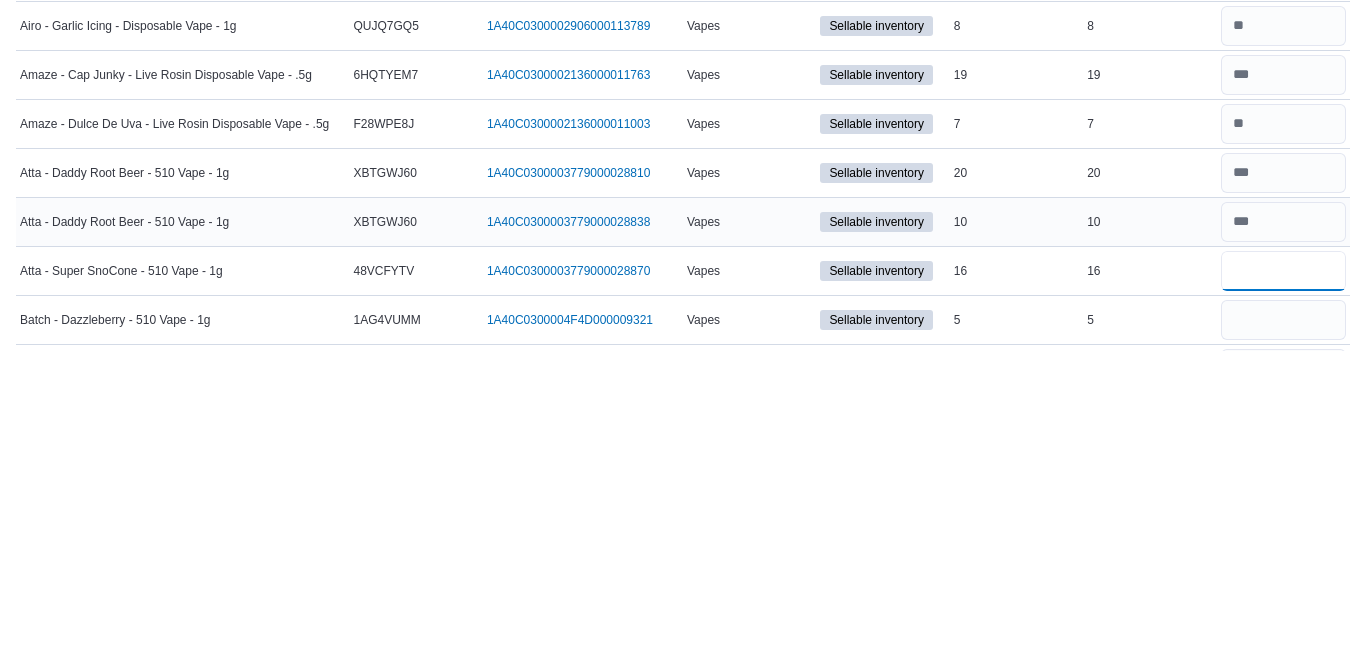 type 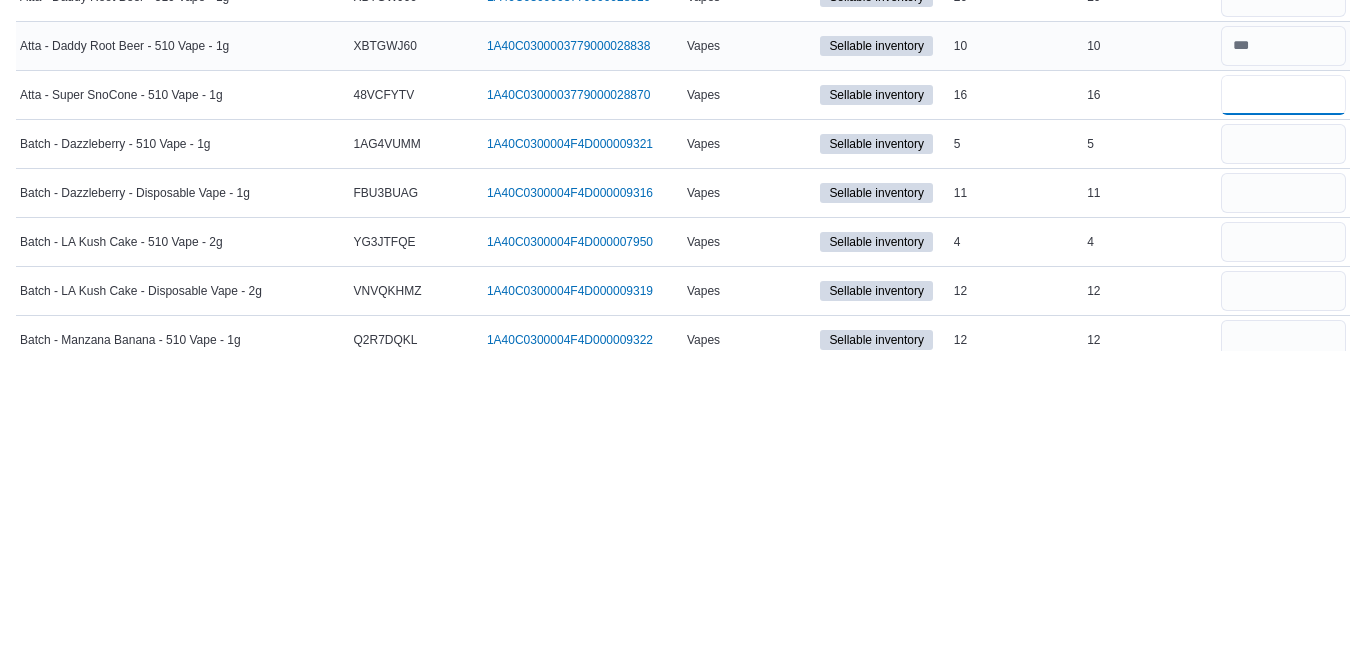 scroll, scrollTop: 256, scrollLeft: 0, axis: vertical 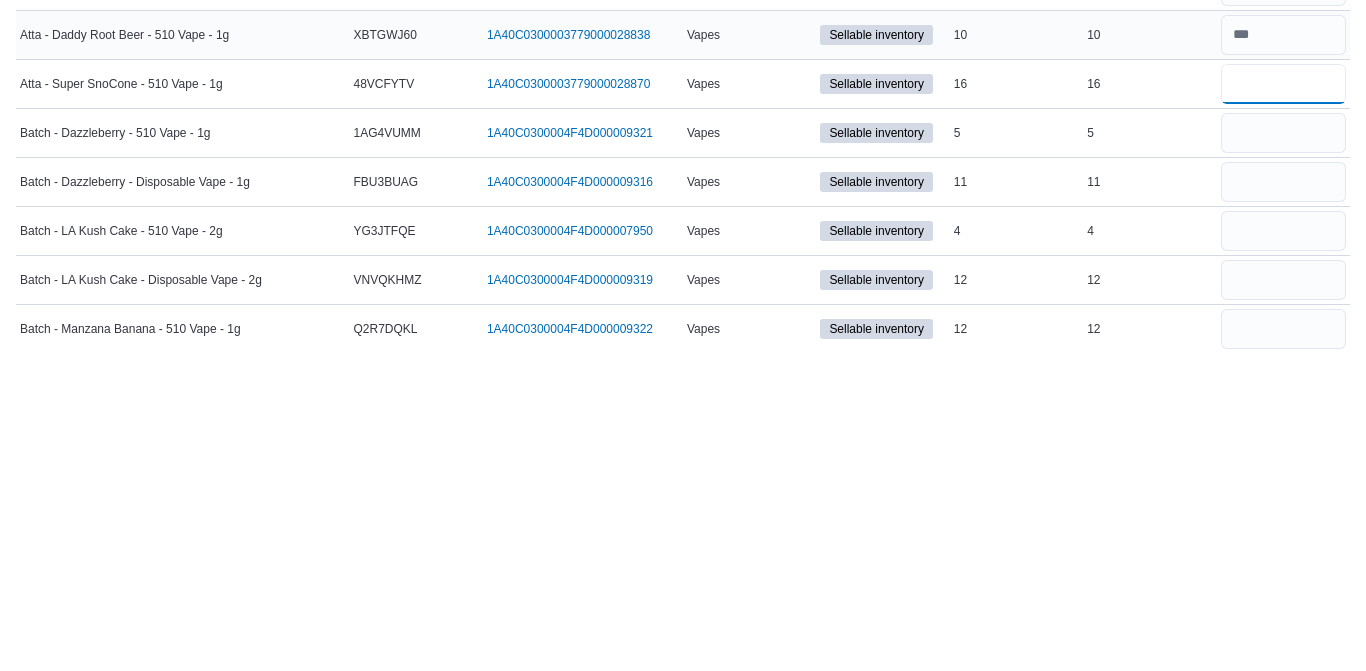 type on "**" 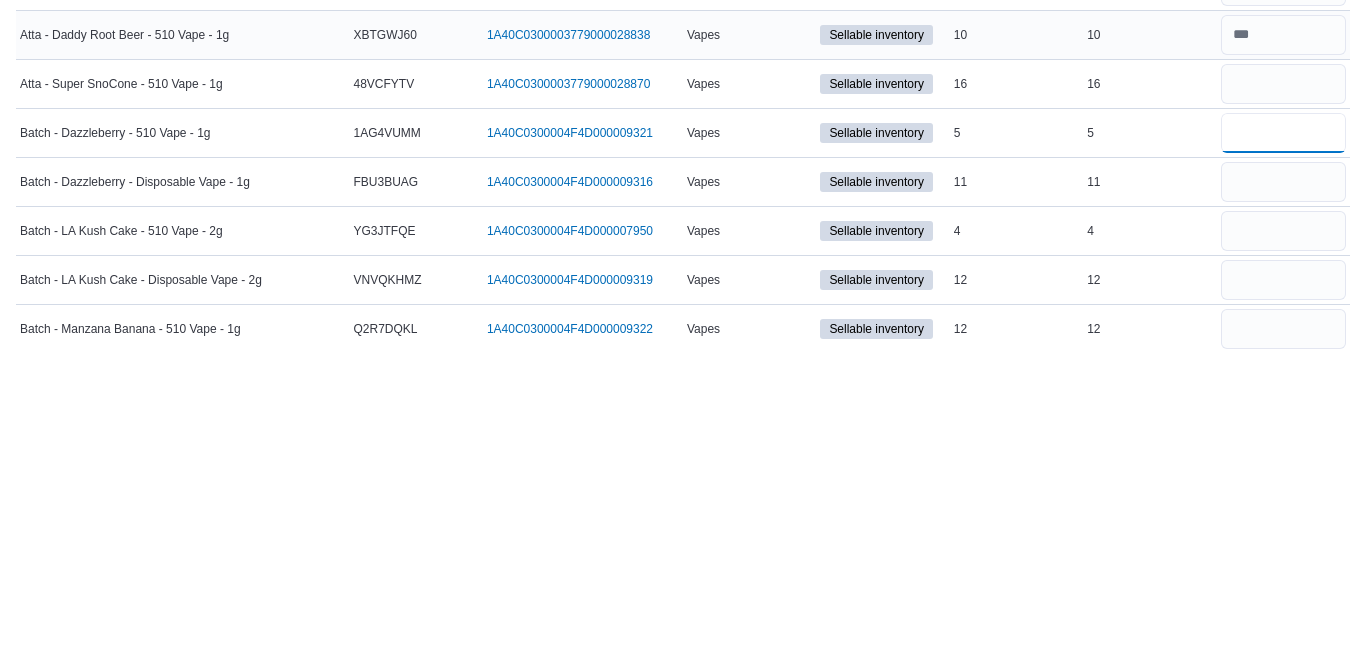 click at bounding box center [1283, 453] 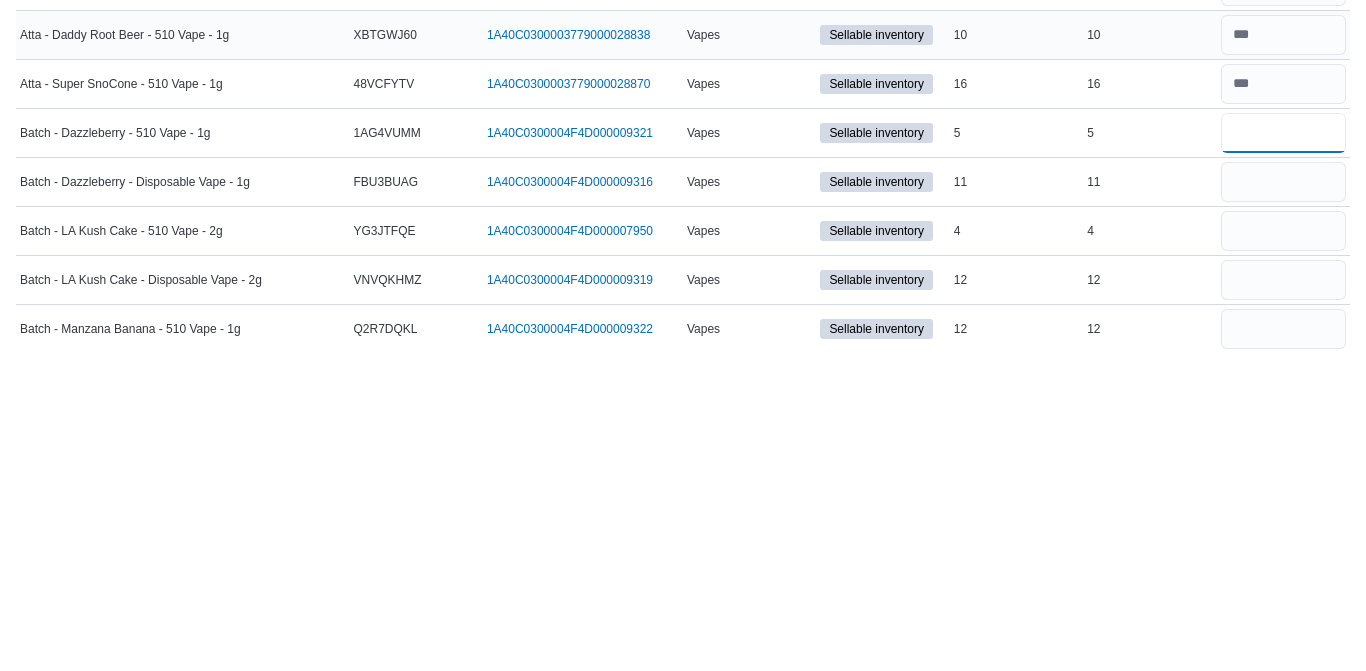 type 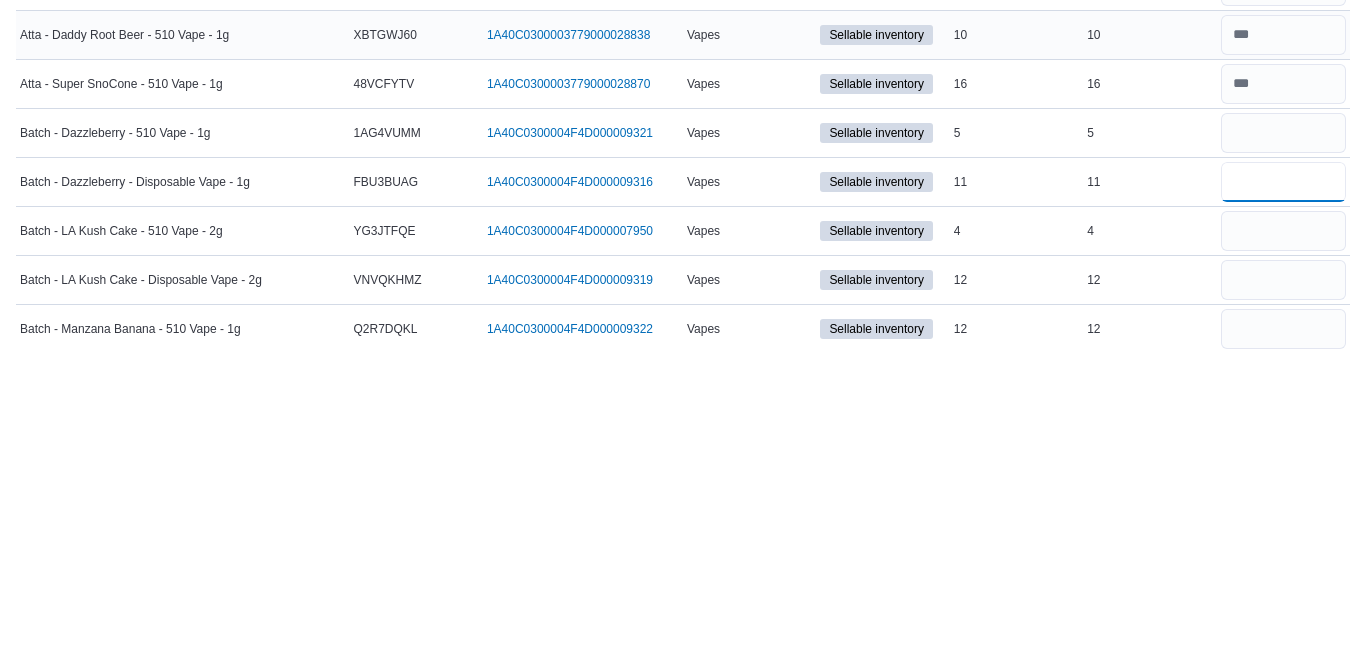 click at bounding box center [1283, 502] 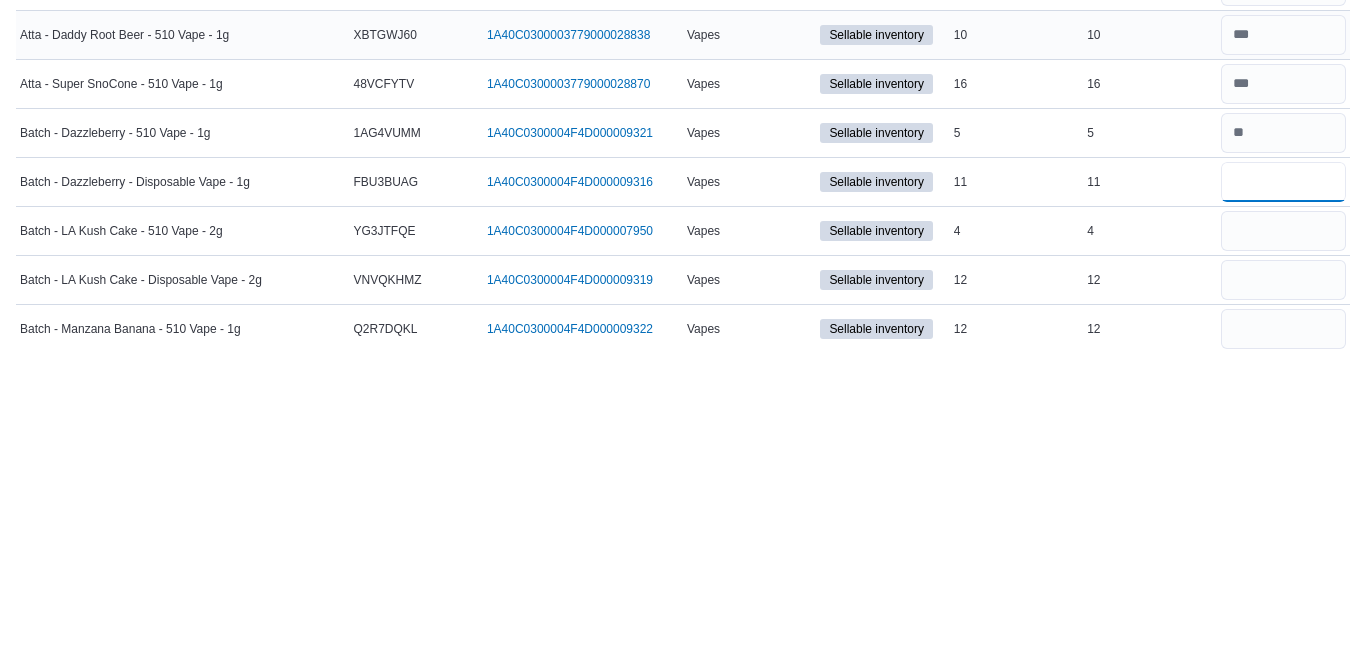 type on "**" 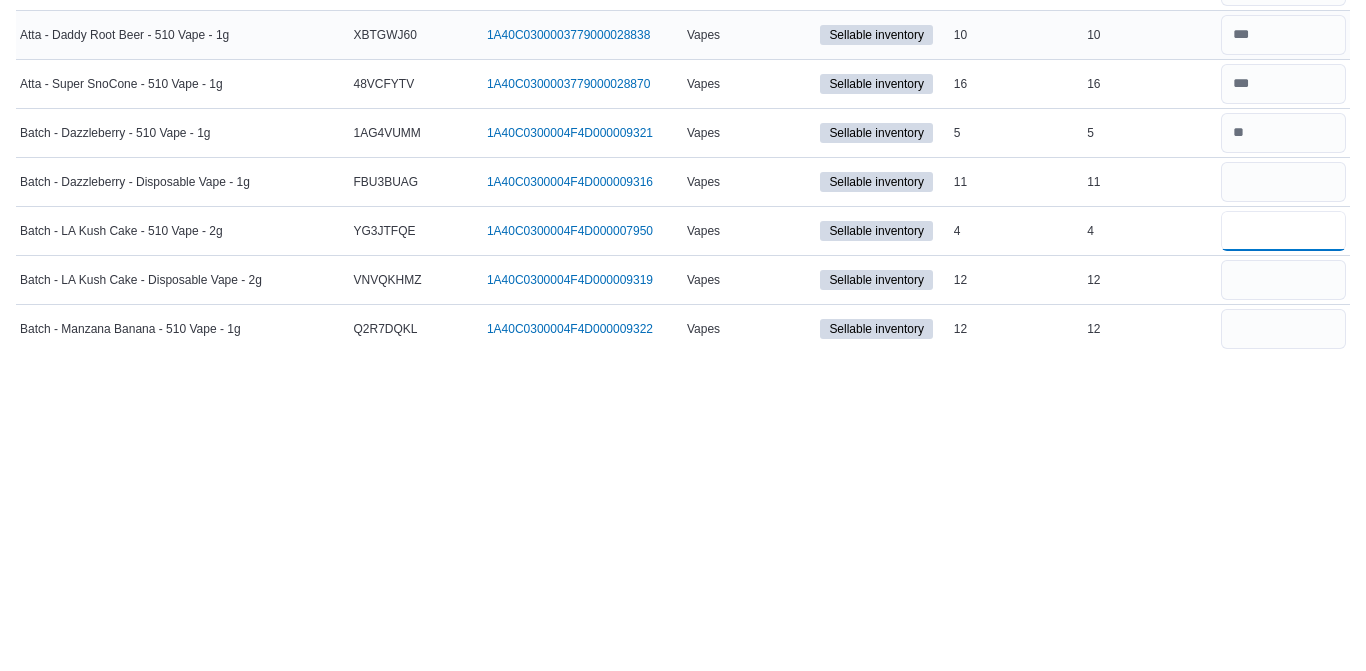 click at bounding box center (1283, 551) 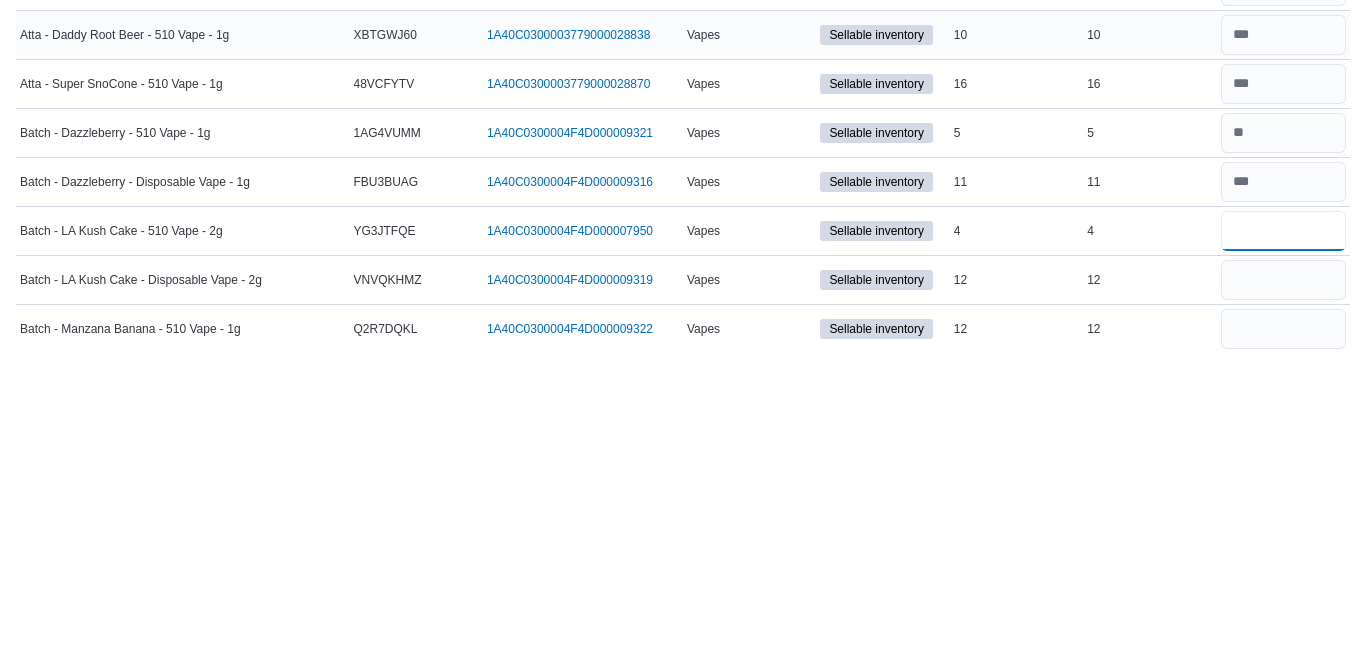 type 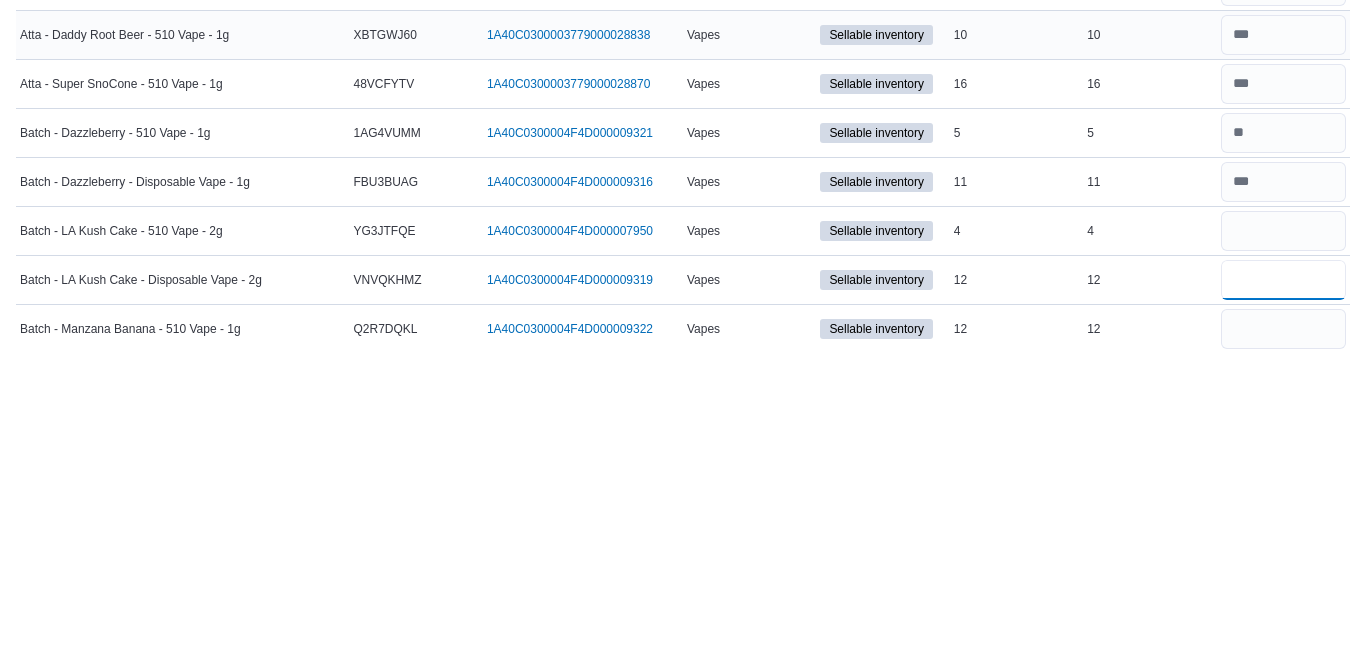click at bounding box center (1283, 600) 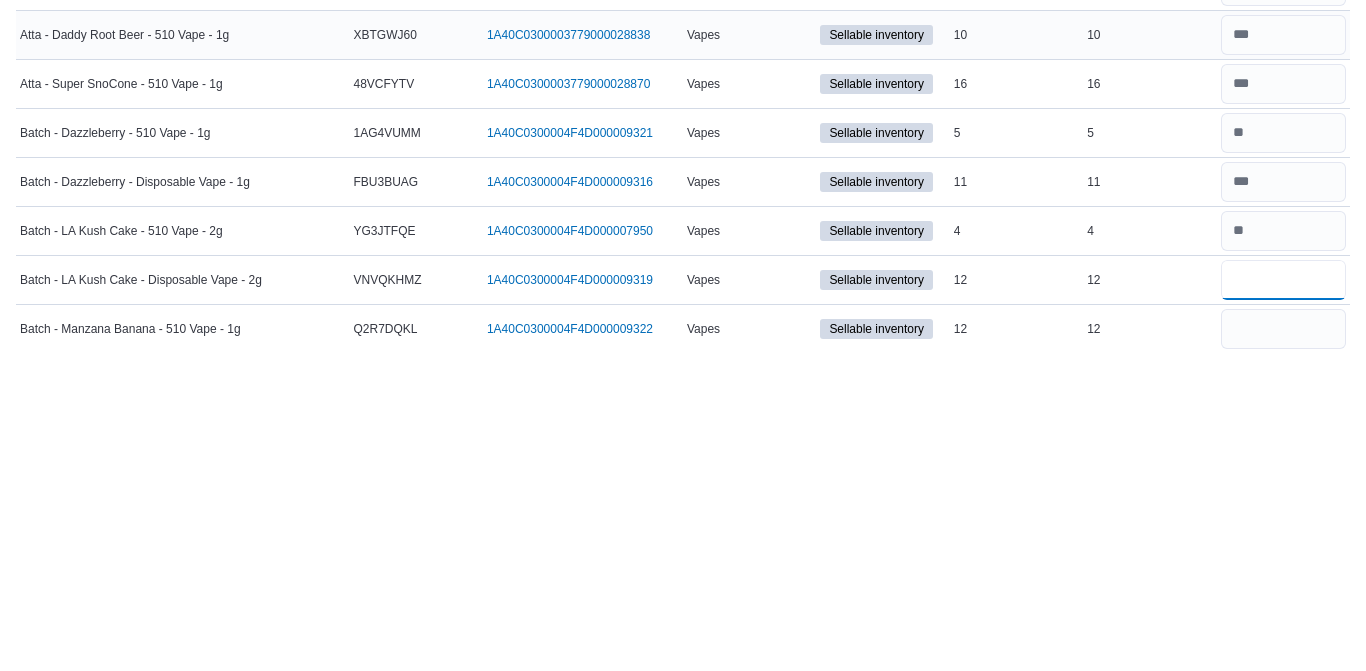 type 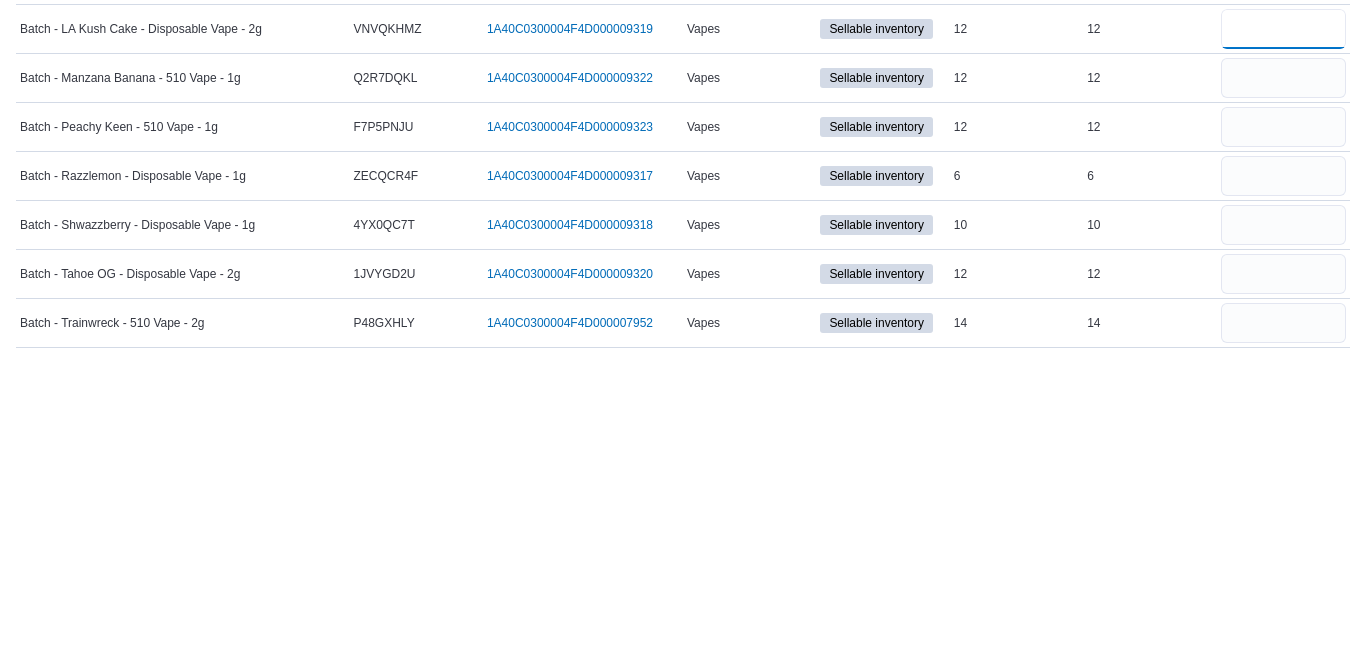 scroll, scrollTop: 508, scrollLeft: 0, axis: vertical 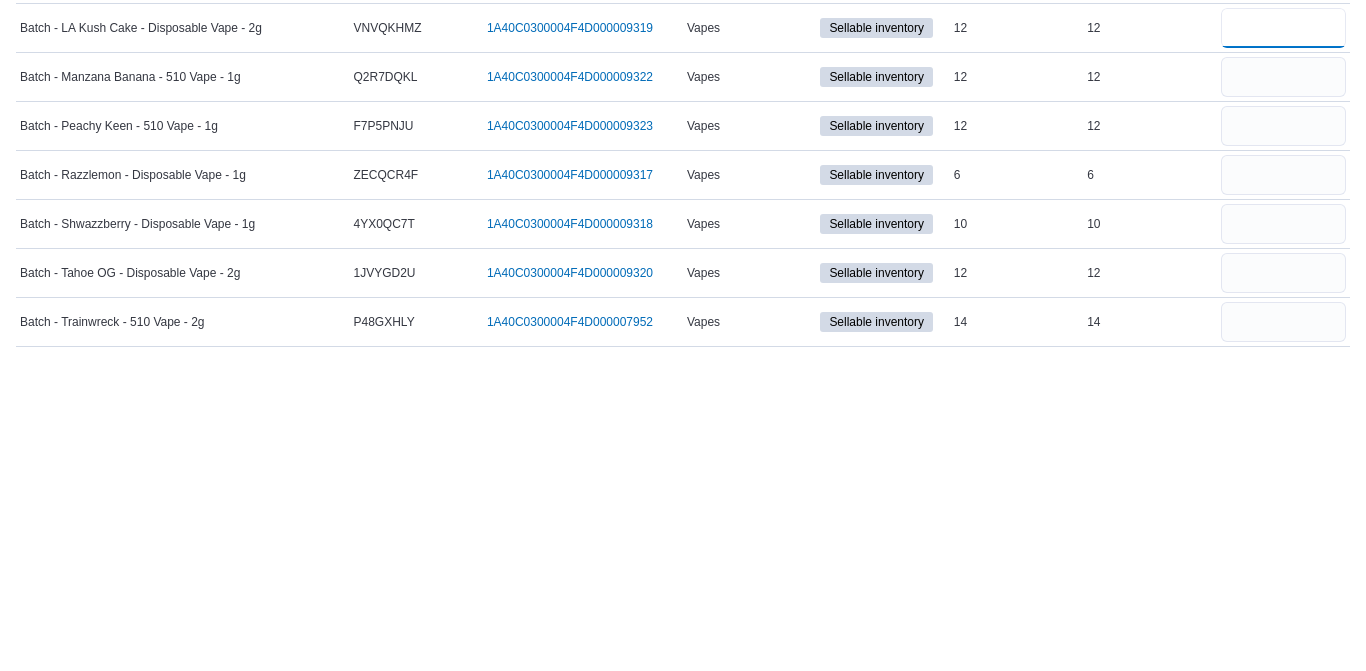 type on "**" 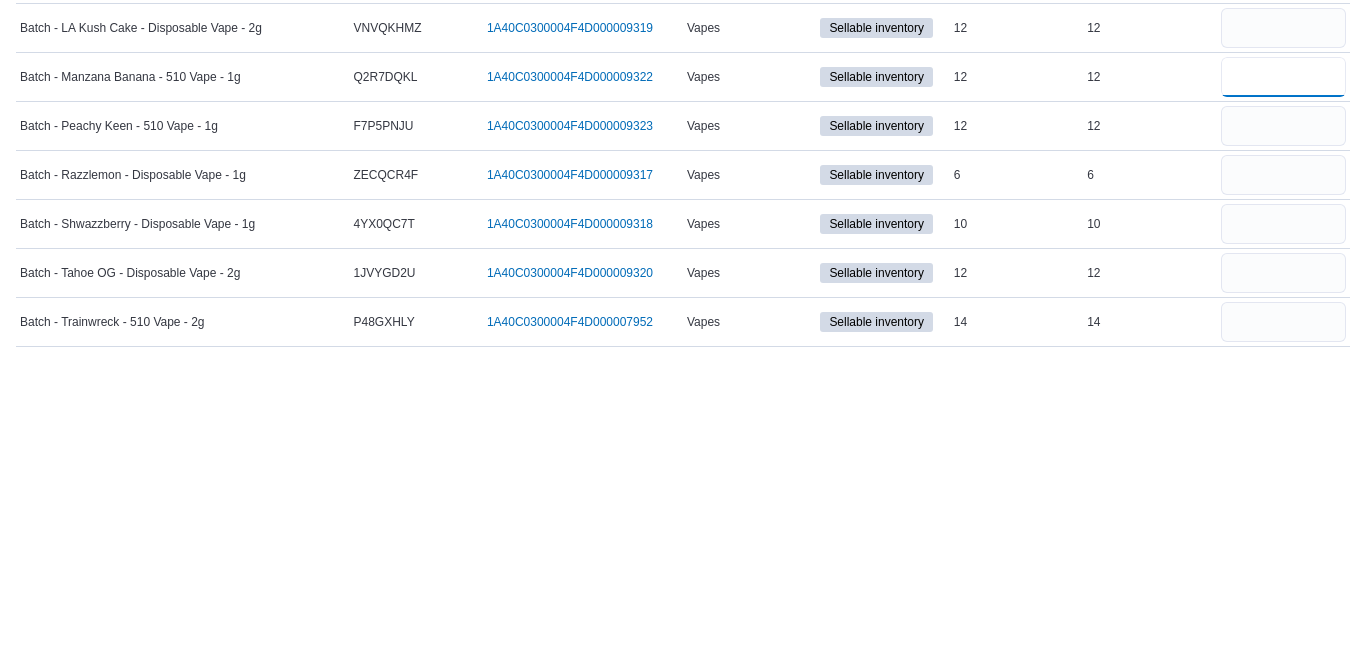 click at bounding box center [1283, 397] 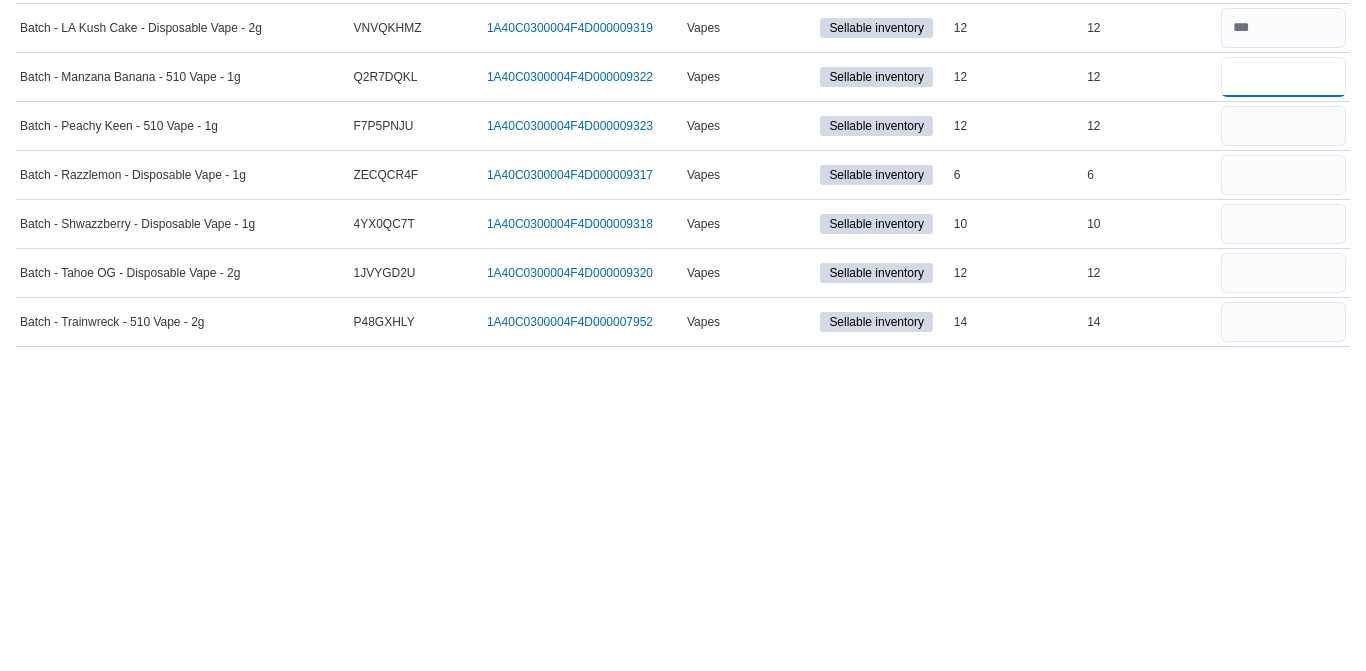 type 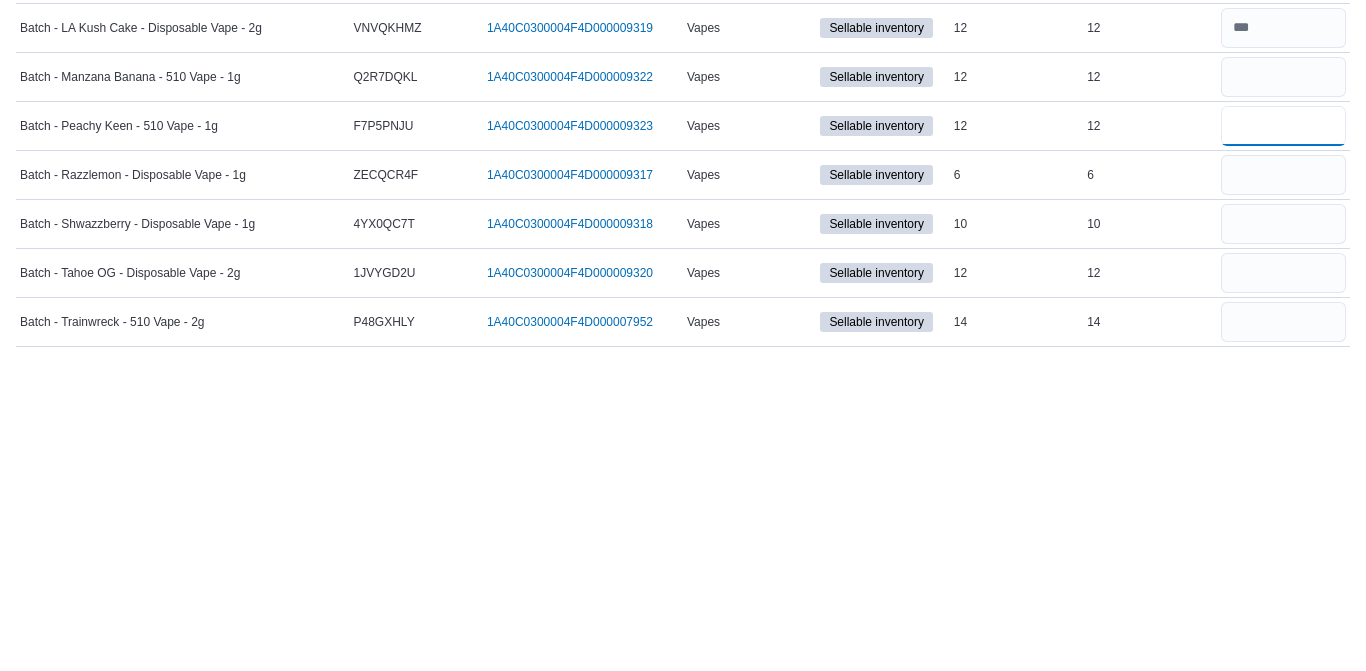 click at bounding box center [1283, 446] 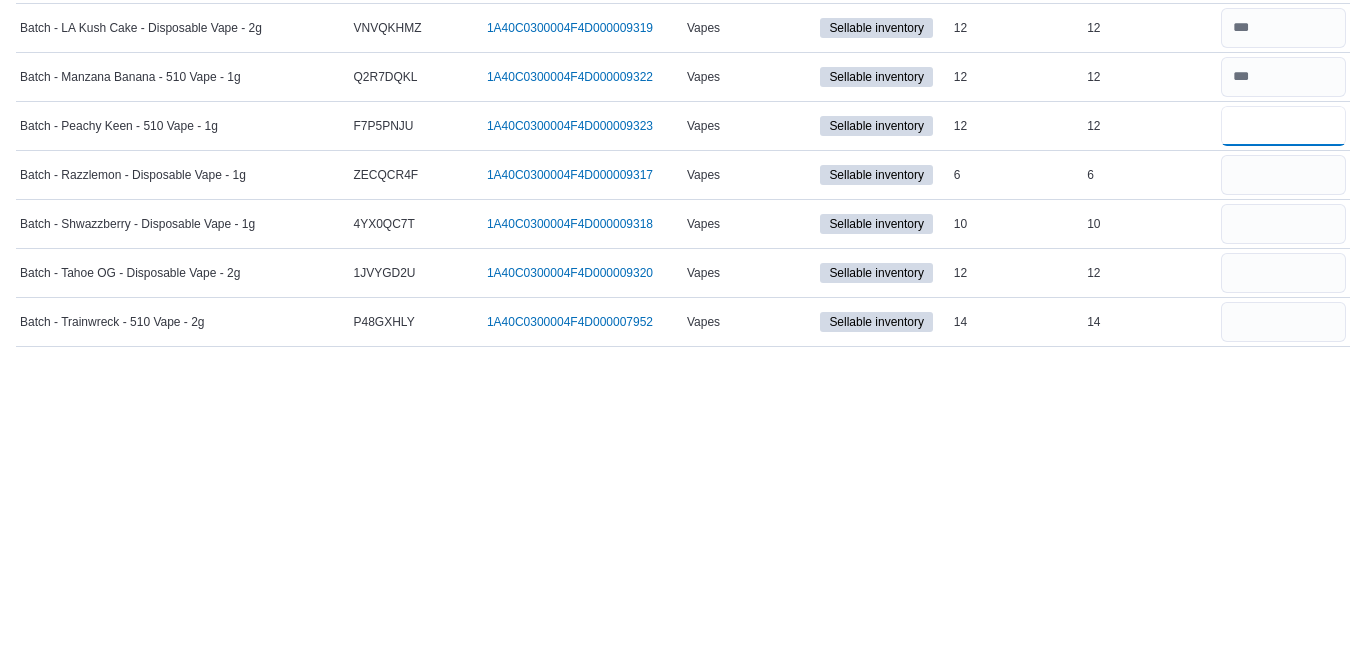 type 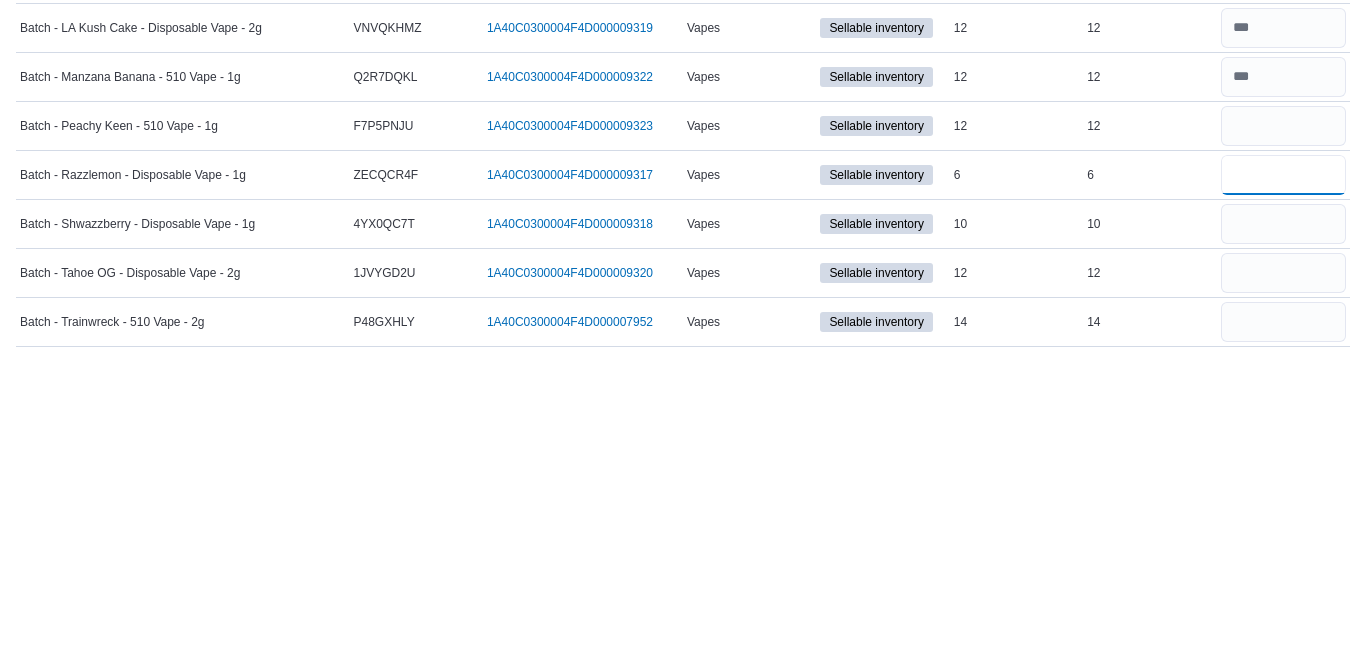 click at bounding box center (1283, 495) 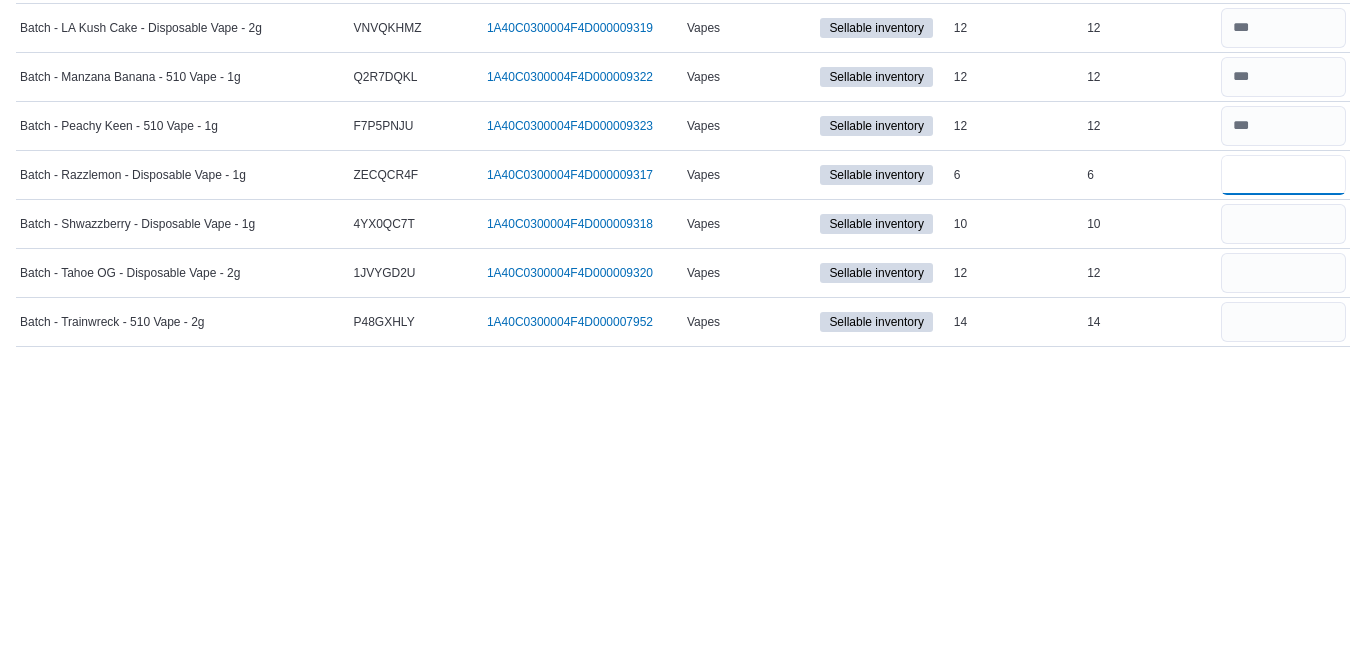type on "*" 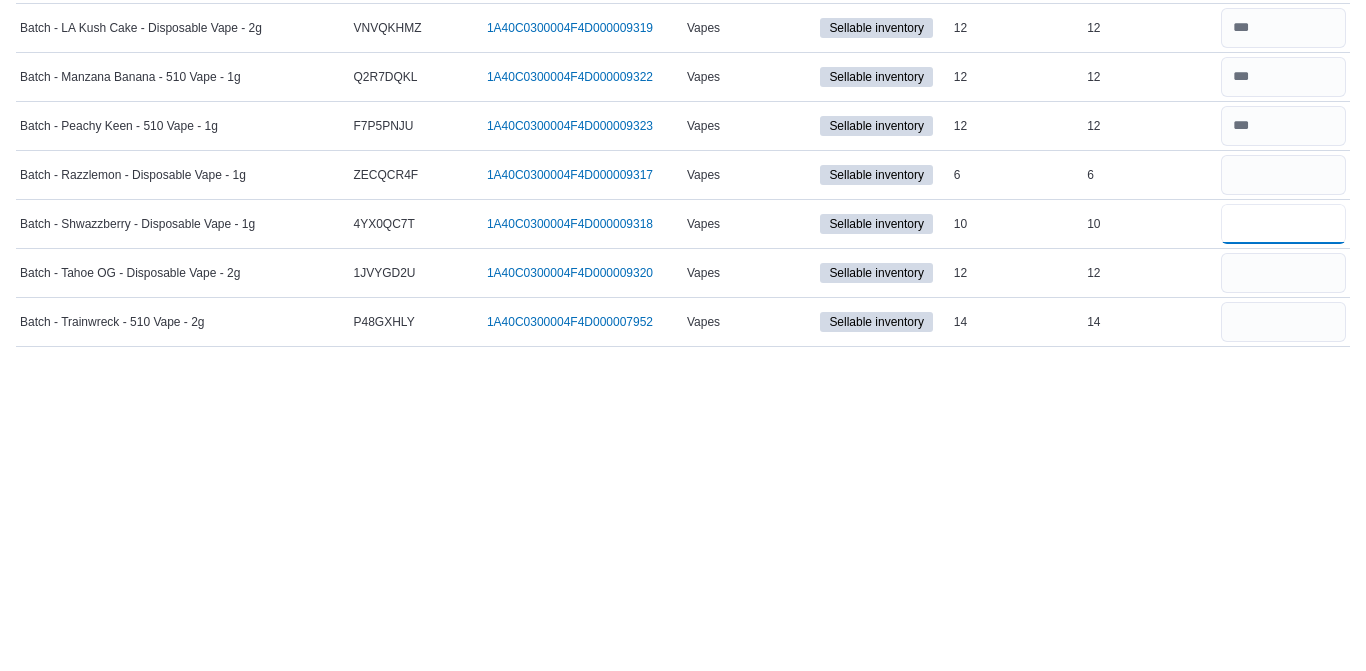 click at bounding box center (1283, 544) 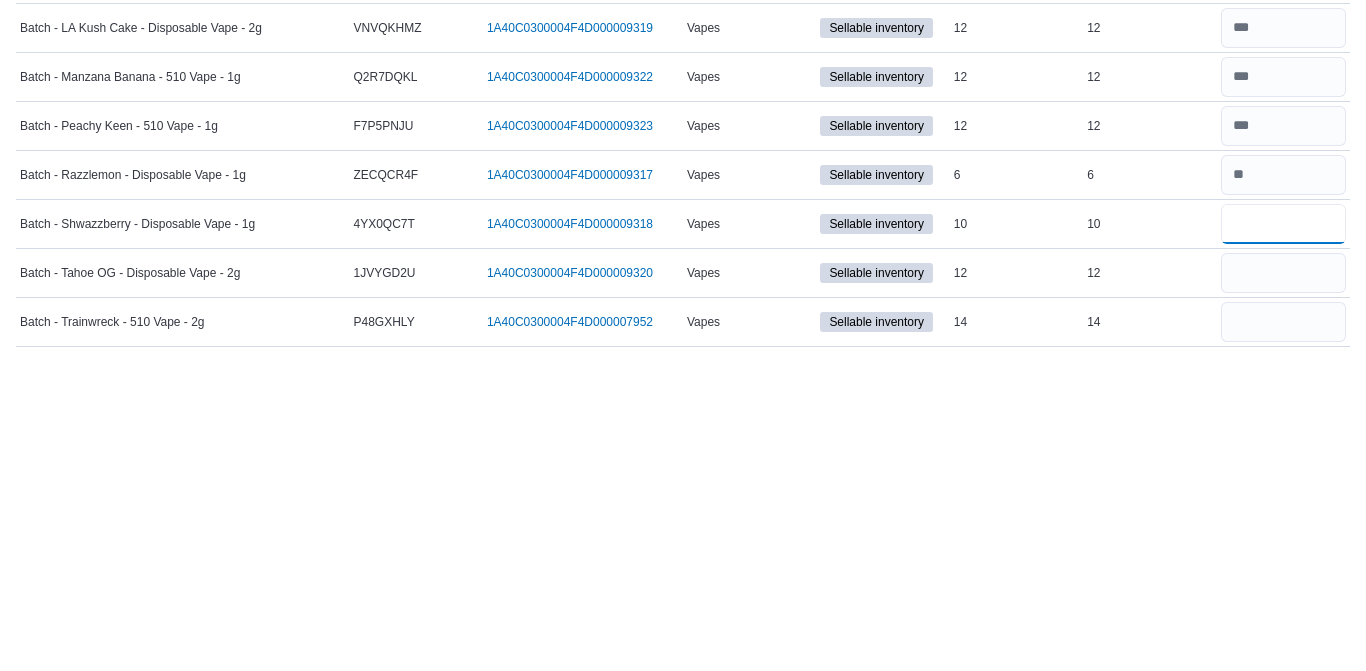 type 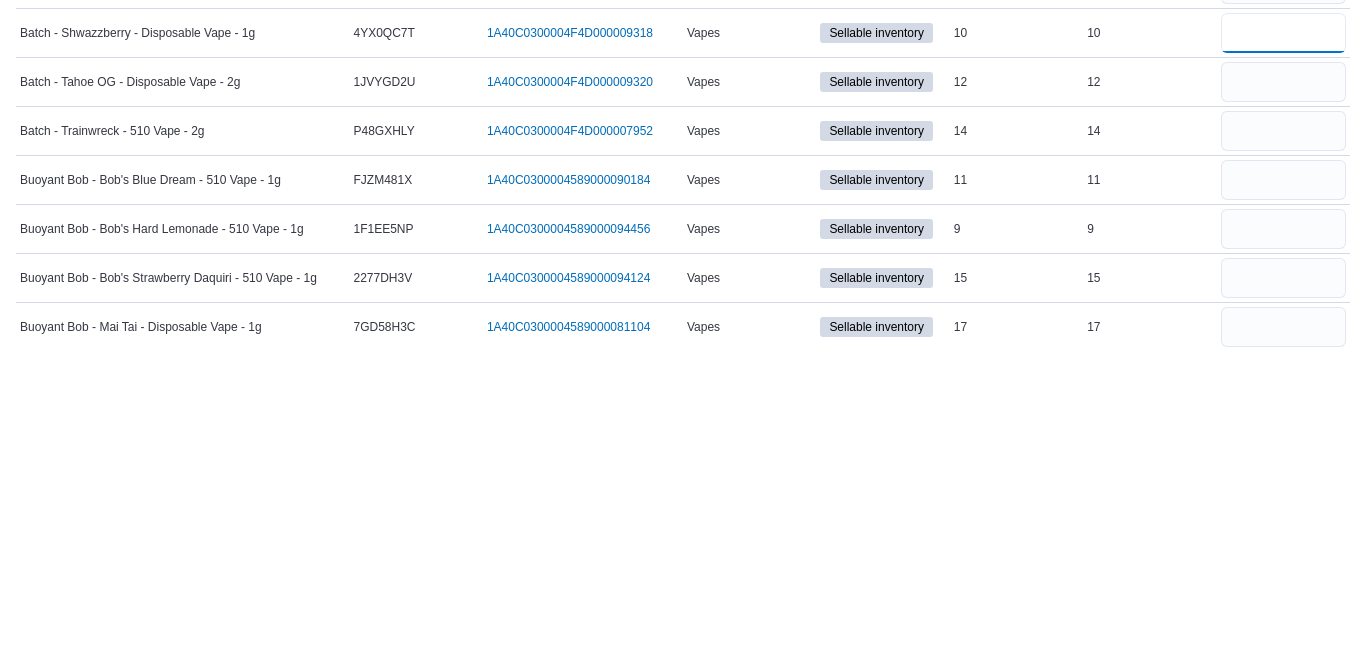scroll, scrollTop: 702, scrollLeft: 0, axis: vertical 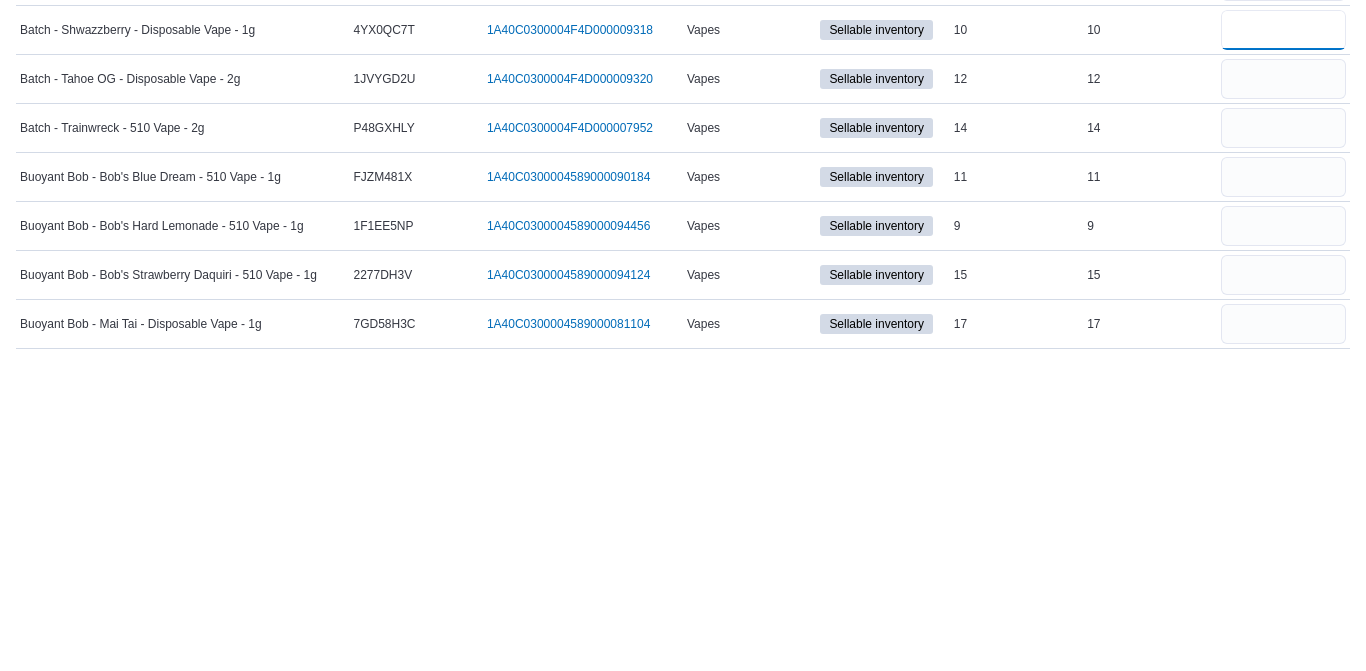 type on "**" 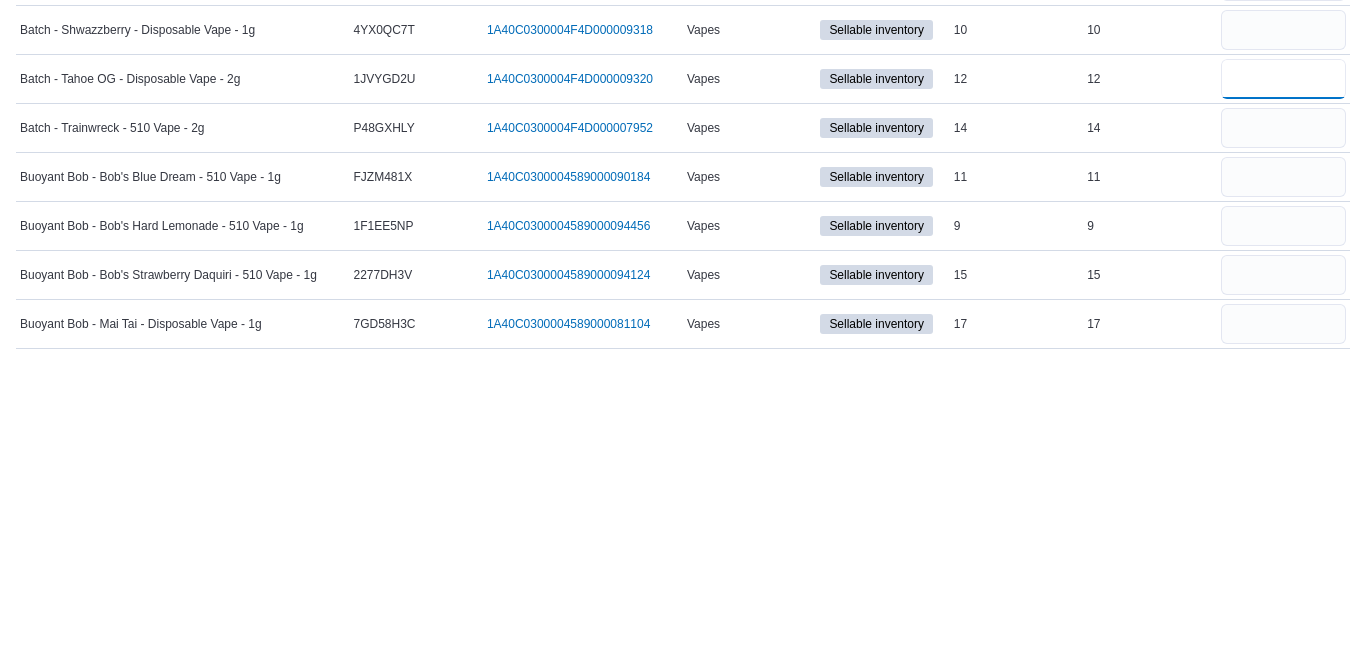 click at bounding box center [1283, 399] 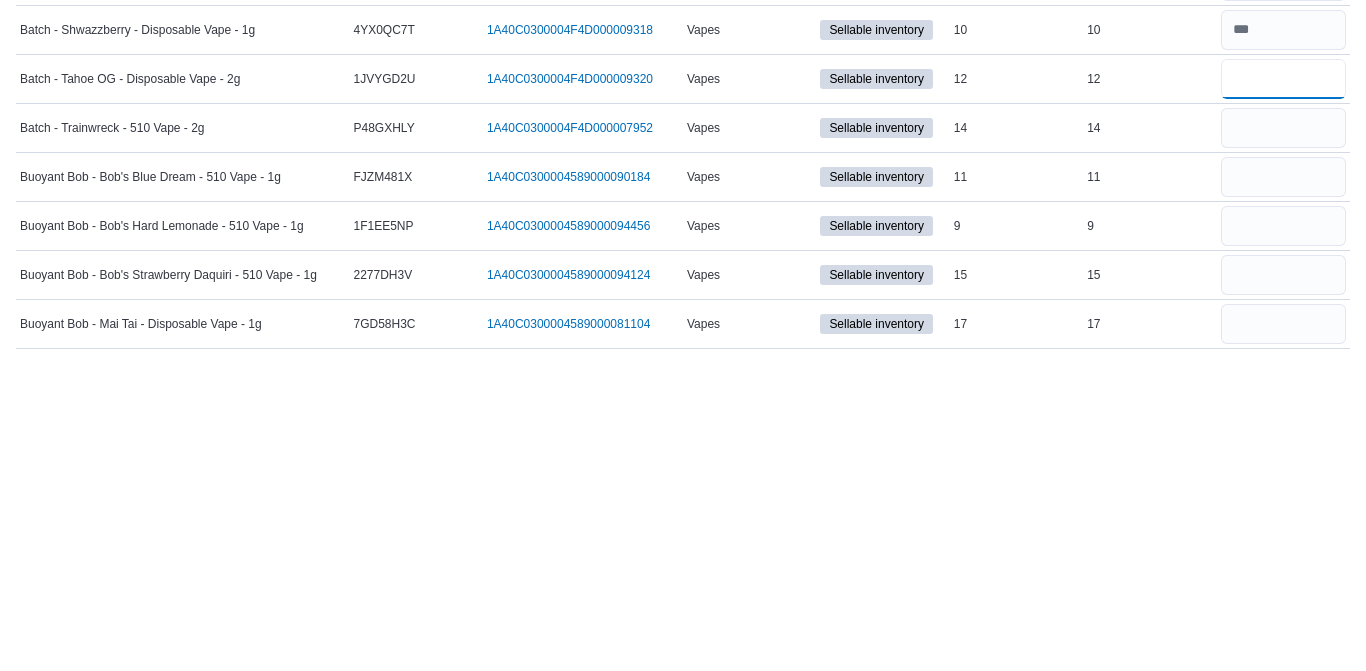 type 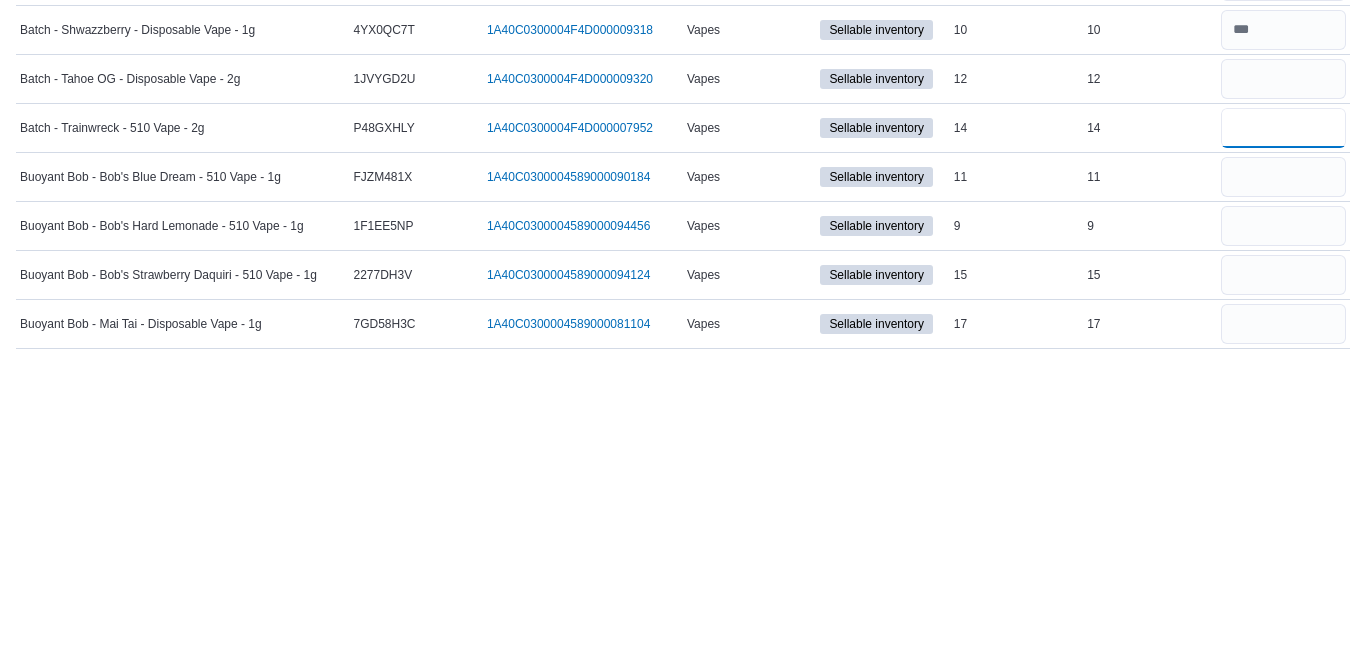 click at bounding box center [1283, 448] 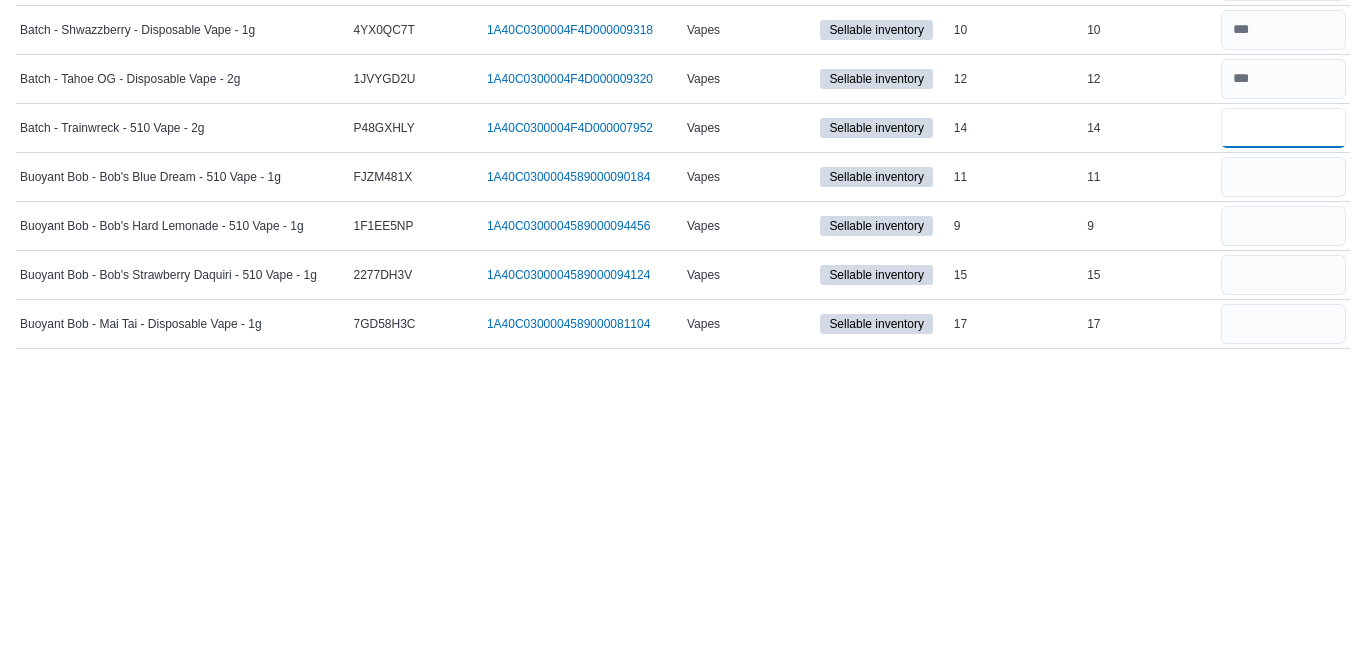 type 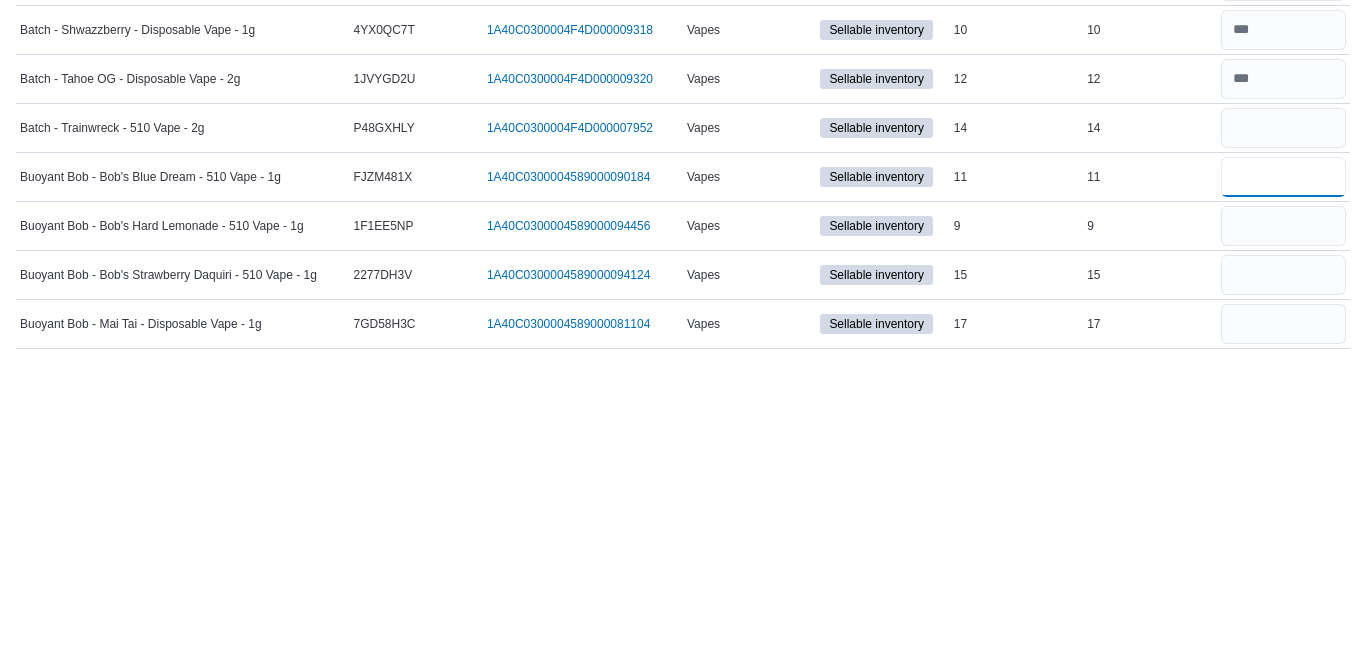 click at bounding box center (1283, 497) 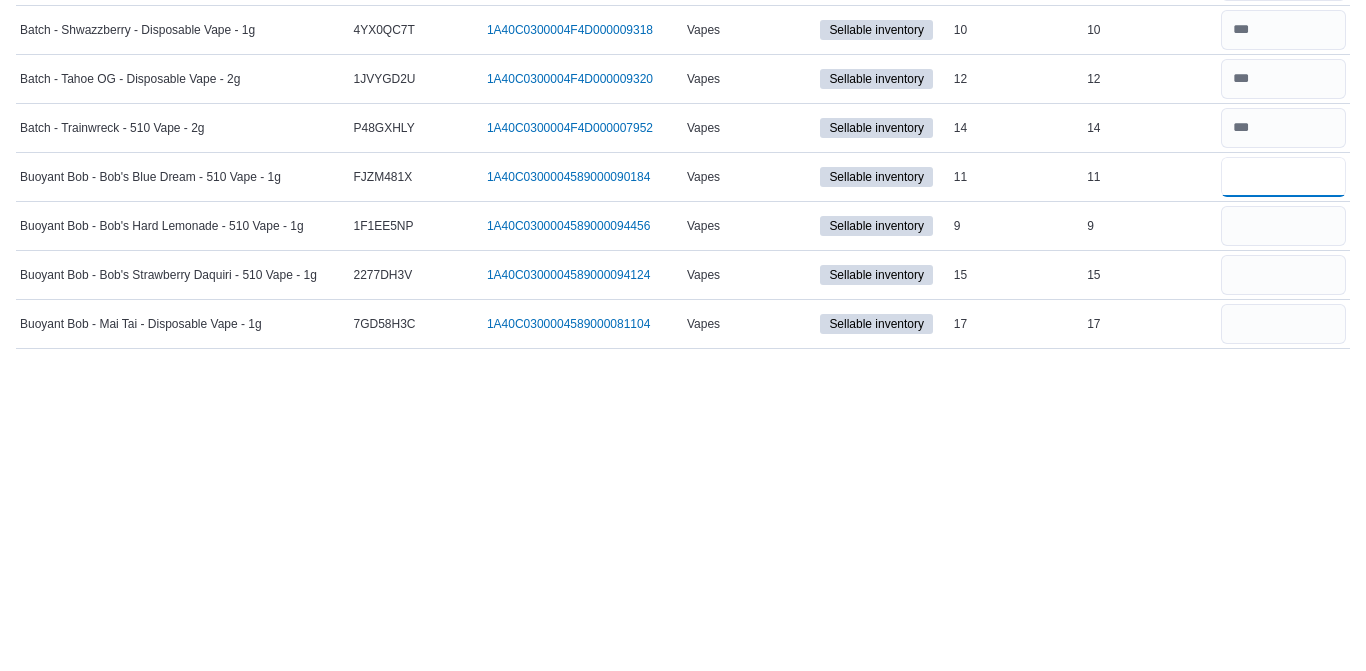 type 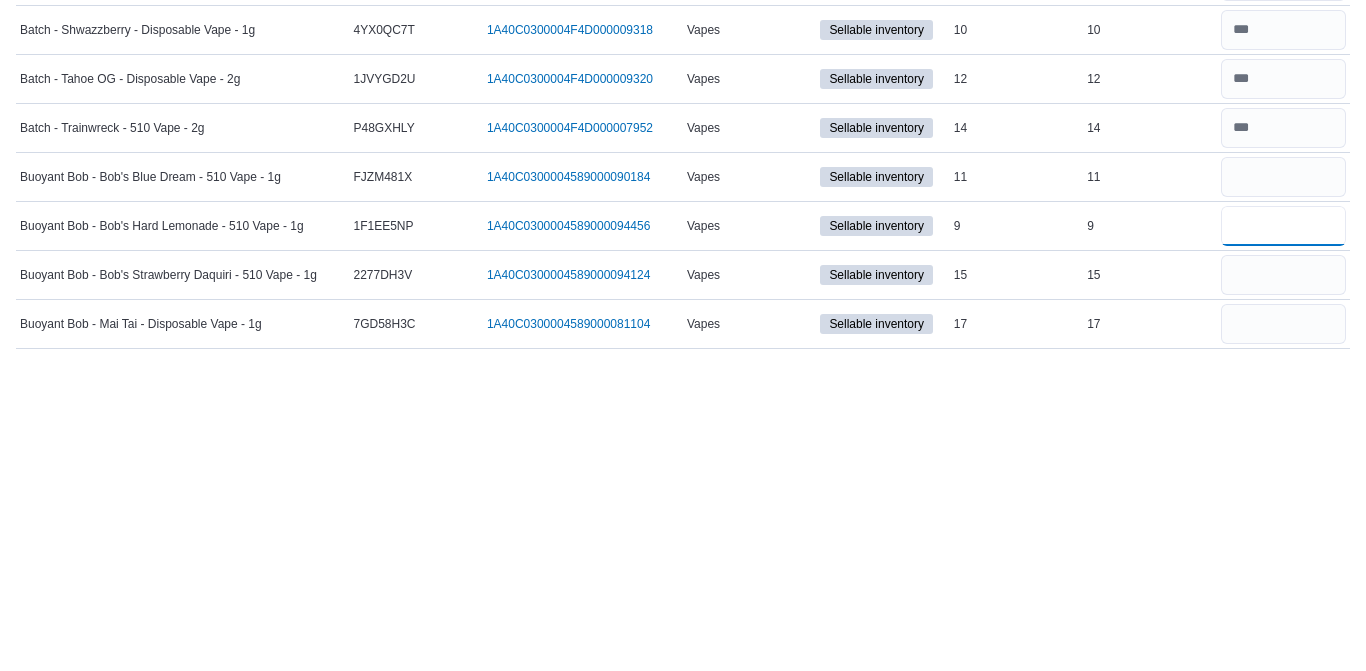 click at bounding box center (1283, 546) 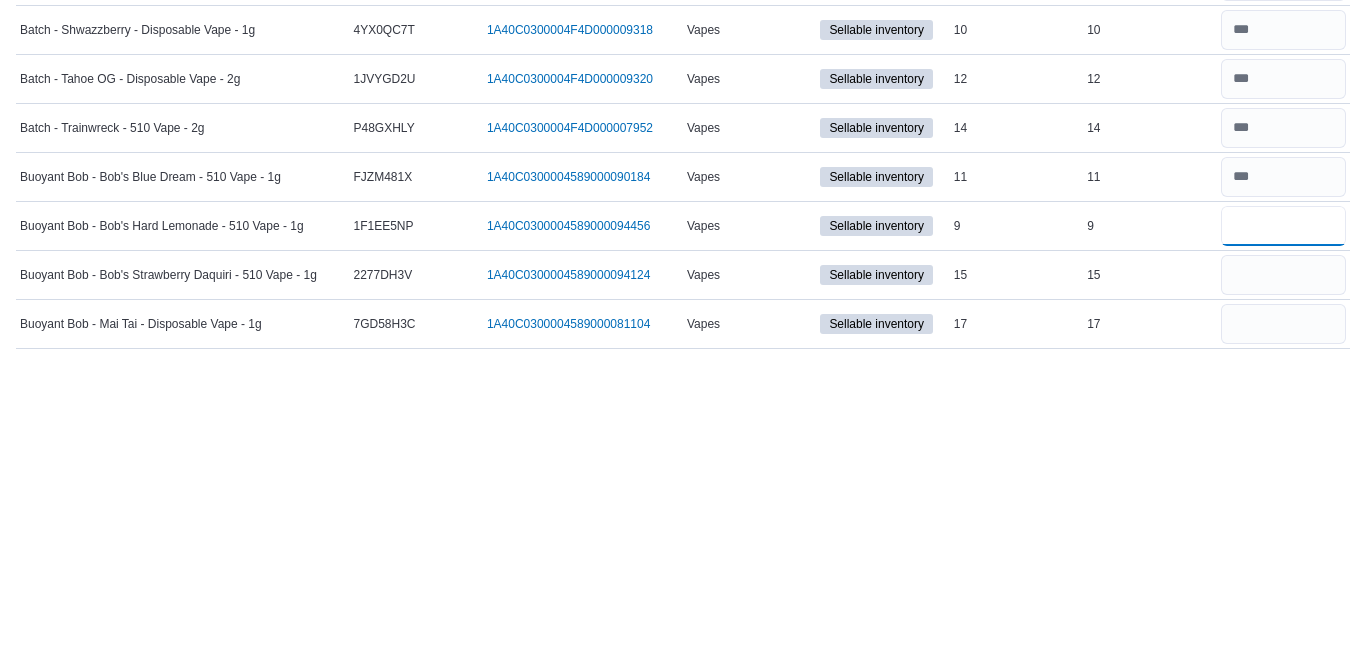 type on "*" 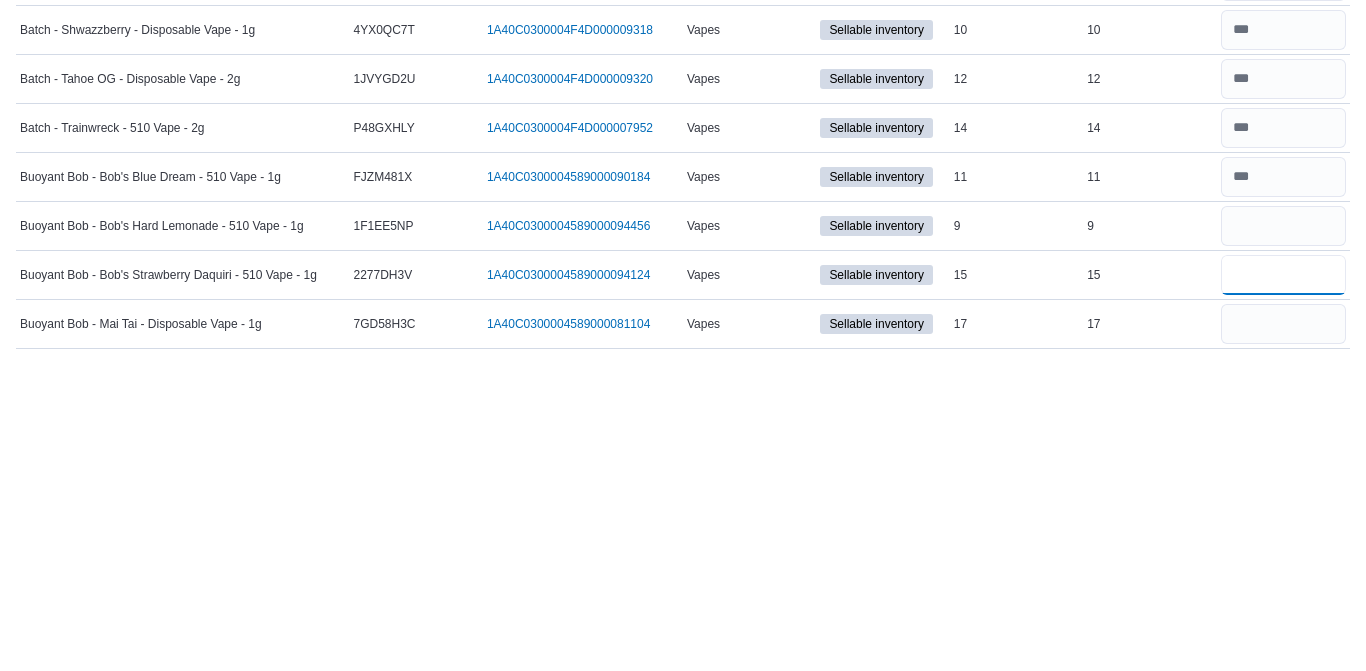 click at bounding box center (1283, 595) 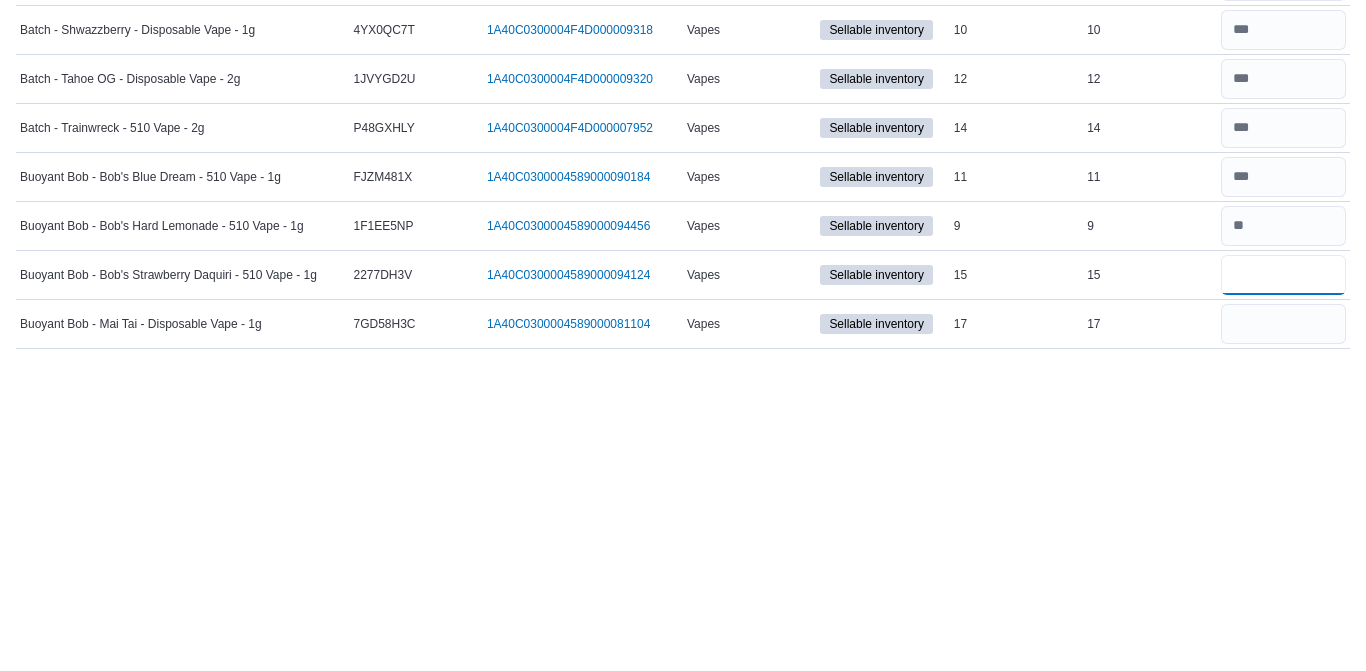type 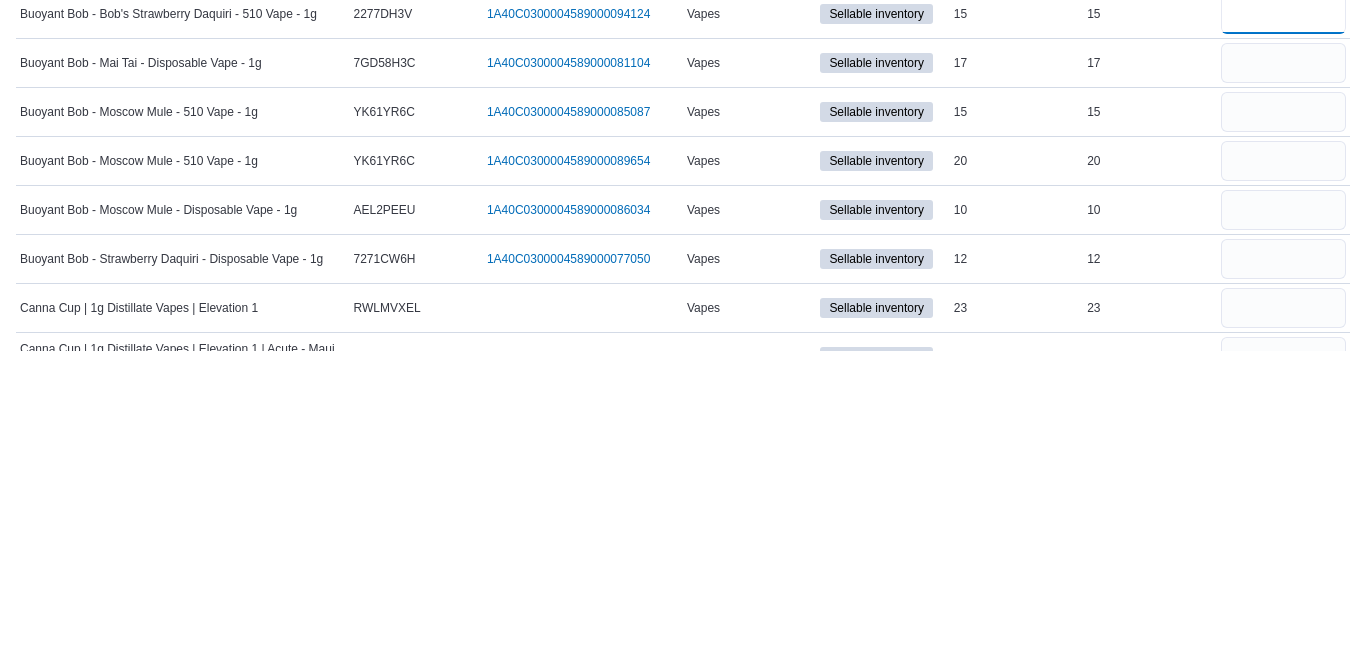 scroll, scrollTop: 967, scrollLeft: 0, axis: vertical 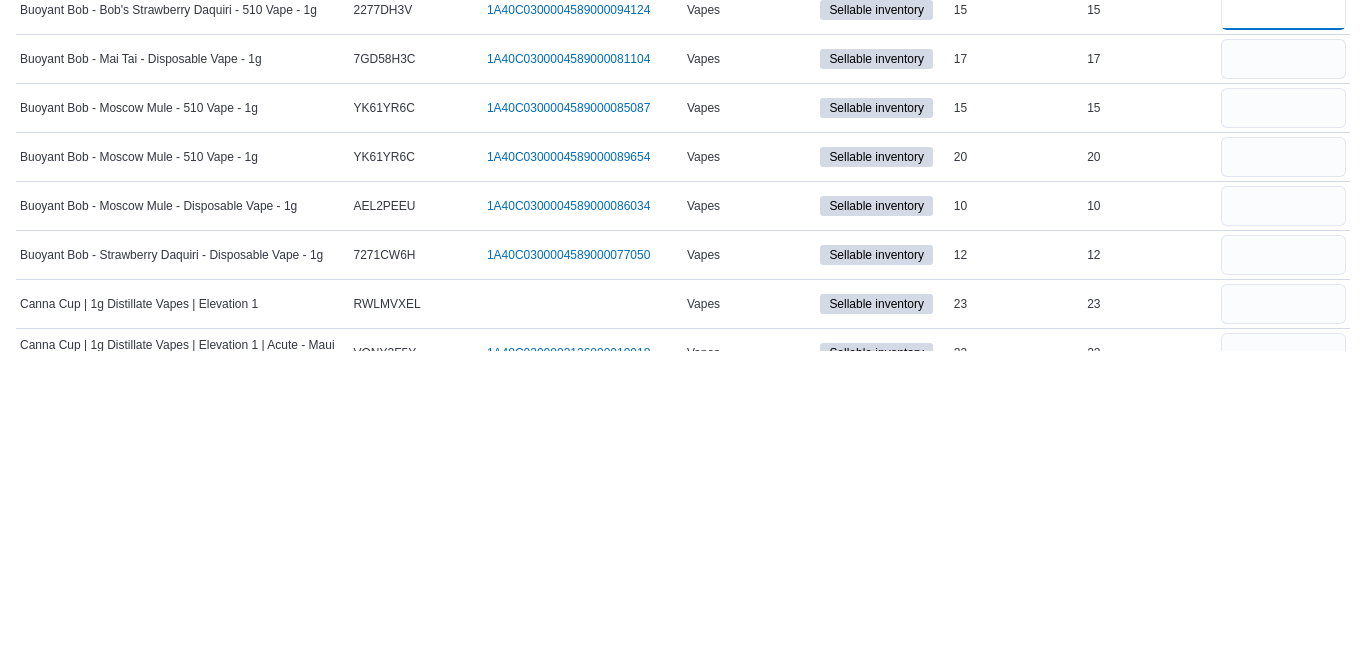 type on "**" 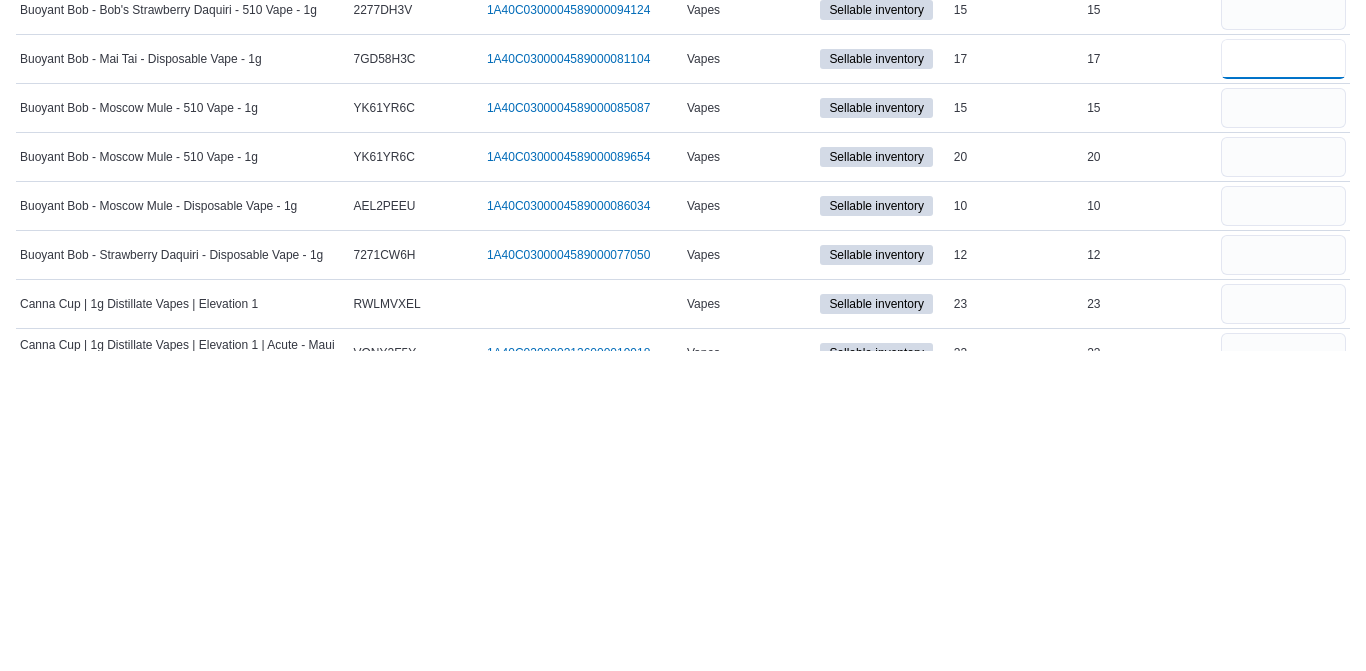 click at bounding box center [1283, 379] 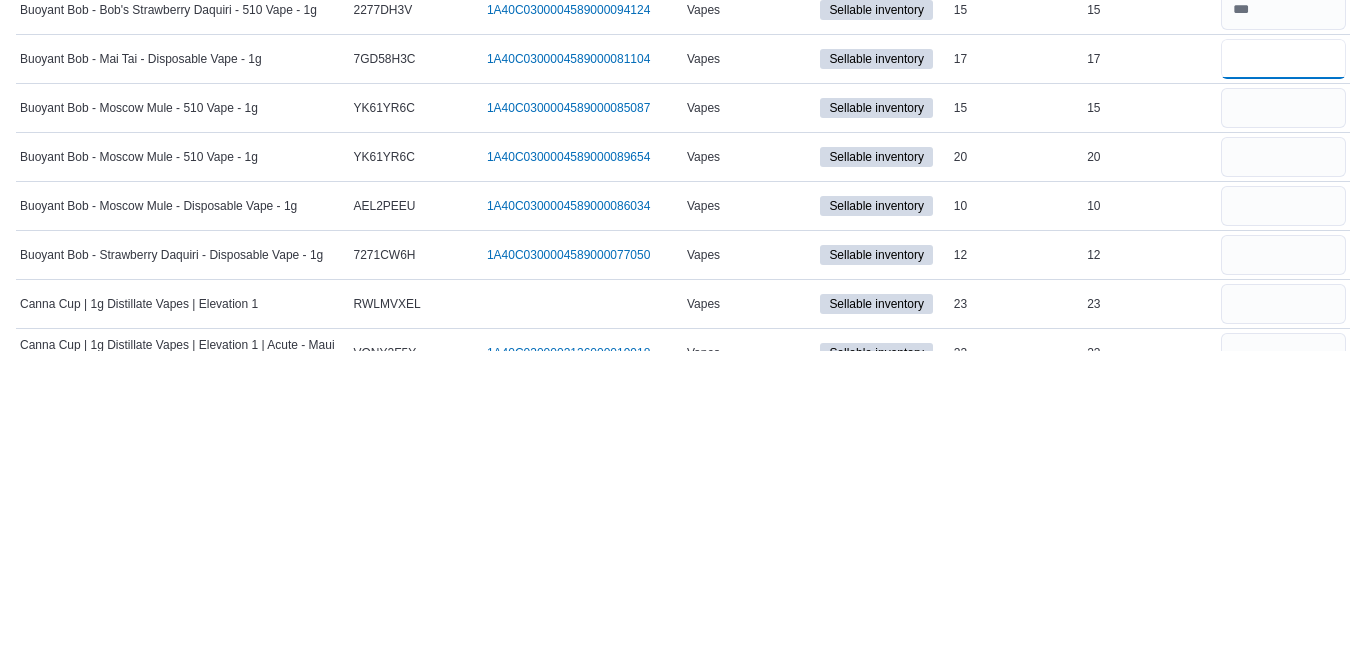 type on "**" 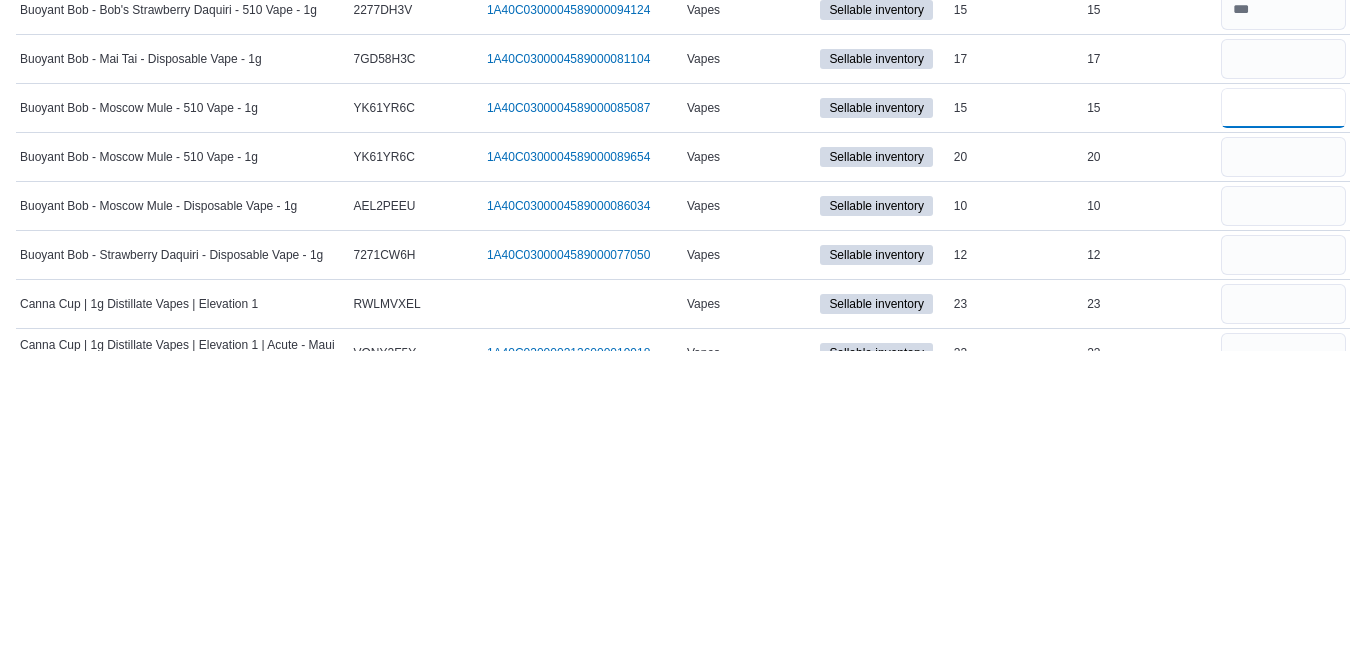 click at bounding box center (1283, 428) 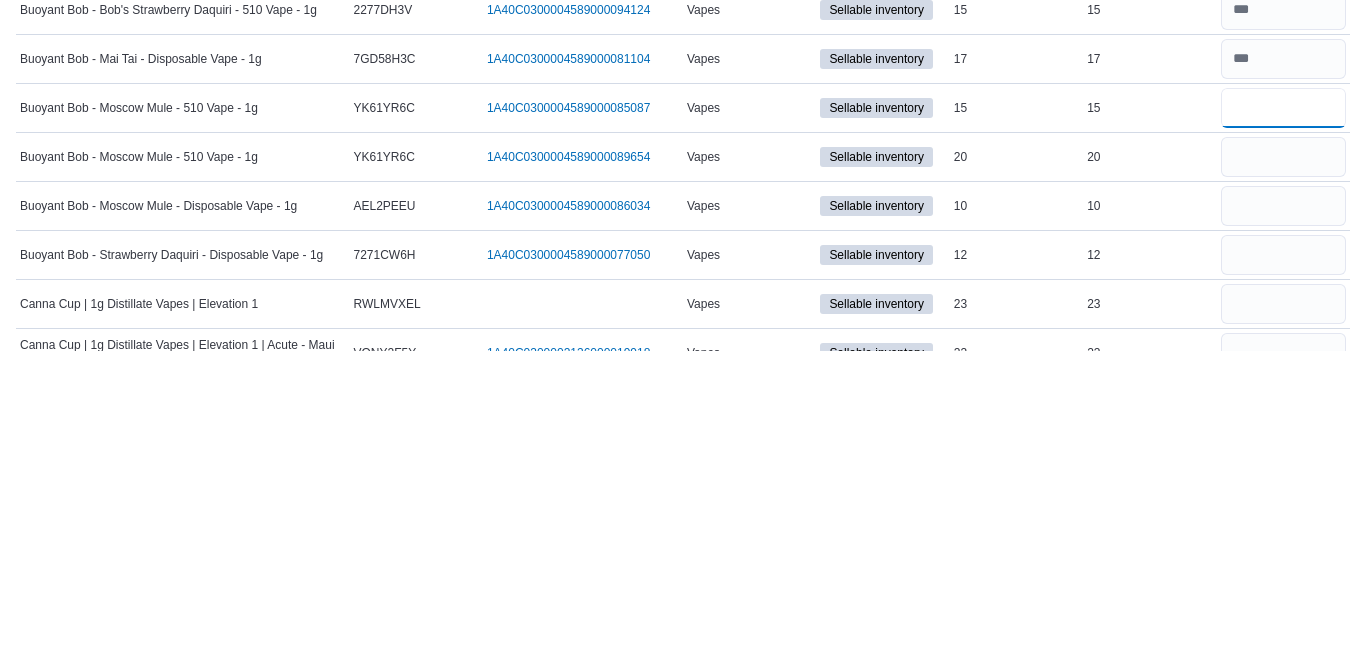 type 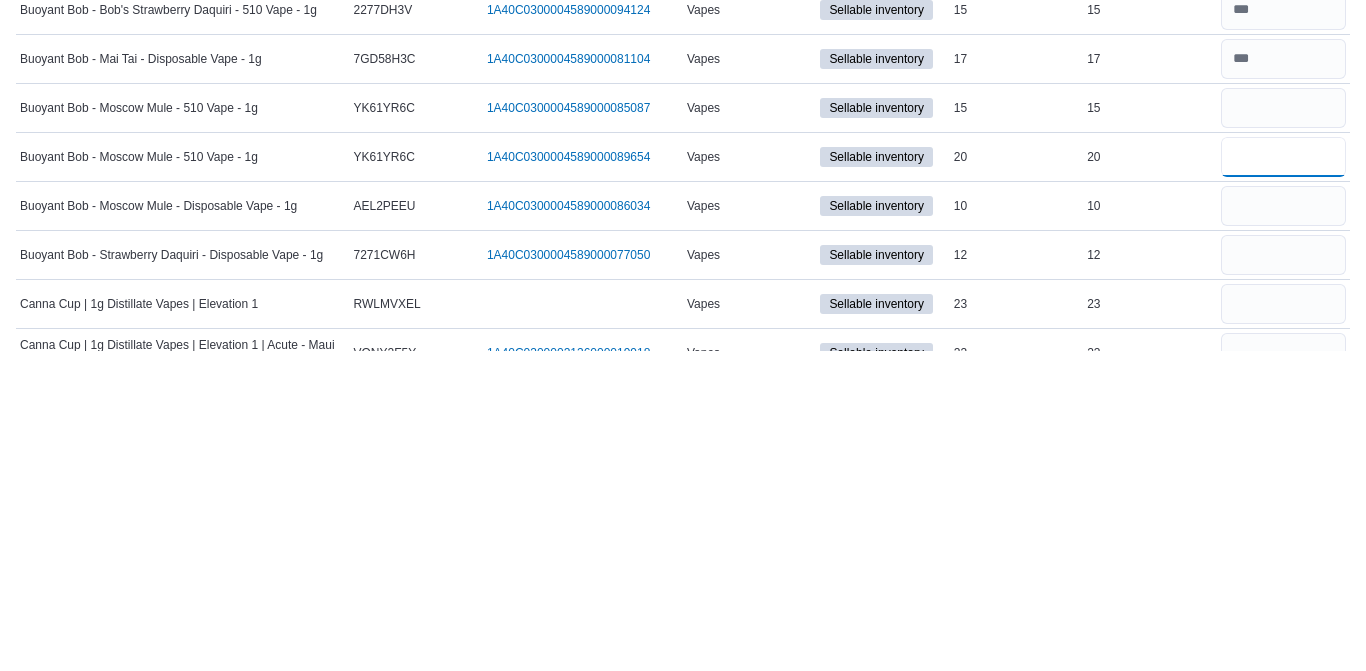click at bounding box center [1283, 477] 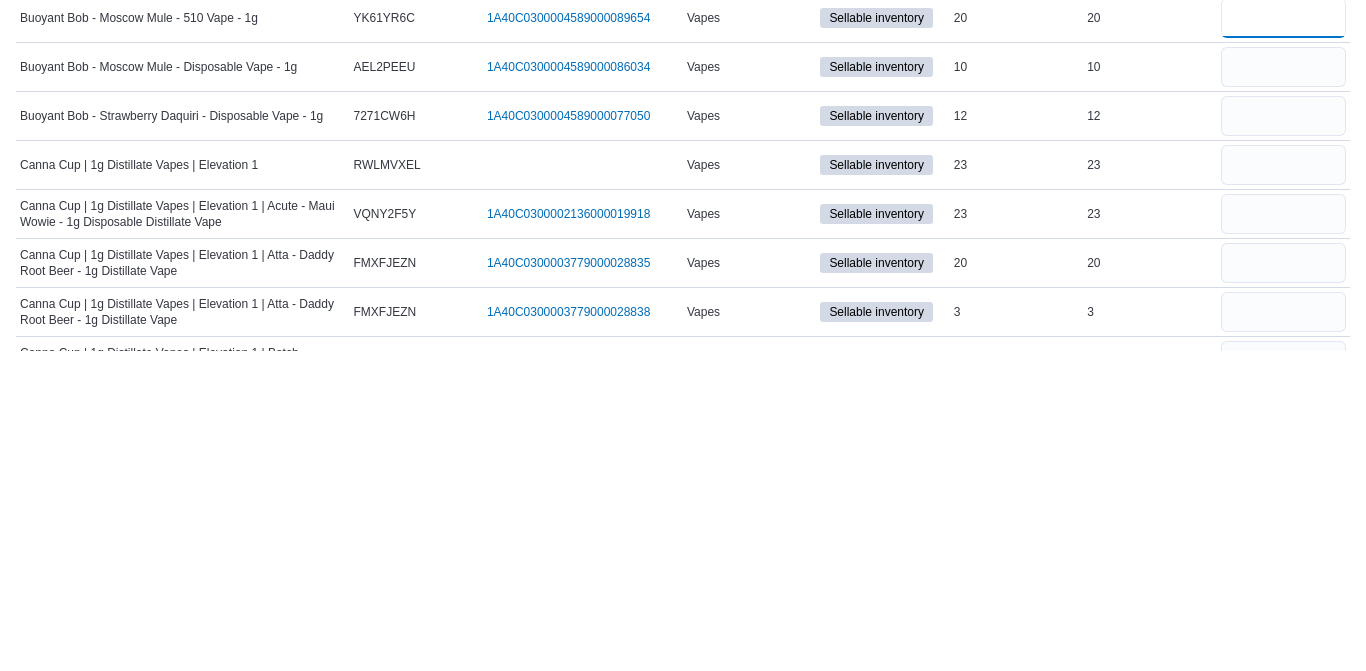 scroll, scrollTop: 1109, scrollLeft: 0, axis: vertical 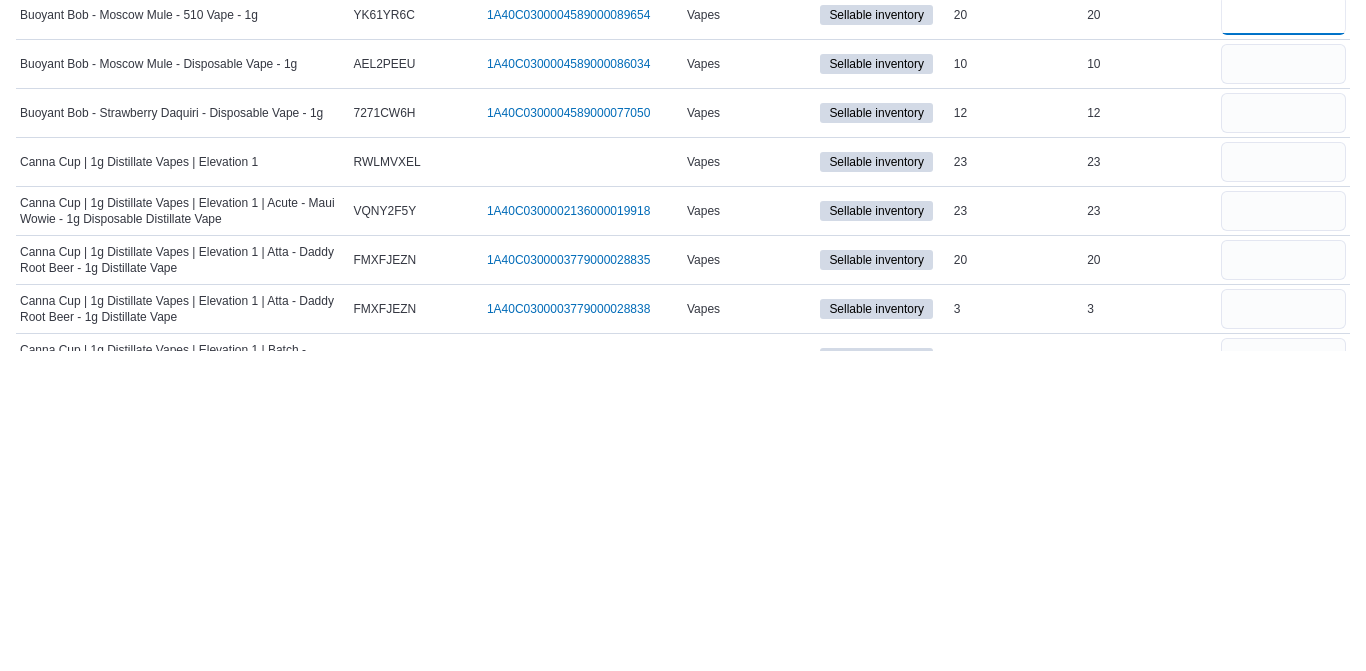 type on "**" 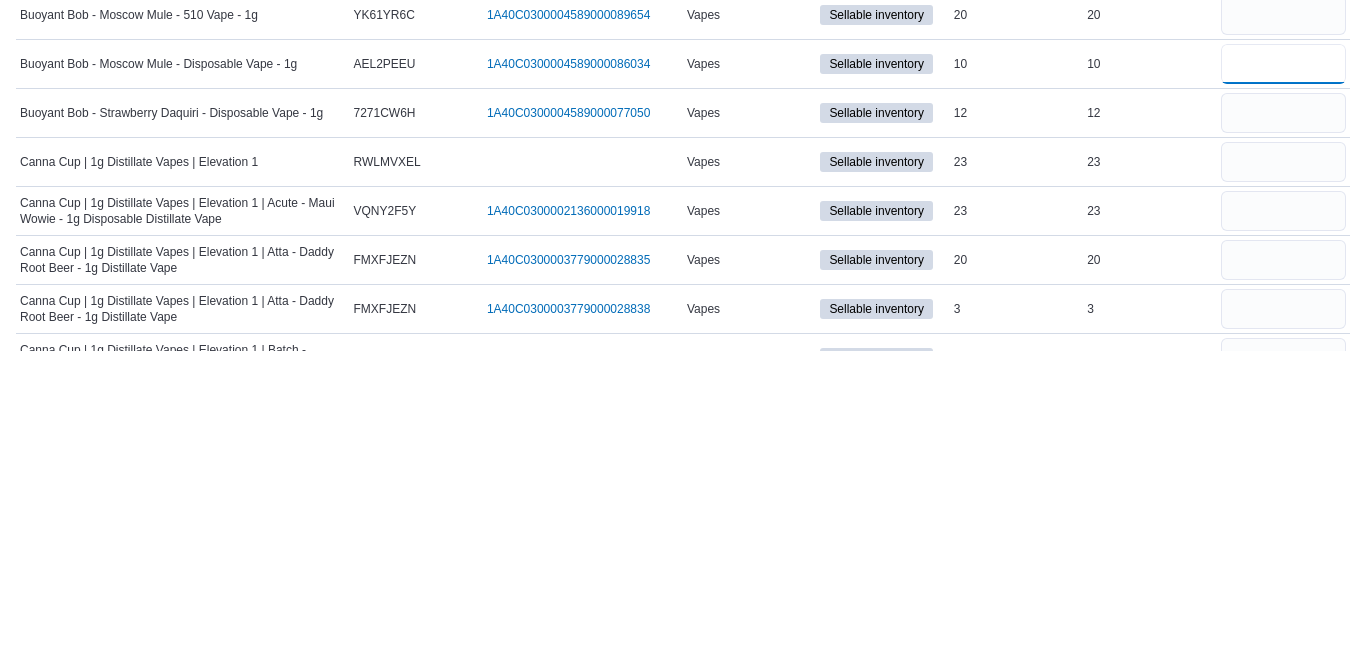 click at bounding box center [1283, 384] 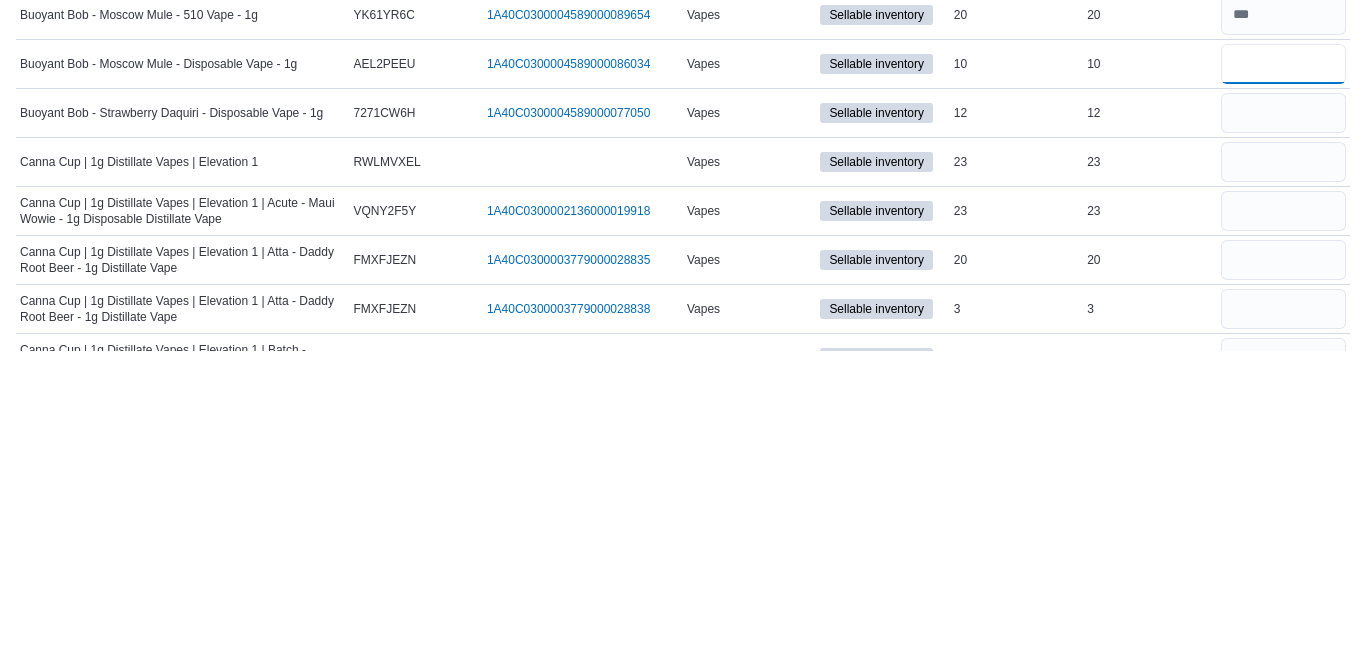 click at bounding box center [1283, 384] 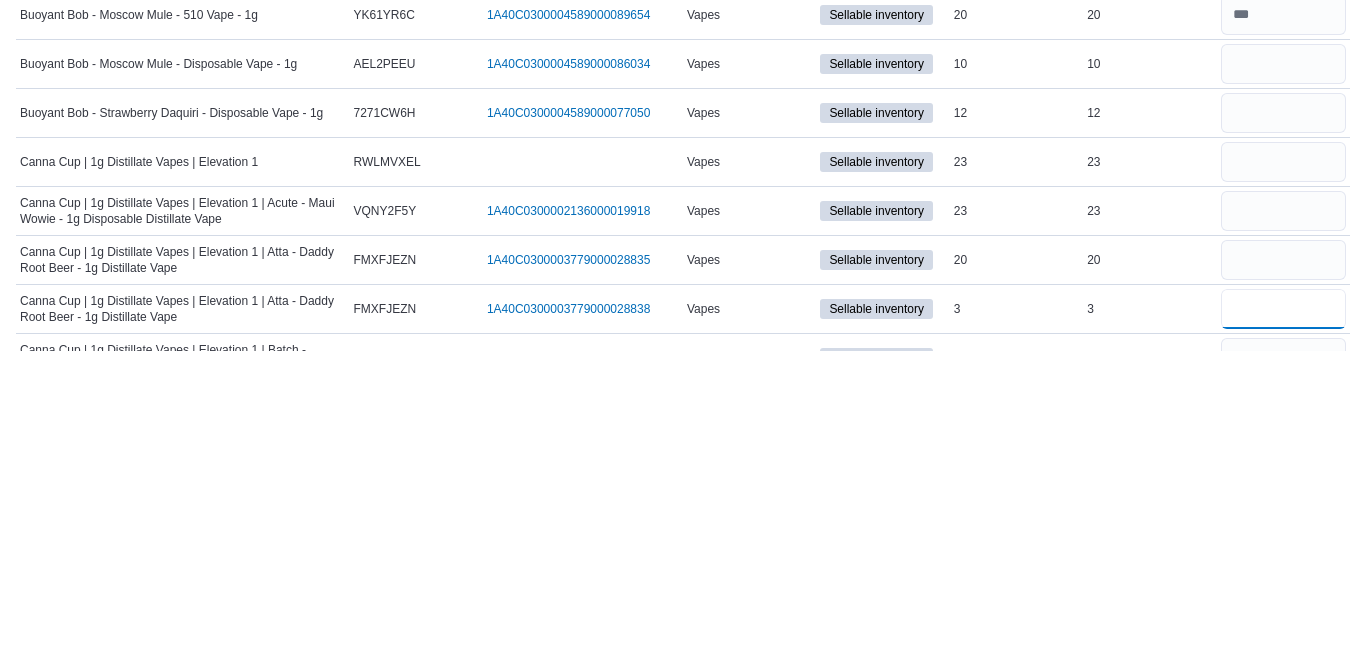 click at bounding box center (1283, 629) 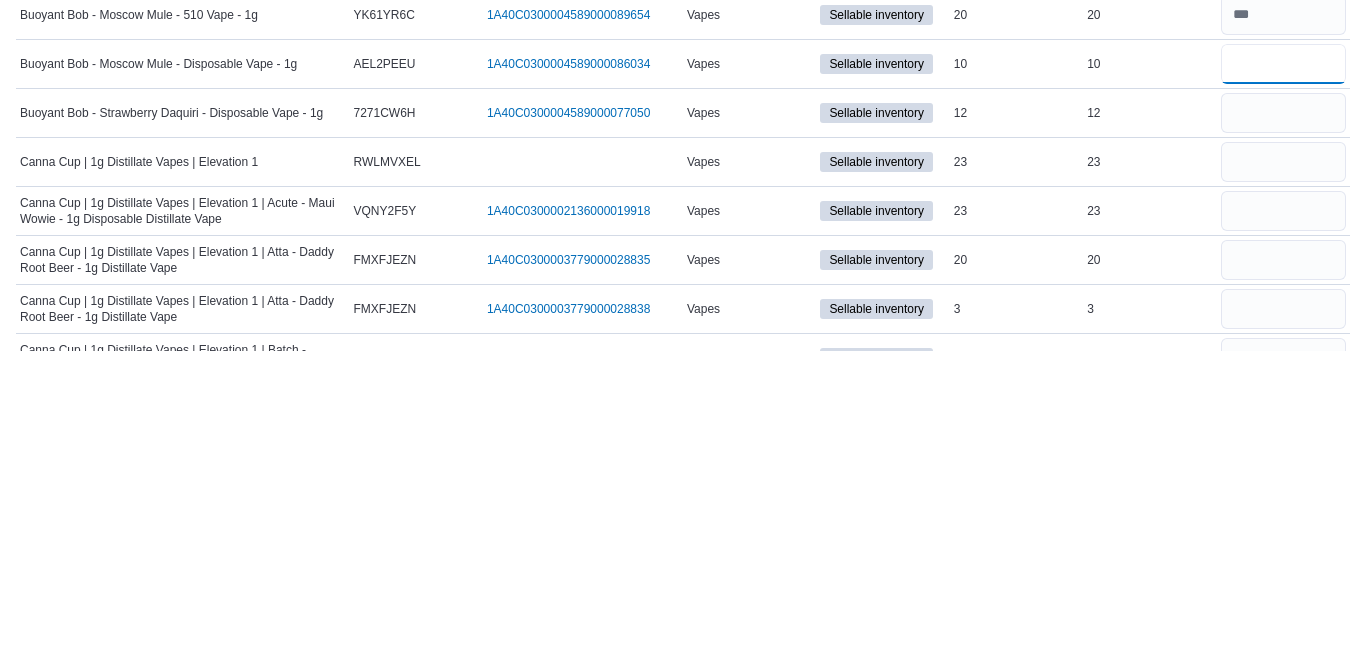 click at bounding box center [1283, 384] 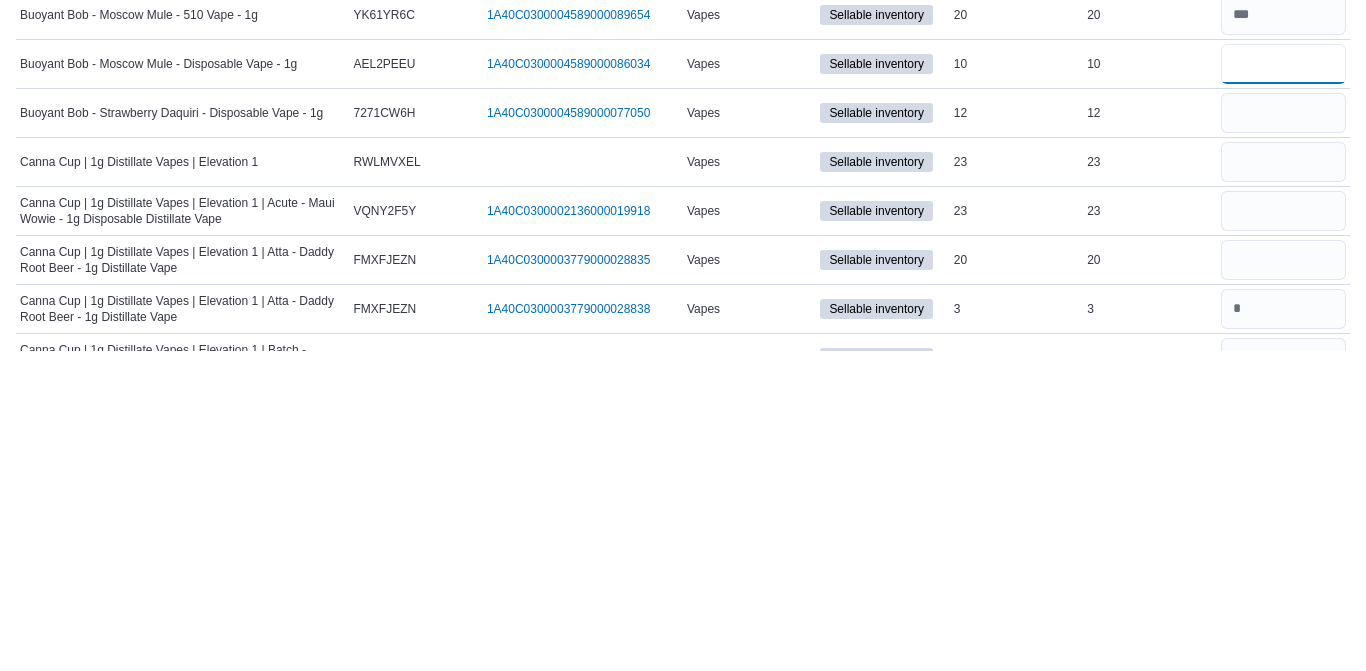 type 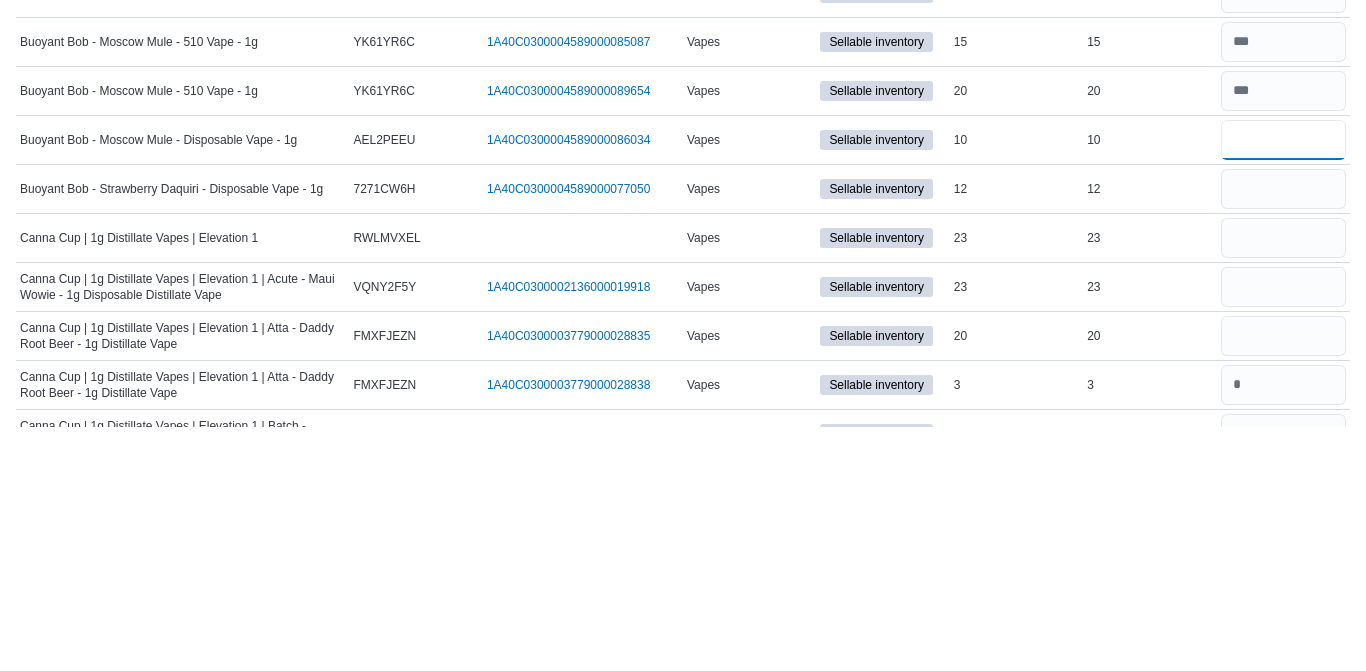 type on "**" 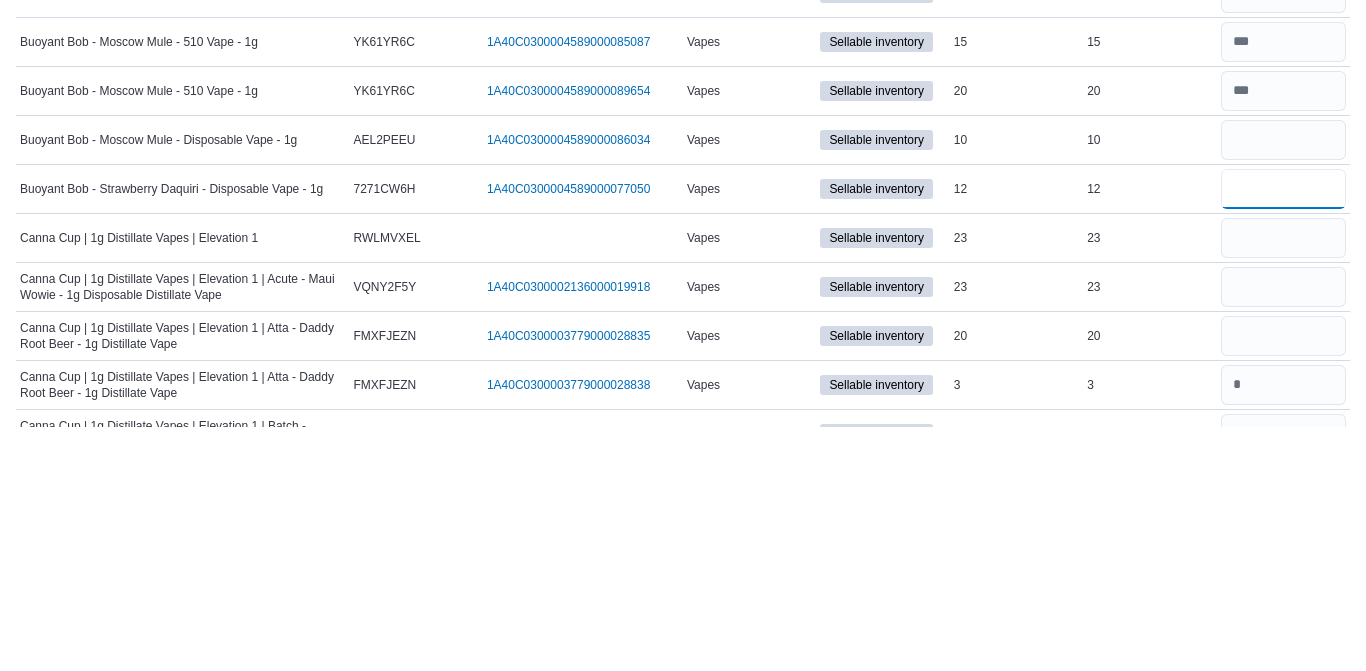 click at bounding box center (1283, 433) 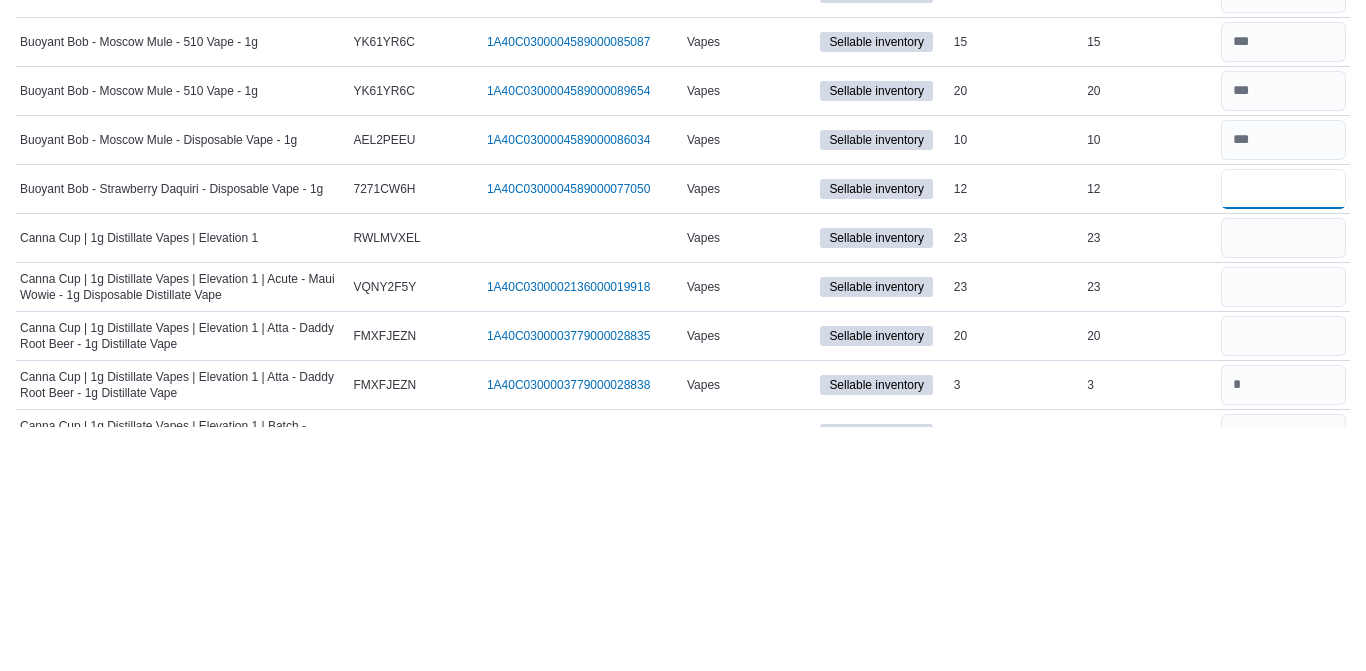 type 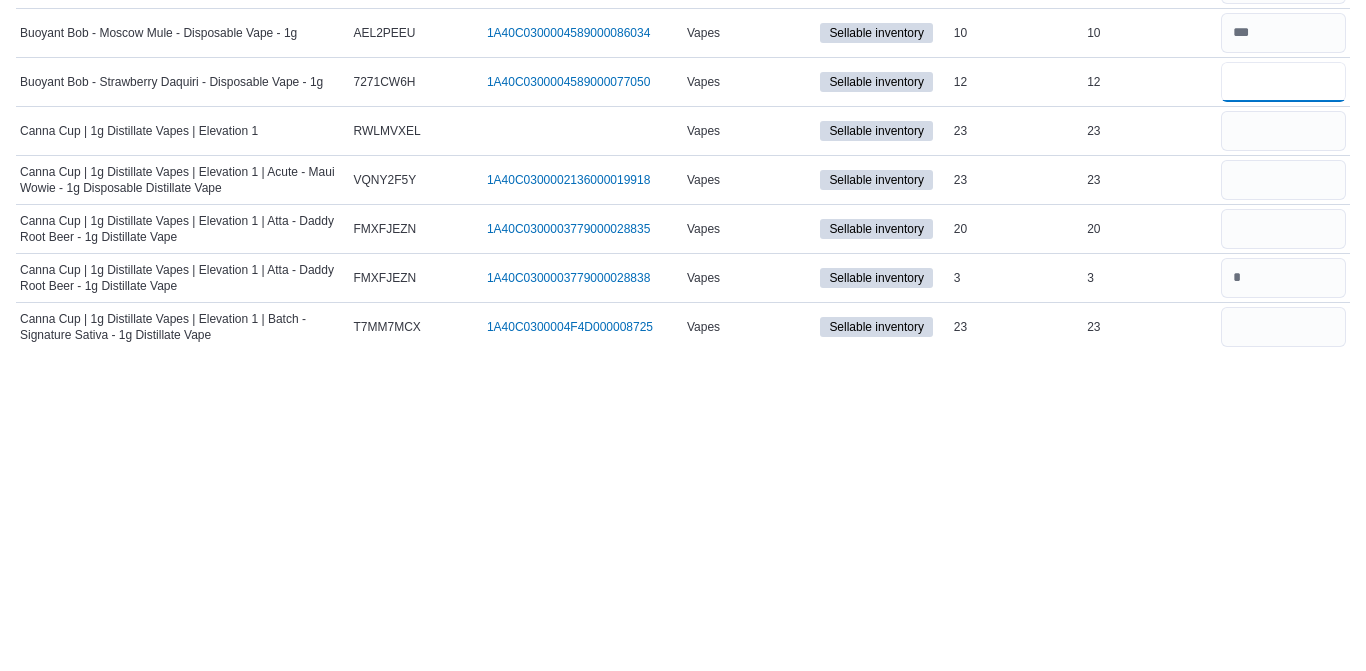 scroll, scrollTop: 1180, scrollLeft: 0, axis: vertical 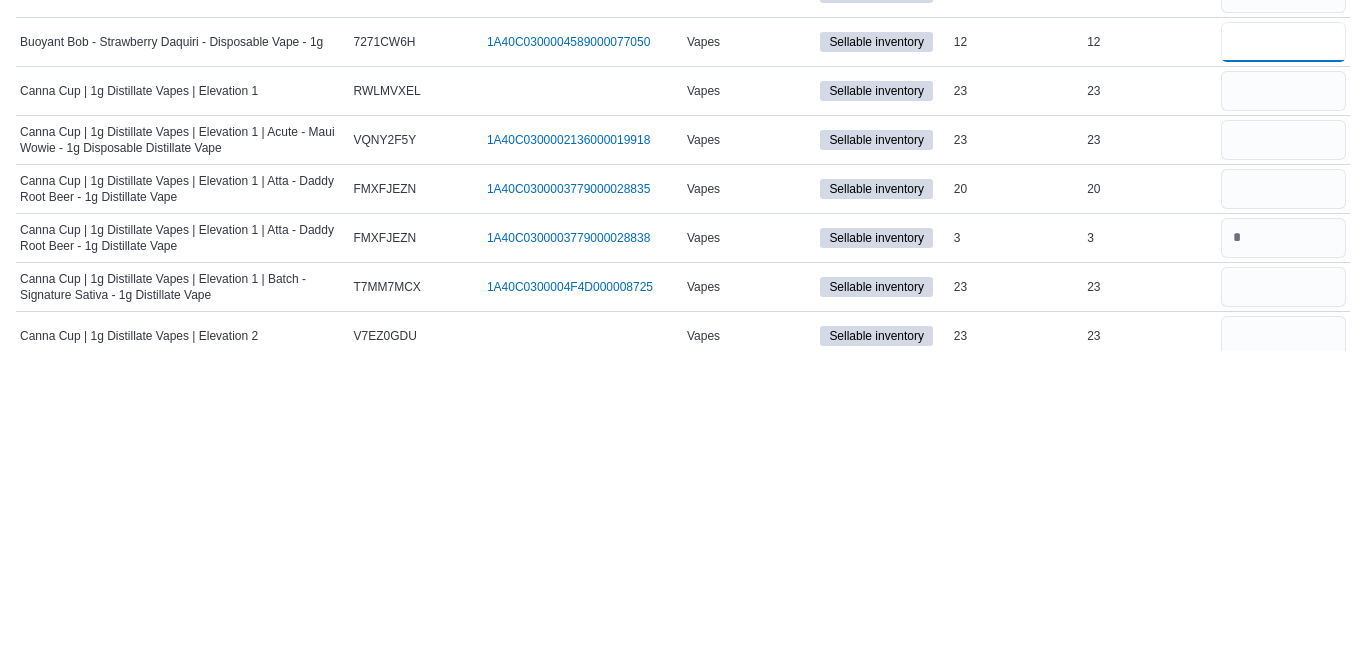 type on "**" 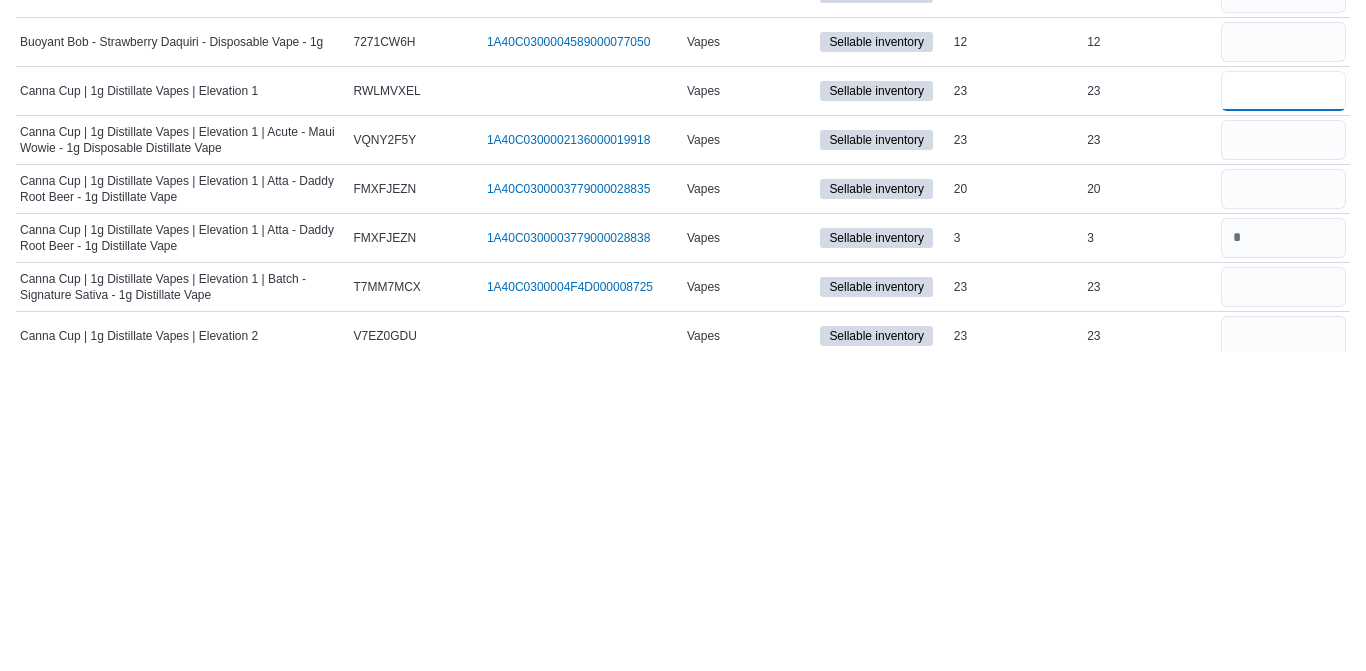 click at bounding box center (1283, 411) 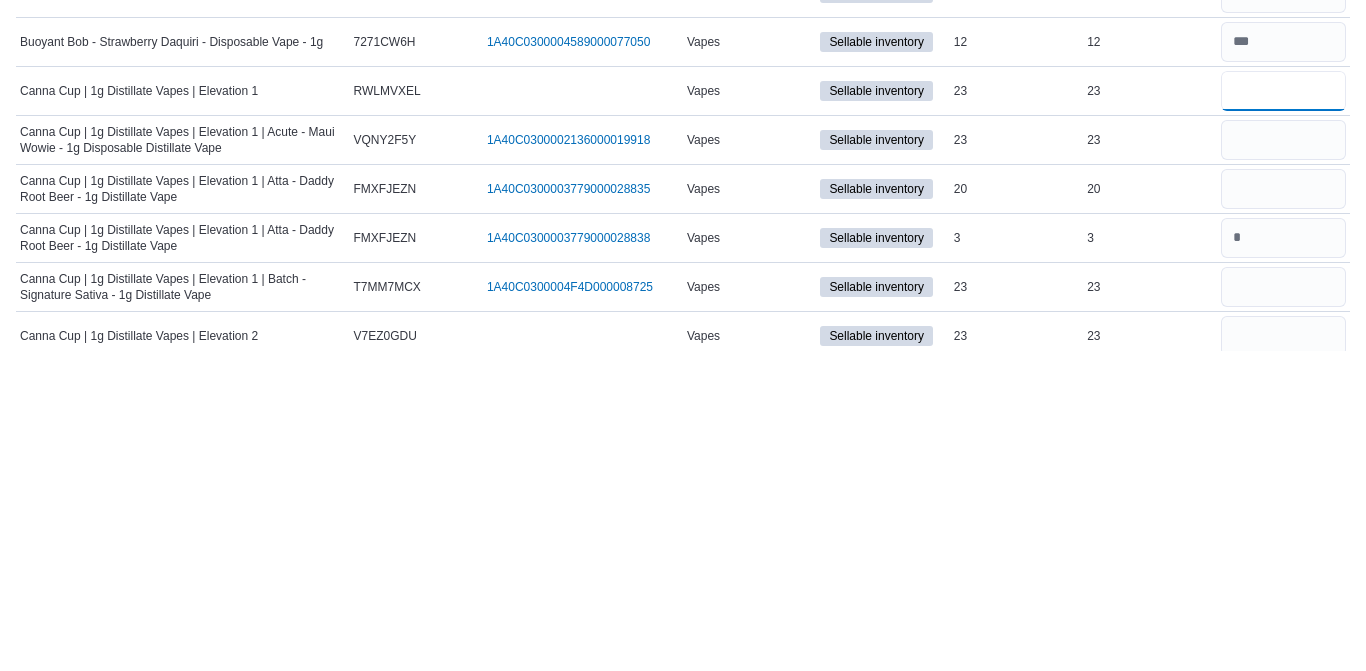 type 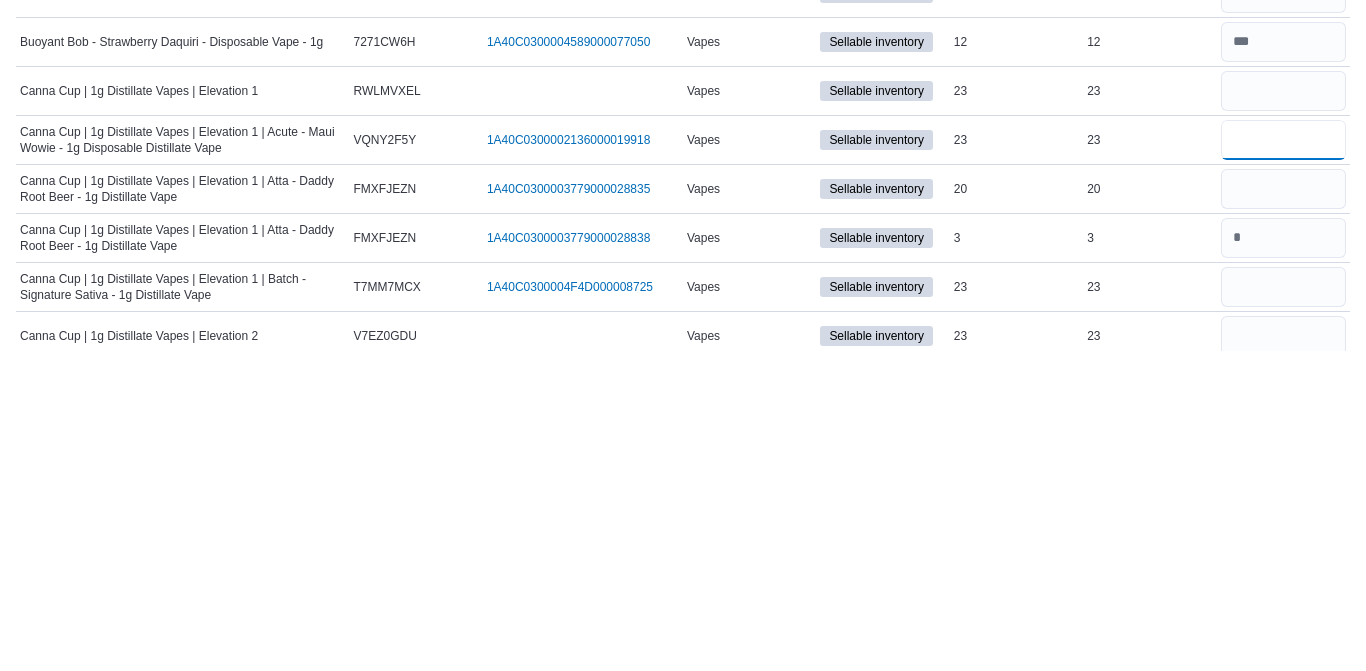 click at bounding box center (1283, 460) 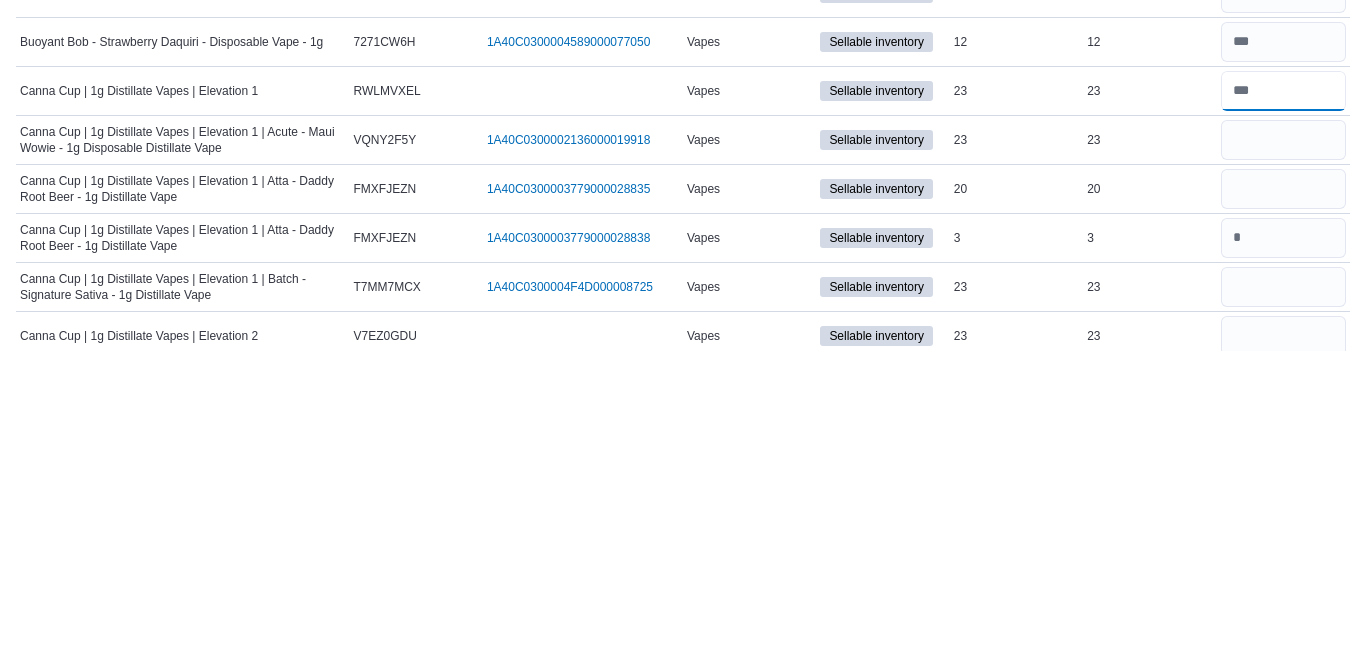 click at bounding box center (1283, 411) 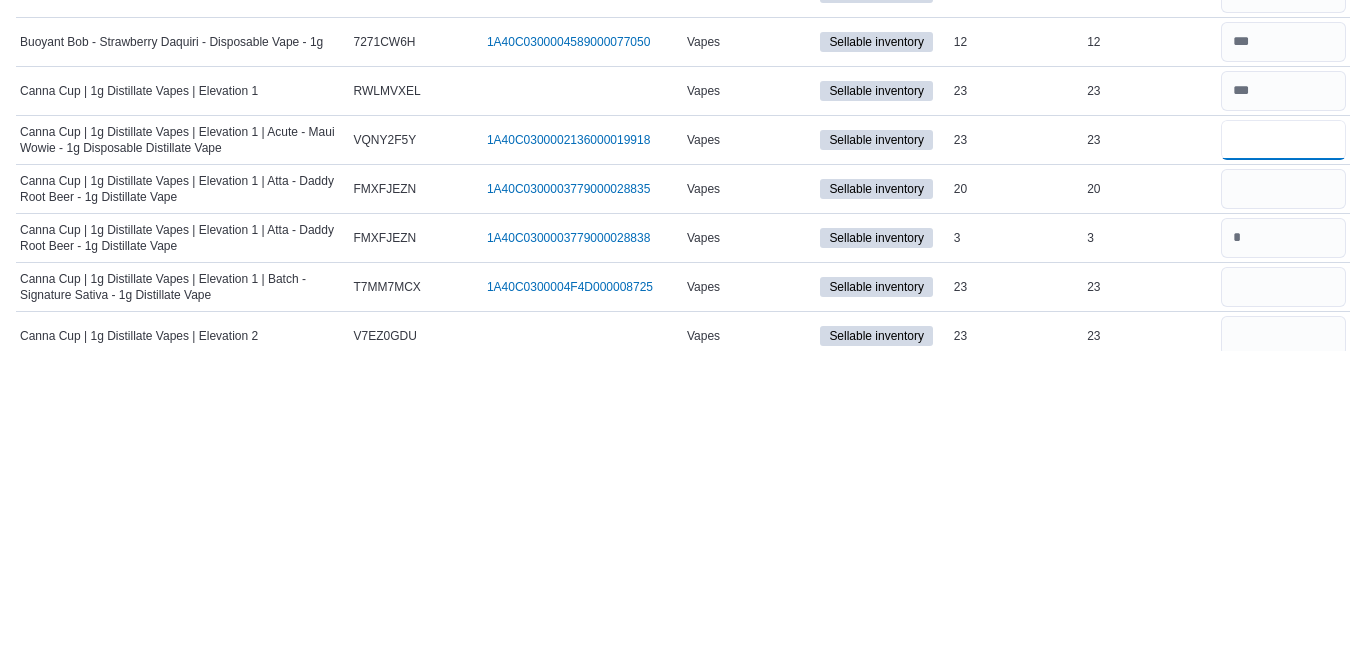 click at bounding box center (1283, 460) 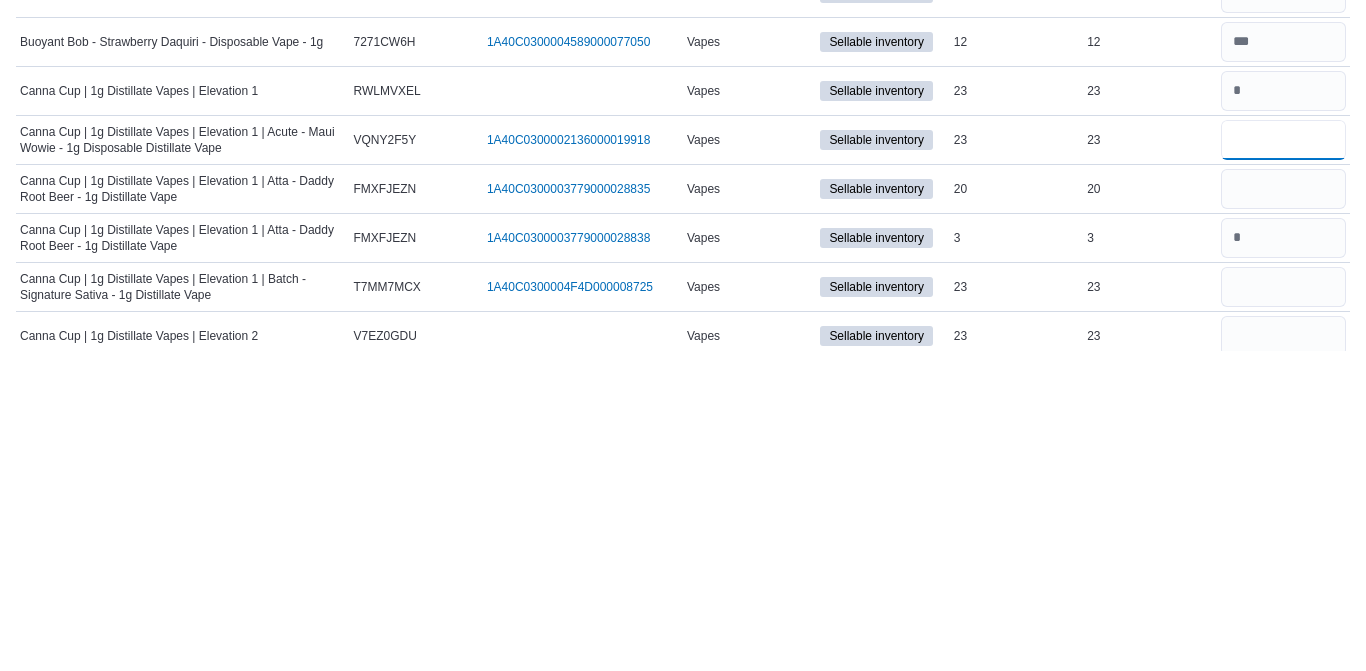 type on "**" 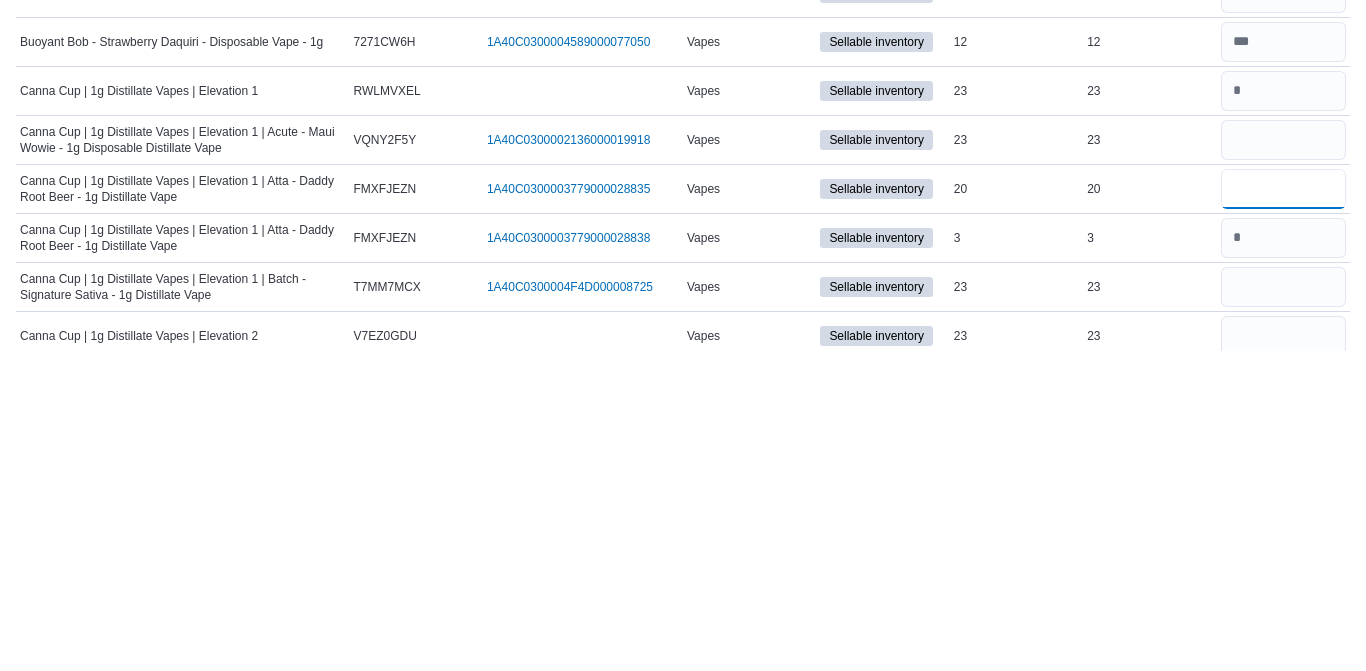 click at bounding box center [1283, 509] 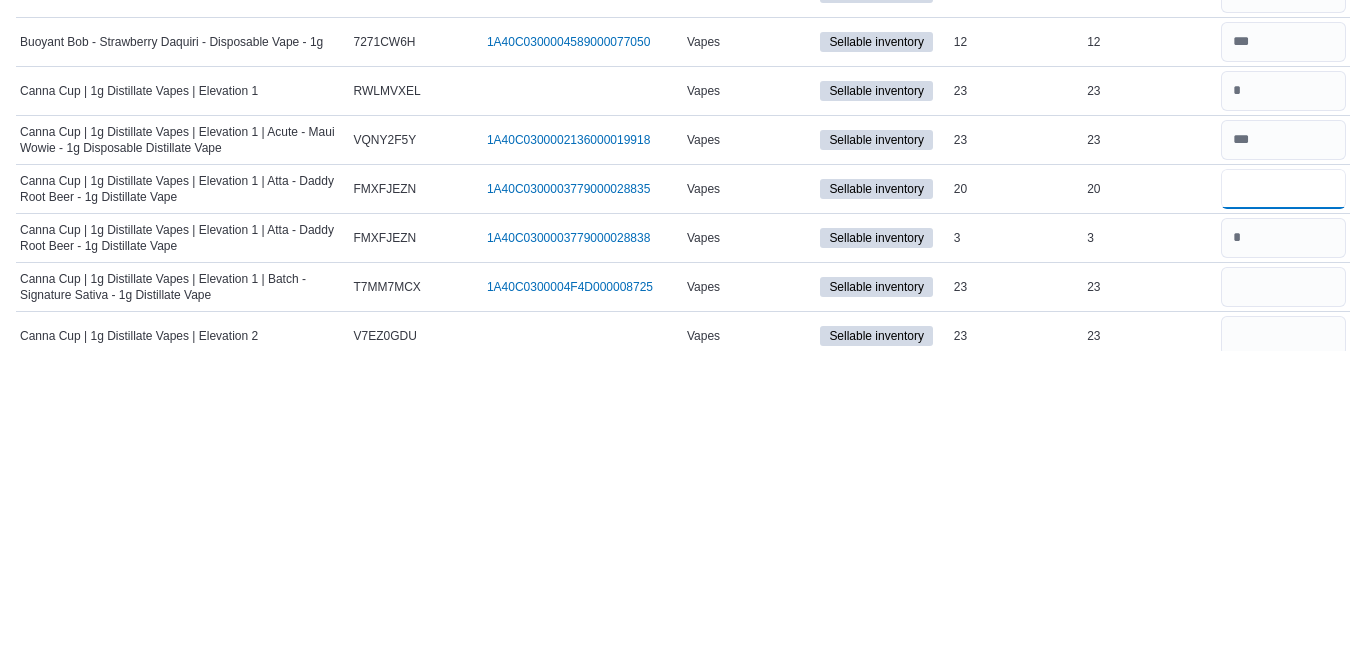 click at bounding box center [1283, 509] 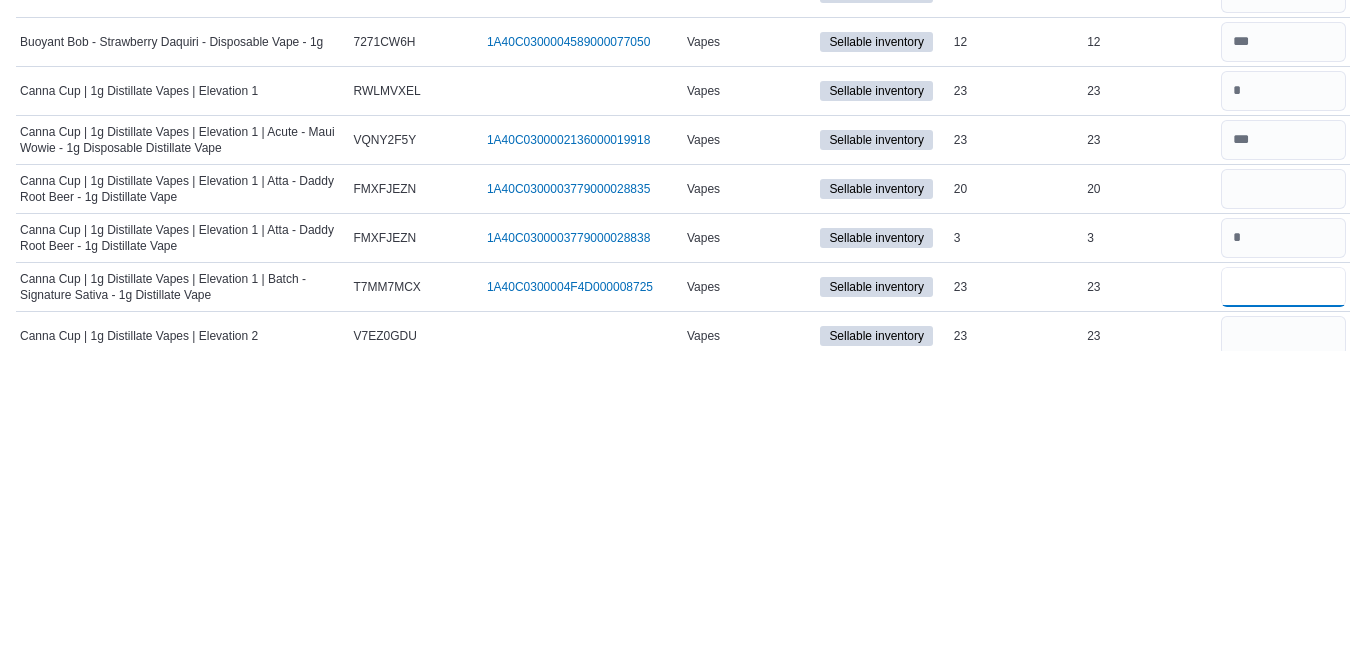 click at bounding box center (1283, 607) 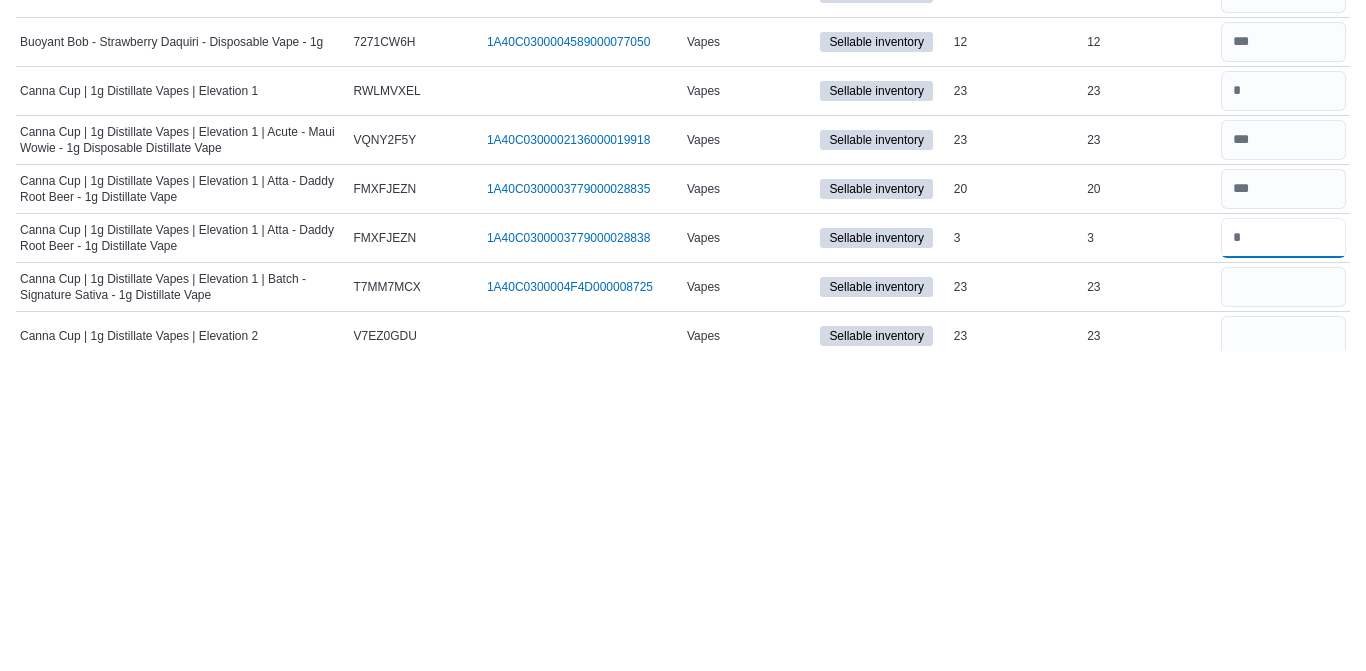 click at bounding box center [1283, 558] 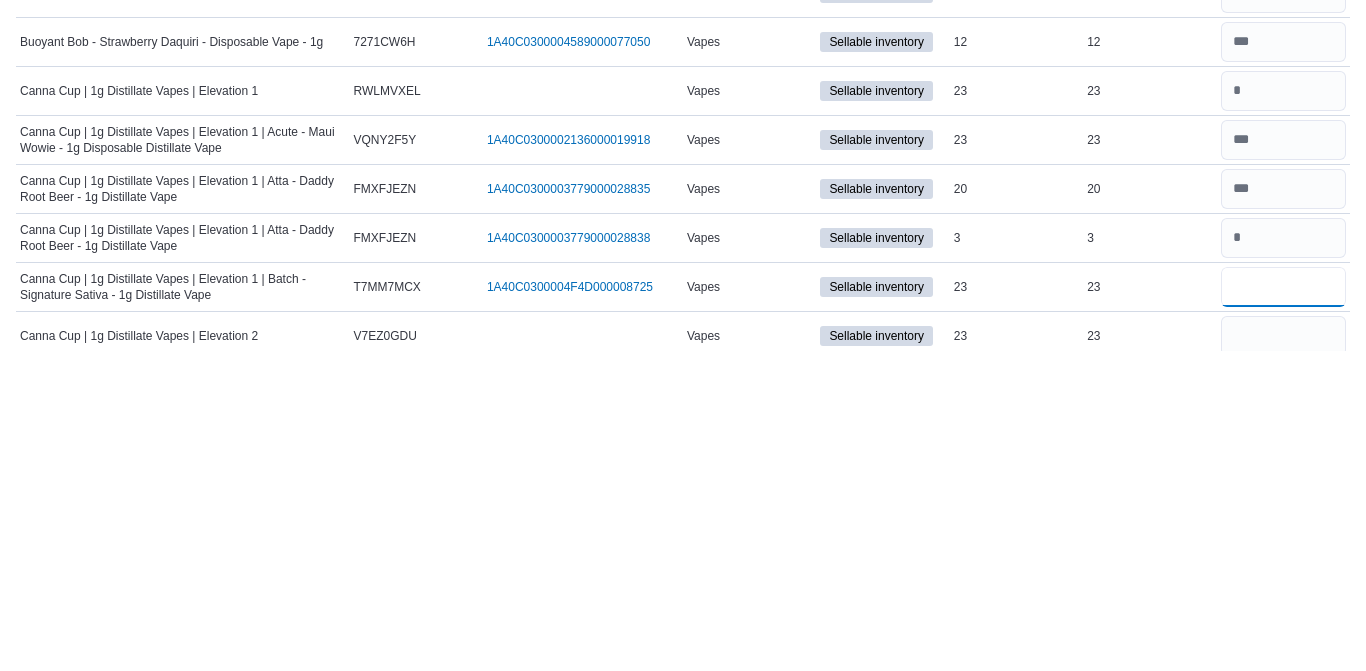 click at bounding box center [1283, 607] 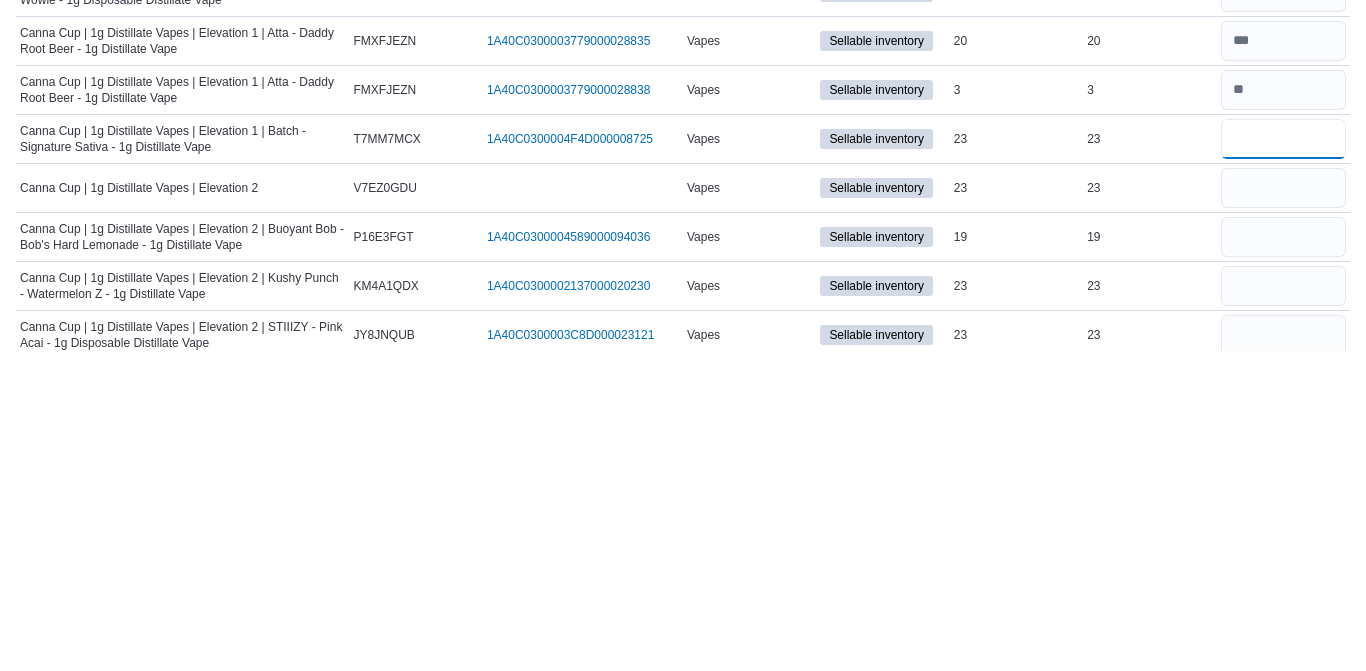 scroll, scrollTop: 1329, scrollLeft: 0, axis: vertical 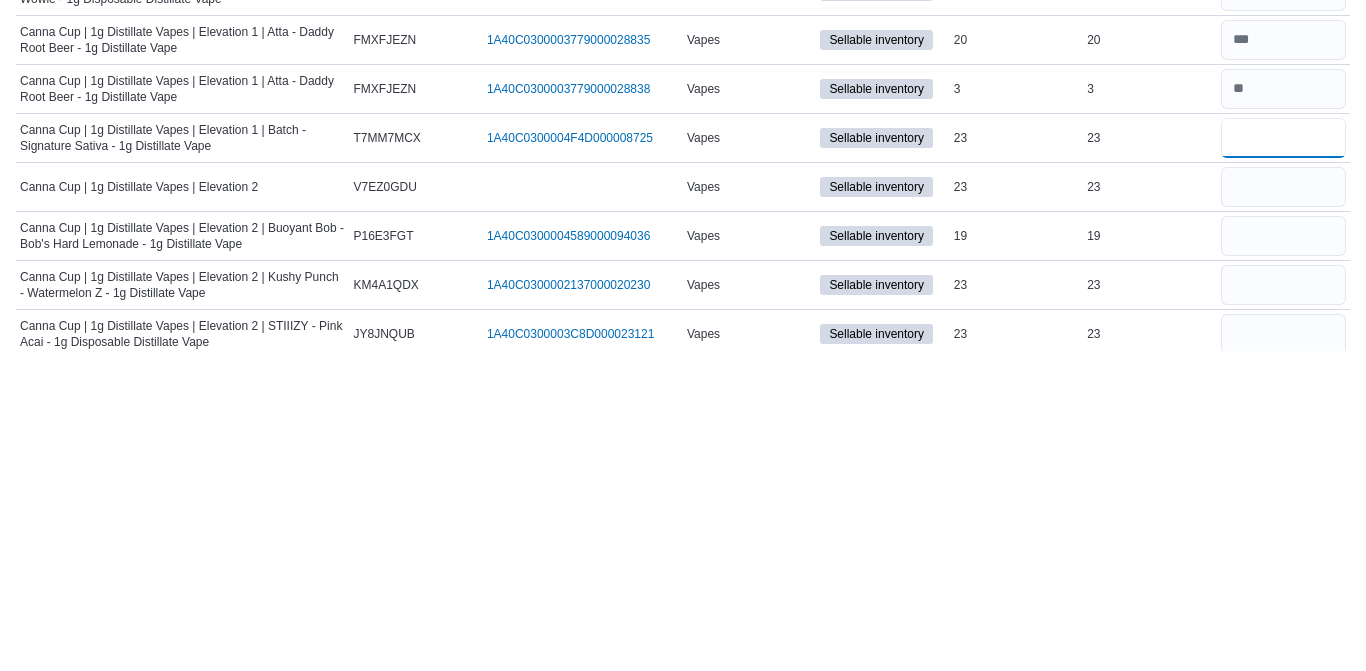 type on "**" 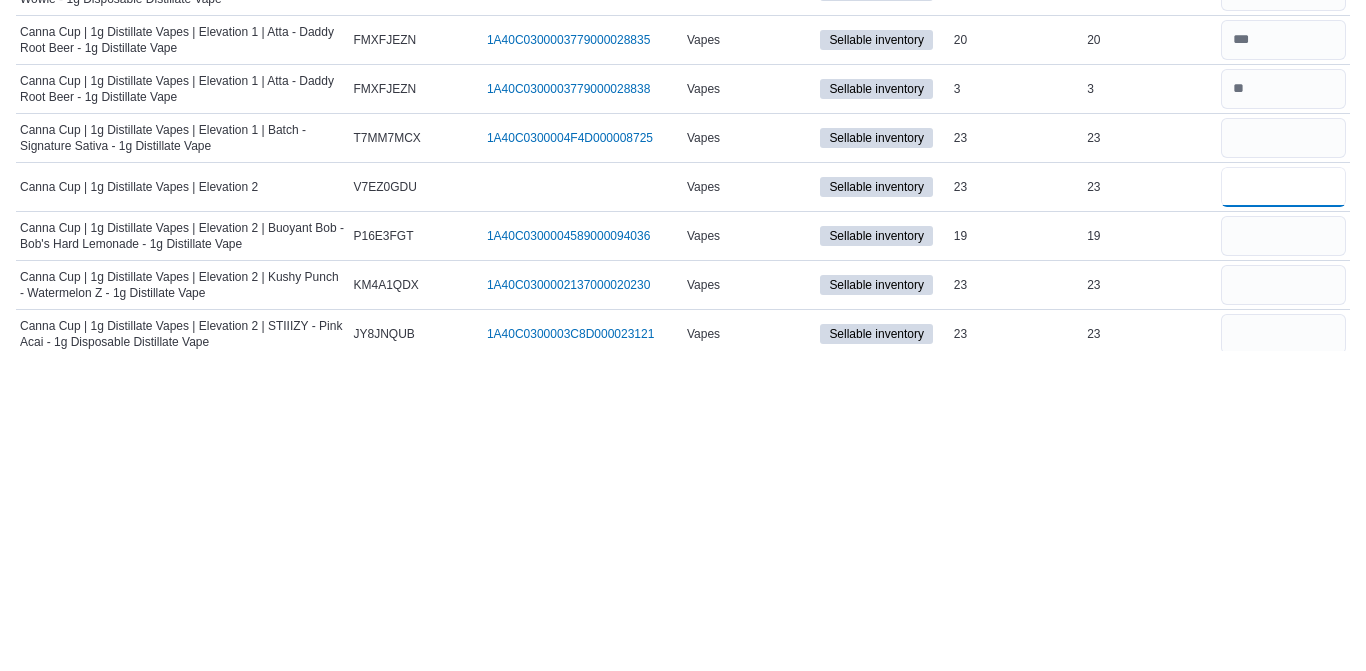 click at bounding box center [1283, 507] 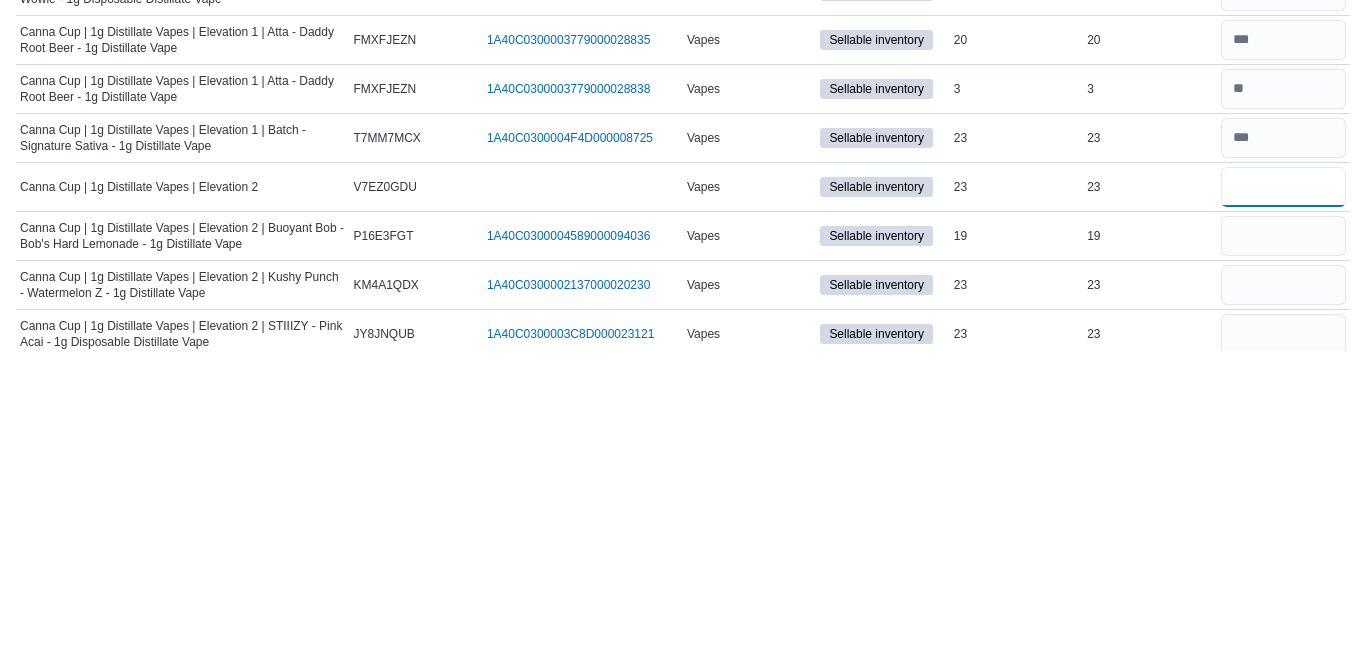 type on "*" 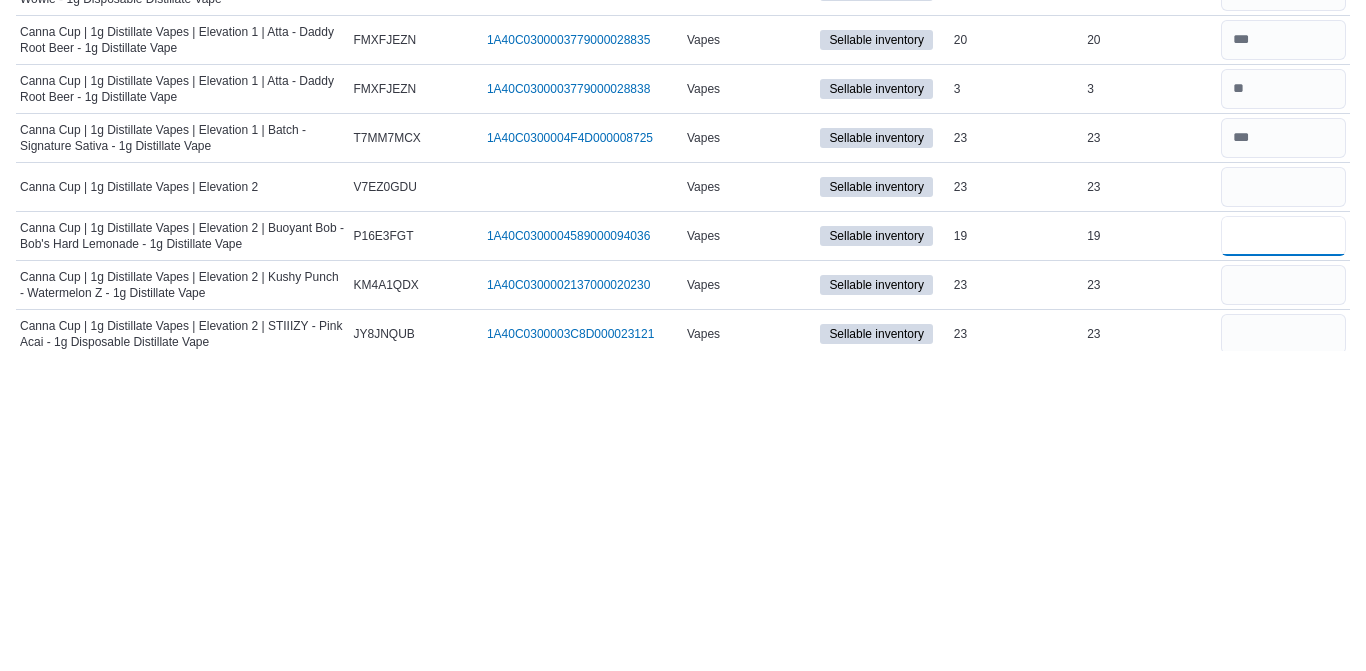 click at bounding box center (1283, 556) 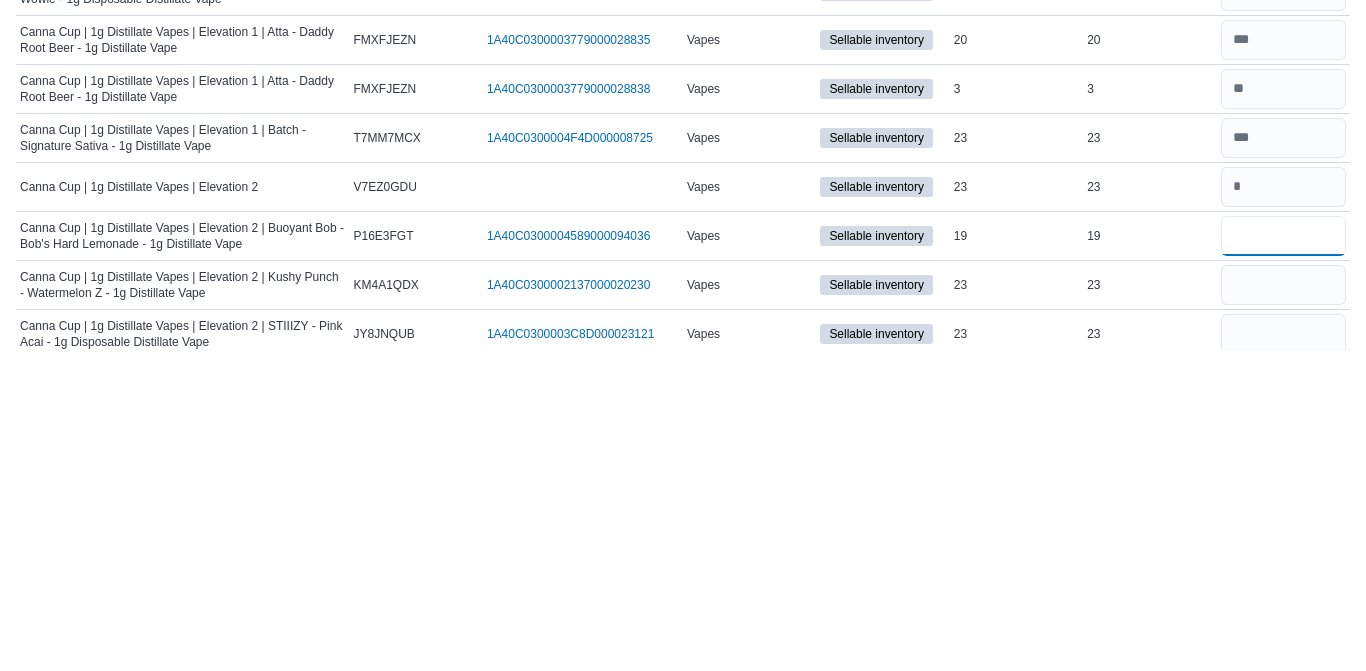 type 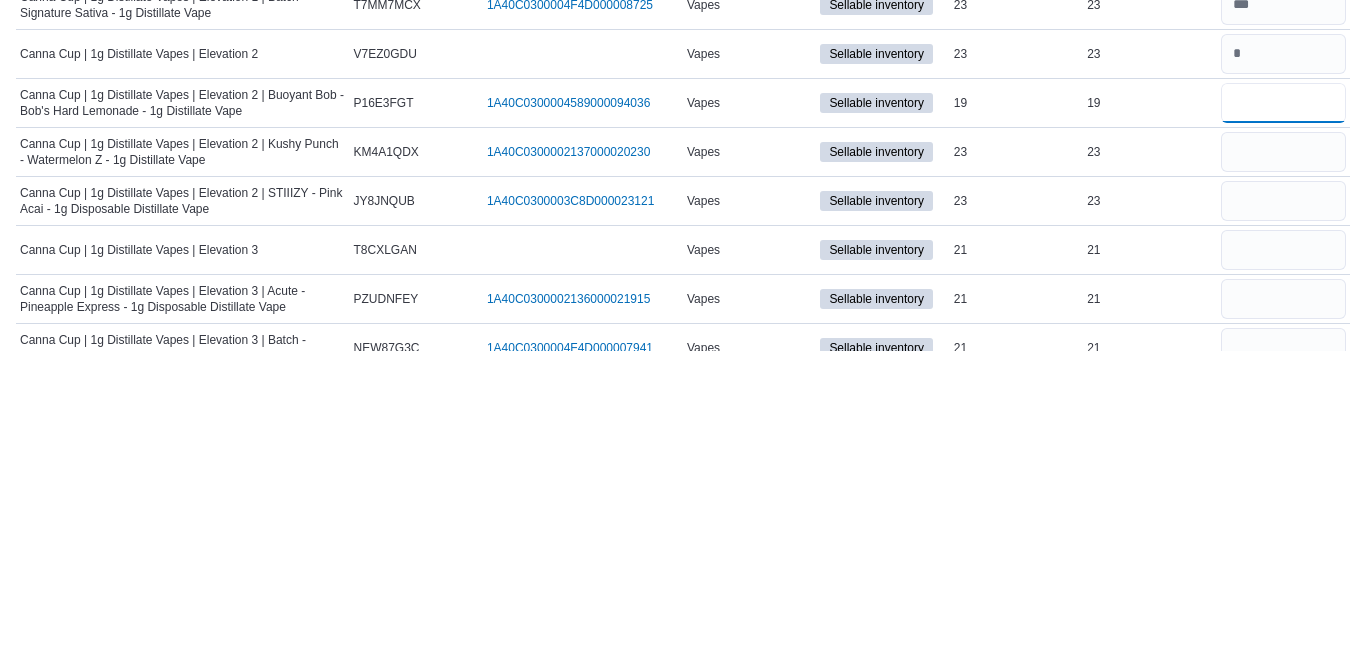 scroll, scrollTop: 1467, scrollLeft: 0, axis: vertical 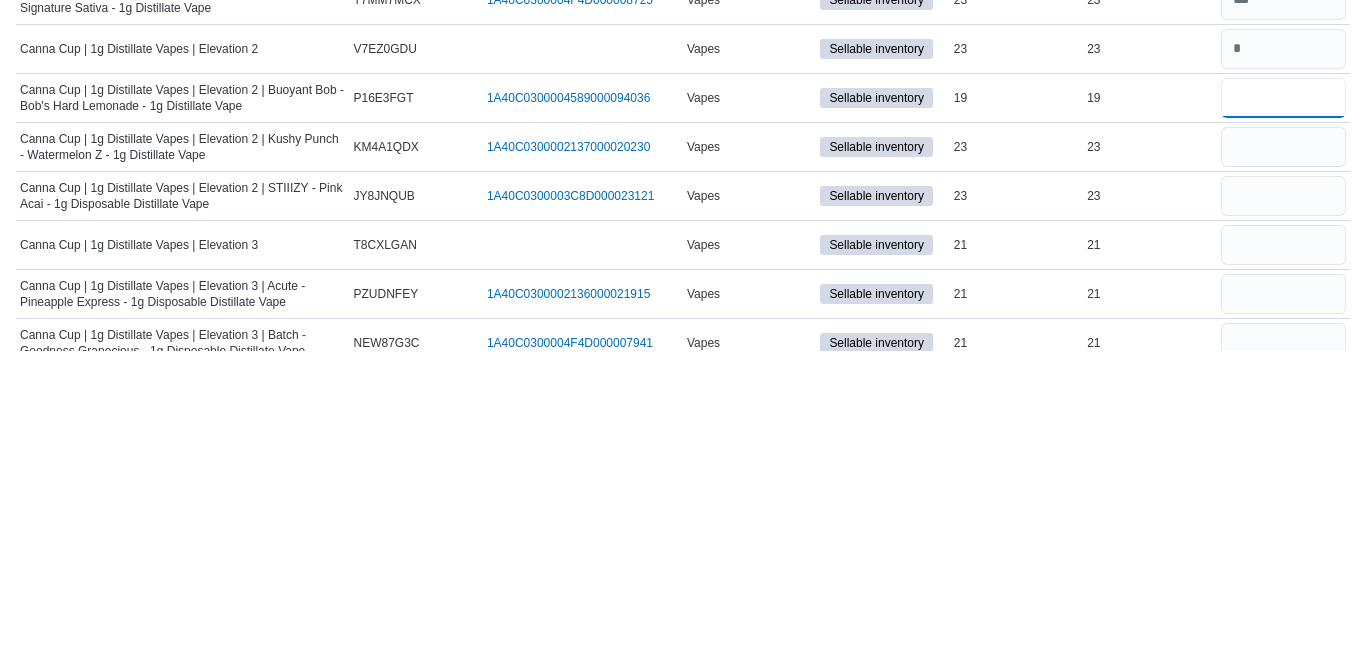 type on "*" 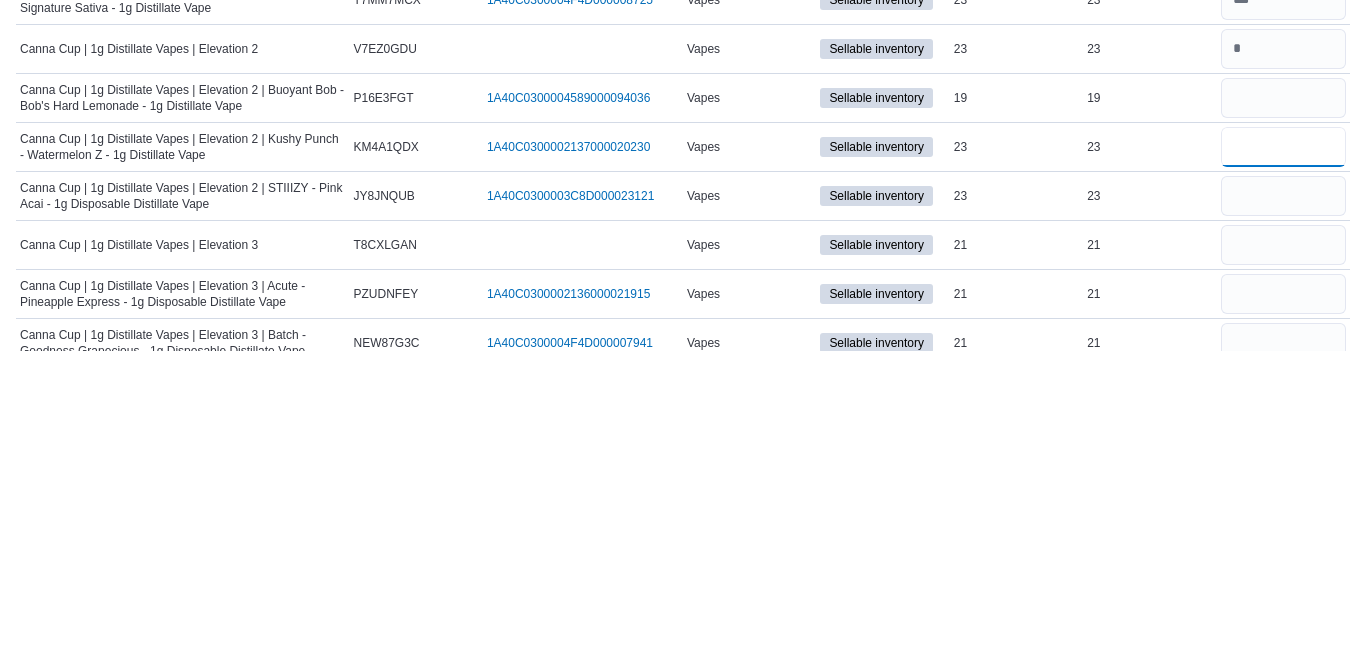 click at bounding box center (1283, 467) 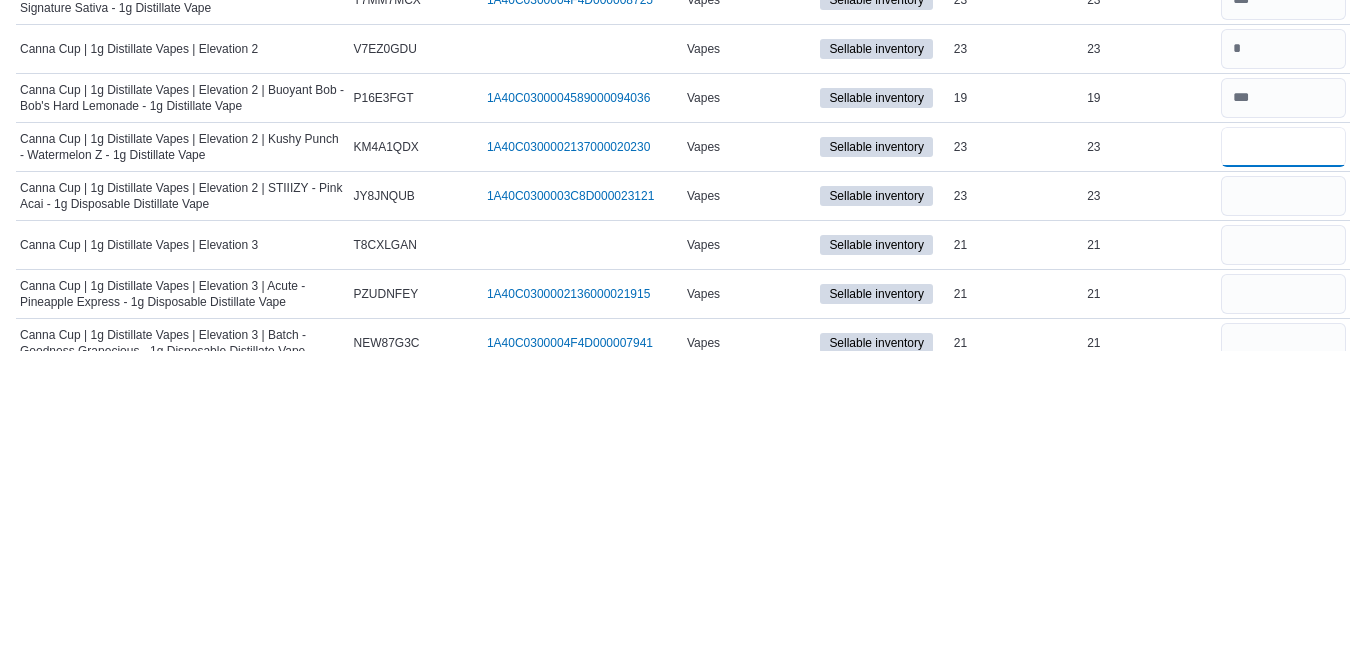 type 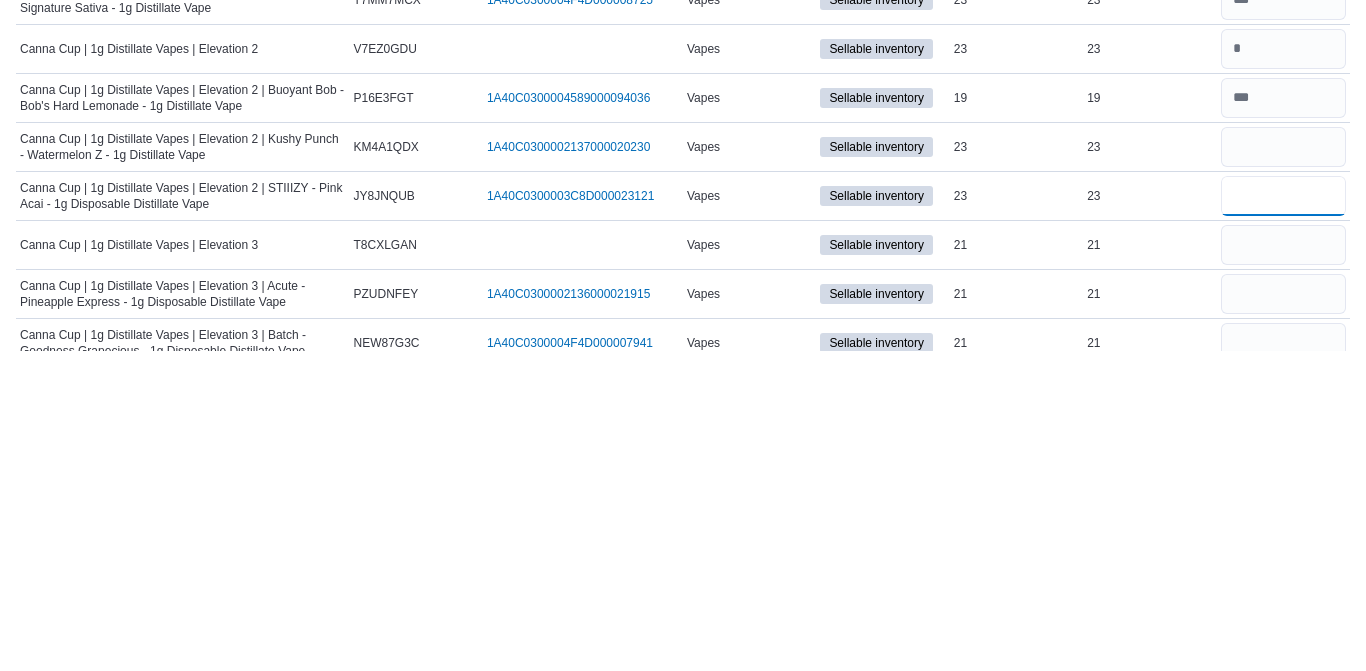 click at bounding box center [1283, 516] 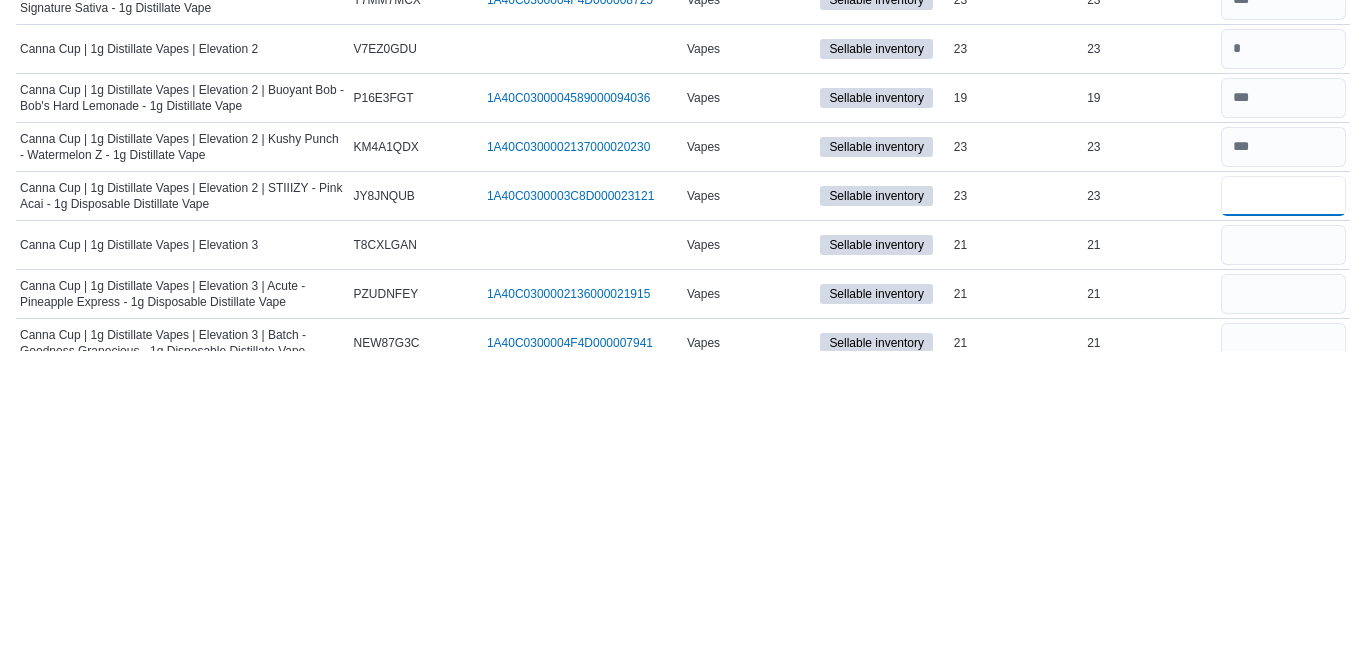 type 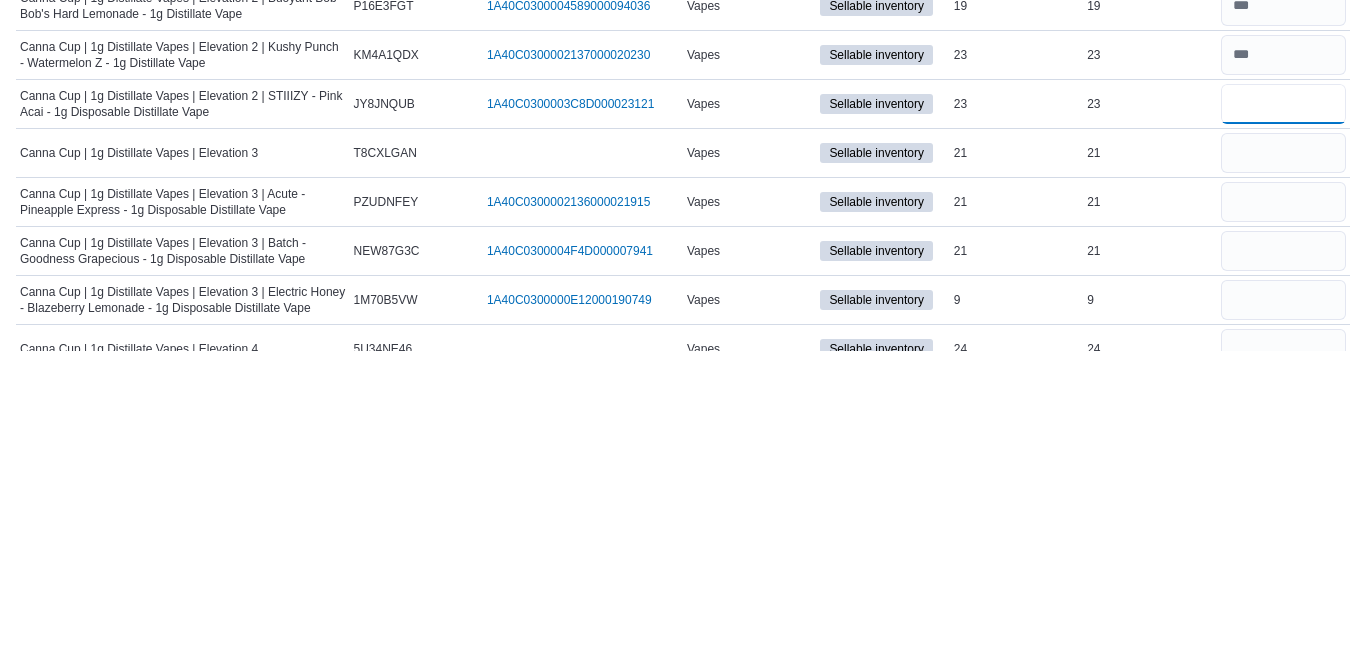 scroll, scrollTop: 1565, scrollLeft: 0, axis: vertical 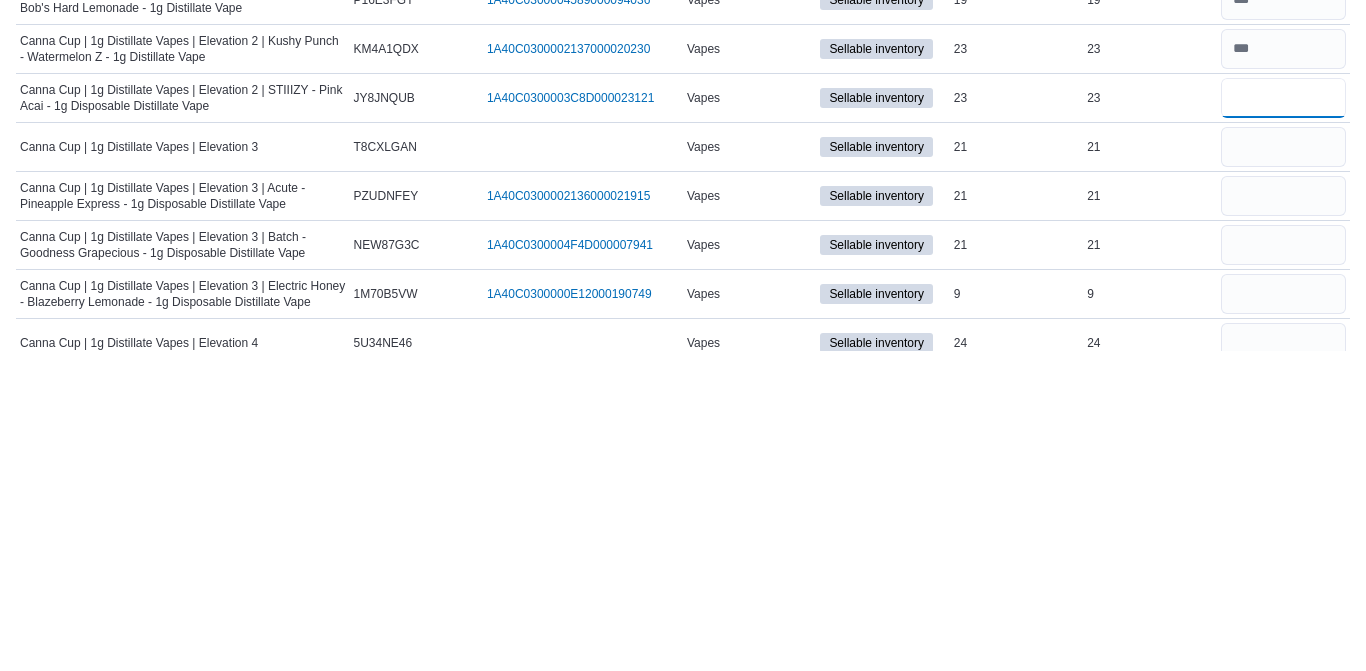 type on "**" 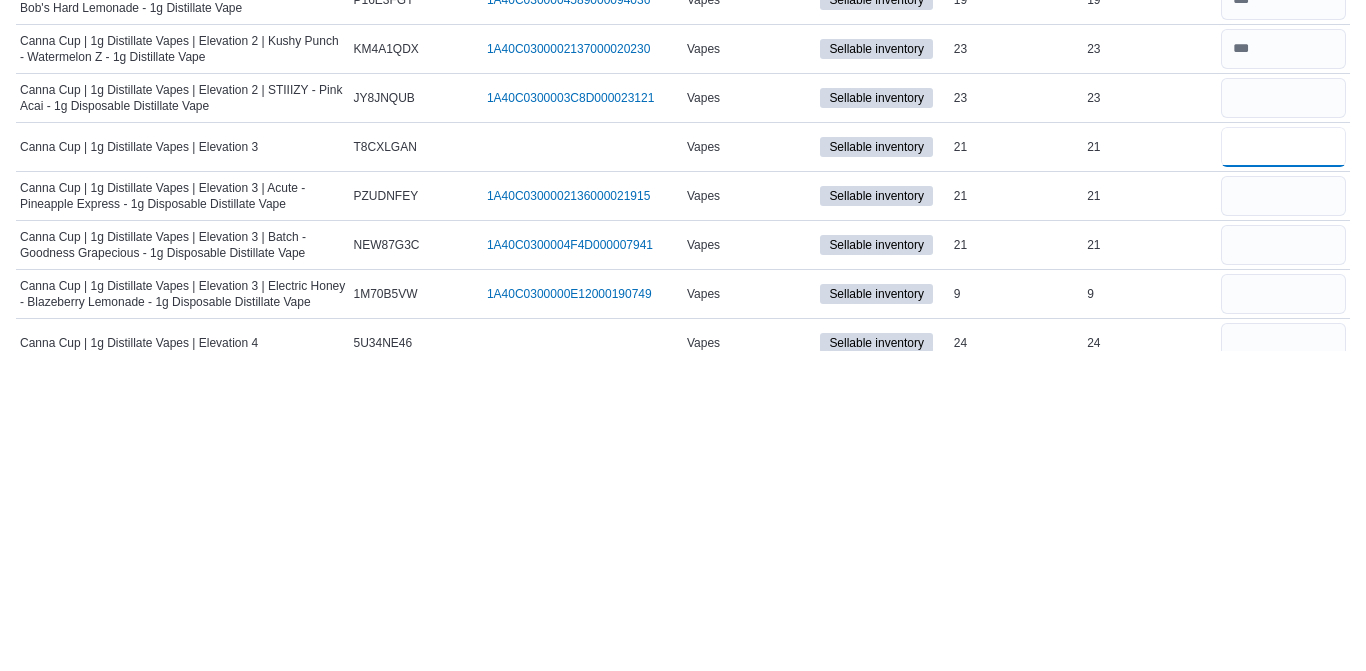 click at bounding box center (1283, 467) 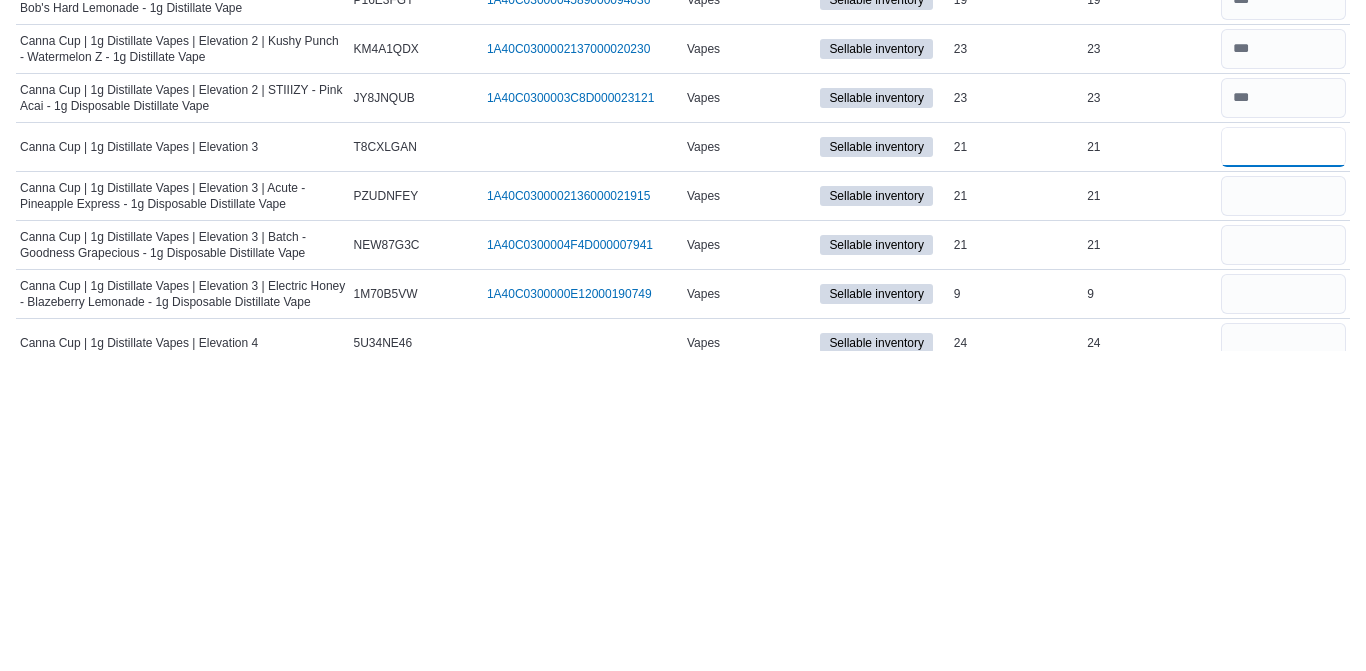type 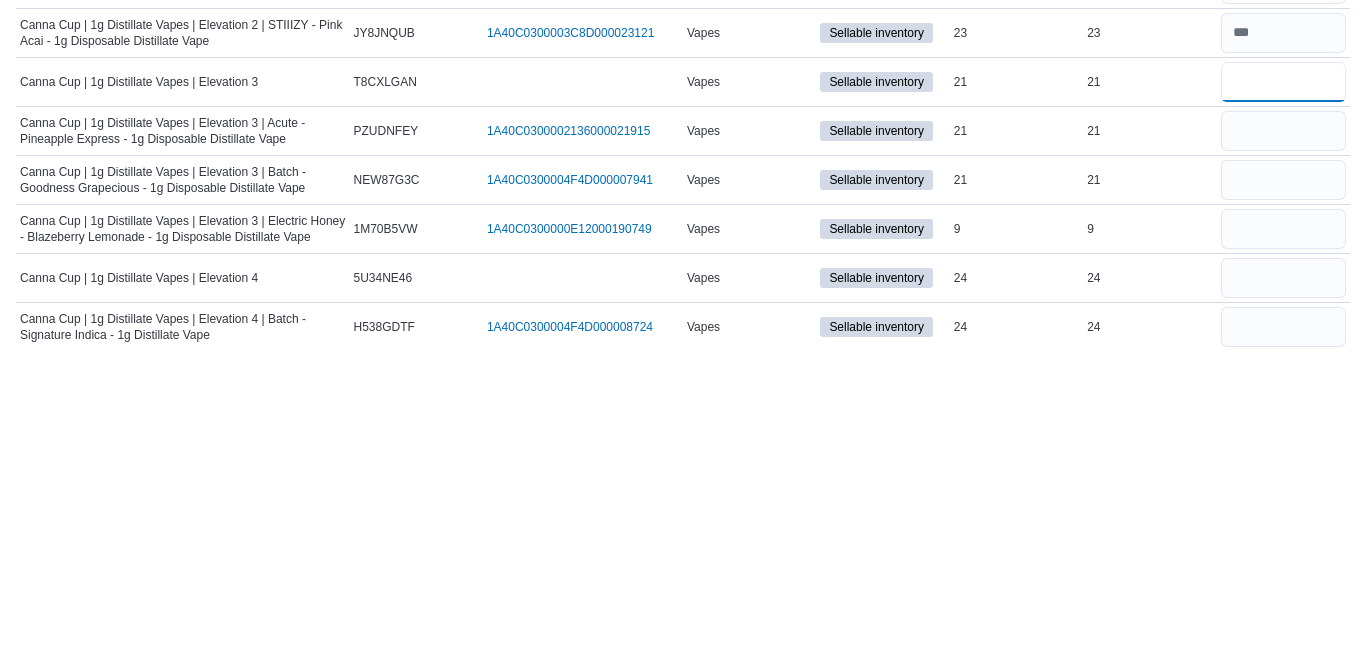 scroll, scrollTop: 1631, scrollLeft: 0, axis: vertical 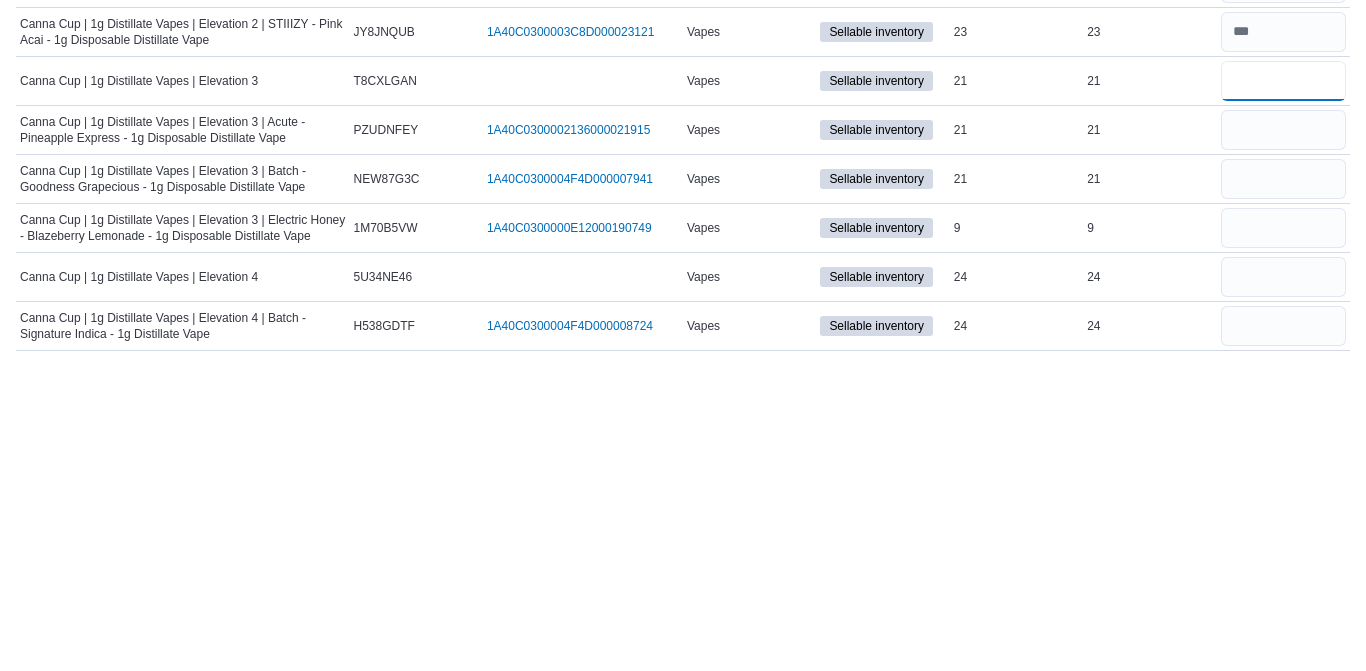 type on "*" 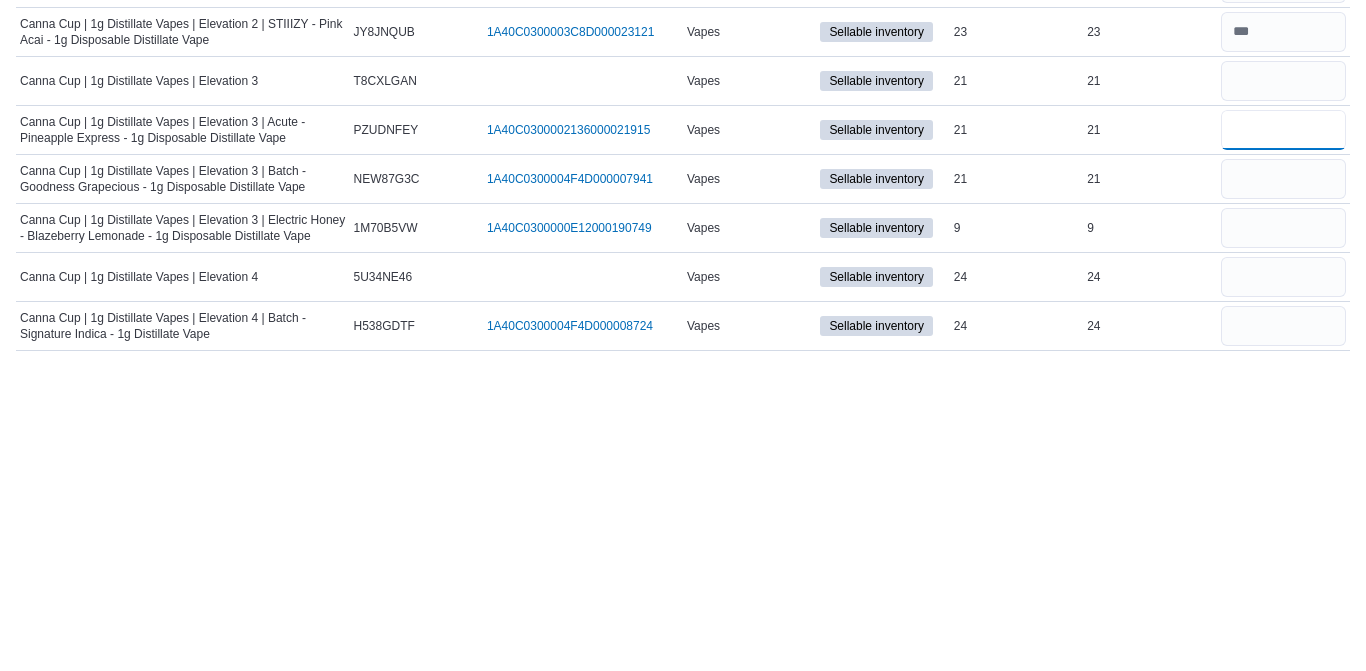 click at bounding box center (1283, 450) 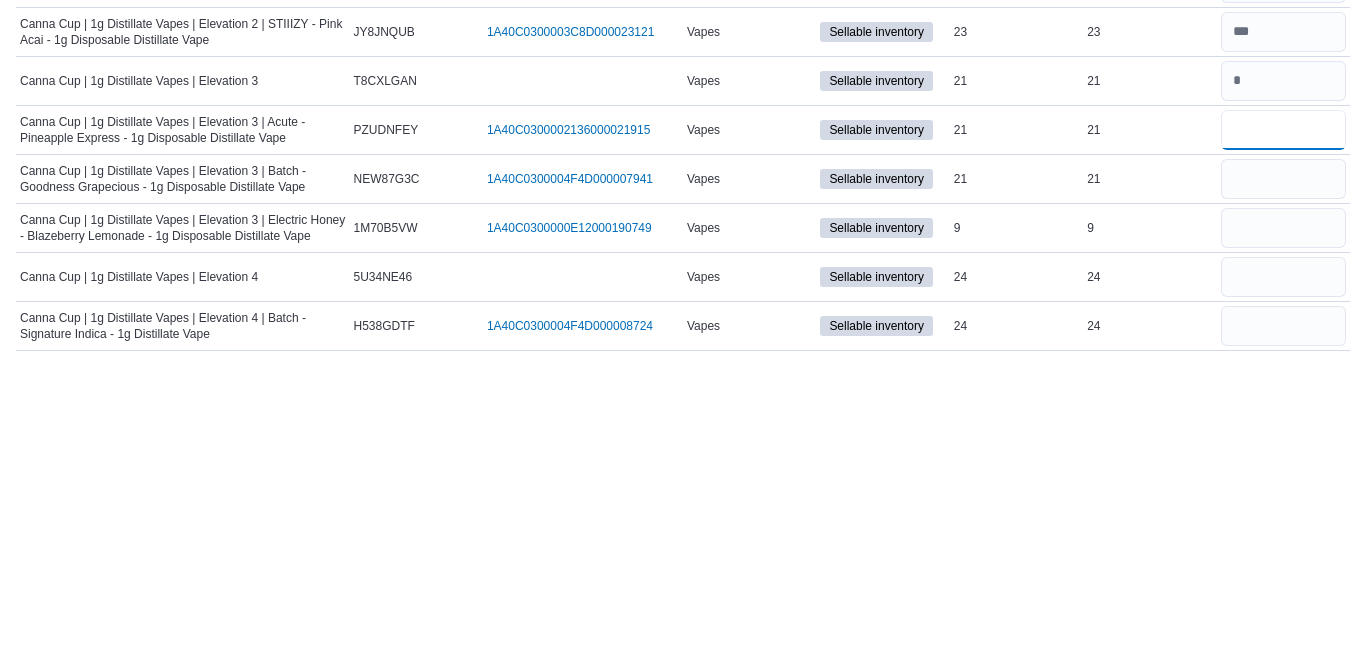 type 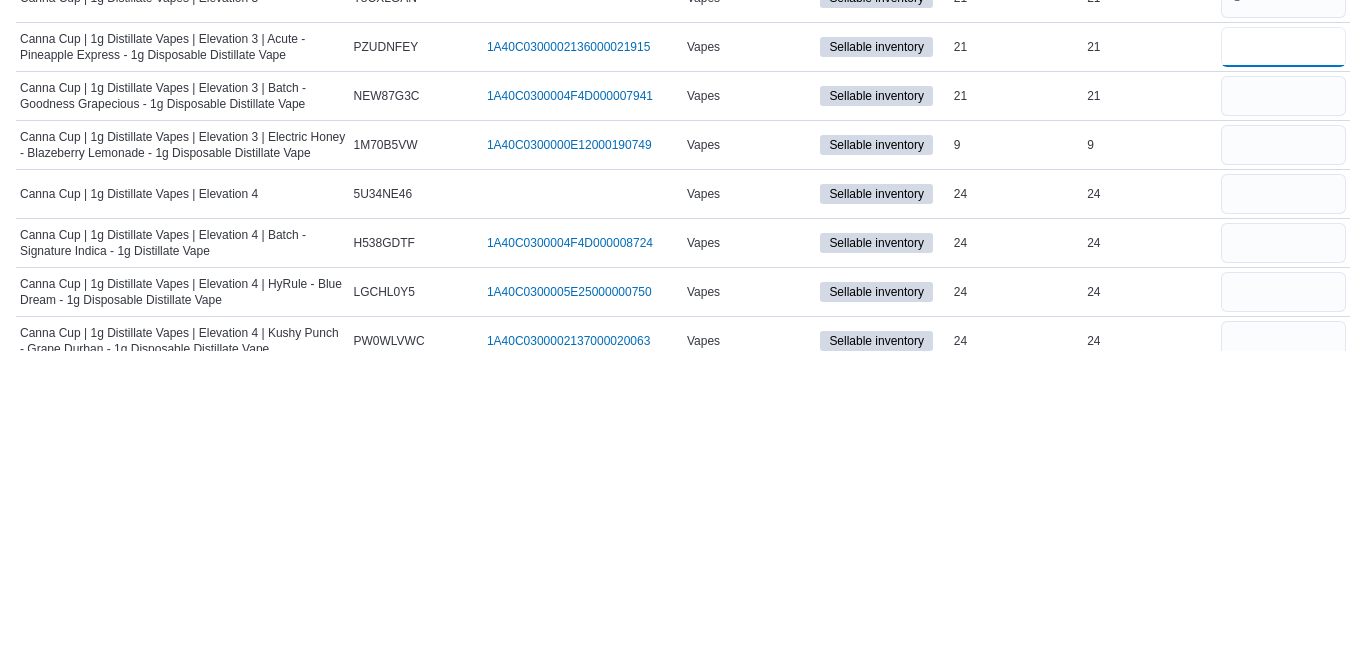scroll, scrollTop: 1715, scrollLeft: 0, axis: vertical 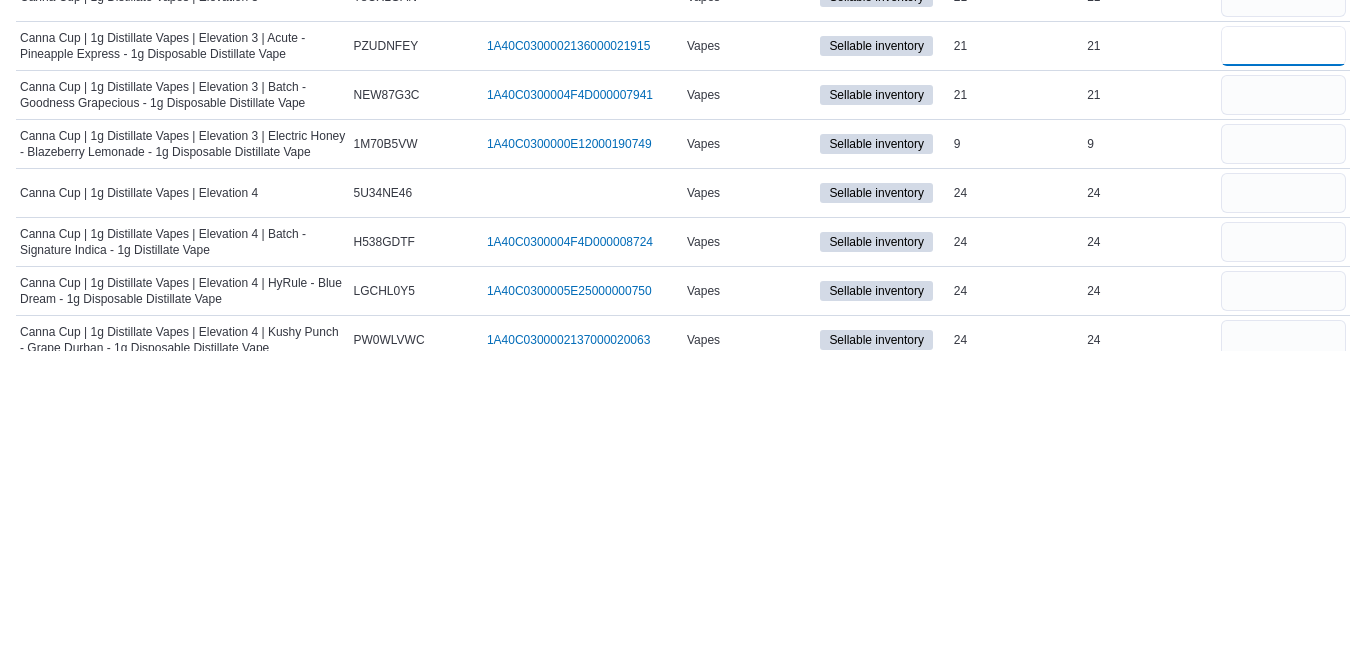 type on "**" 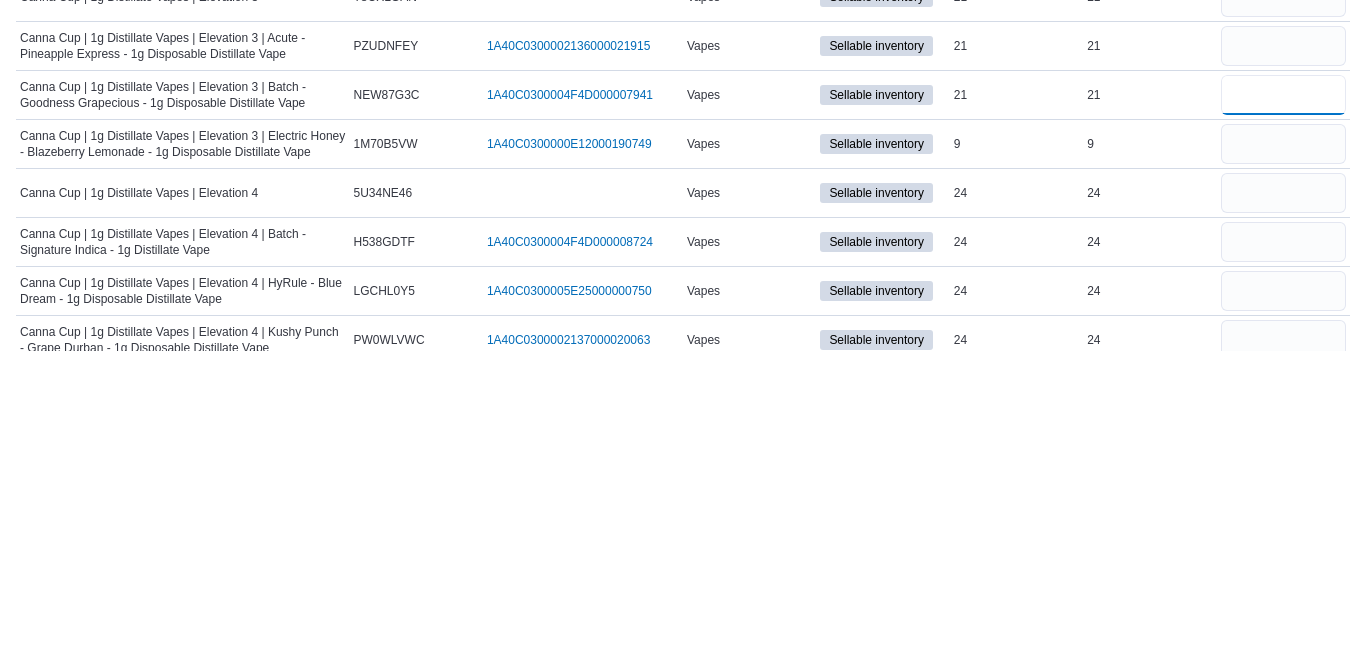 click at bounding box center [1283, 415] 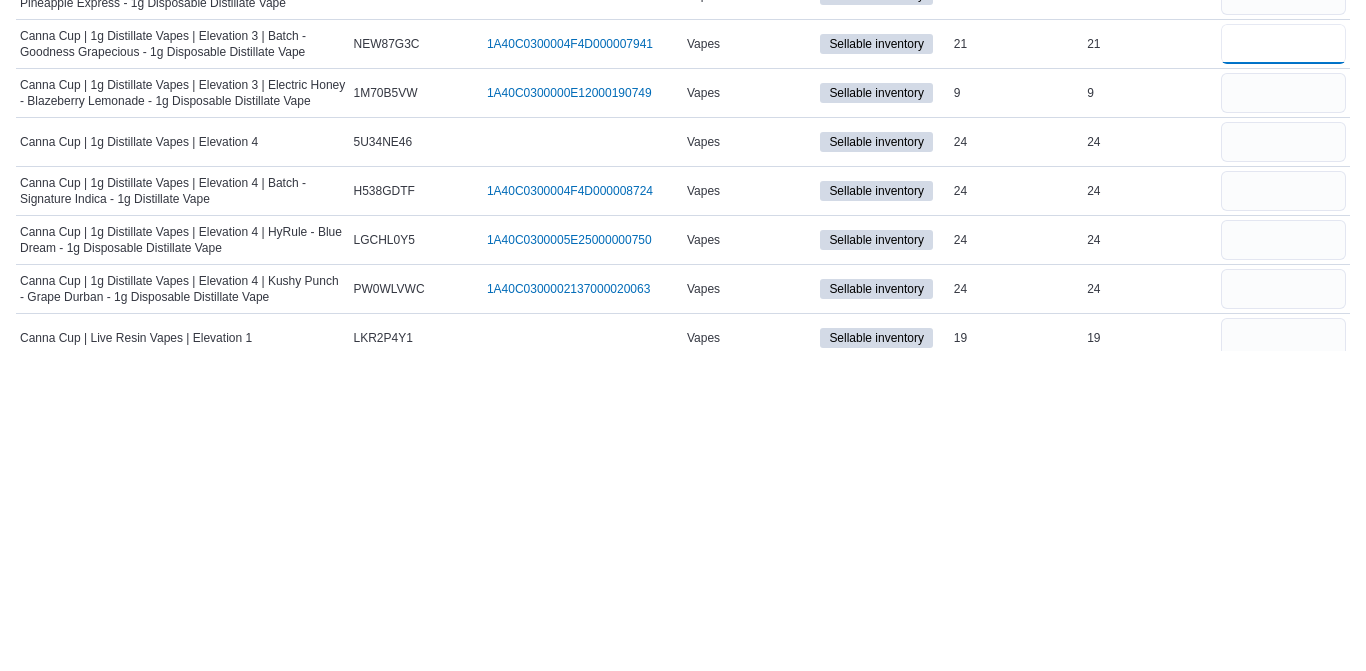 scroll, scrollTop: 1789, scrollLeft: 0, axis: vertical 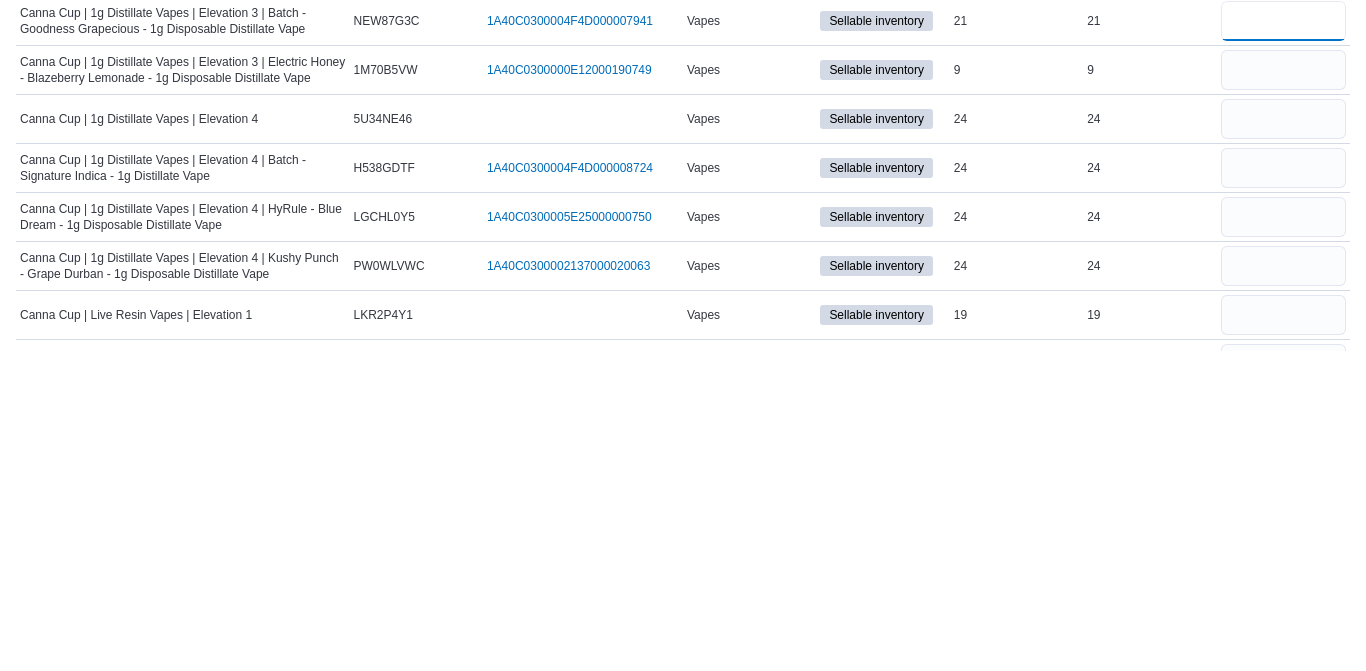 type on "**" 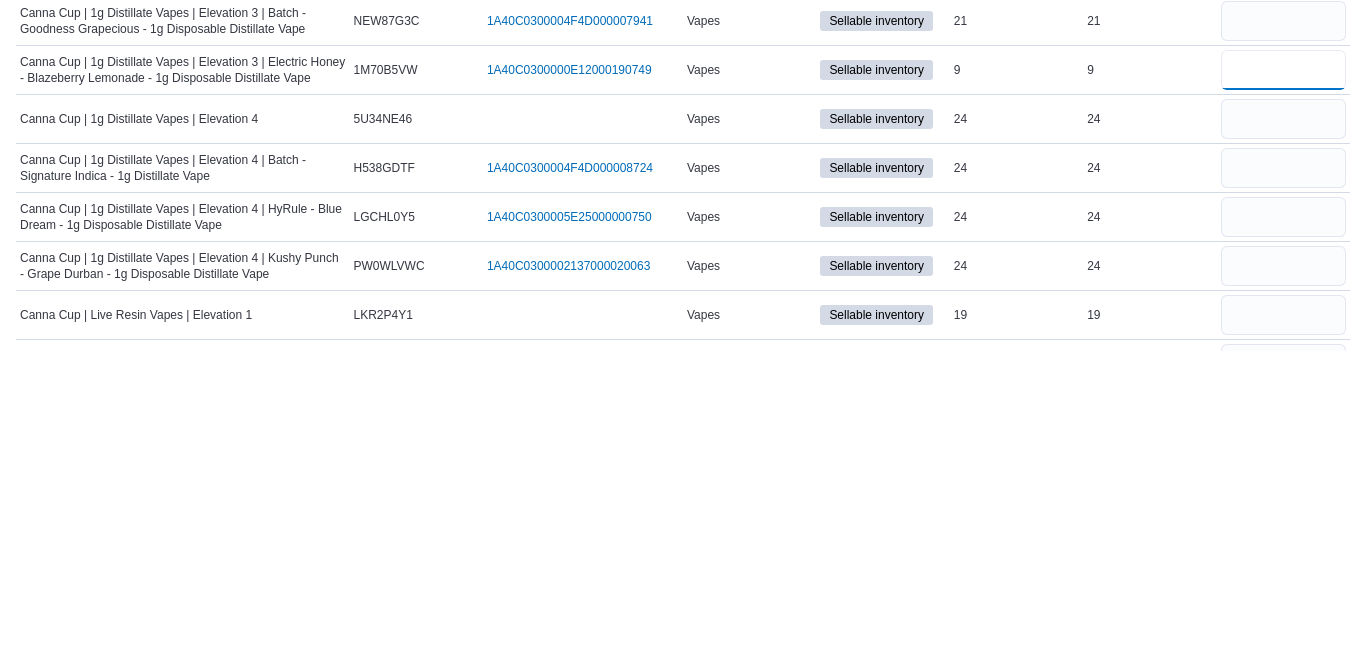 click at bounding box center (1283, 390) 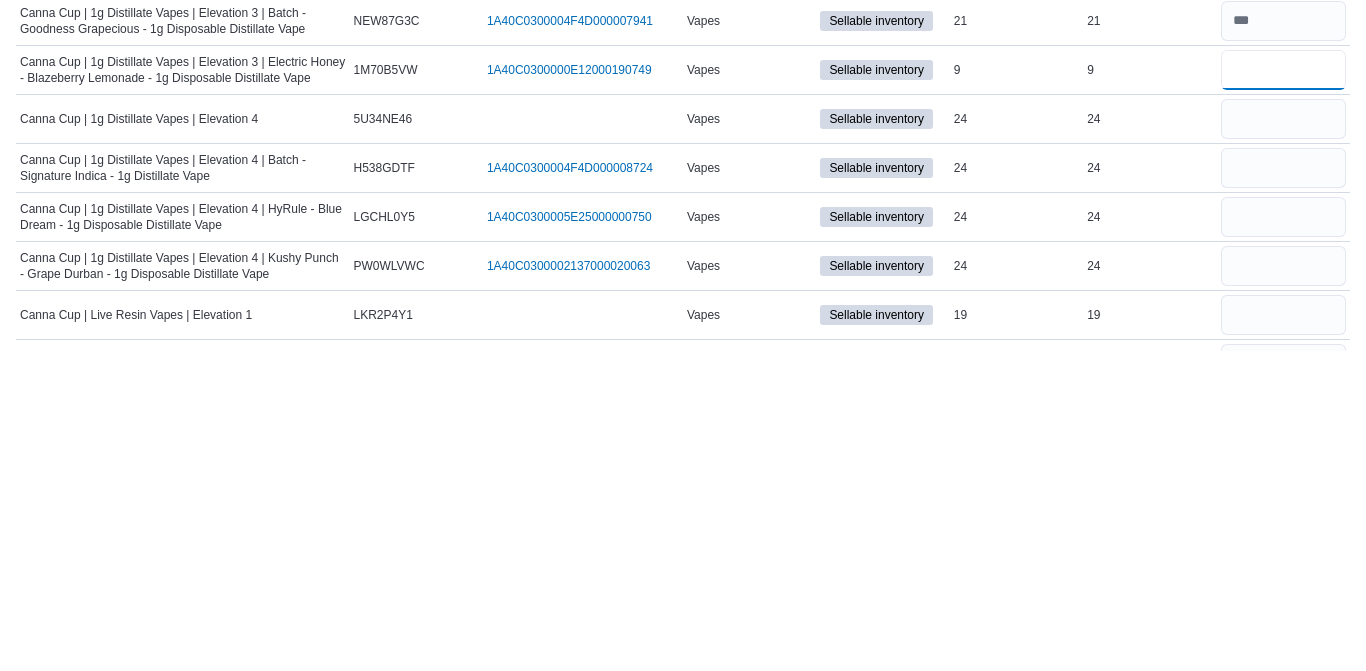 type 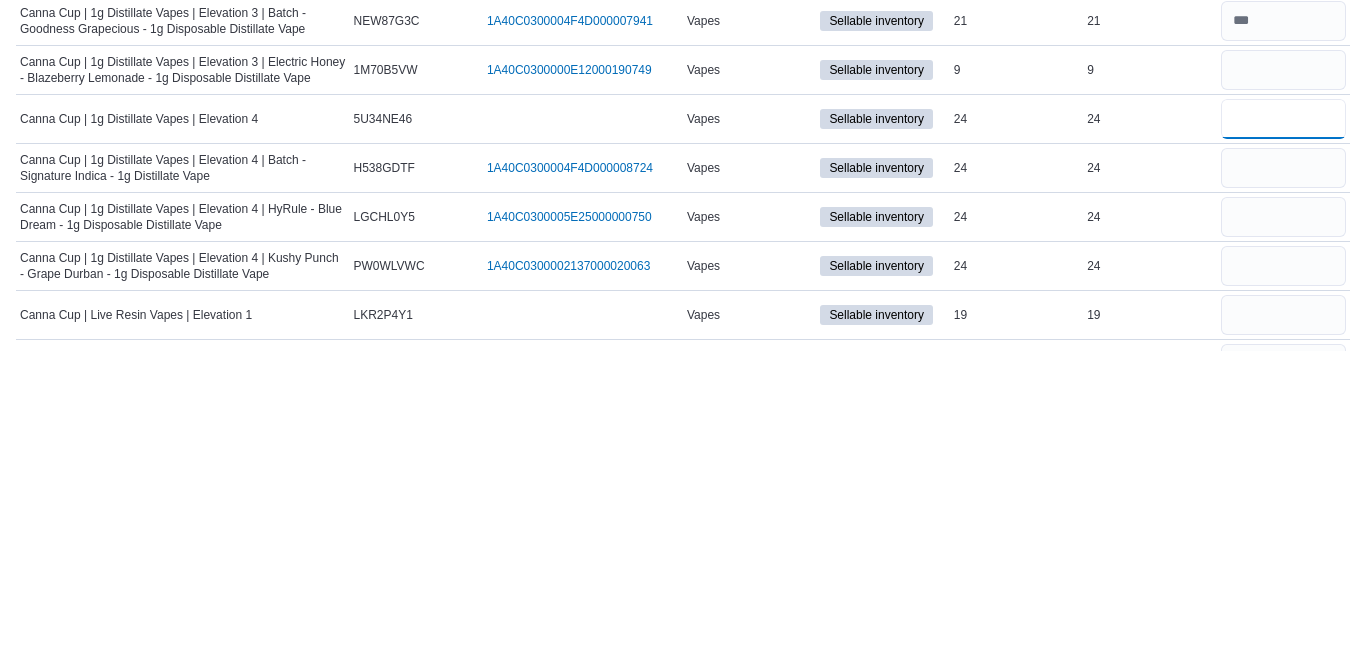 click at bounding box center (1283, 439) 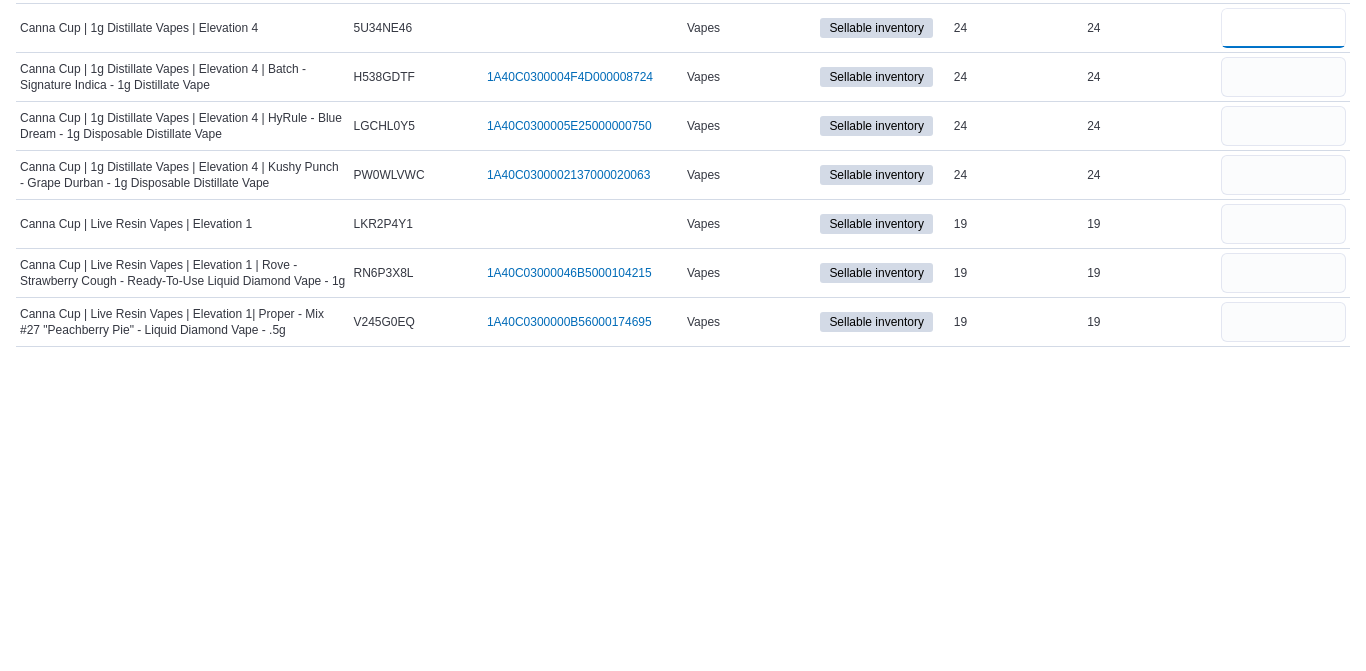 scroll, scrollTop: 1897, scrollLeft: 0, axis: vertical 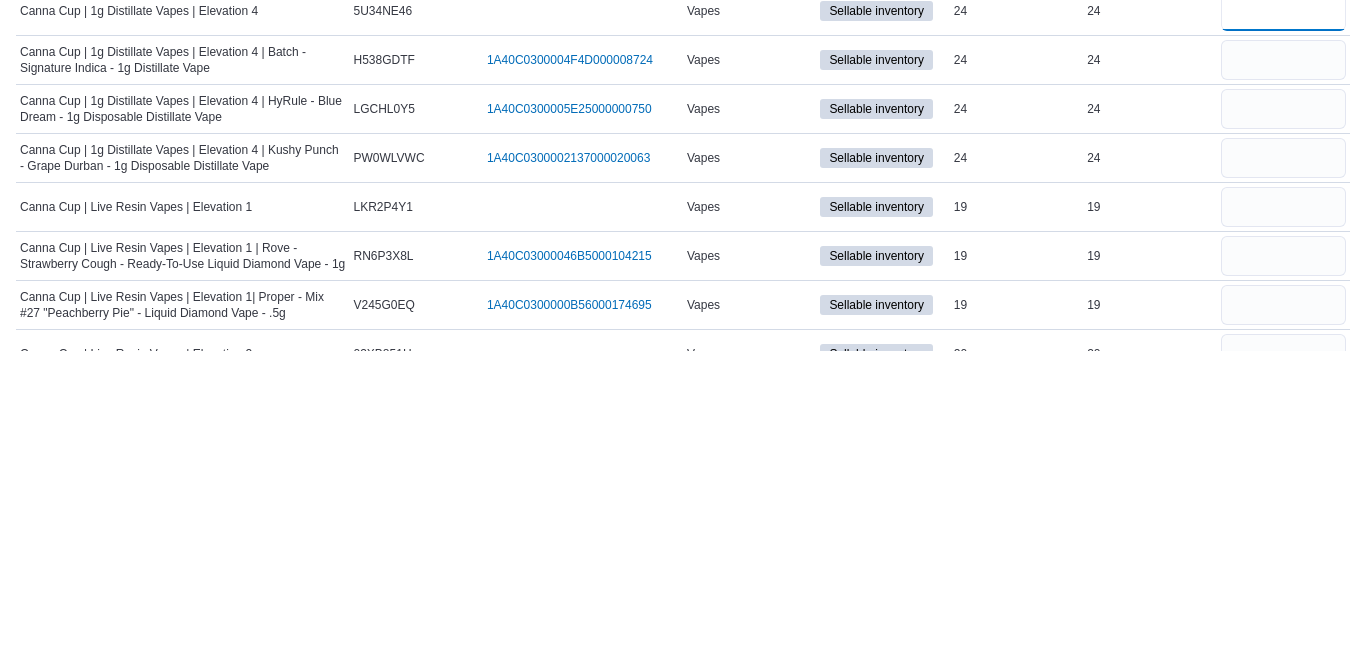 type on "*" 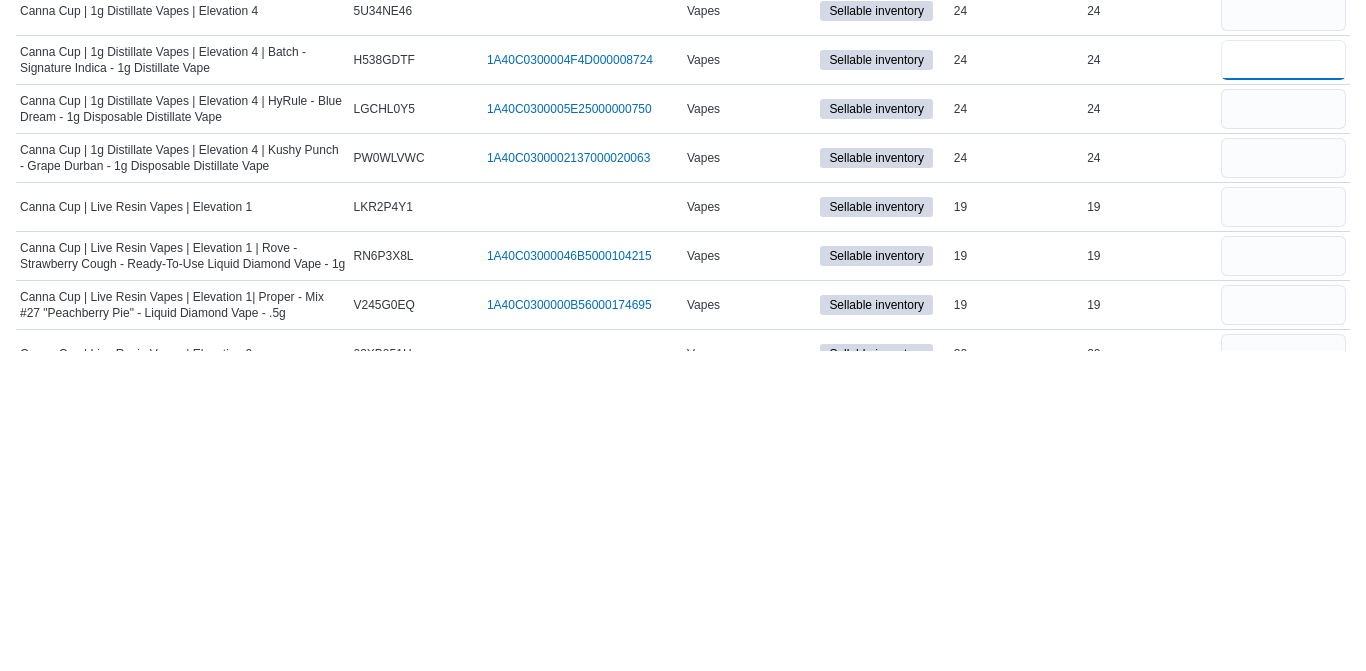 click at bounding box center (1283, 380) 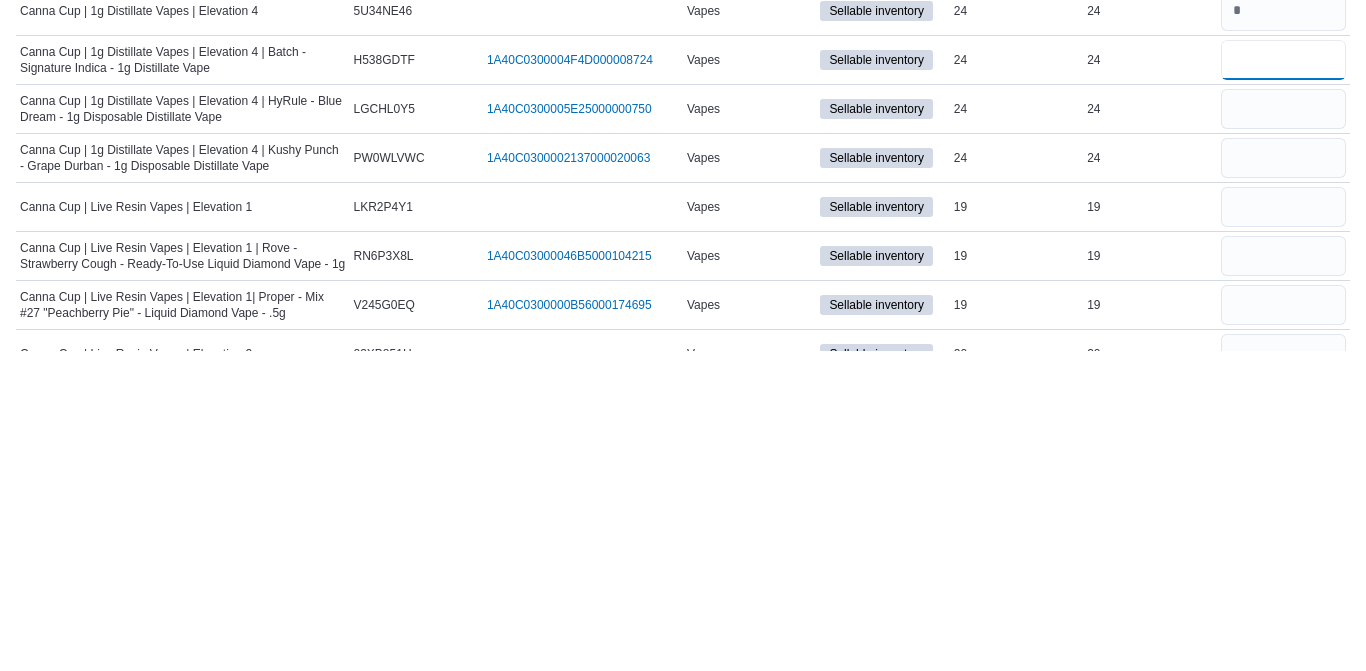 type on "**" 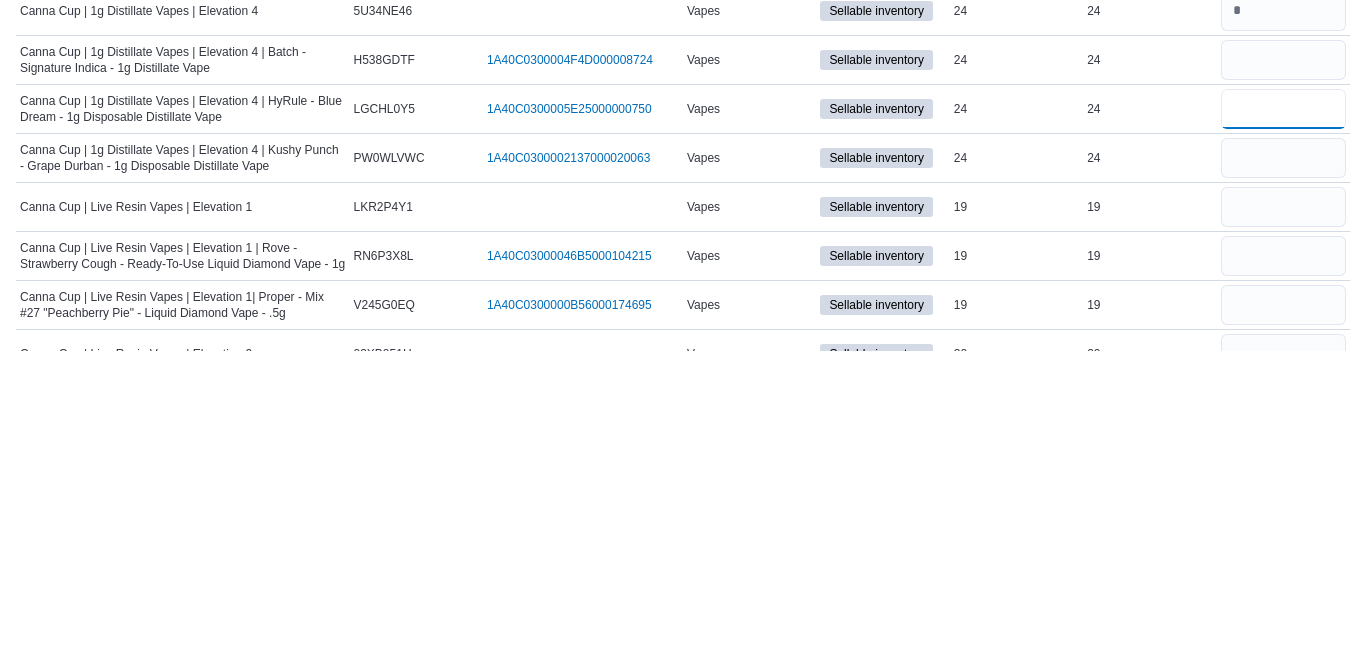 click at bounding box center (1283, 429) 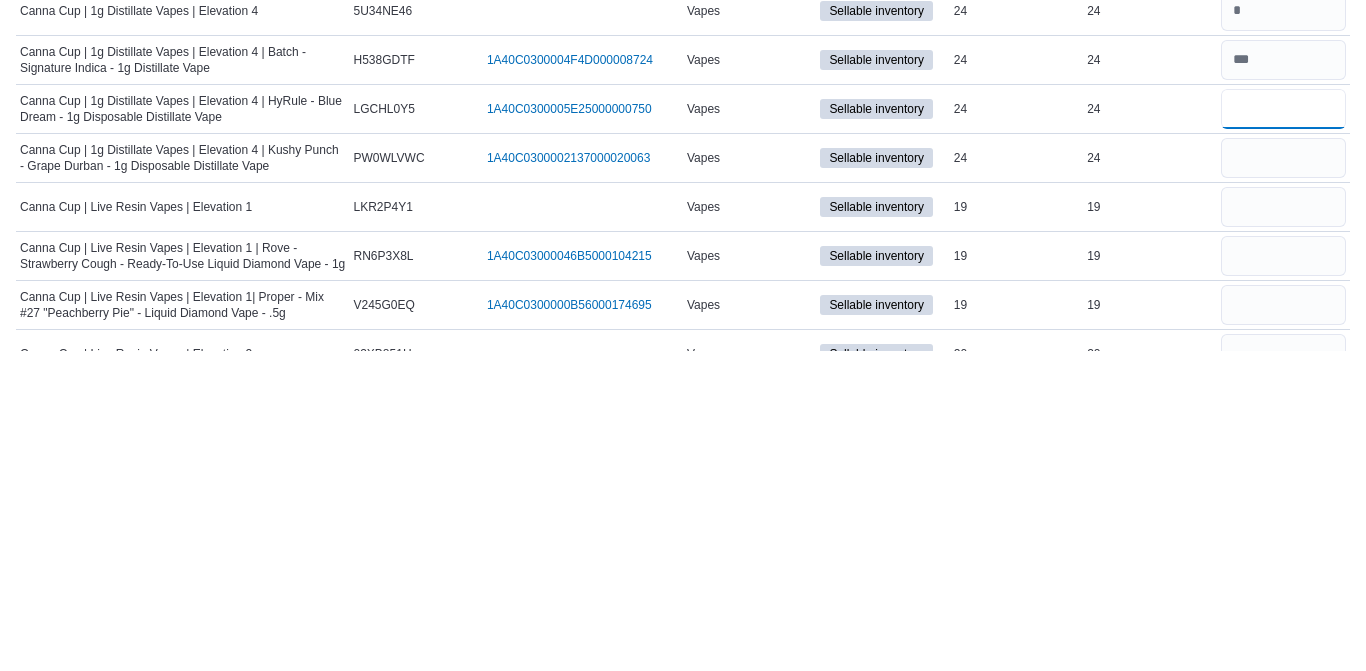 type 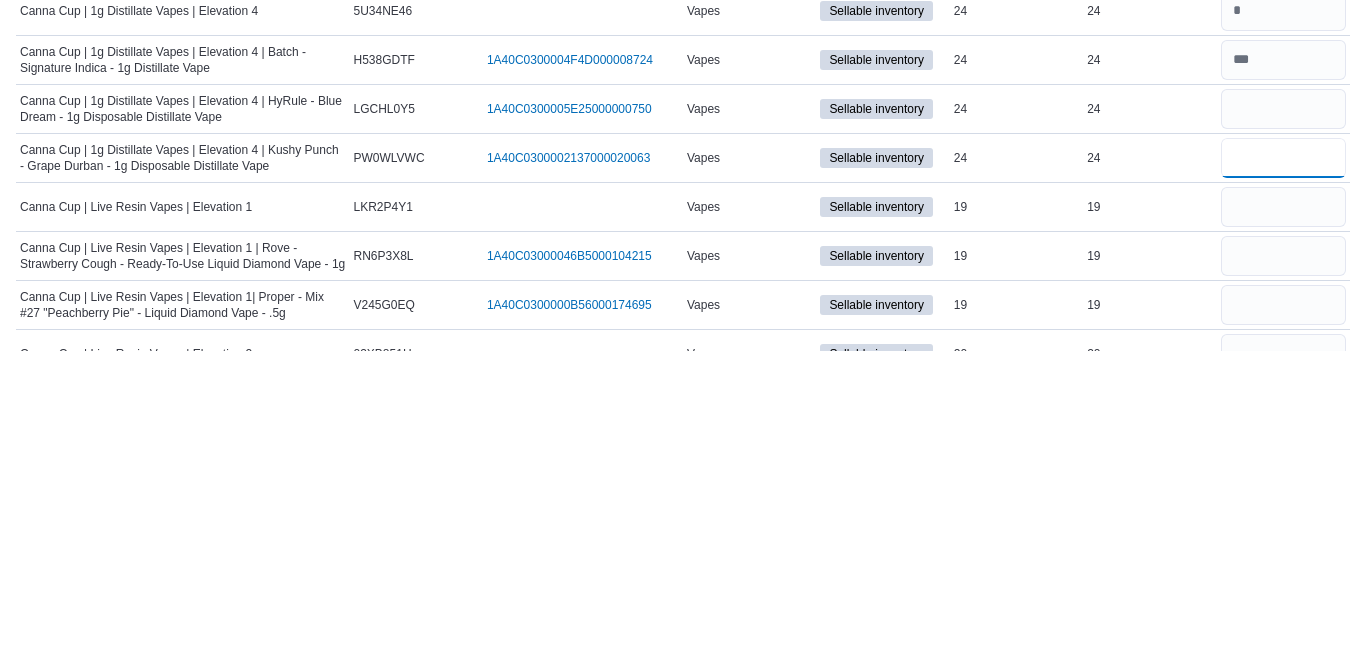 click at bounding box center [1283, 478] 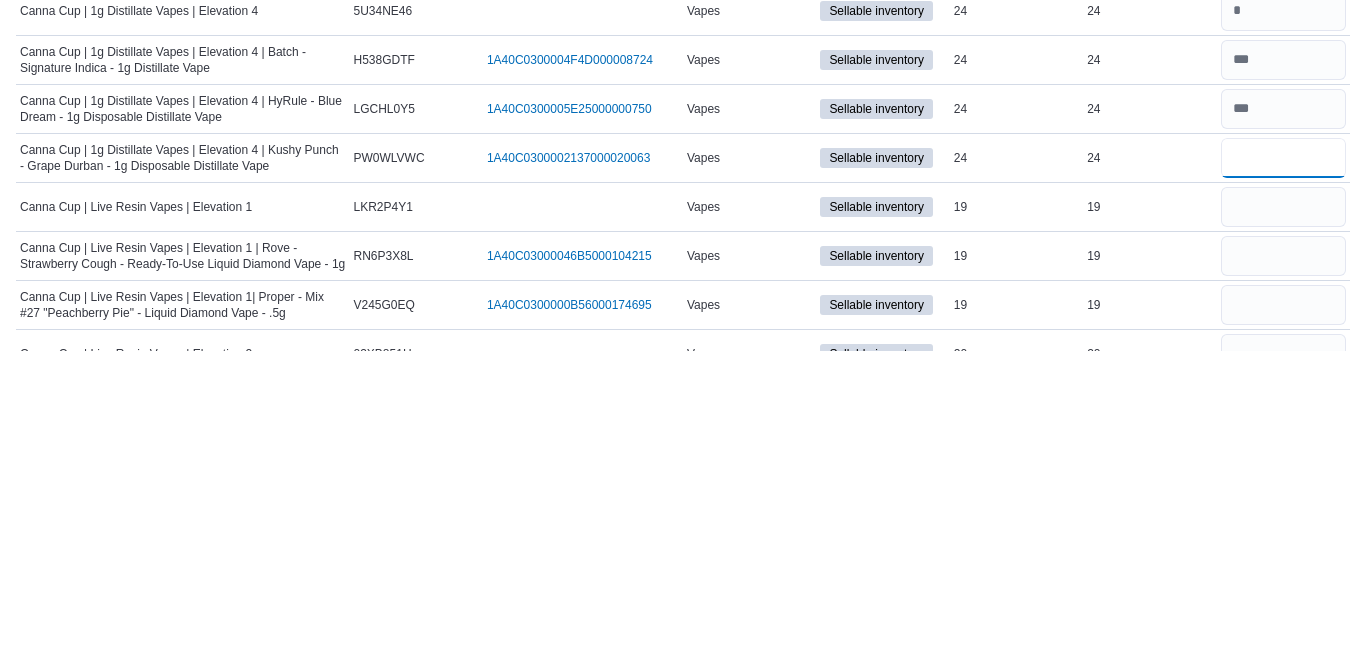 type 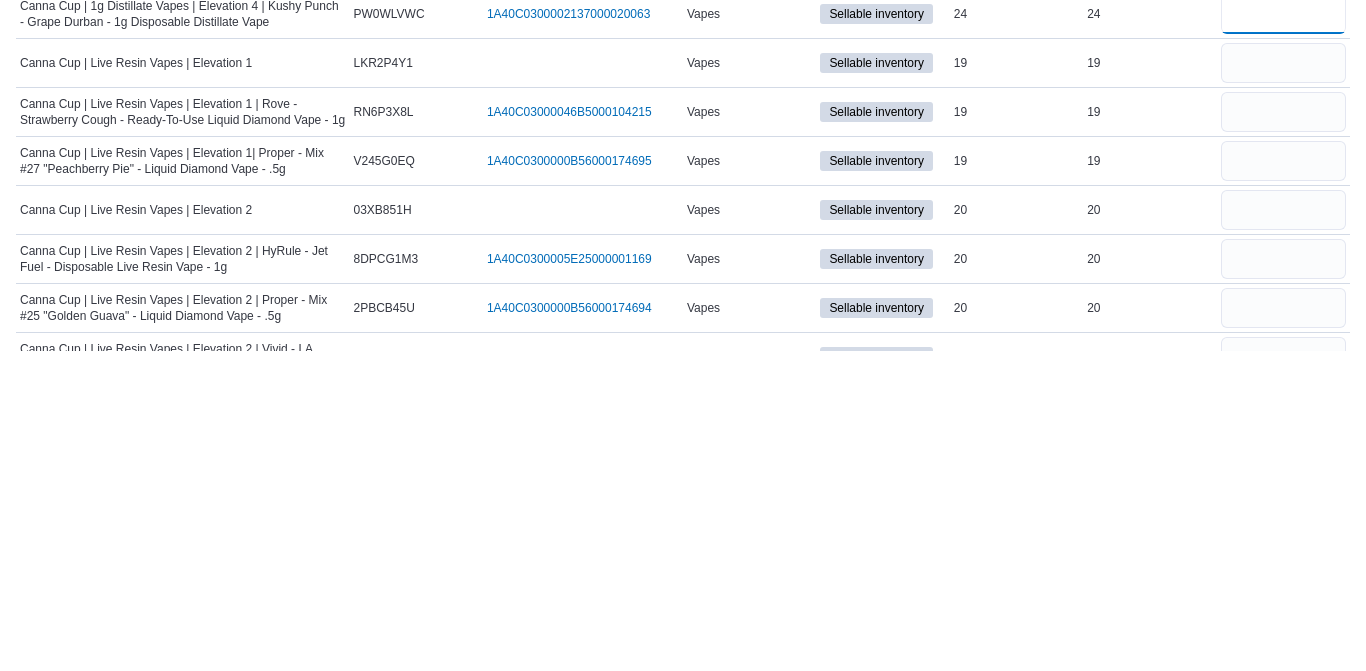 scroll, scrollTop: 2044, scrollLeft: 0, axis: vertical 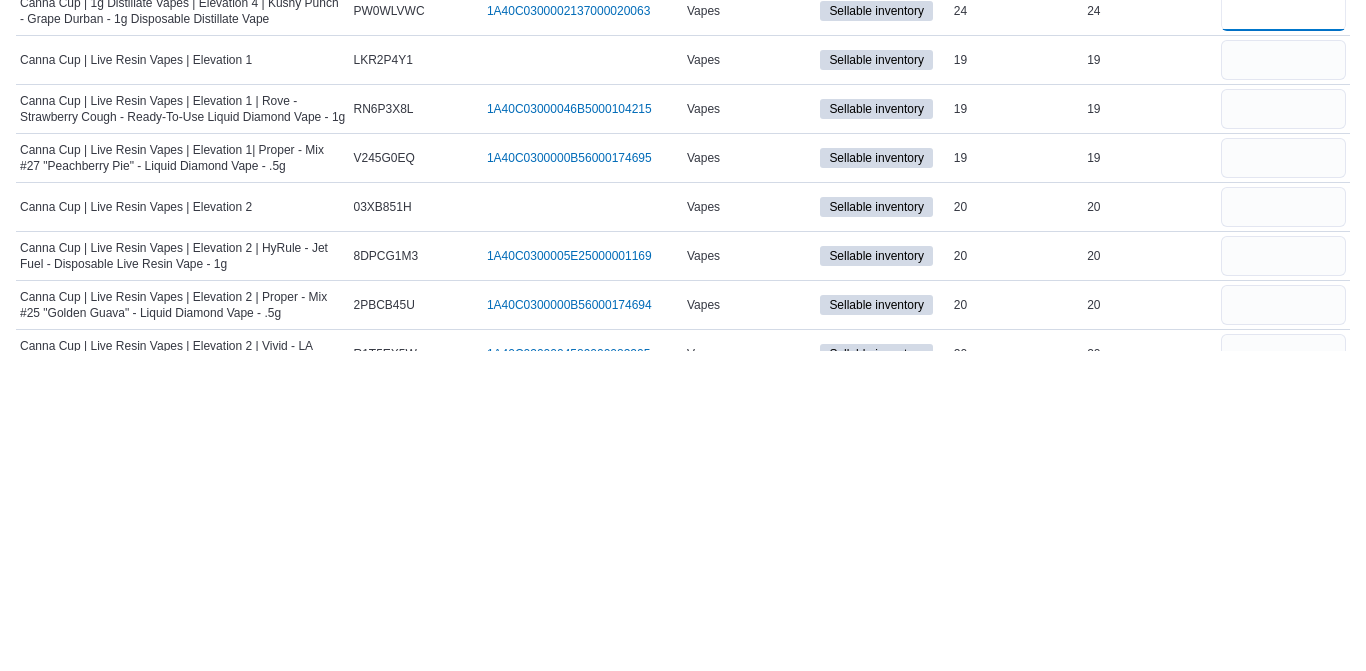 type on "**" 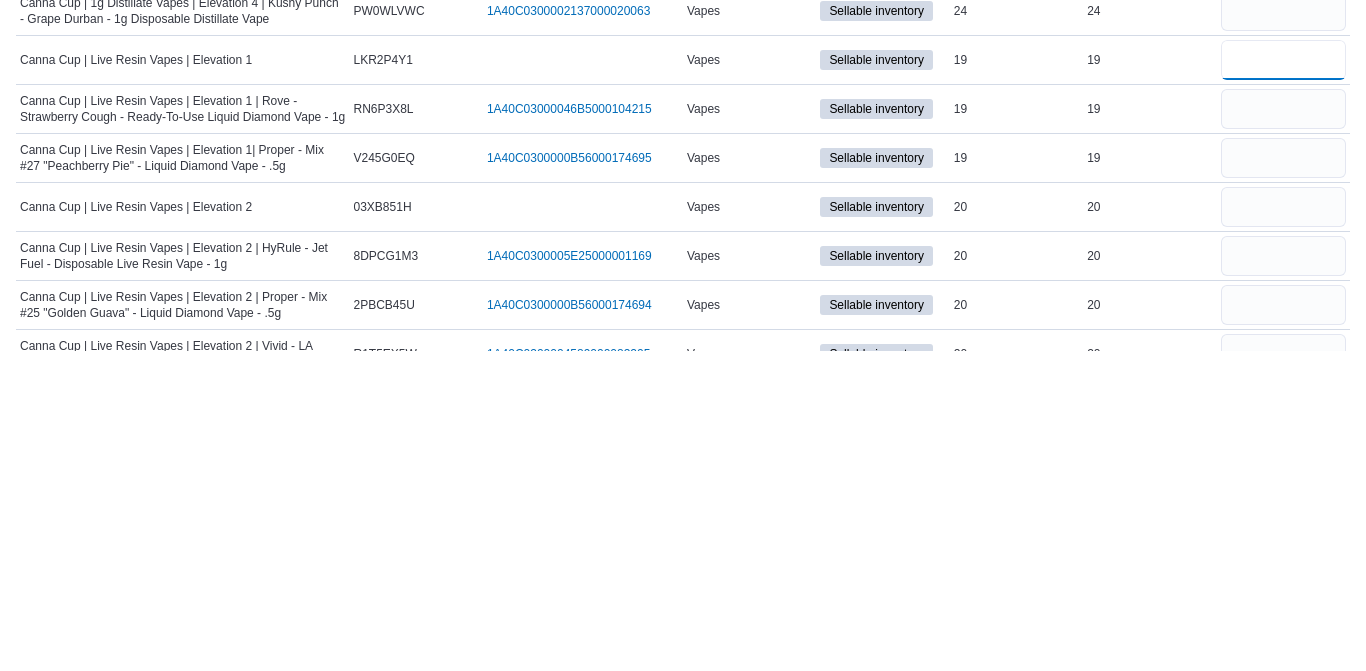 click at bounding box center (1283, 380) 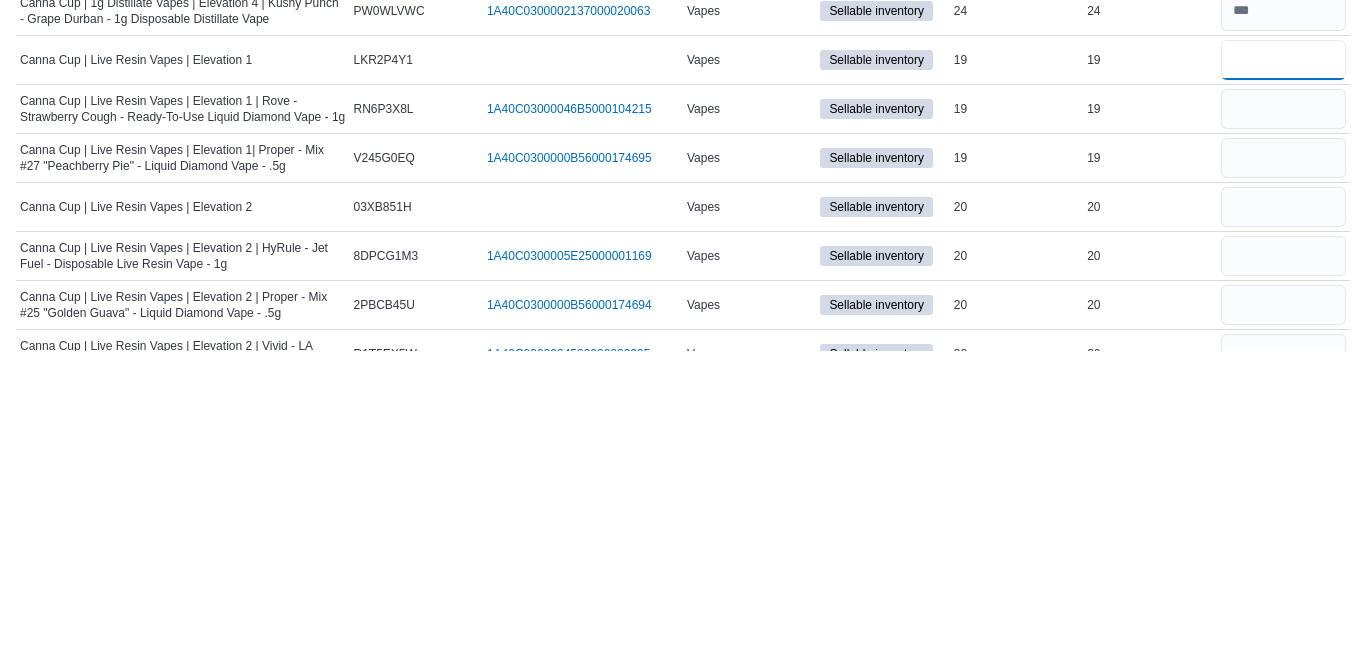 type on "*" 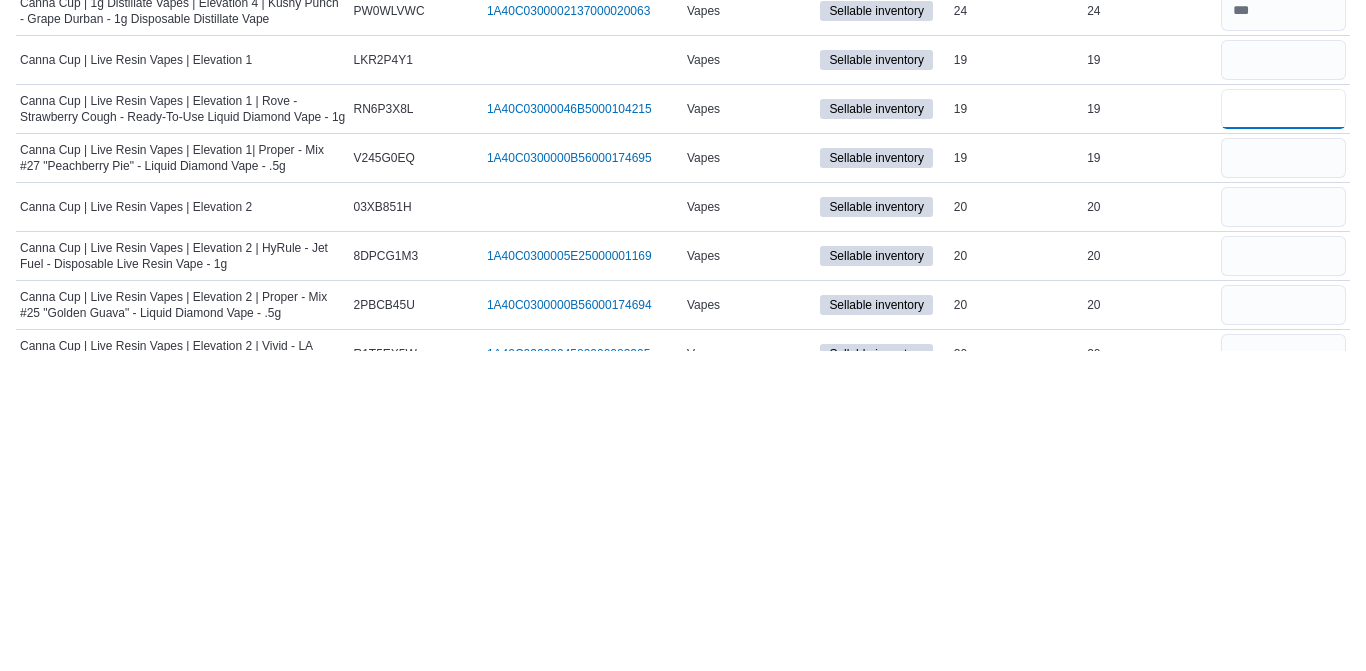 click at bounding box center [1283, 429] 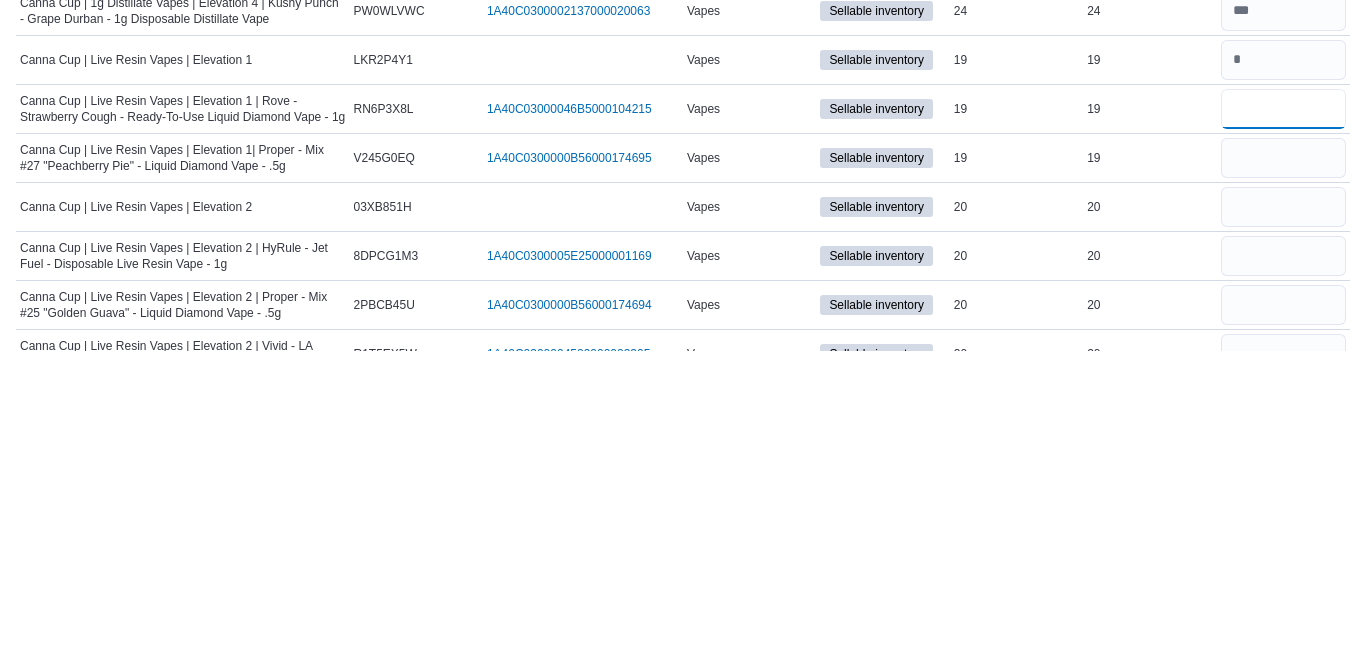 type on "**" 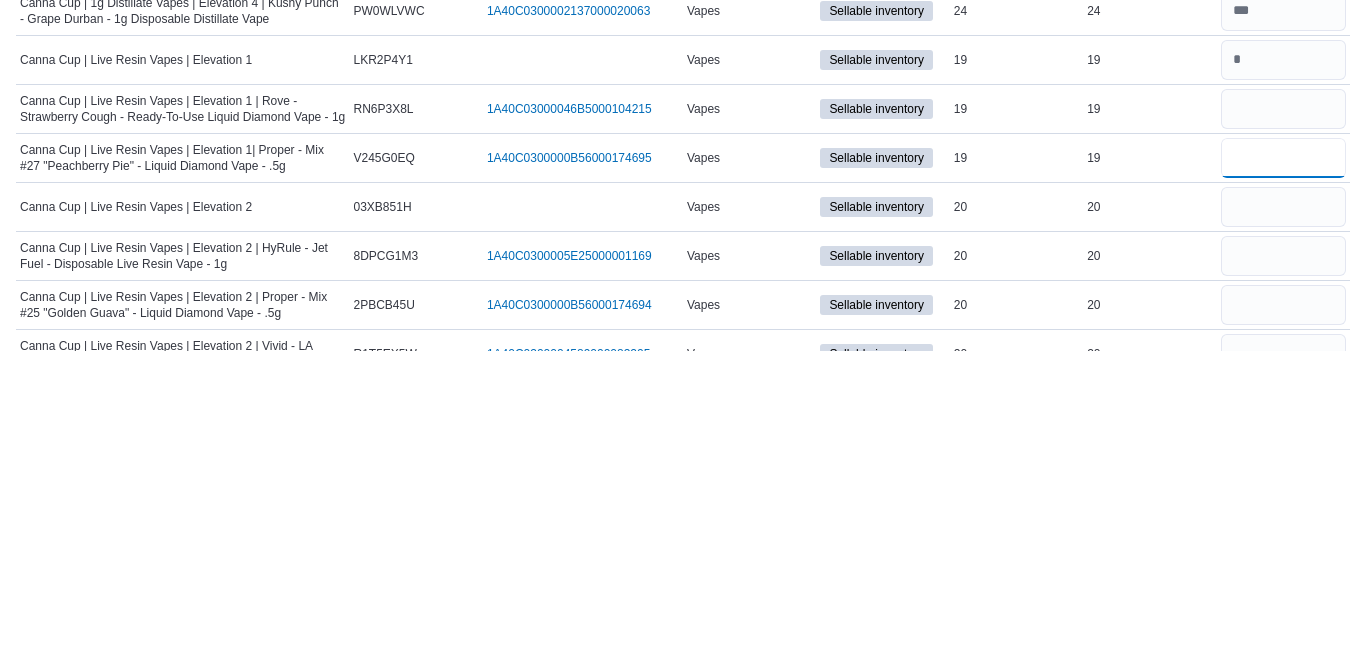 click at bounding box center (1283, 478) 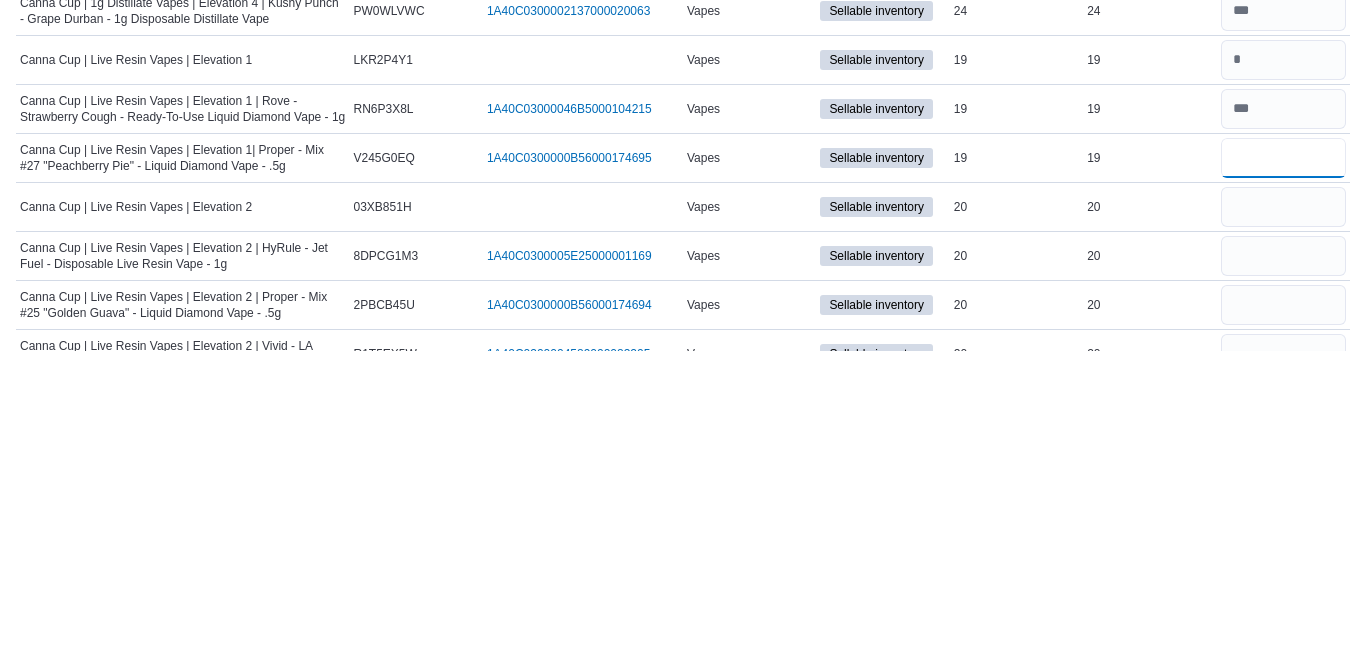 type 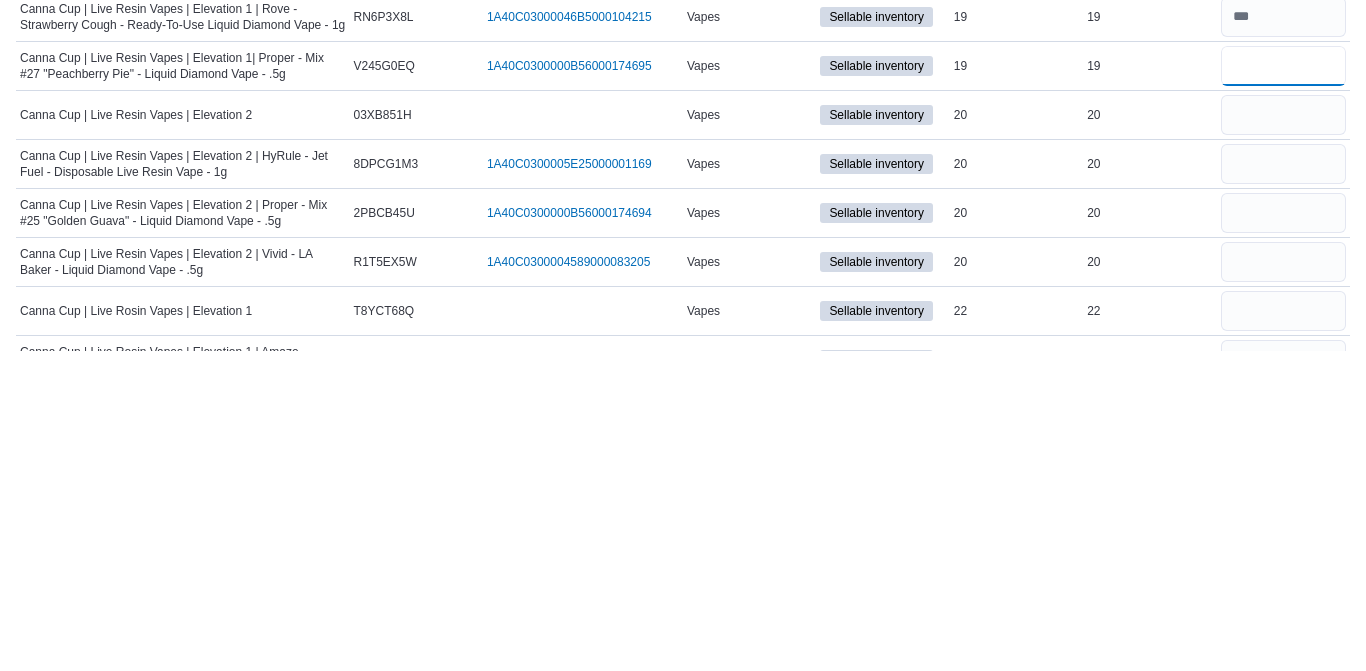 scroll, scrollTop: 2139, scrollLeft: 0, axis: vertical 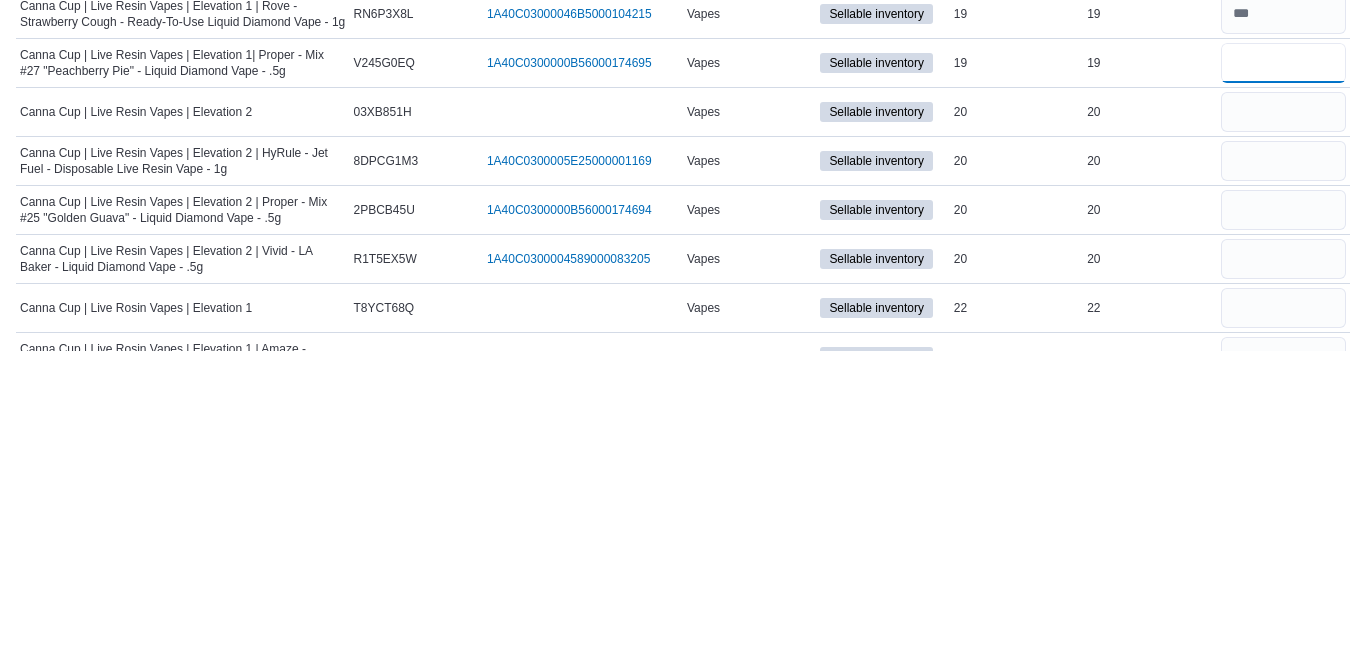 type on "**" 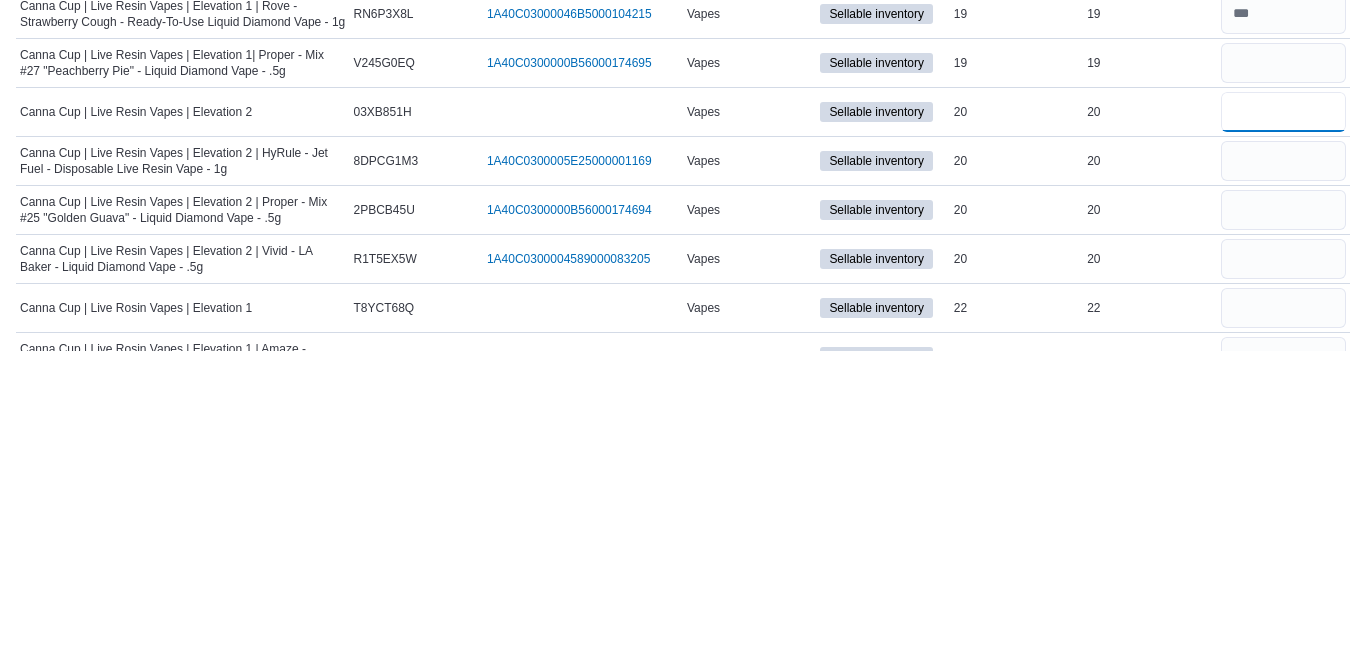 click at bounding box center [1283, 432] 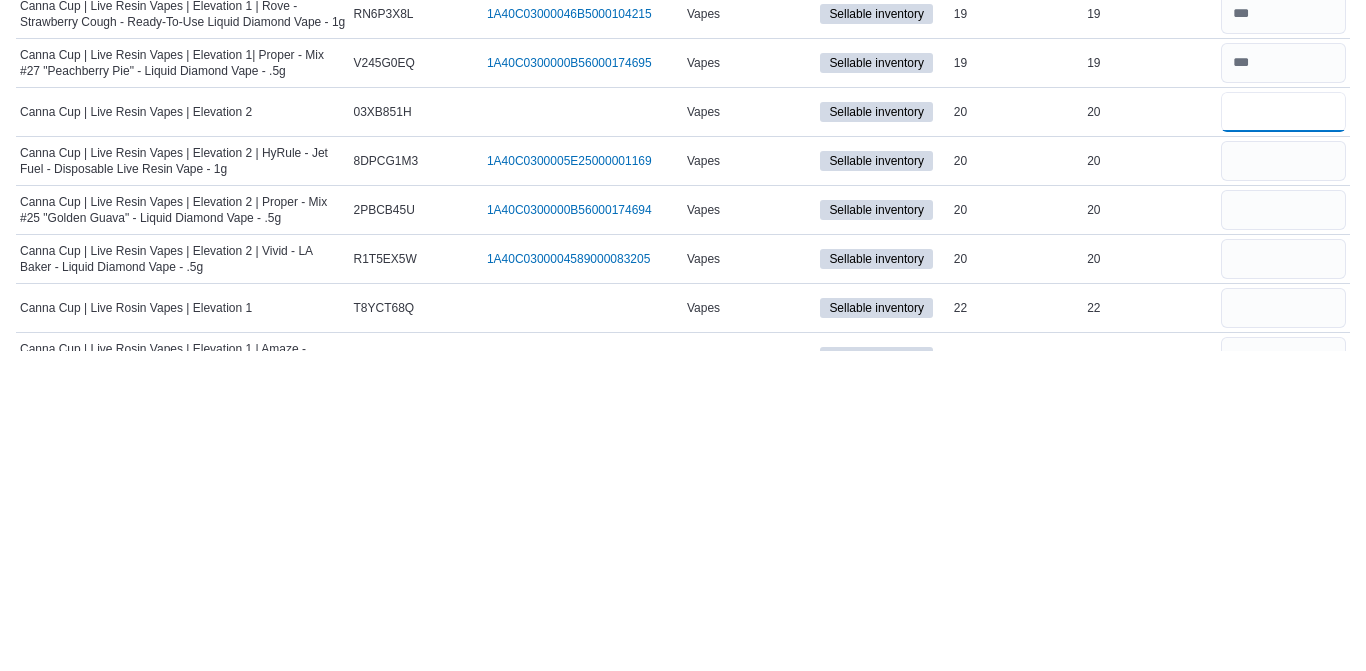 type 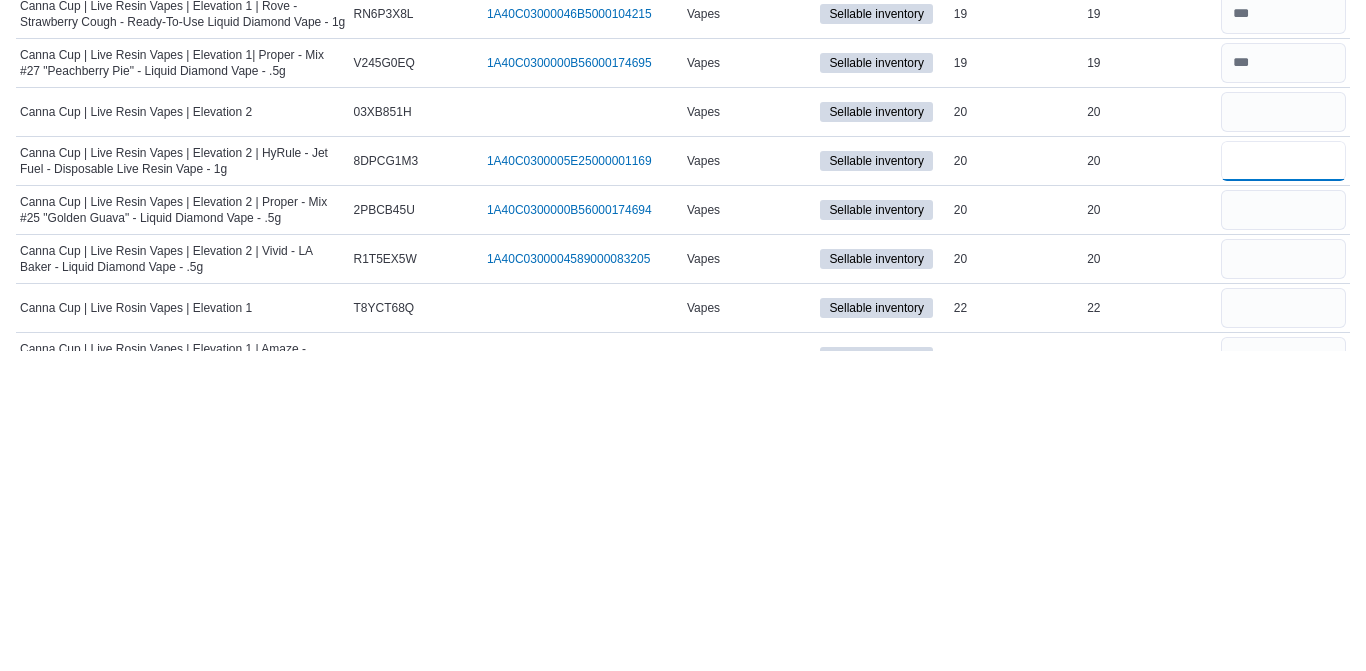 click at bounding box center (1283, 481) 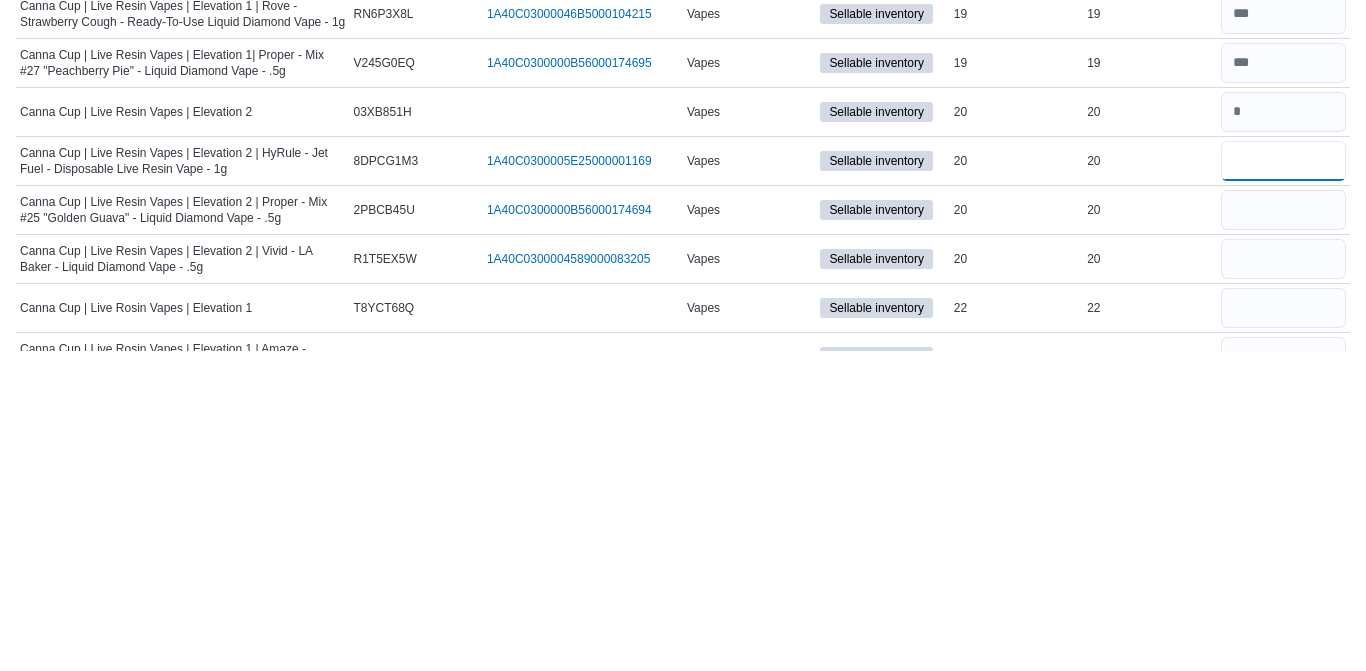 type 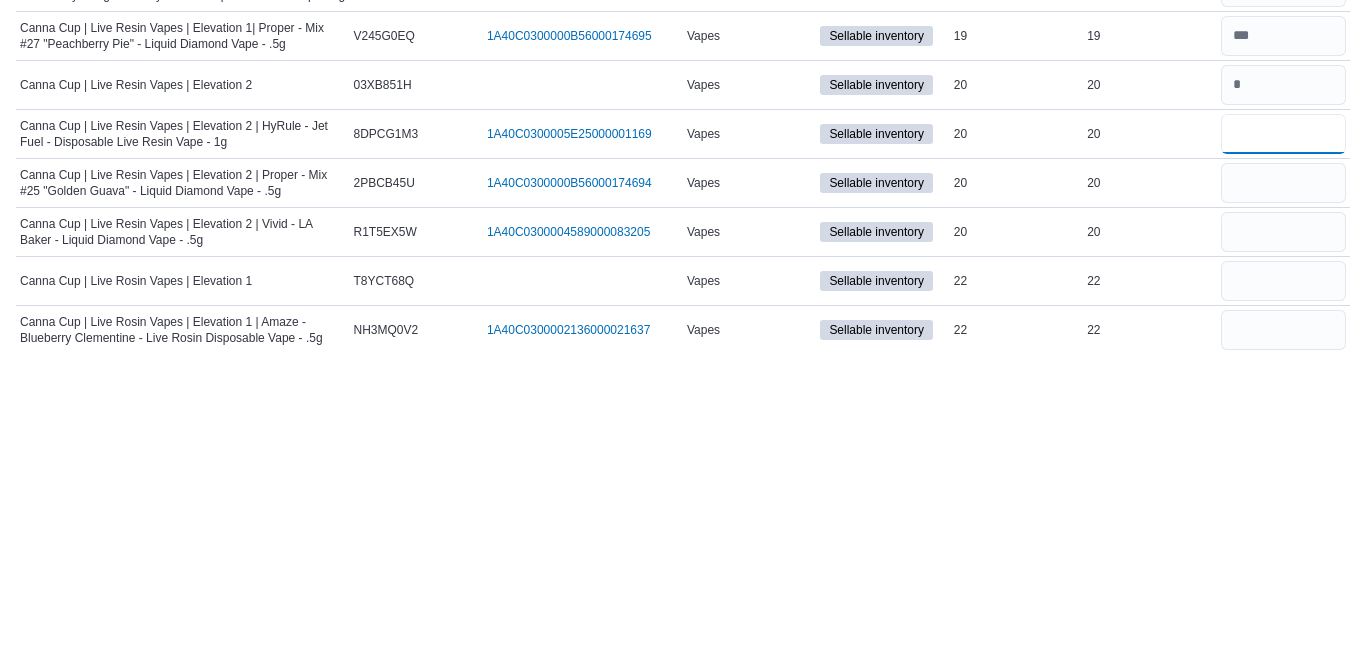 scroll, scrollTop: 2167, scrollLeft: 0, axis: vertical 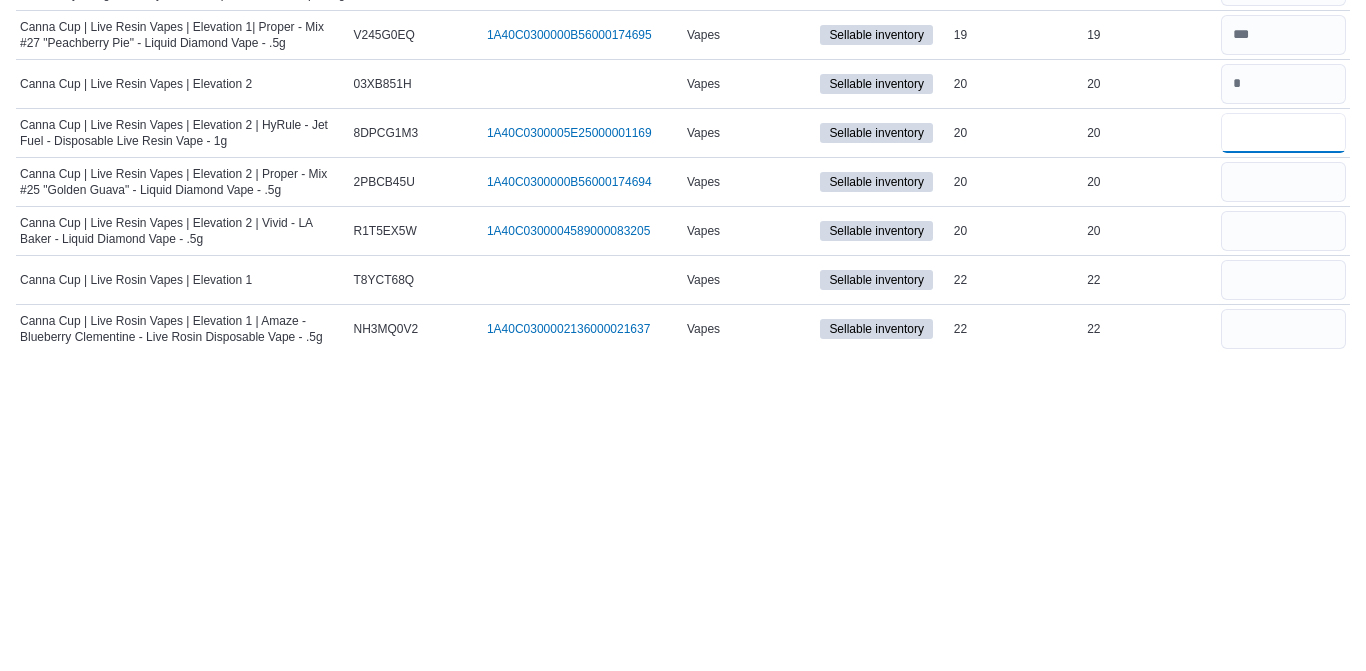 type on "**" 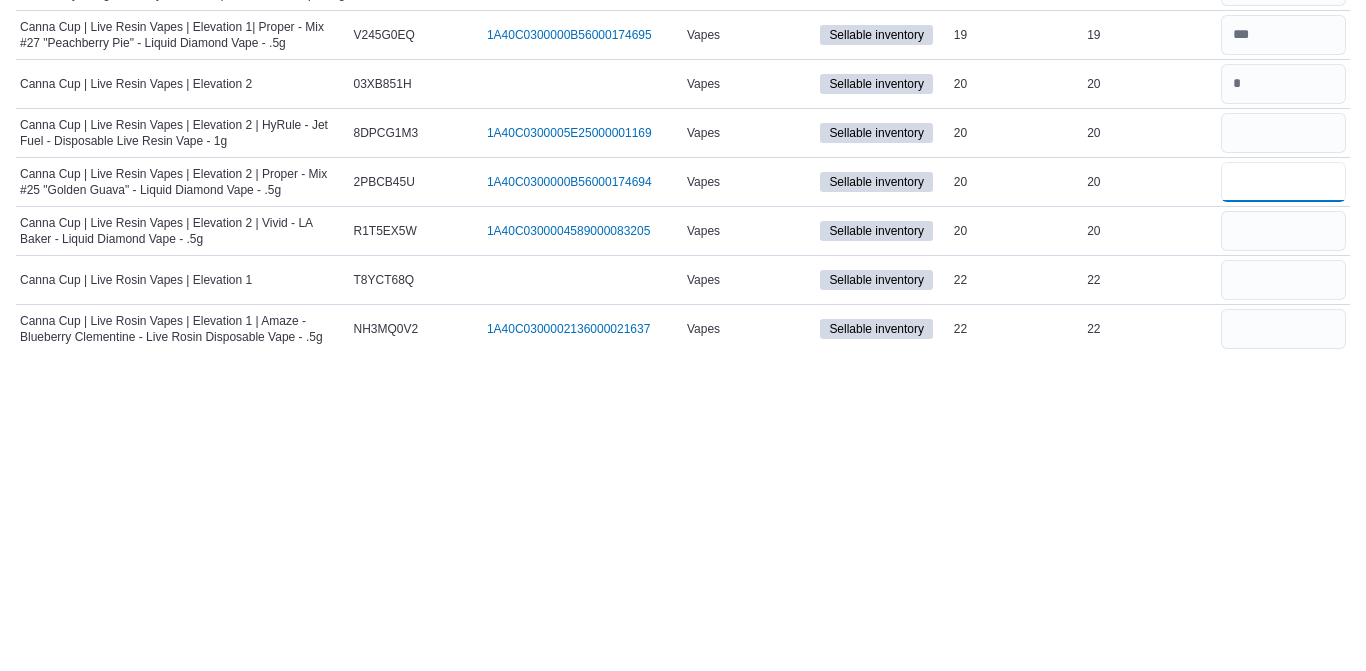 click at bounding box center (1283, 502) 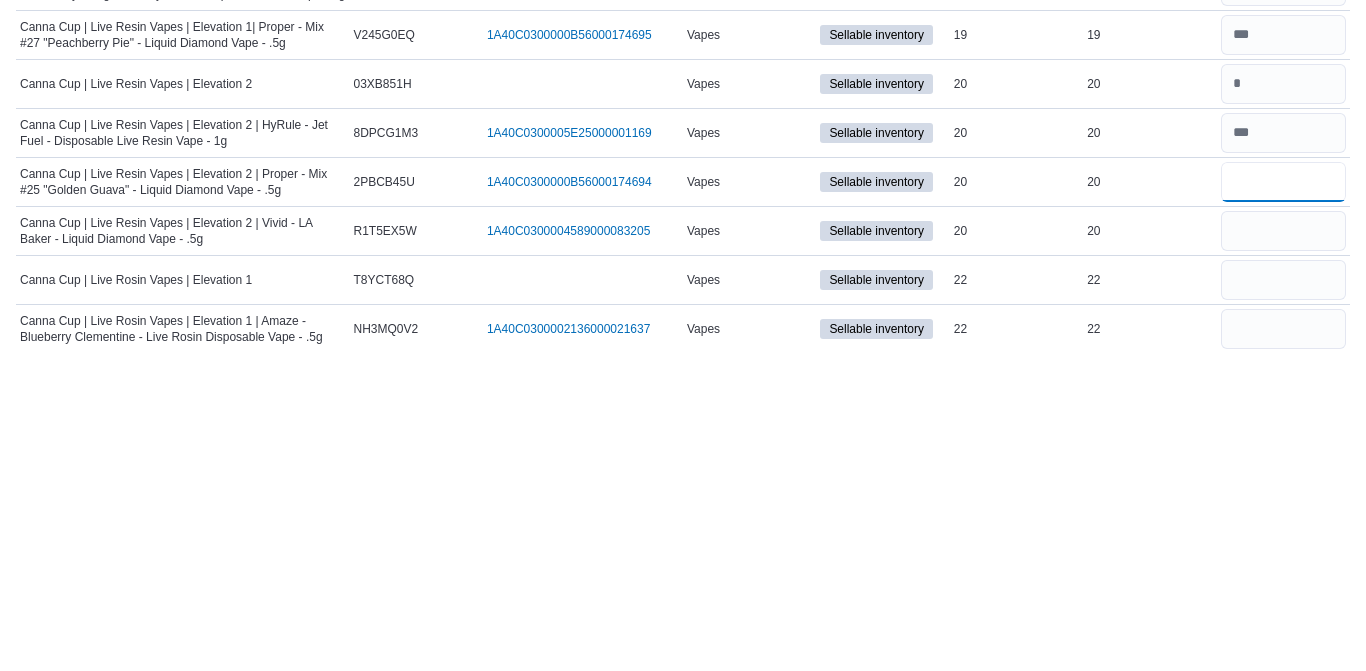 type on "**" 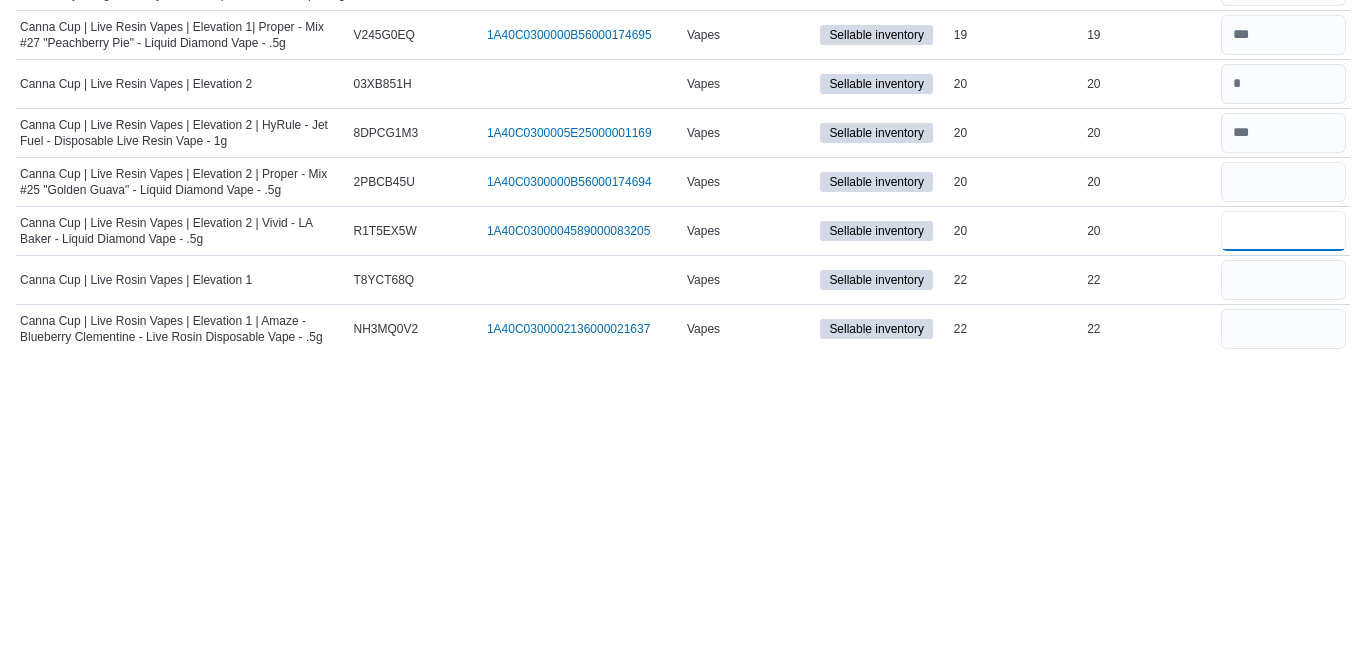 click at bounding box center (1283, 551) 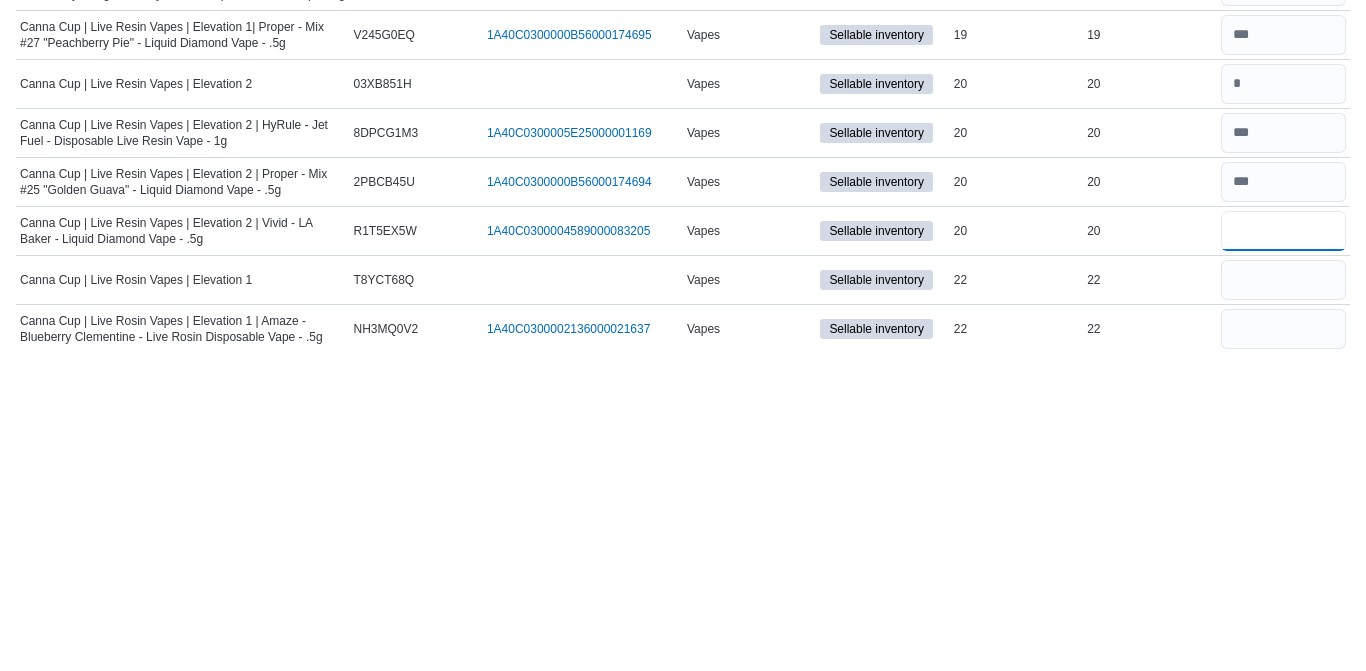 type 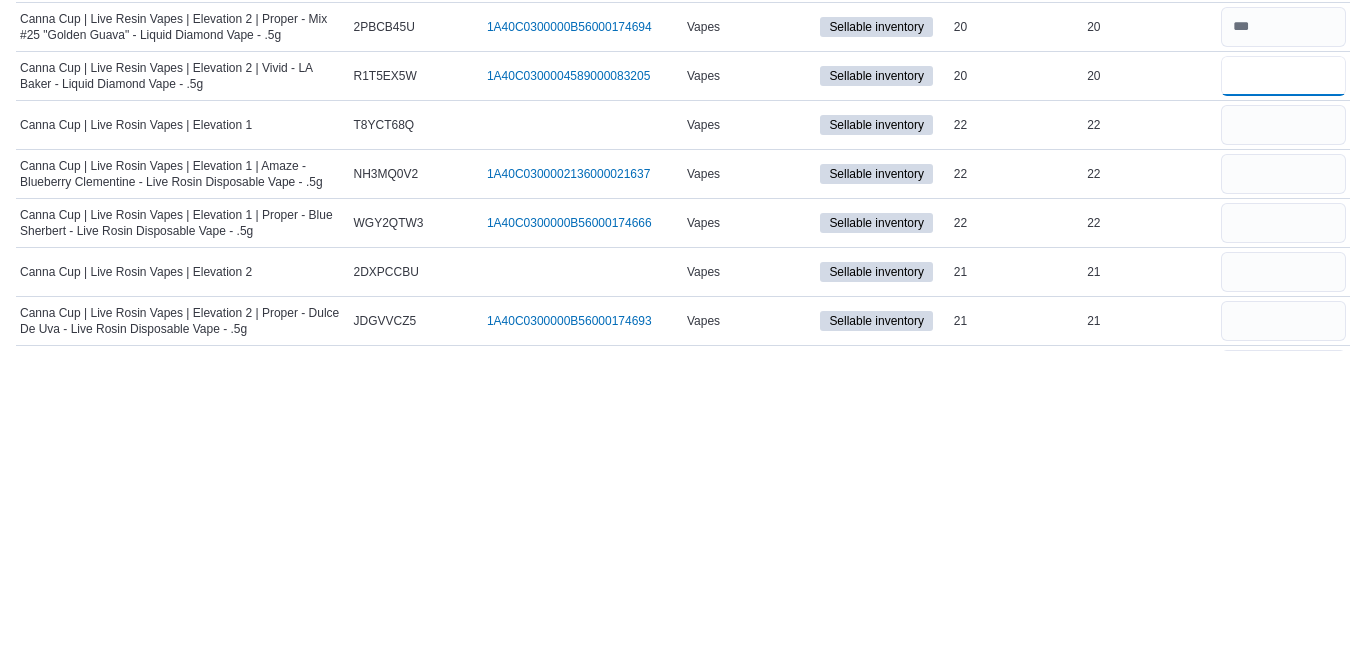 scroll, scrollTop: 2340, scrollLeft: 0, axis: vertical 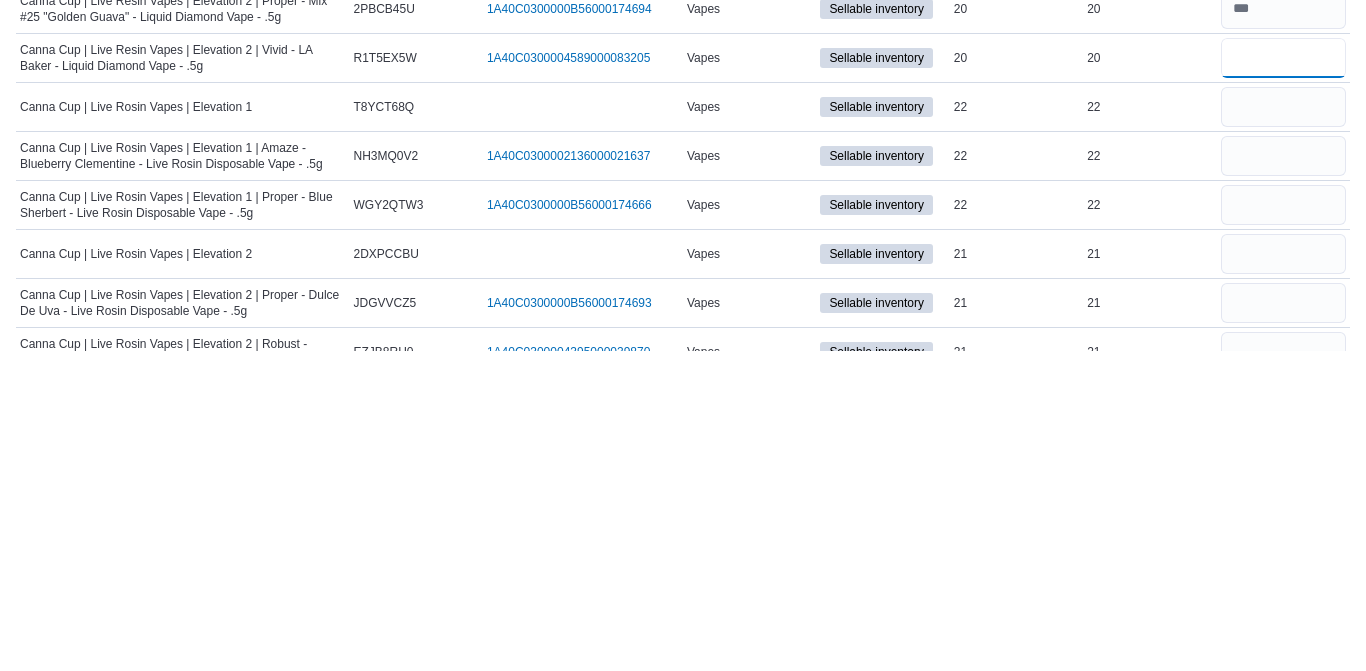 type on "**" 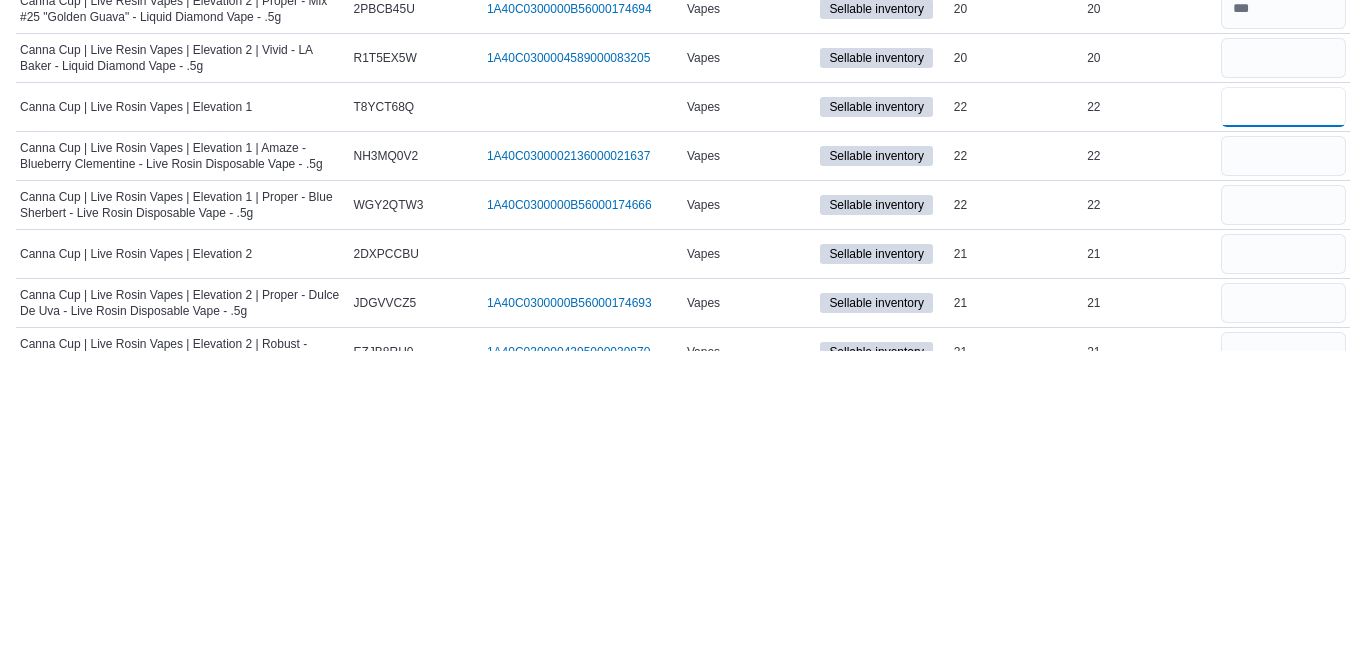 click at bounding box center (1283, 427) 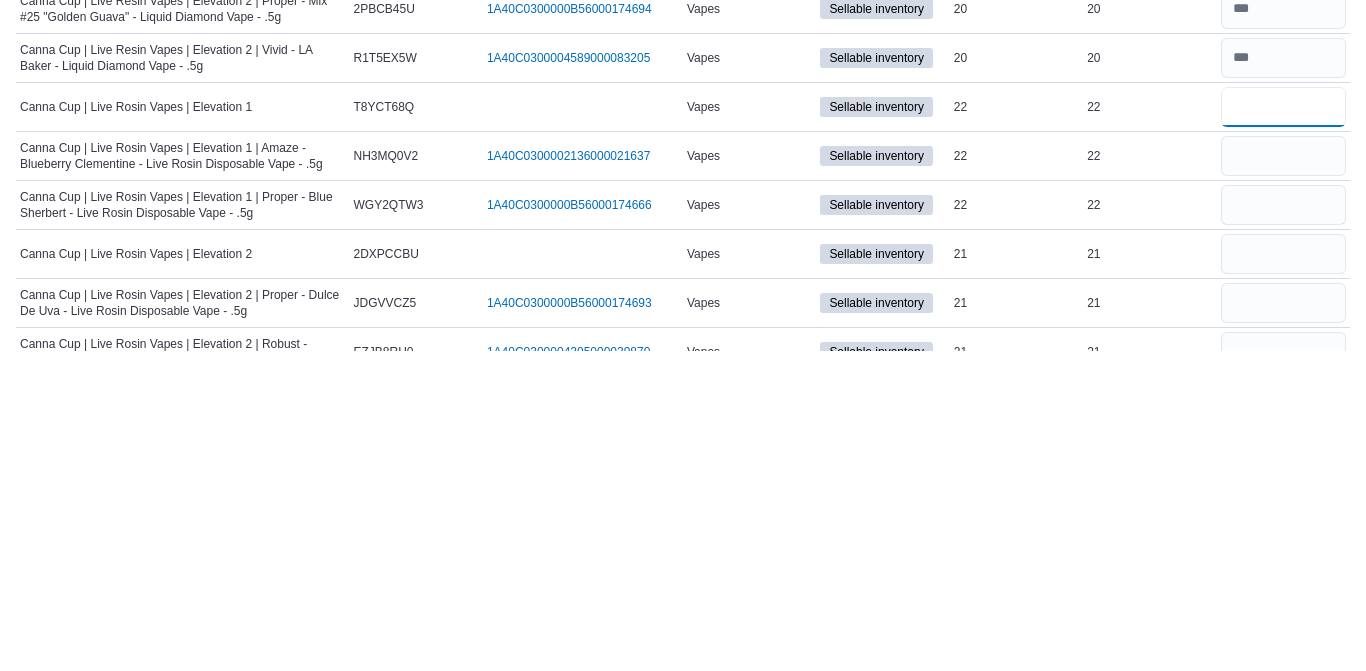 type 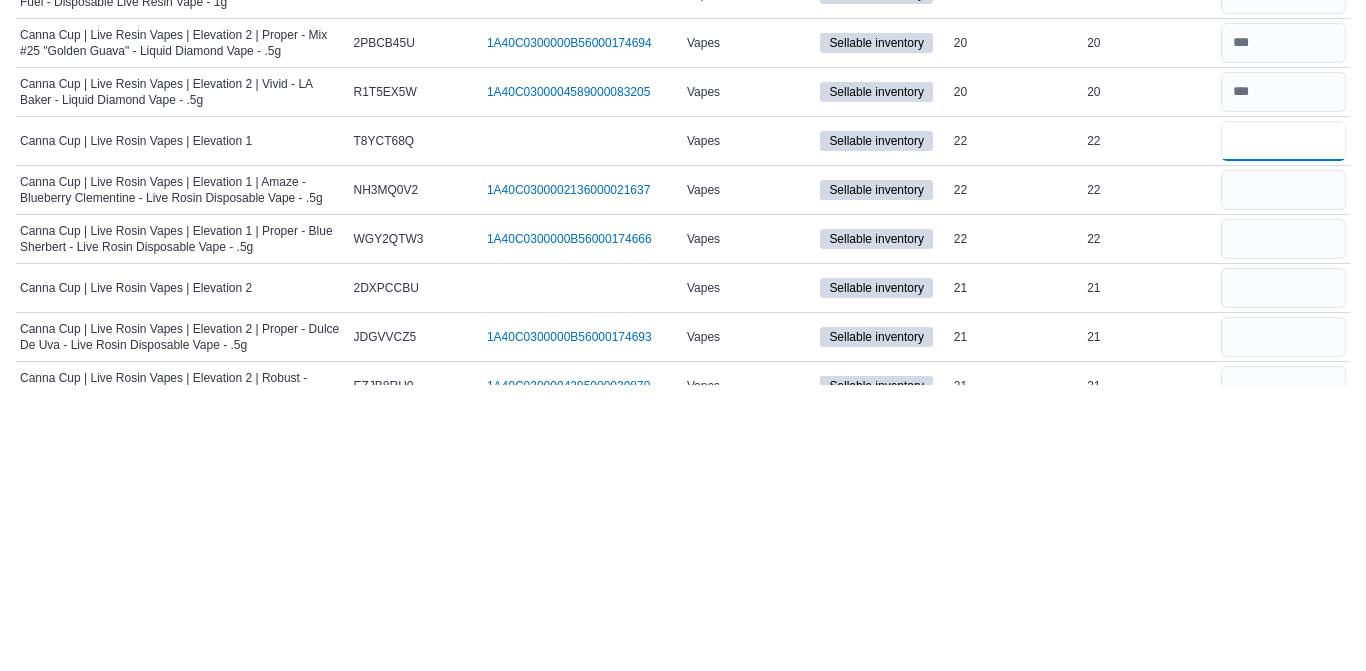 type on "*" 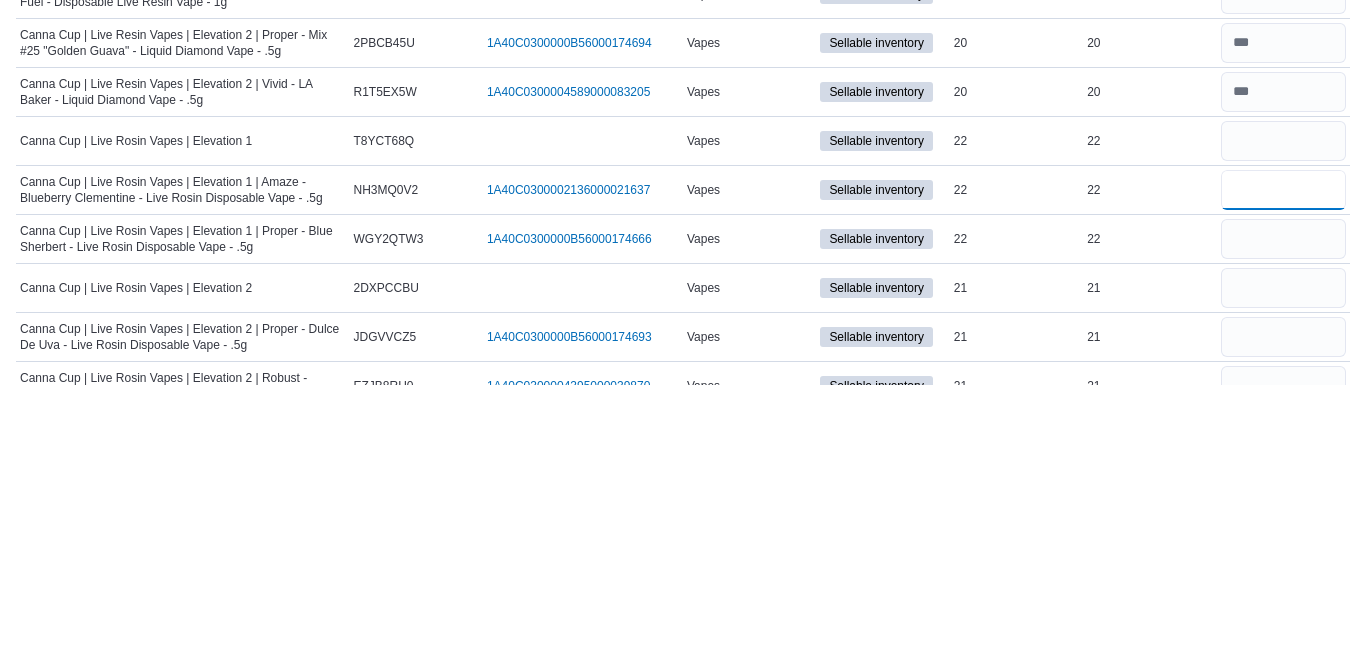 click at bounding box center [1283, 476] 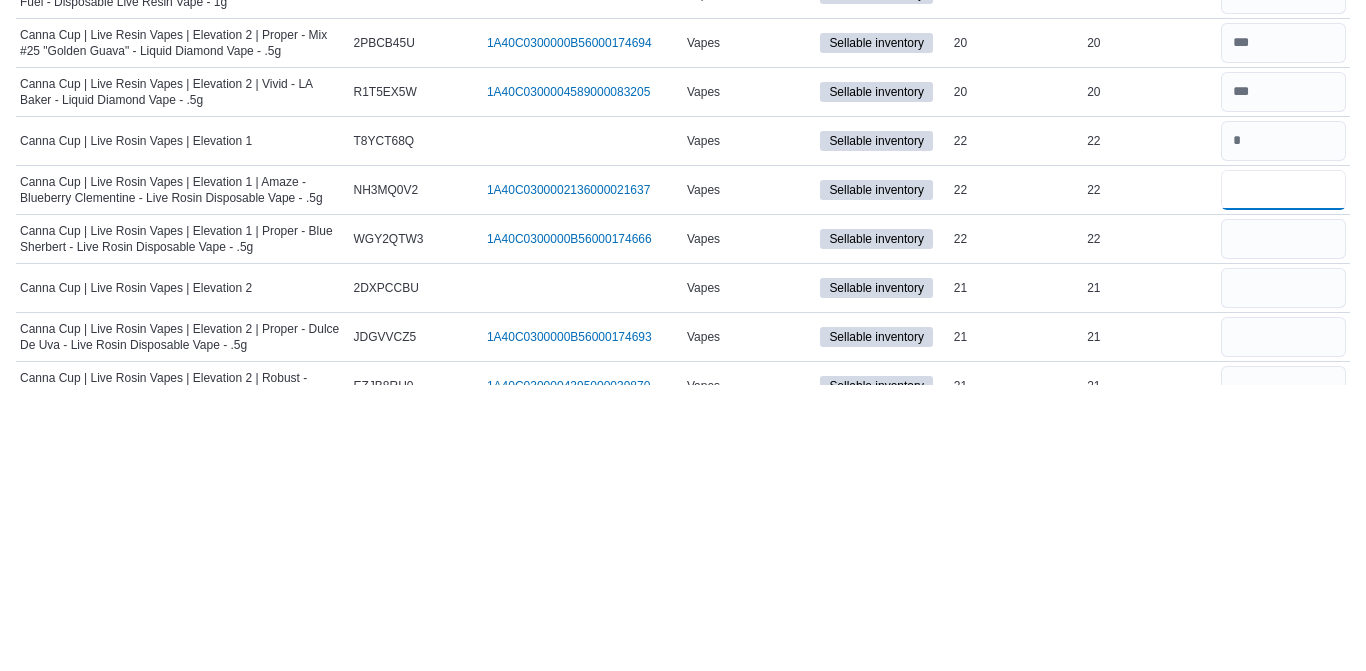 type 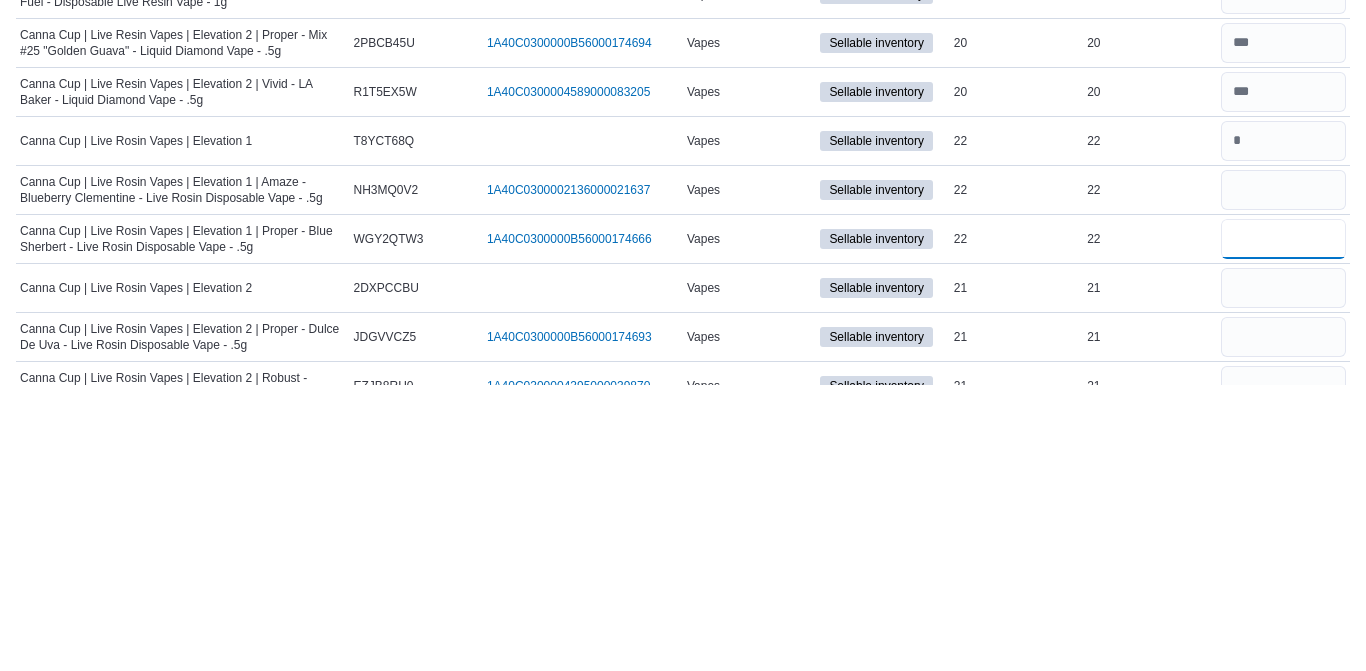 click at bounding box center [1283, 525] 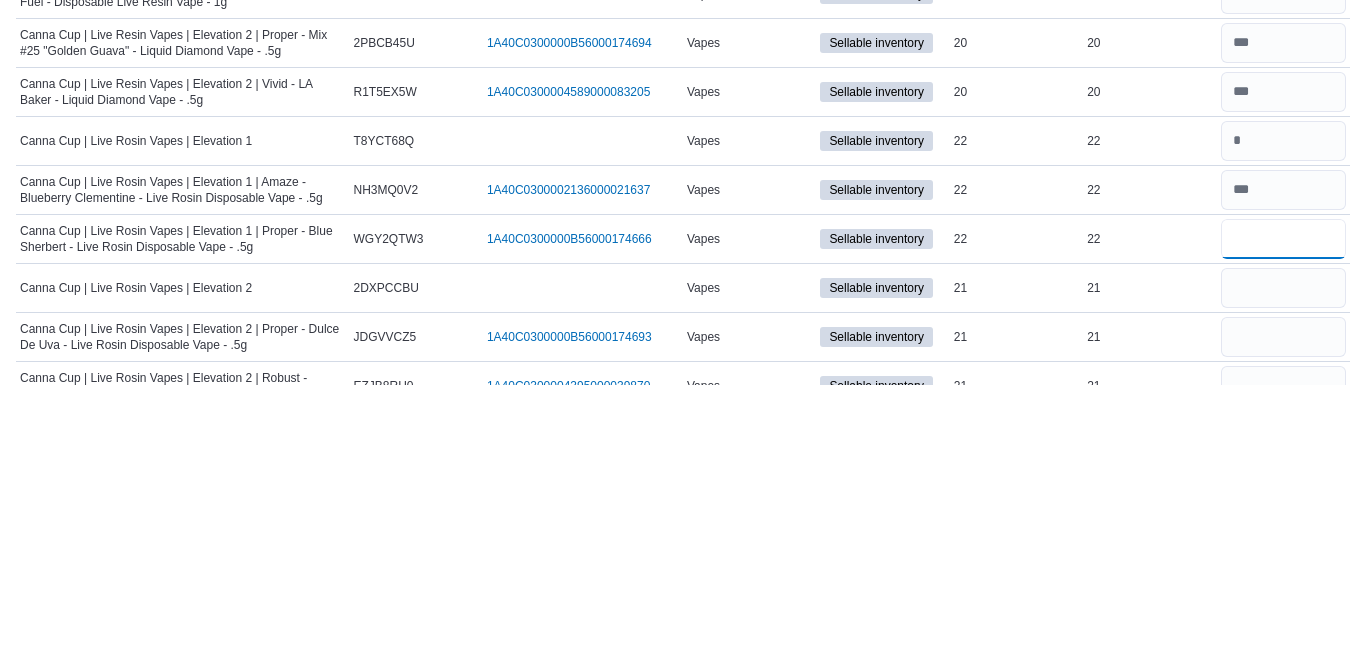 type 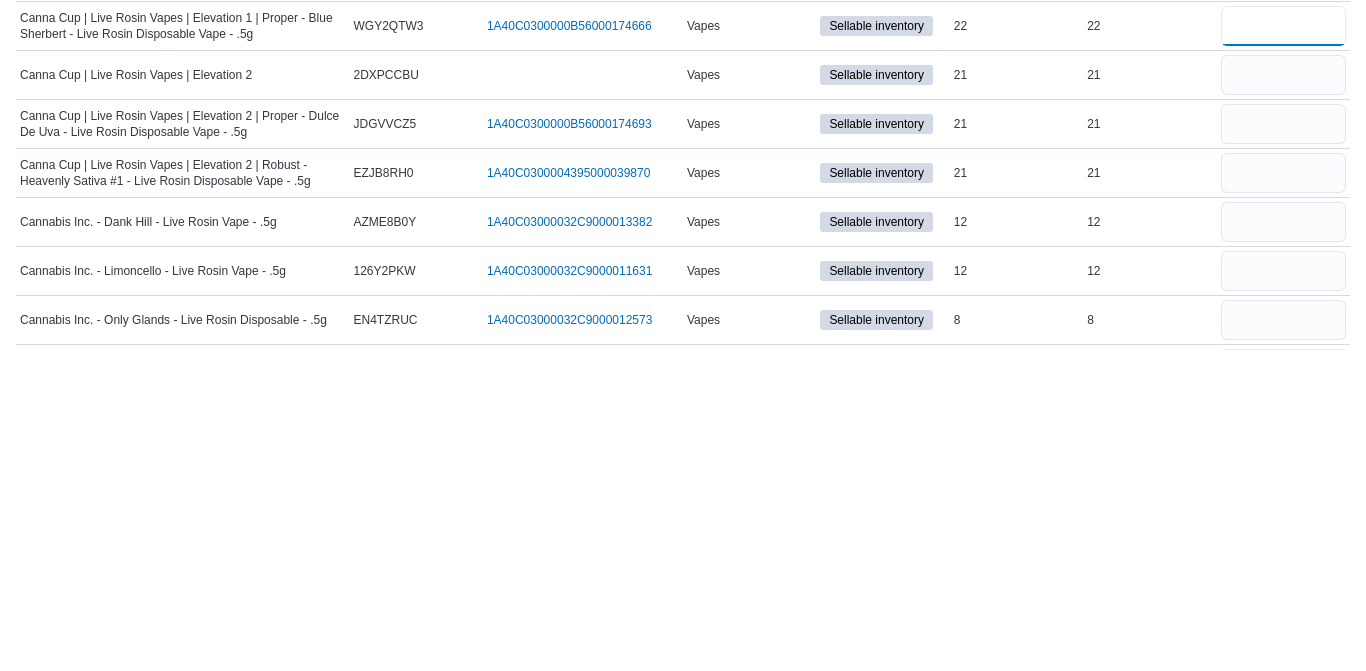 scroll, scrollTop: 2535, scrollLeft: 0, axis: vertical 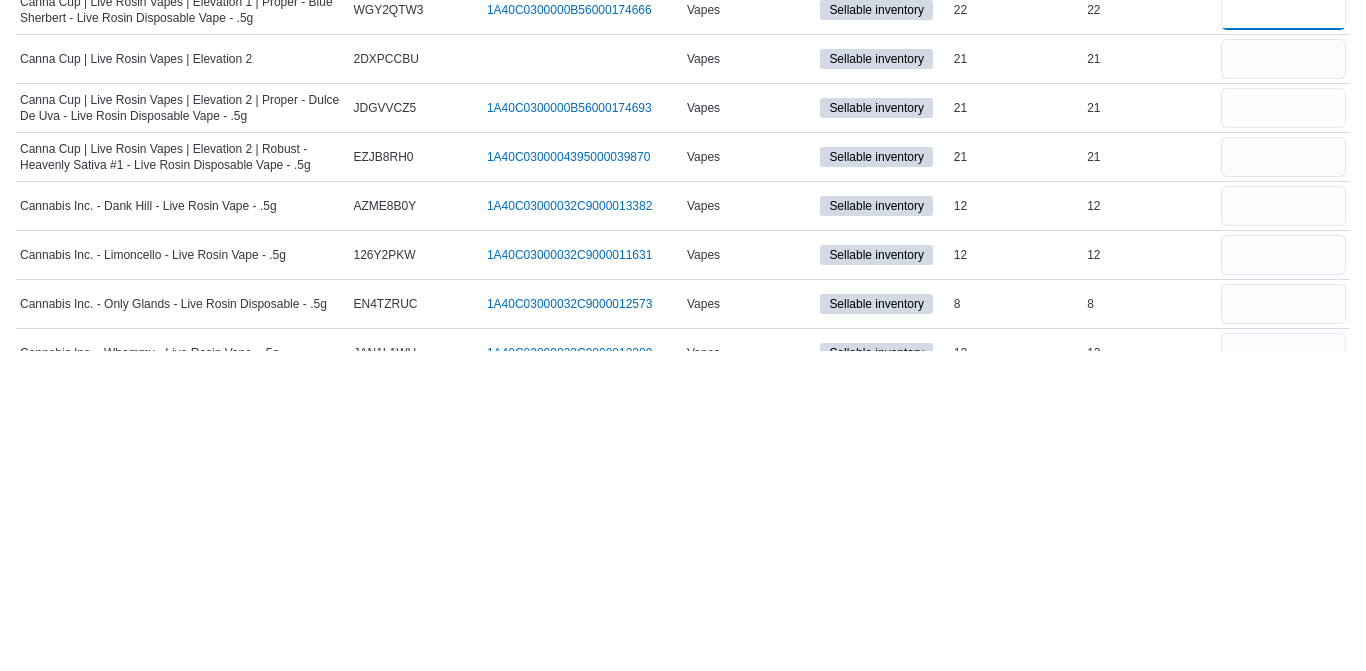 type on "**" 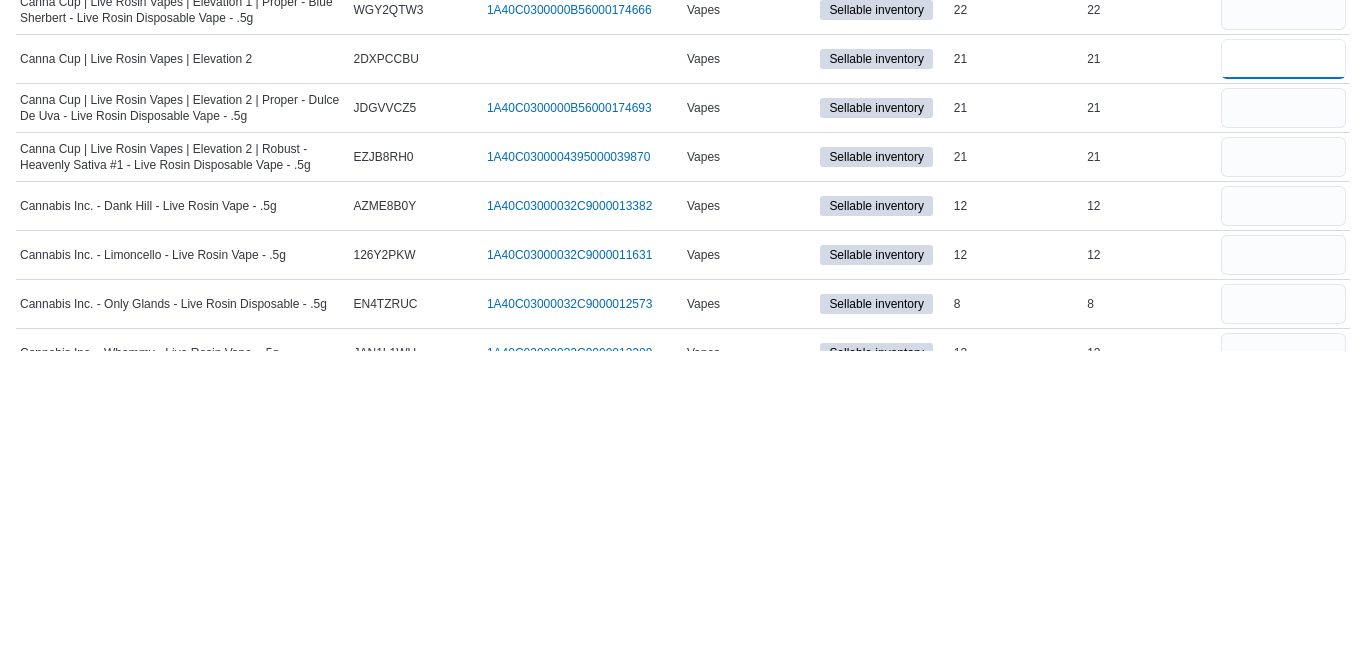 click at bounding box center [1283, 379] 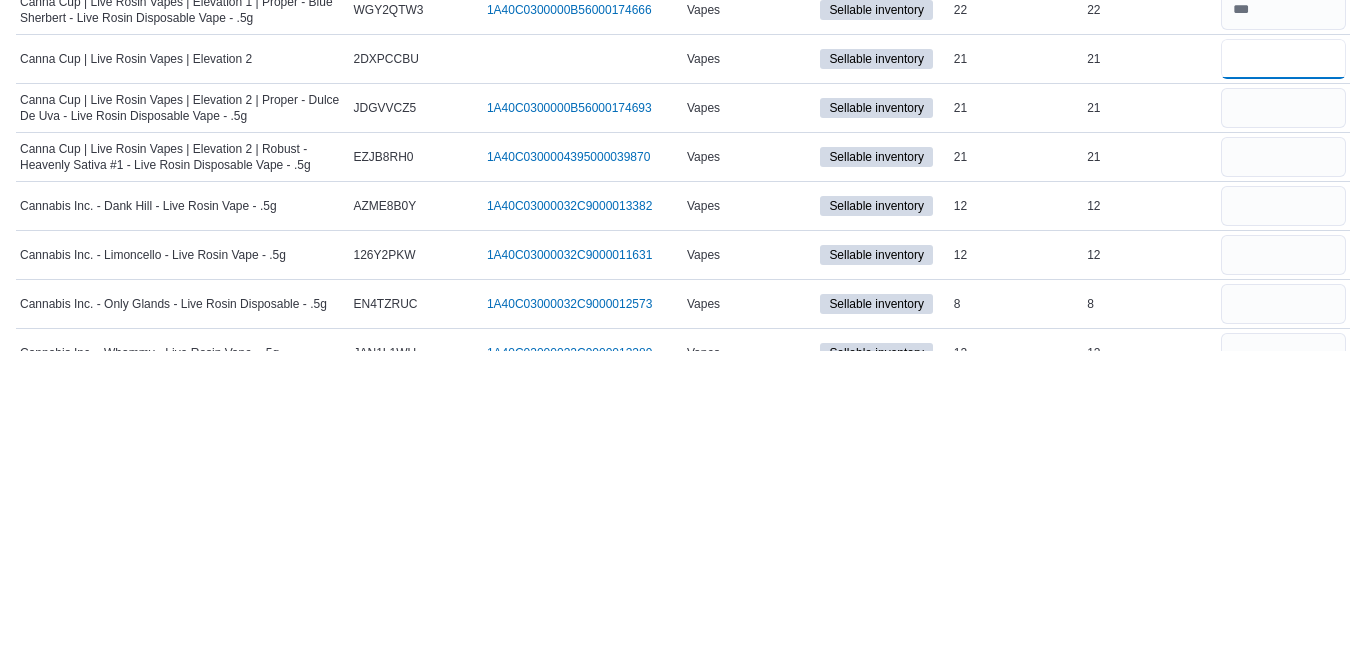type 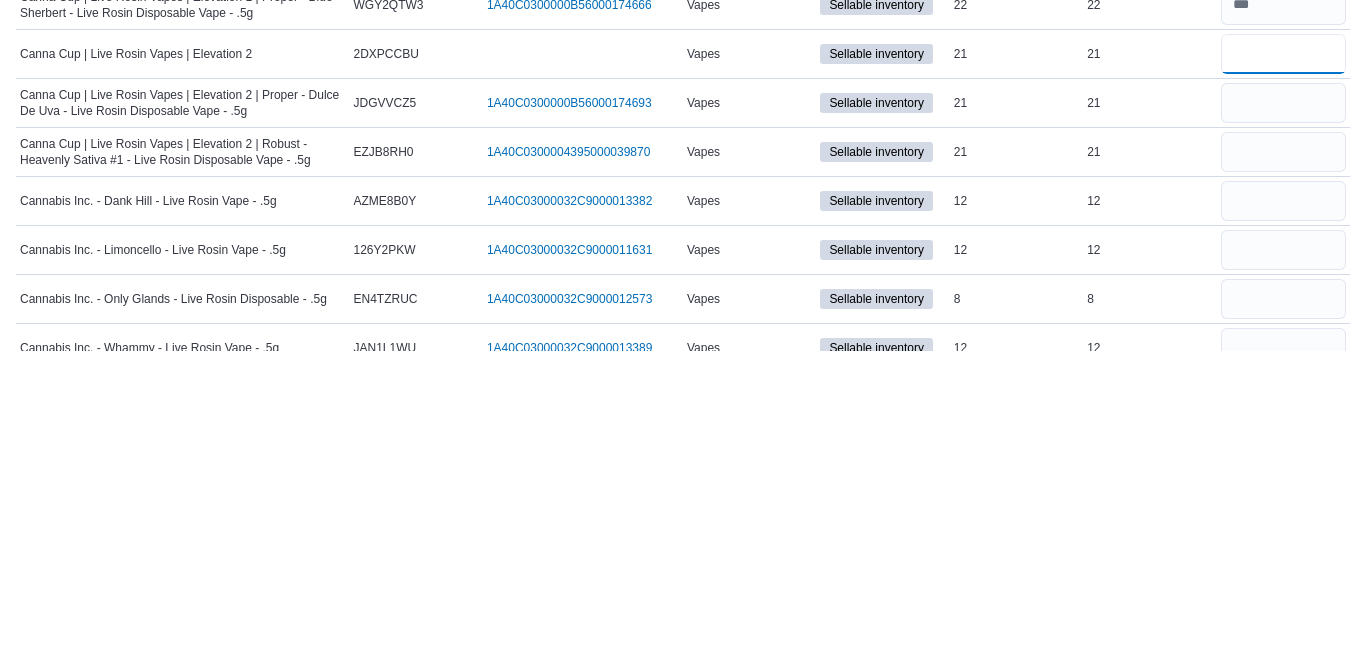 type on "*" 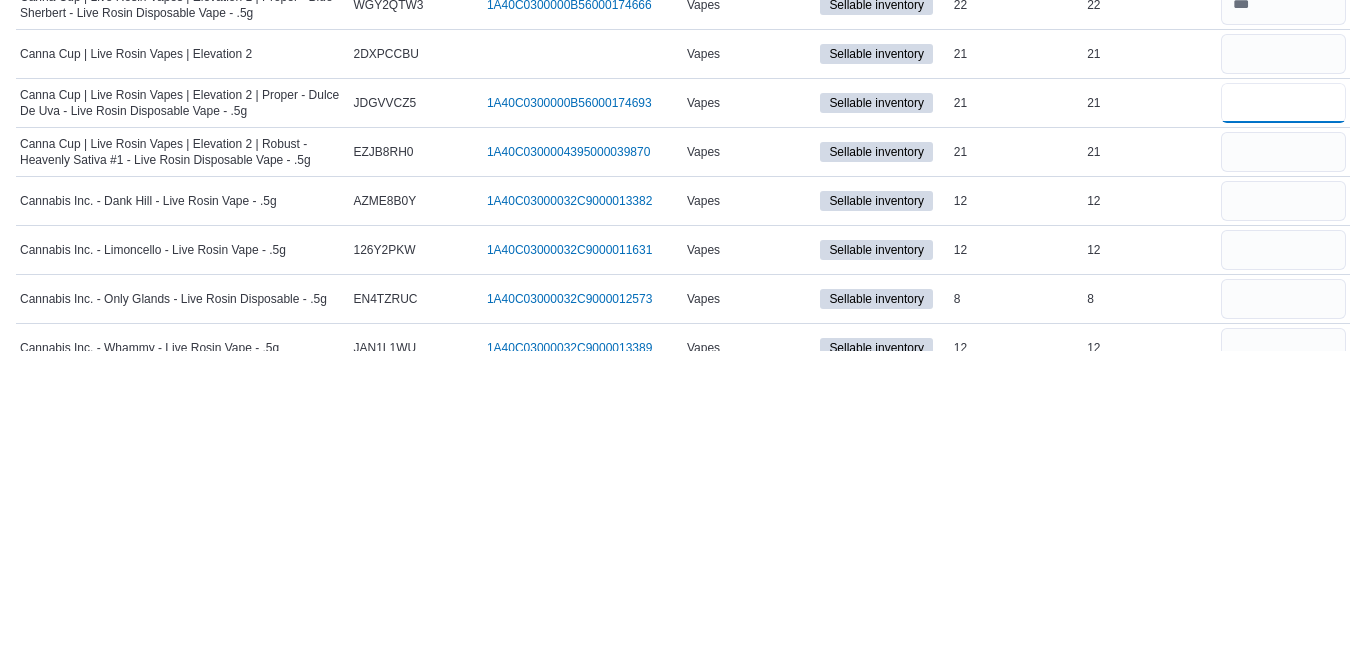 click at bounding box center [1283, 423] 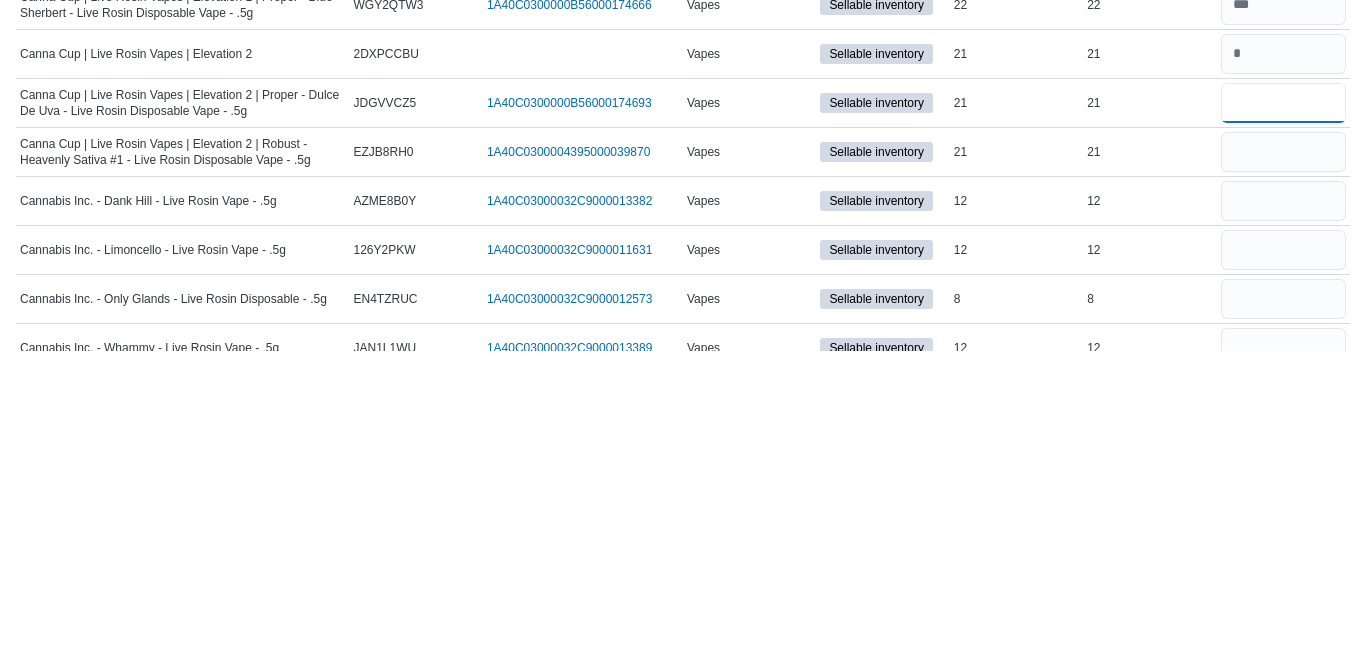 type on "**" 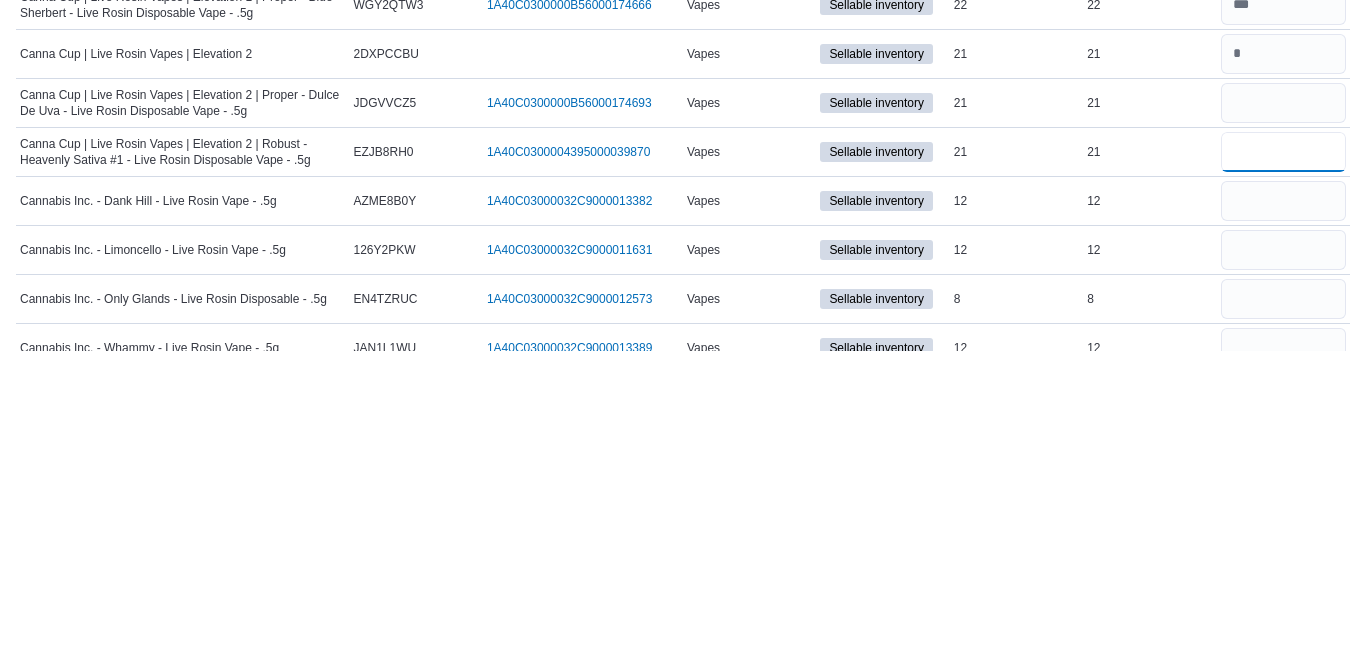 click at bounding box center (1283, 472) 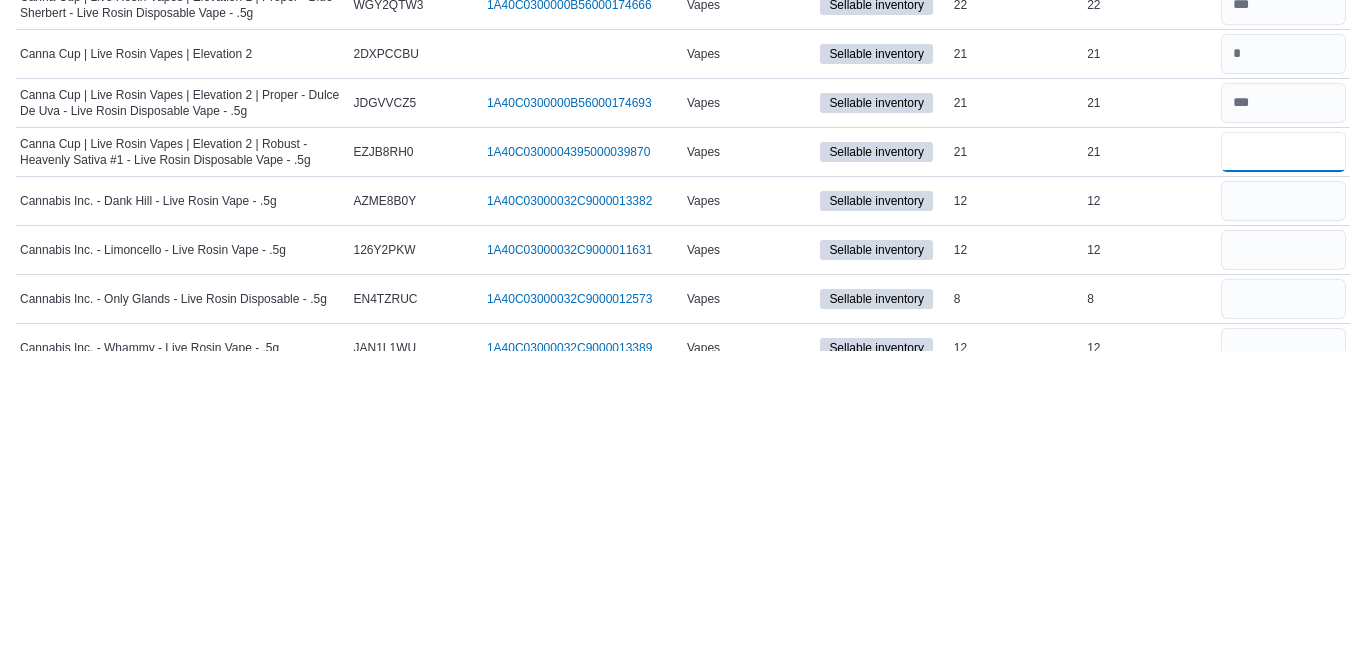 type 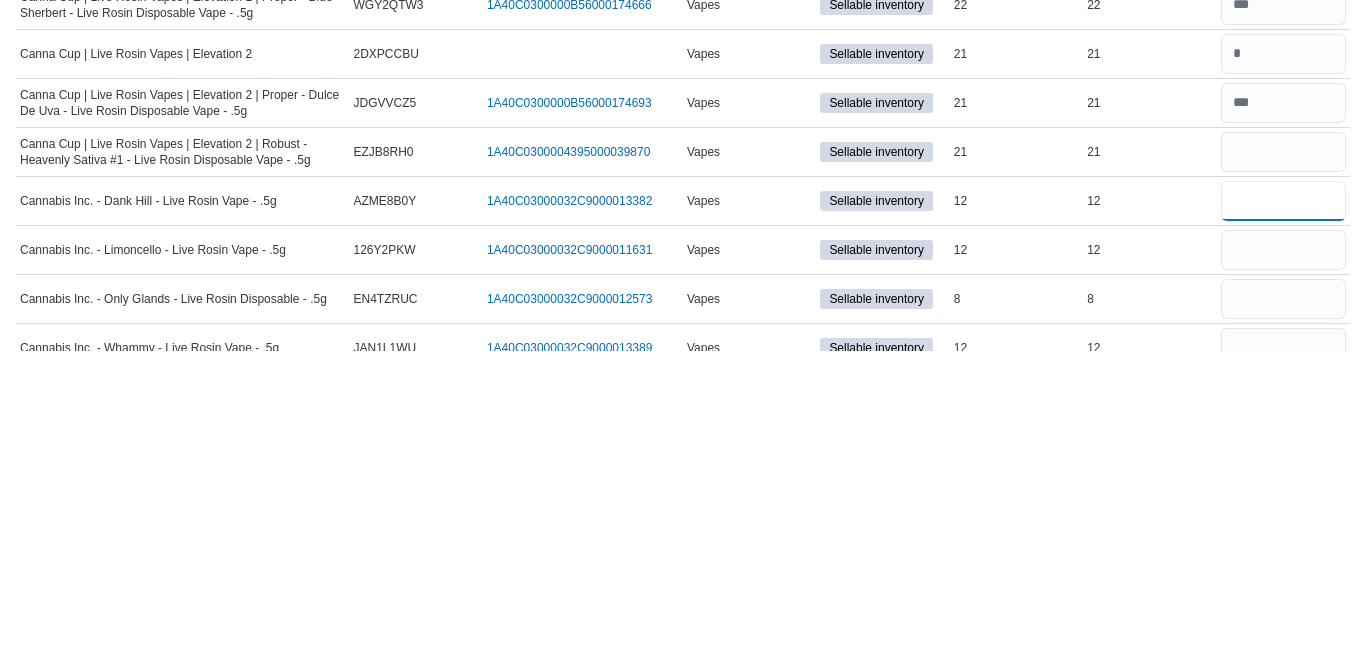 click at bounding box center (1283, 521) 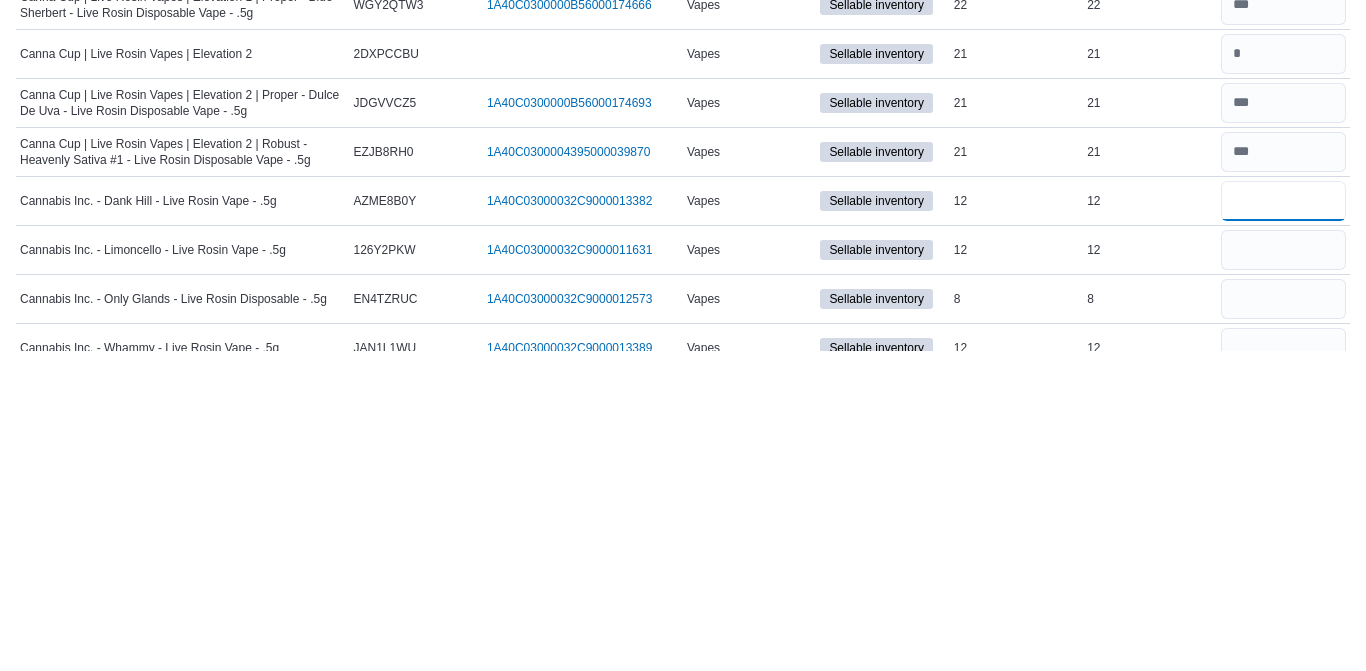 type 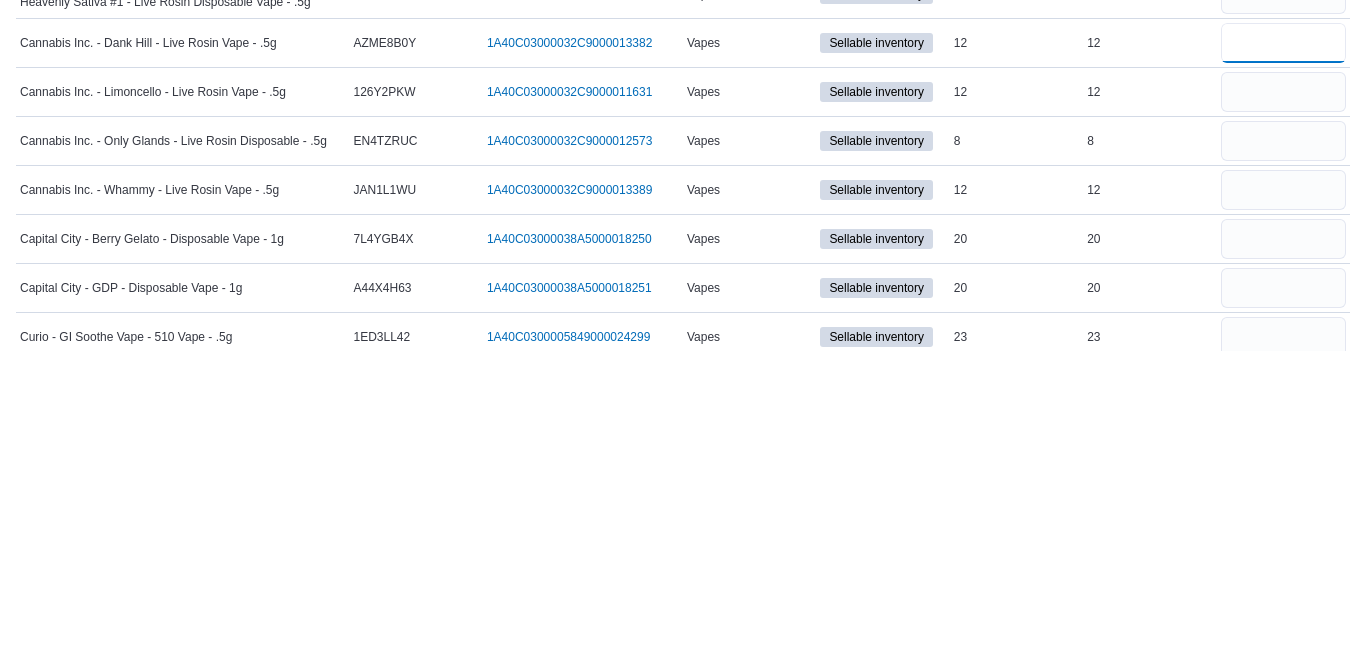scroll, scrollTop: 2770, scrollLeft: 0, axis: vertical 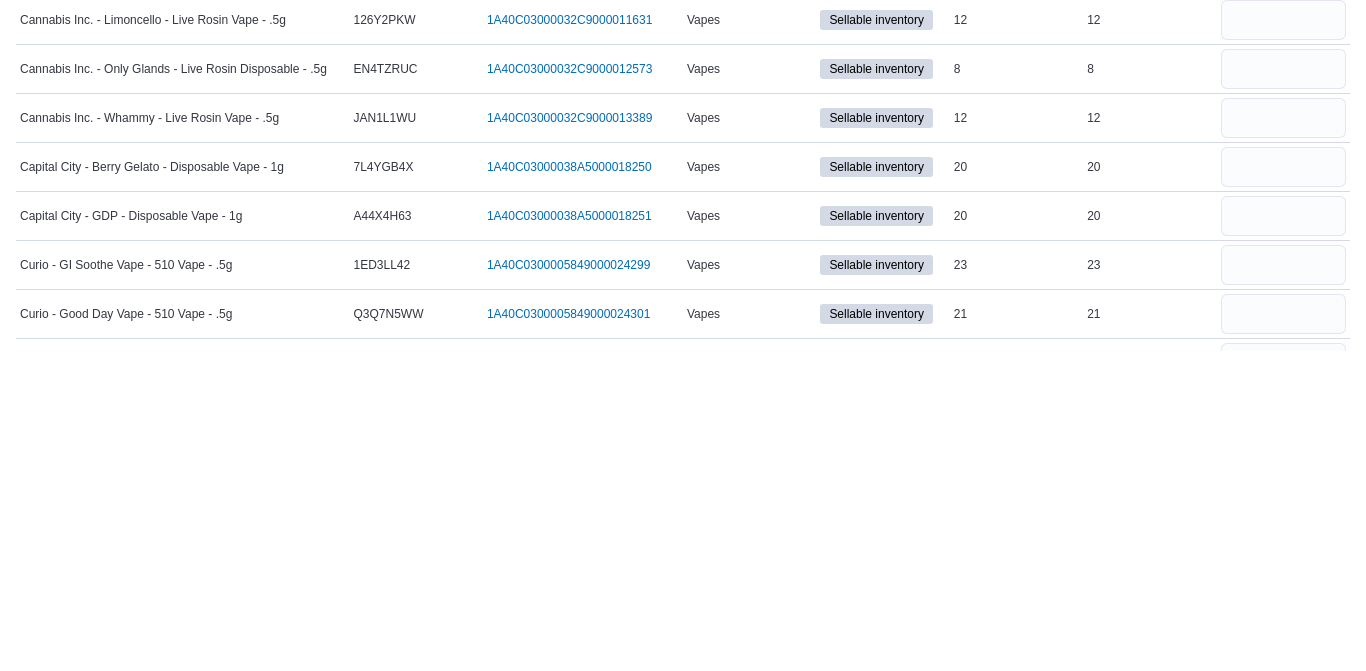 type on "**" 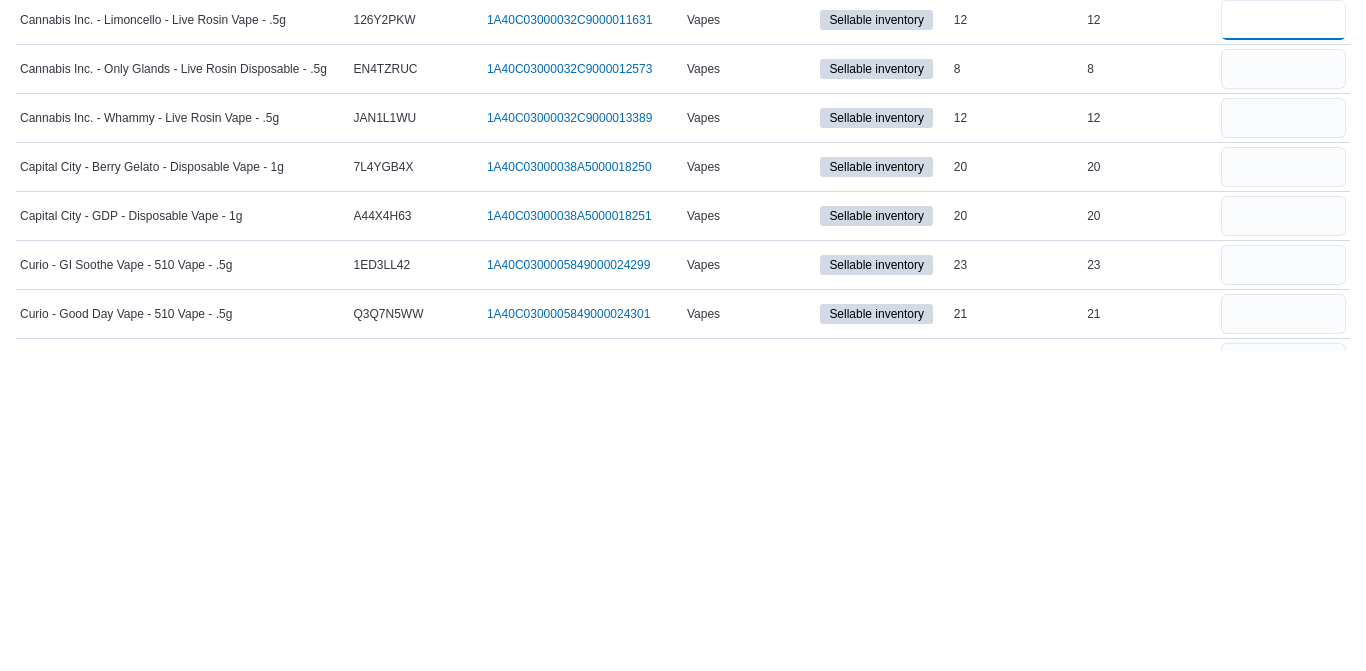 click at bounding box center (1283, 340) 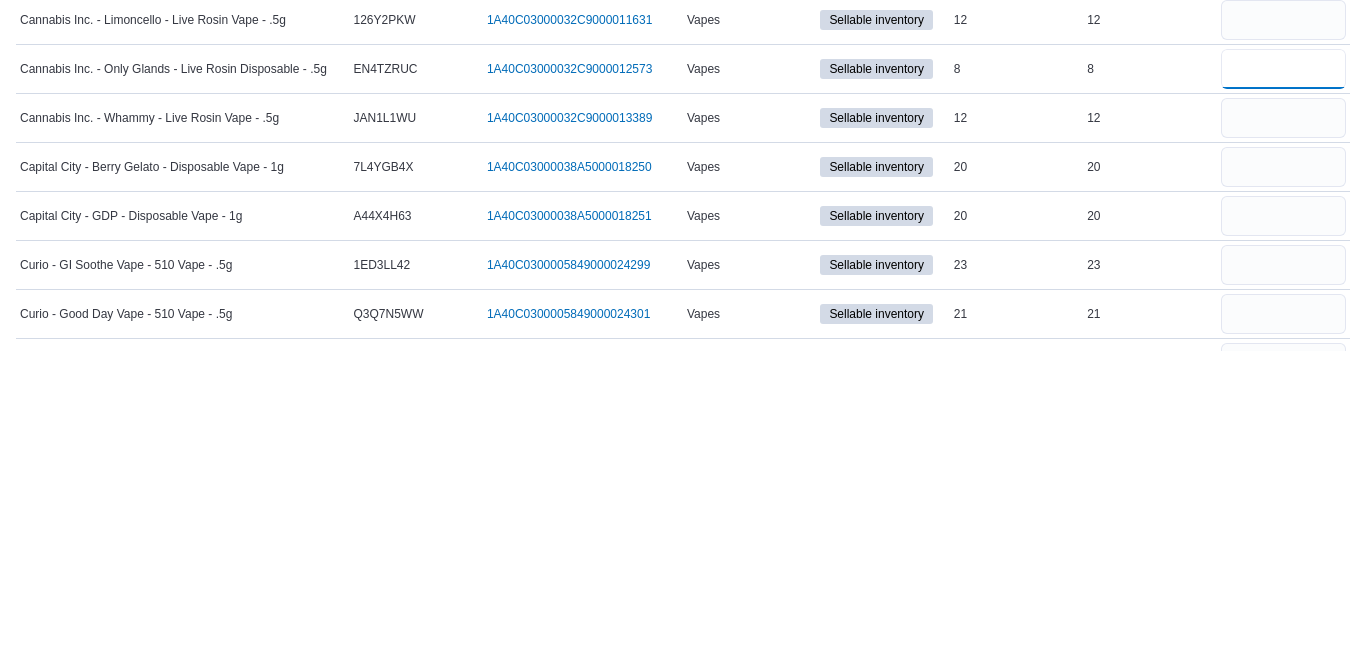 click at bounding box center (1283, 389) 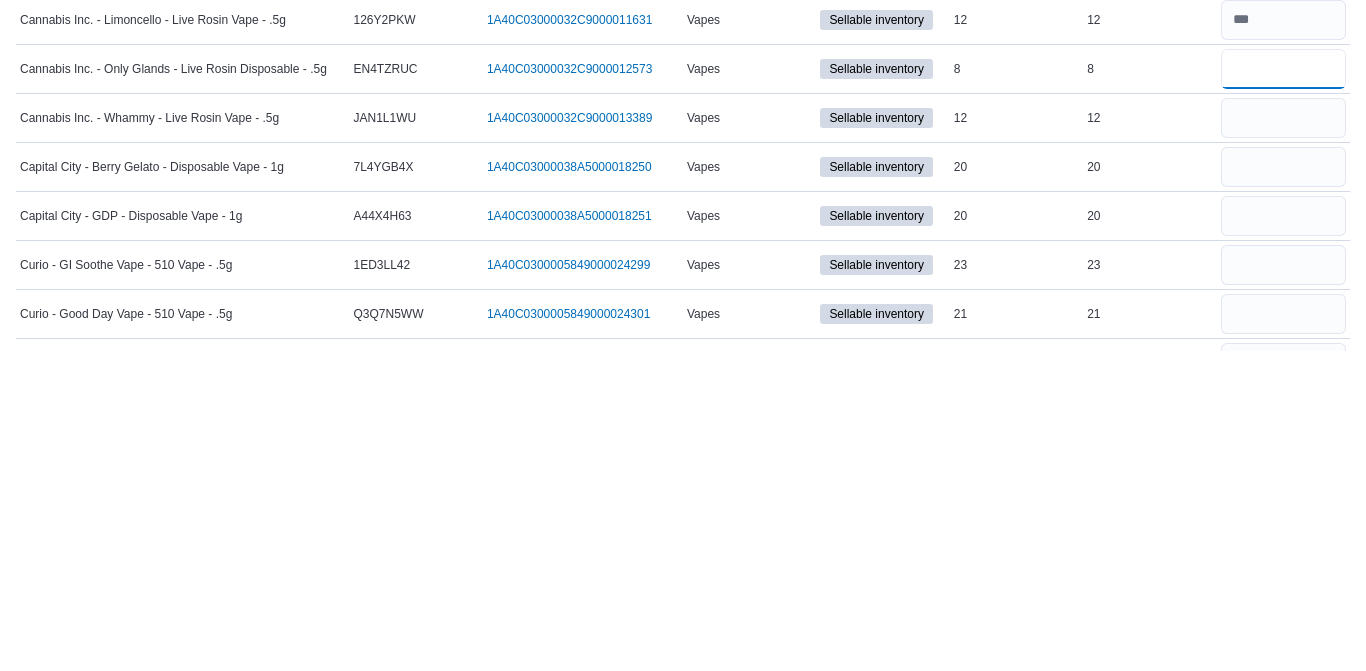 type 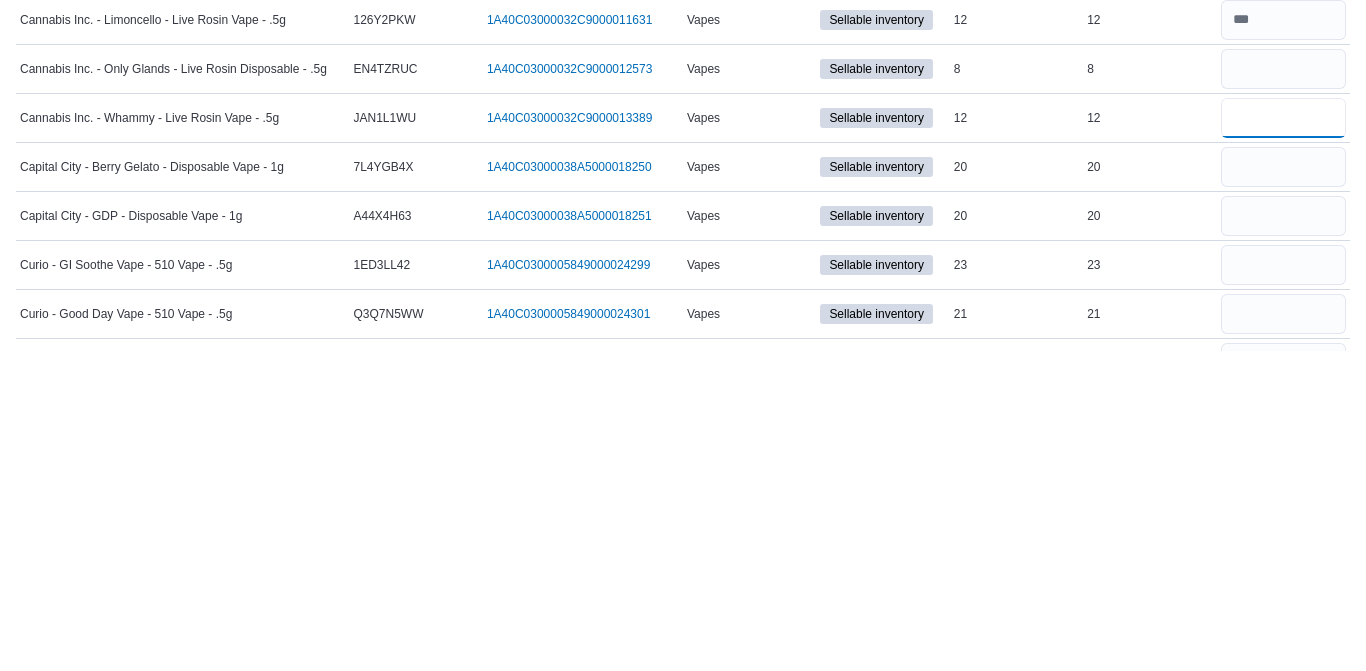 click at bounding box center (1283, 438) 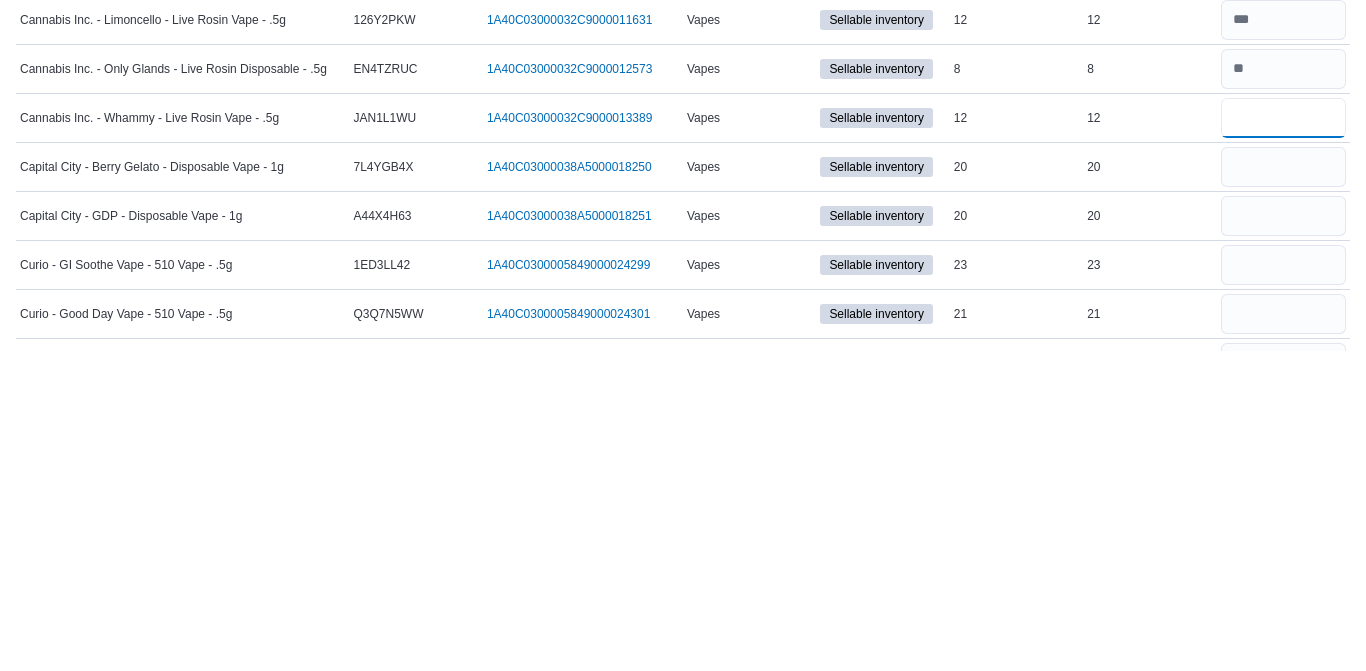type 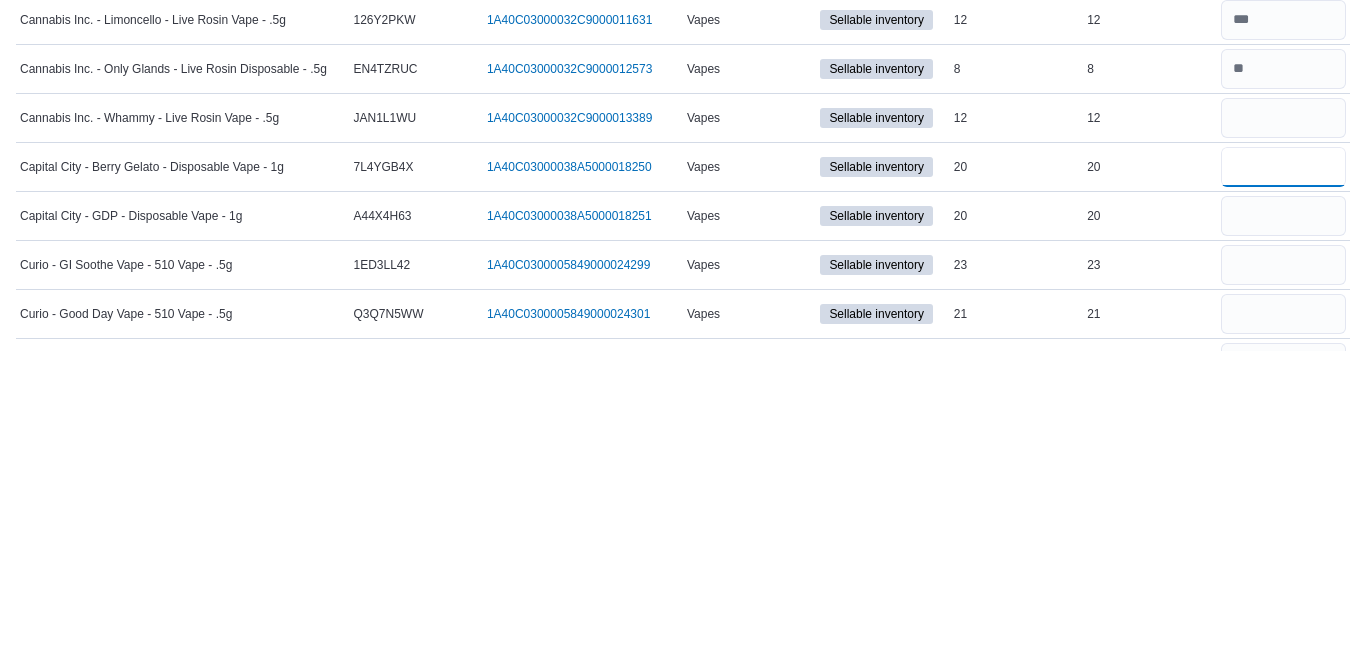 click at bounding box center [1283, 487] 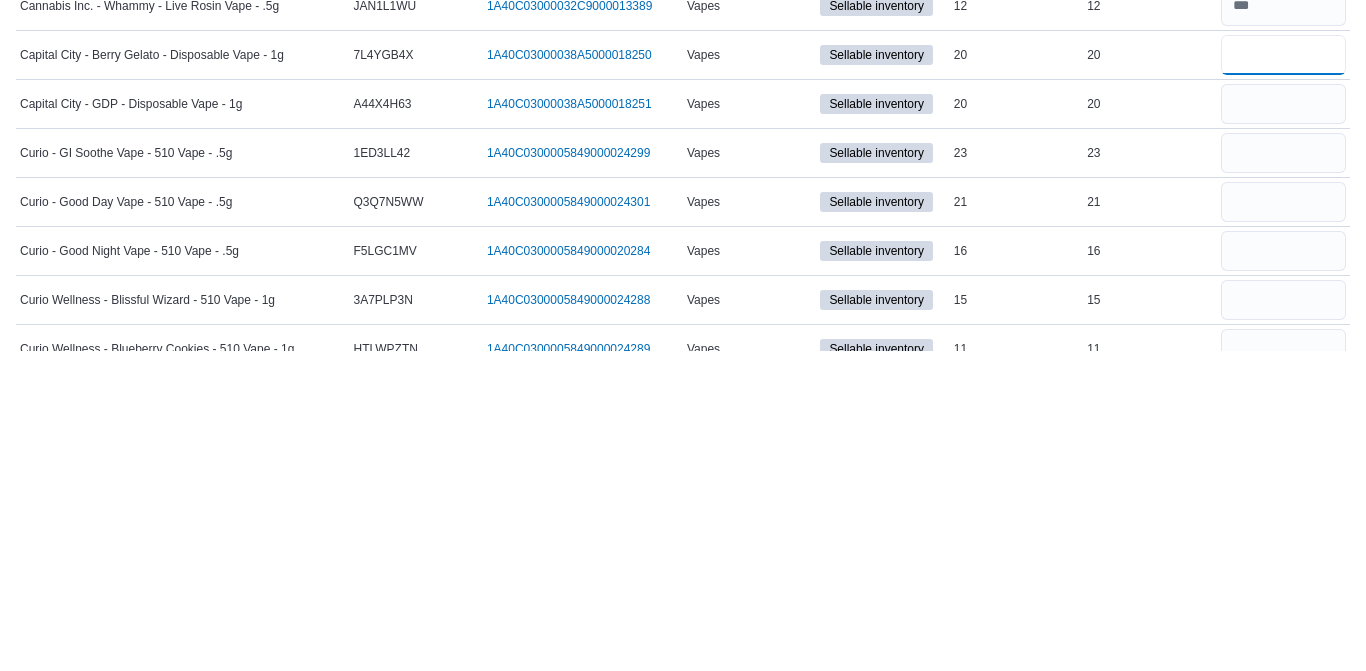 scroll, scrollTop: 2920, scrollLeft: 0, axis: vertical 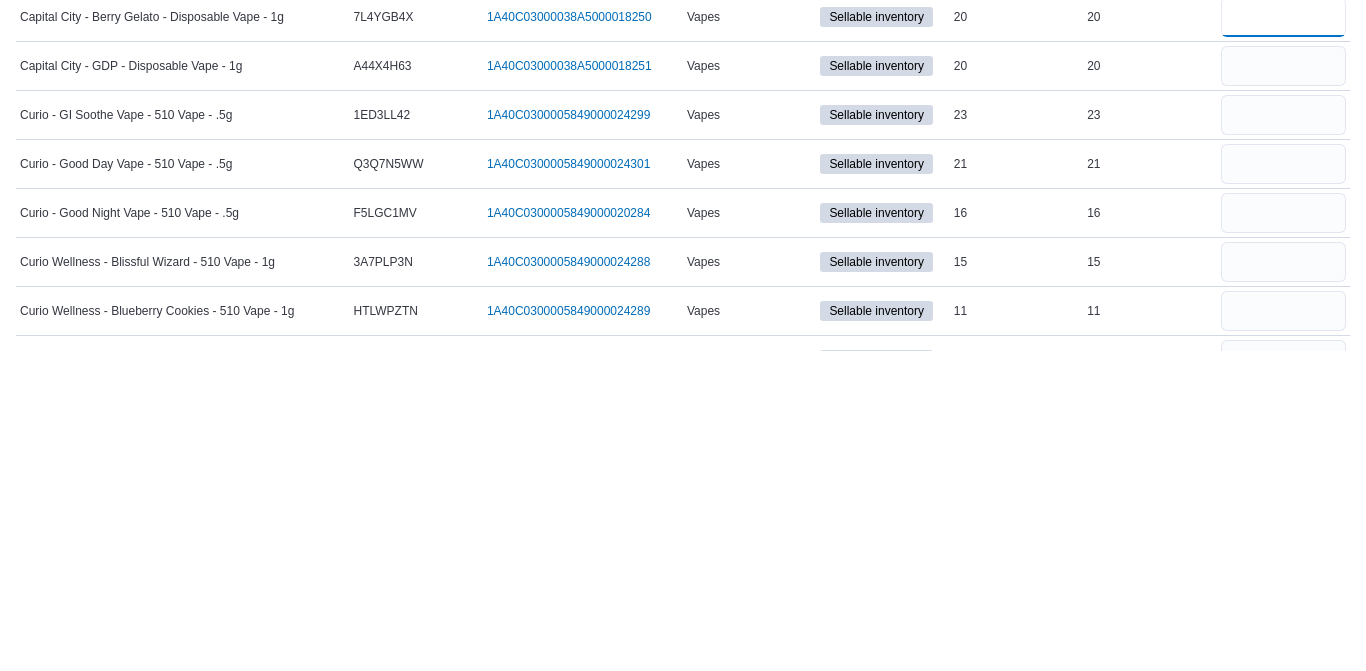 type on "**" 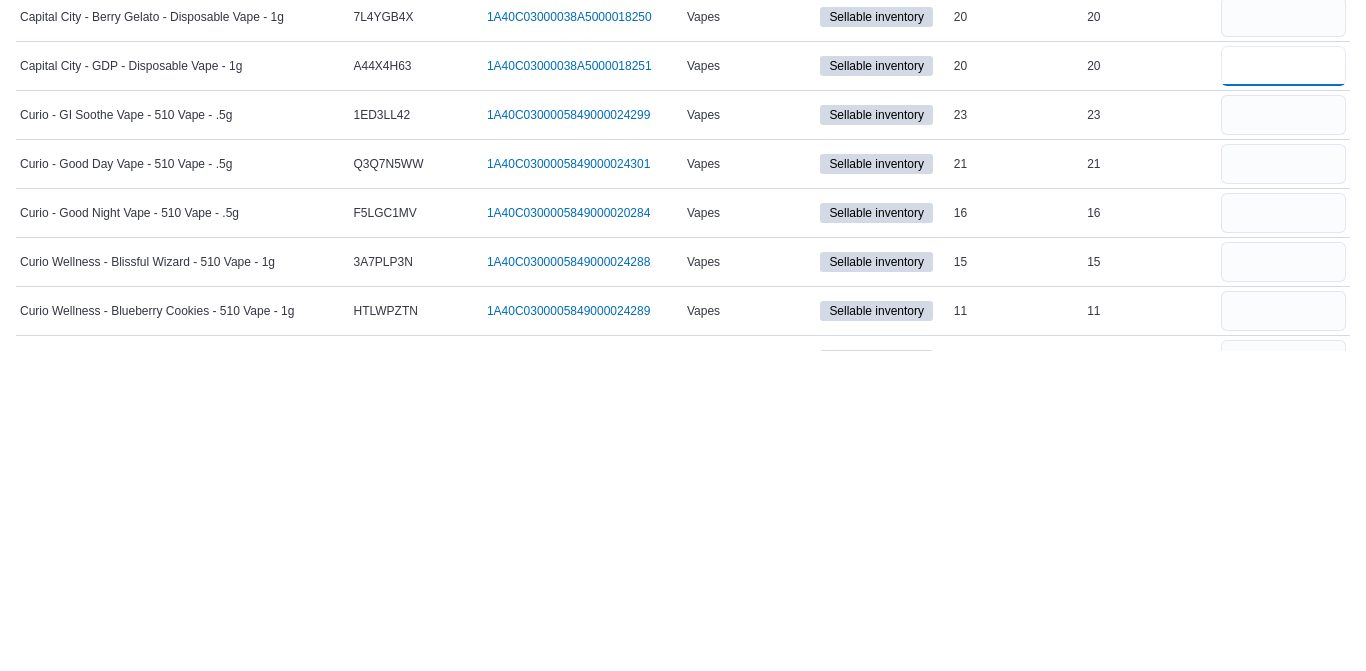 click at bounding box center [1283, 386] 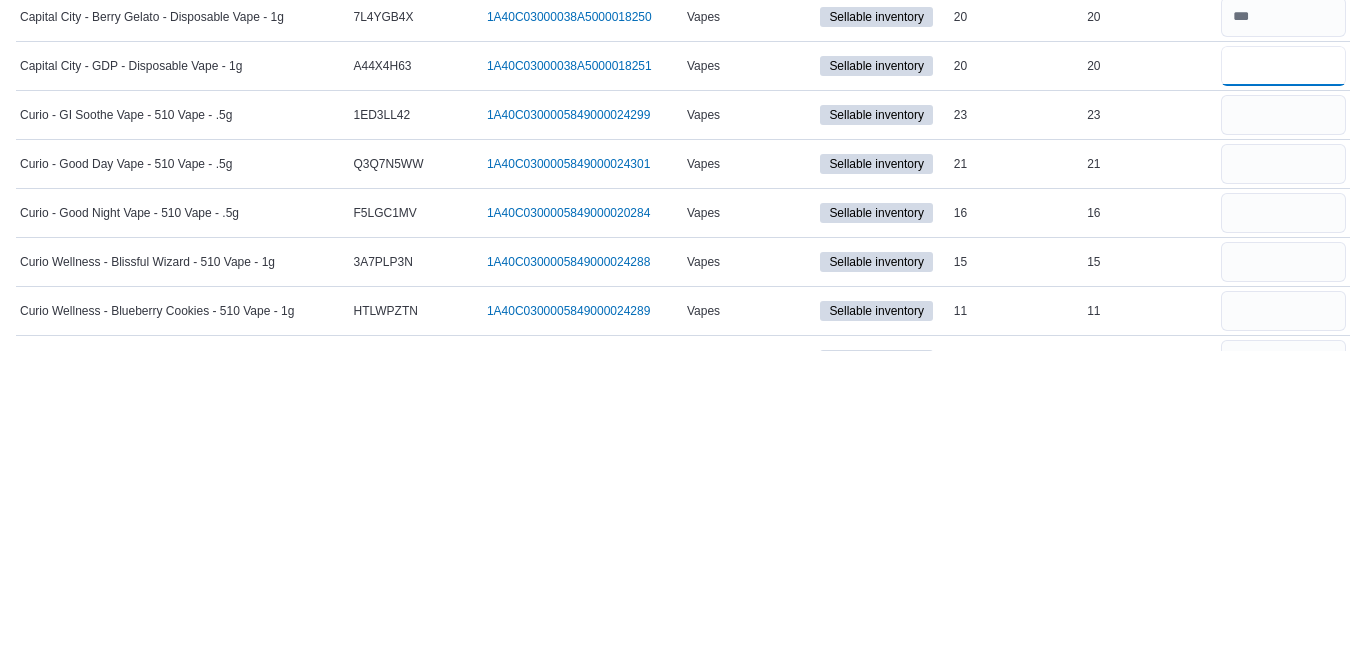 type 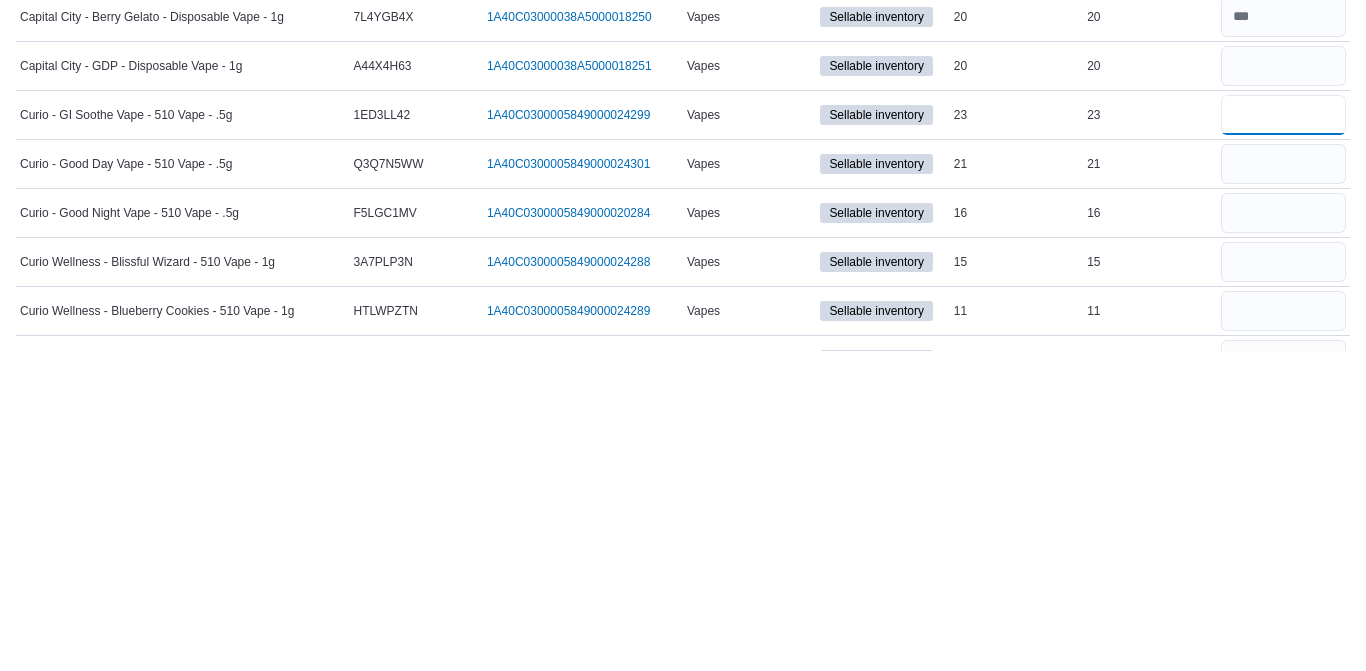 click at bounding box center [1283, 435] 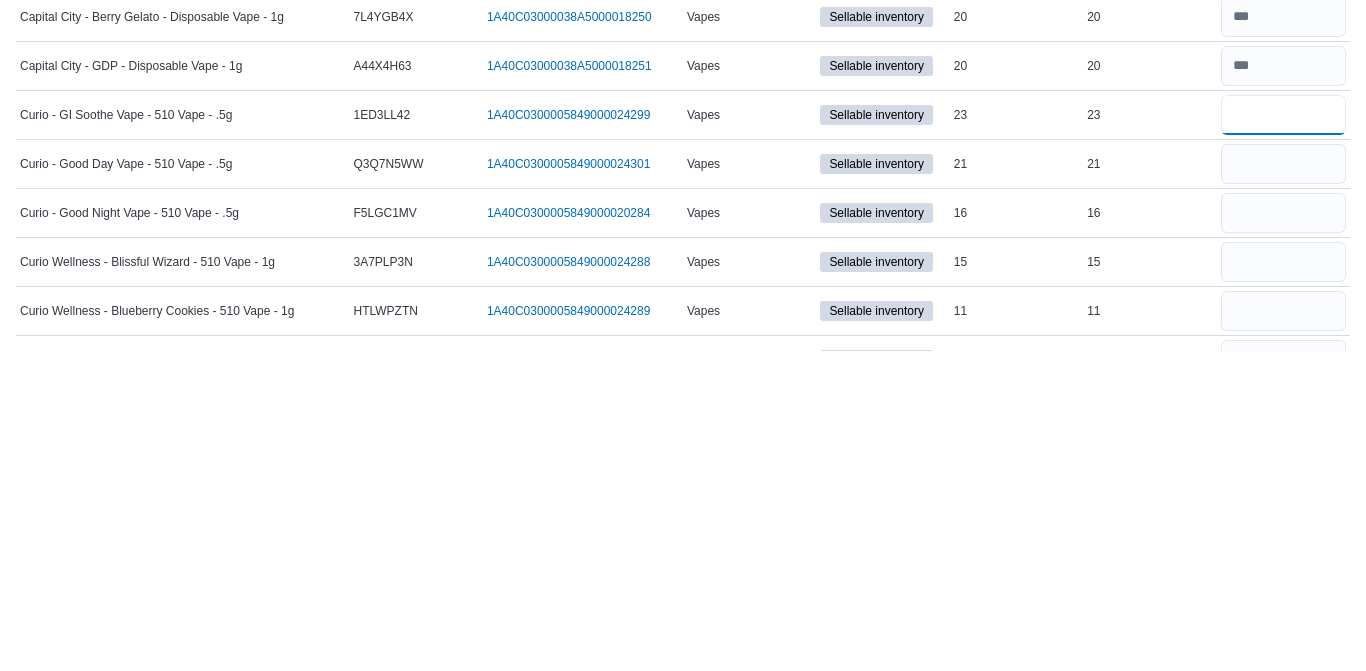 type 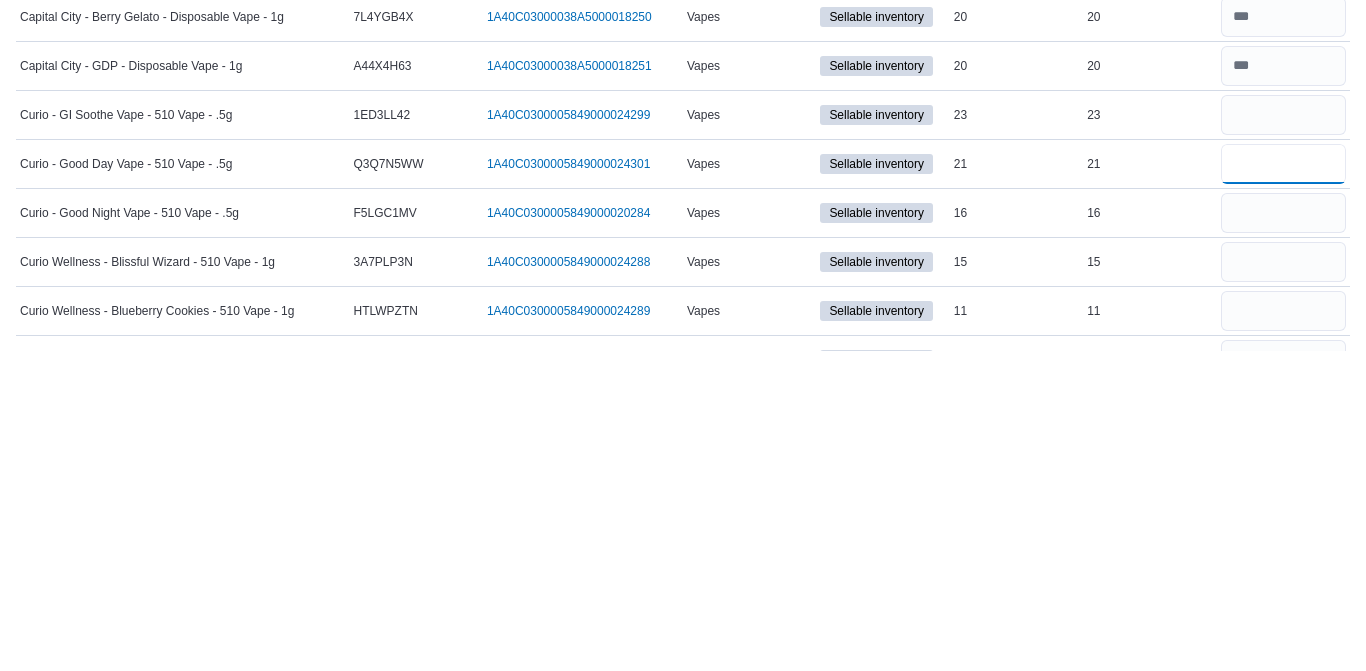 click at bounding box center [1283, 484] 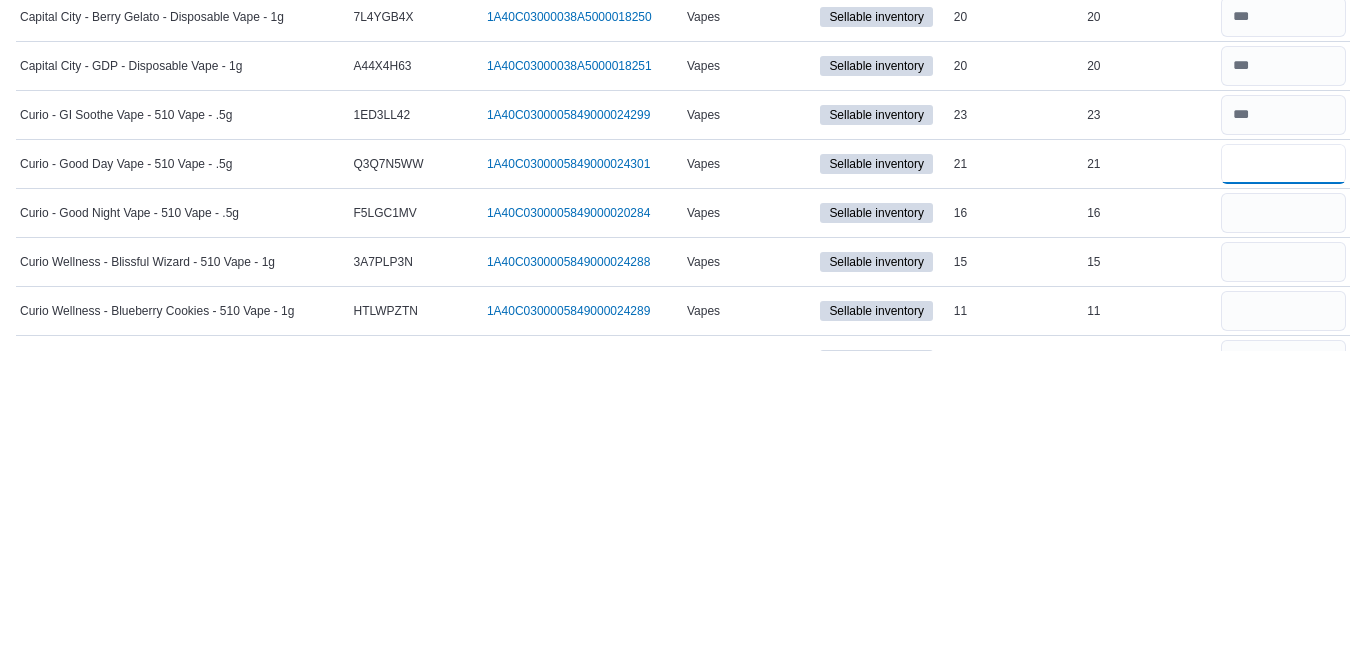 type 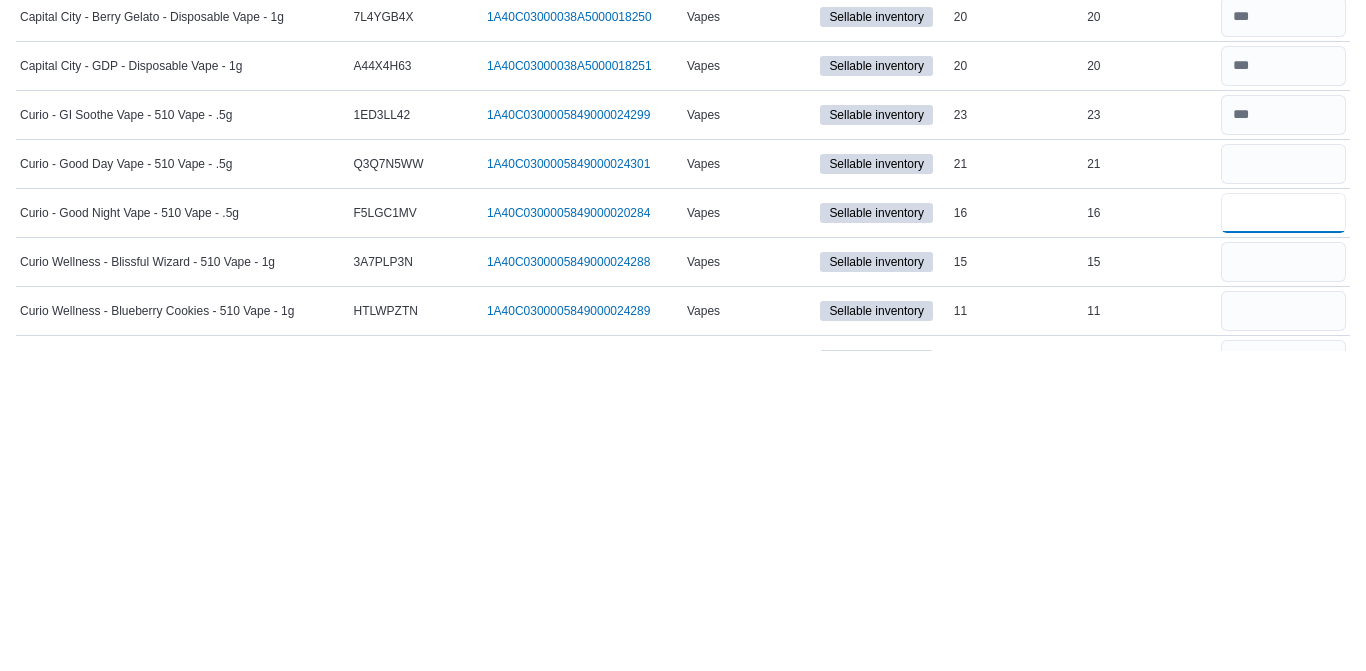 click at bounding box center [1283, 533] 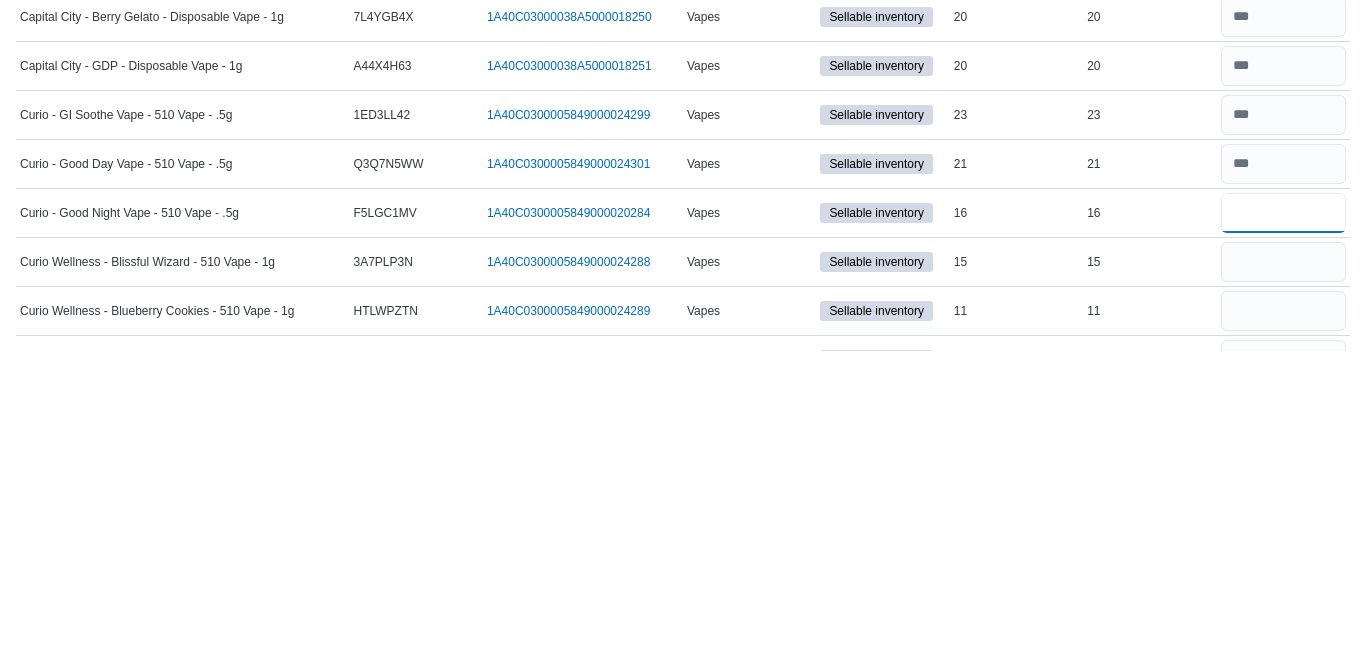 type 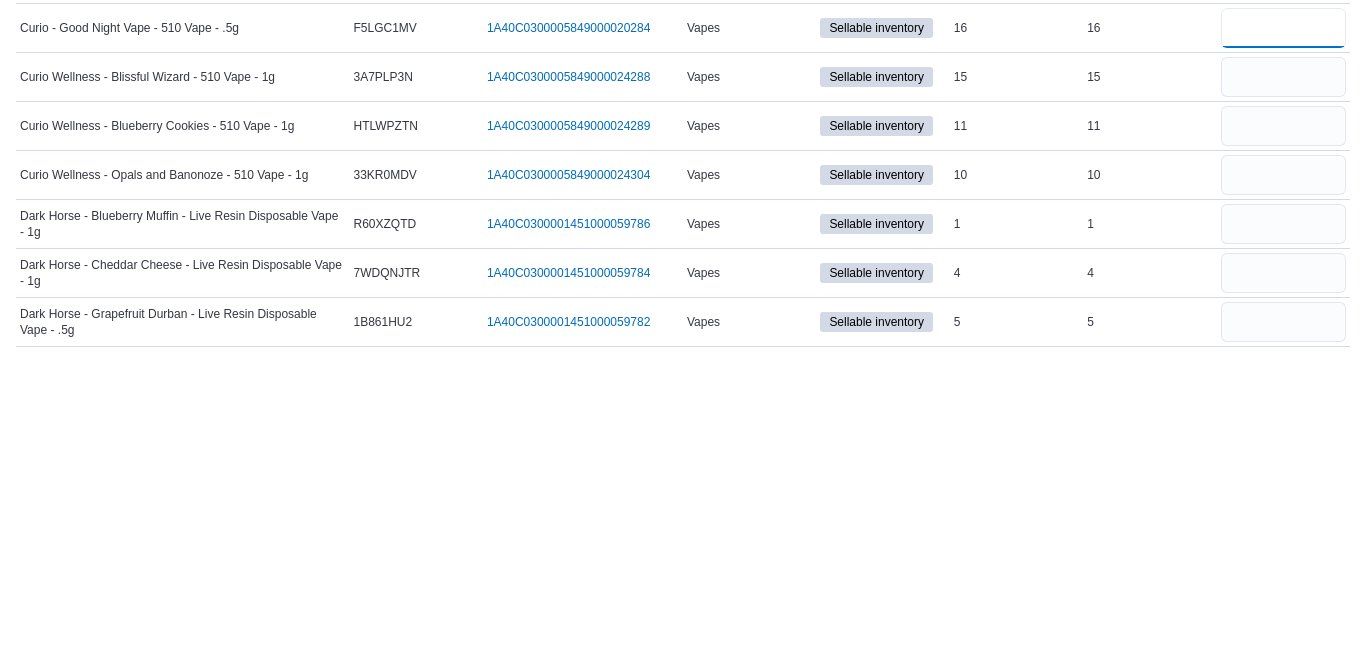 scroll, scrollTop: 3139, scrollLeft: 0, axis: vertical 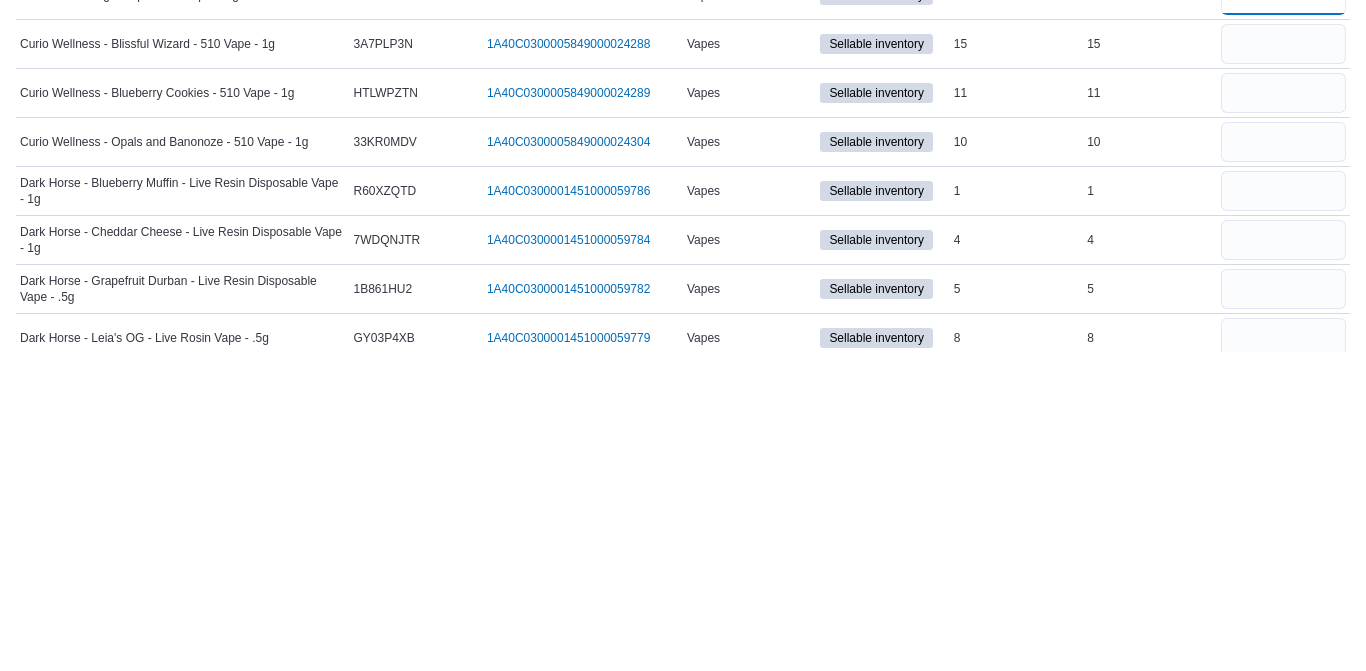 type on "**" 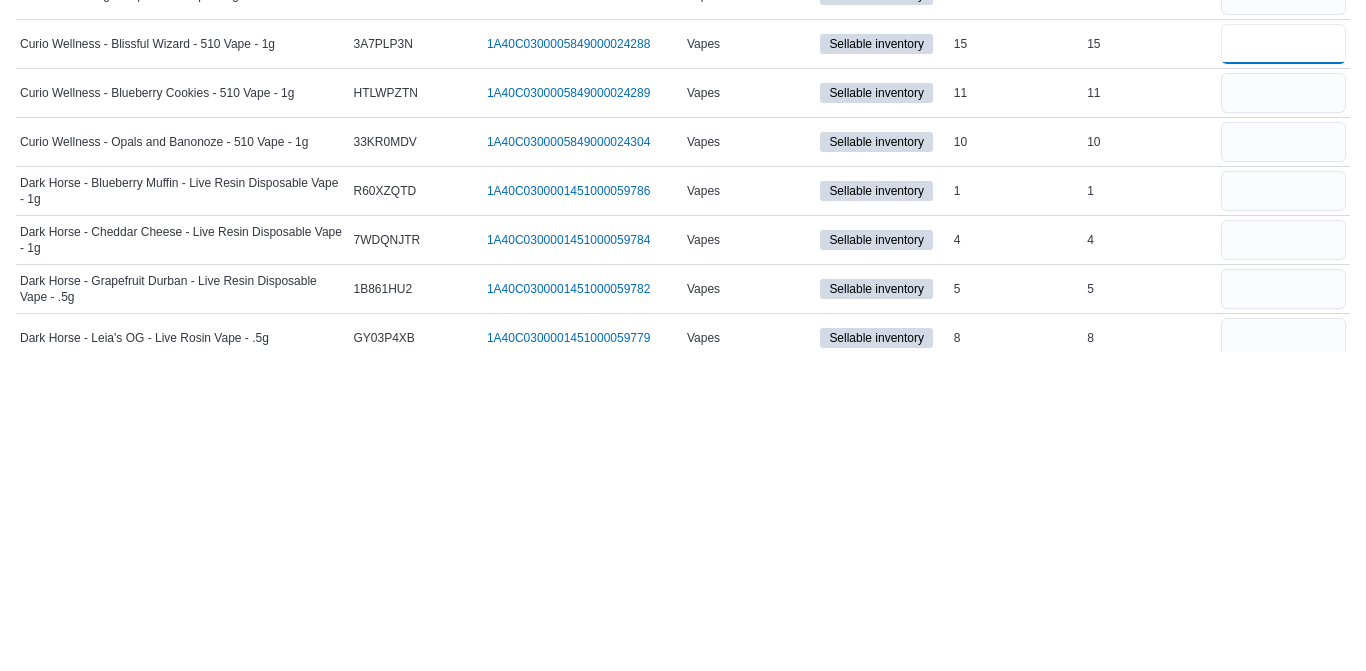 click at bounding box center (1283, 363) 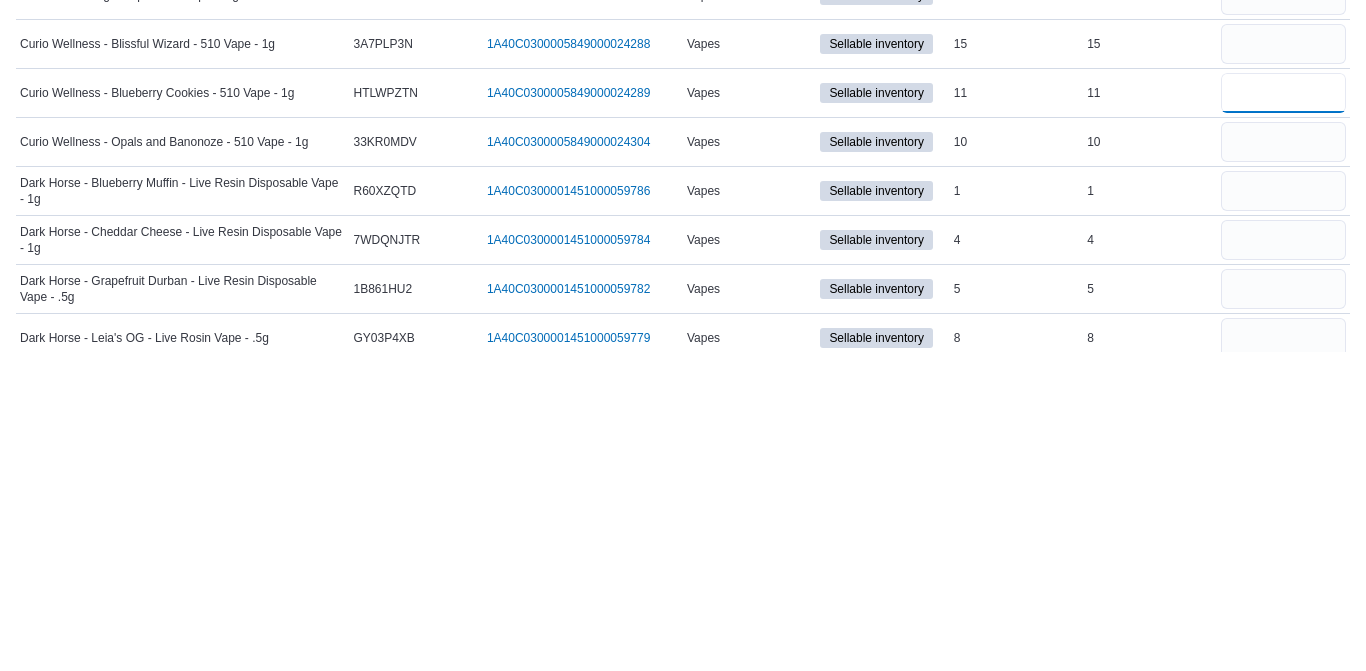 click at bounding box center [1283, 412] 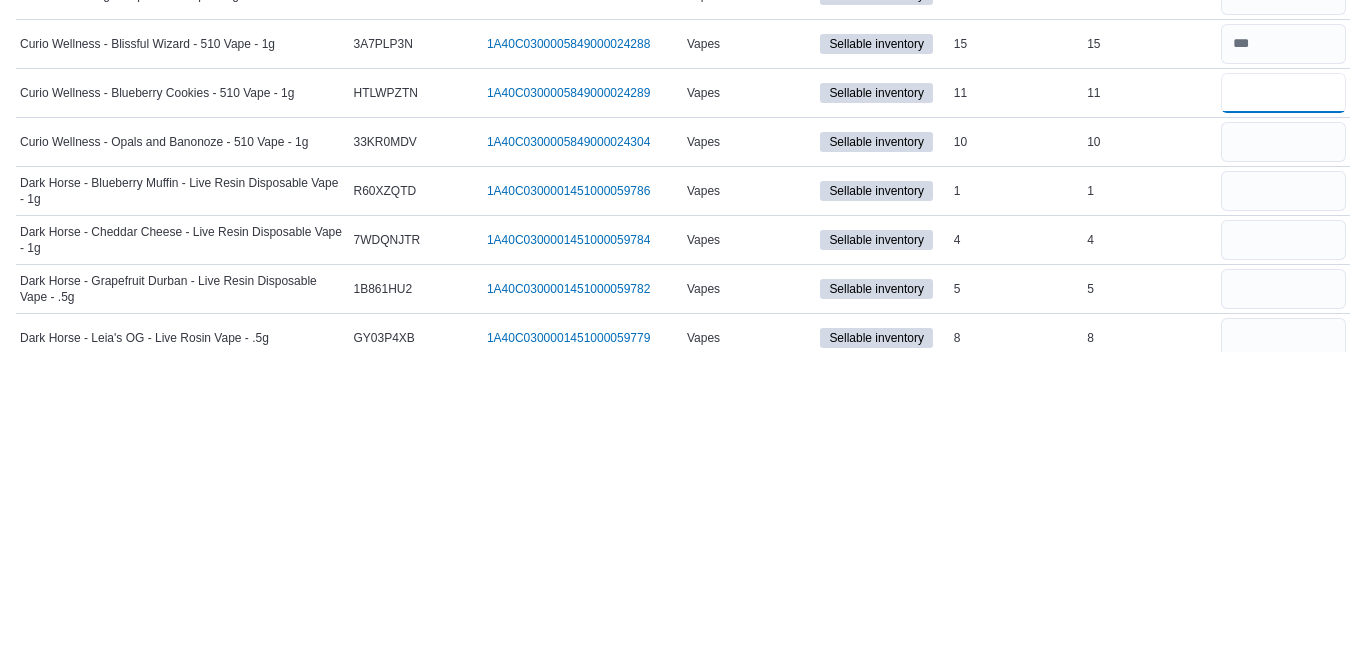 type 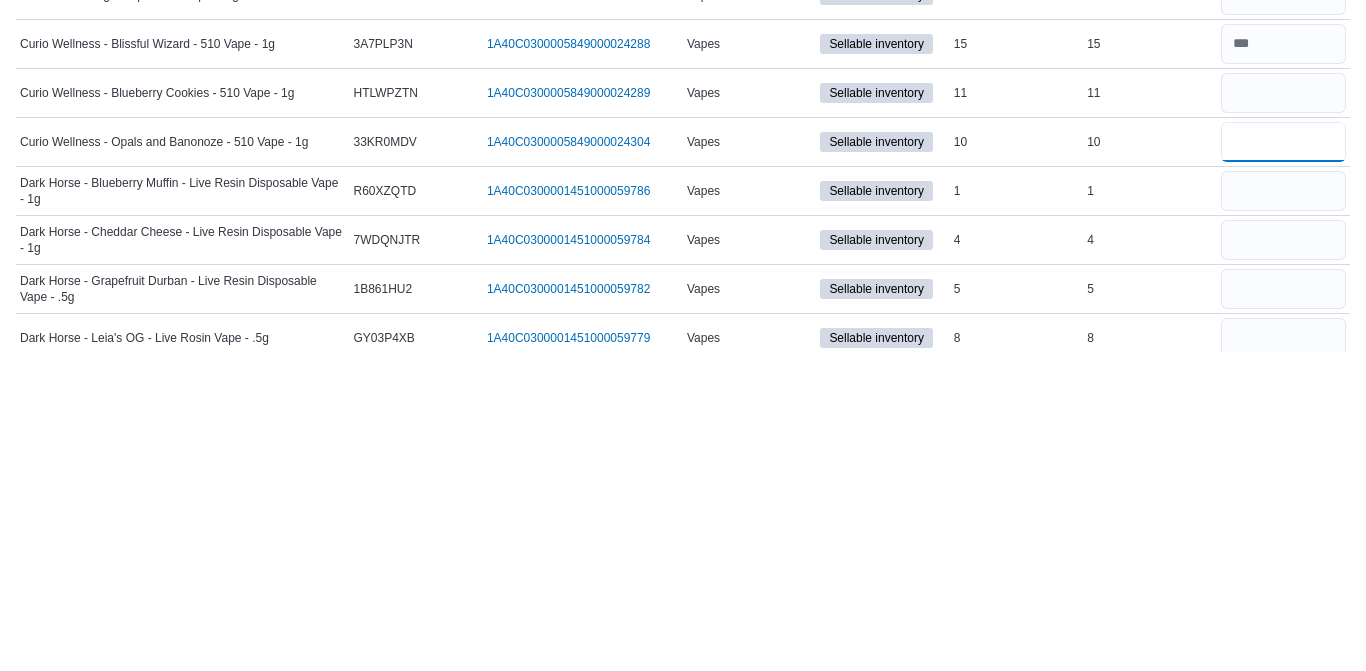 click at bounding box center (1283, 461) 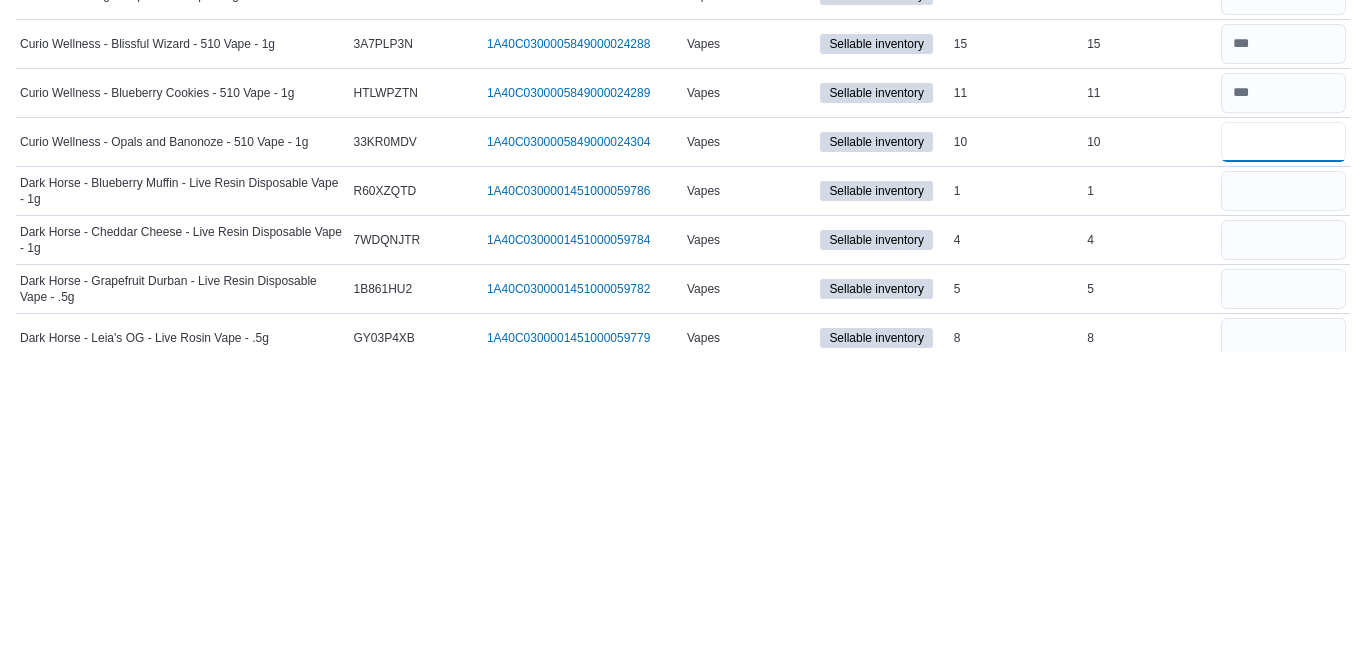 type 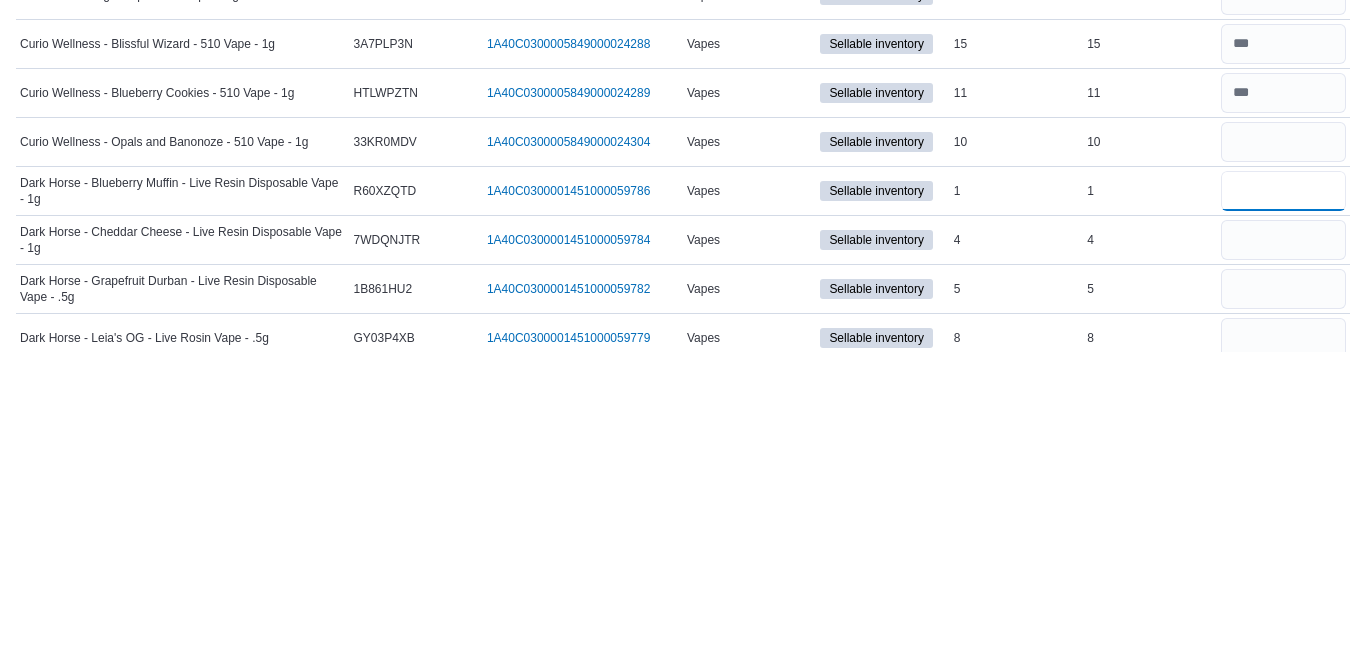 click at bounding box center [1283, 510] 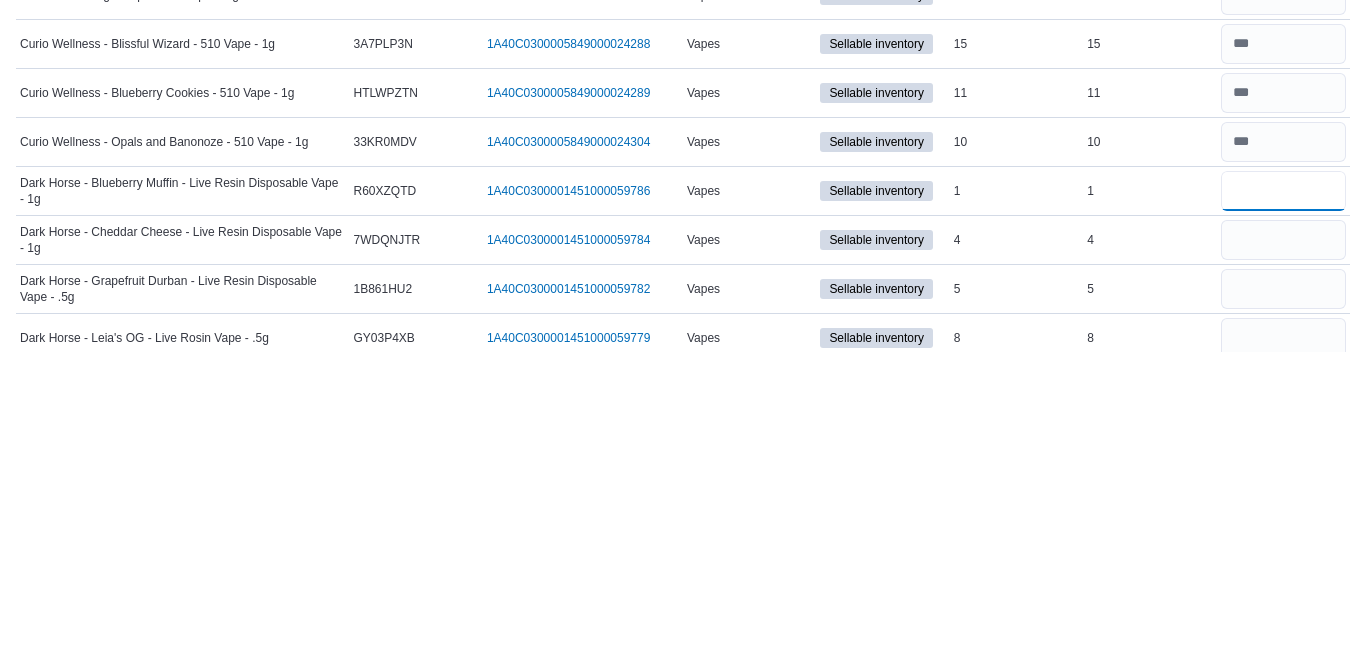 type 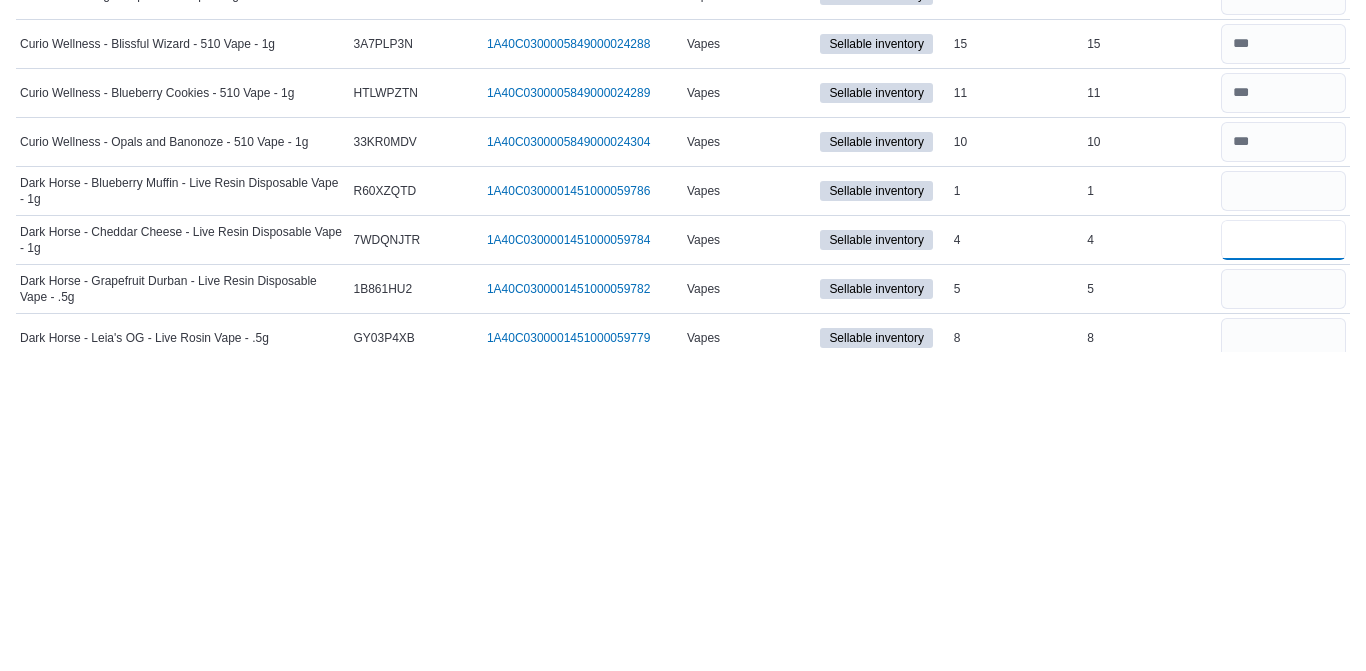 click at bounding box center [1283, 559] 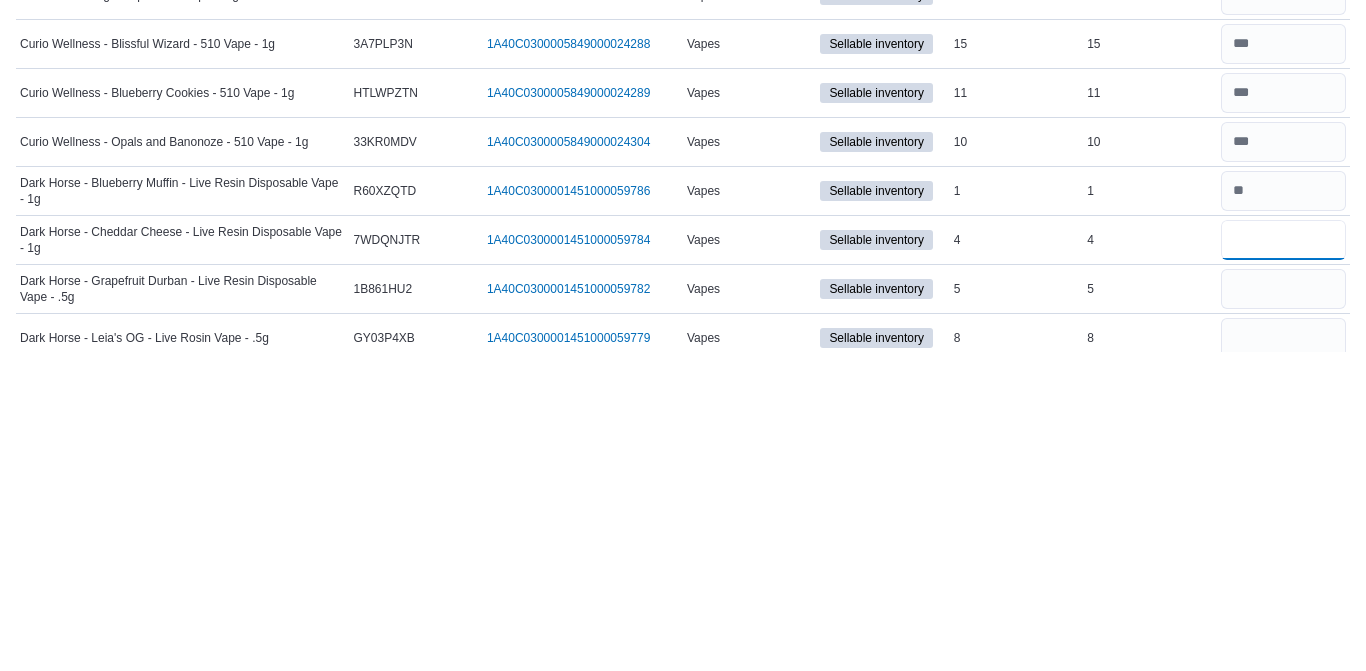 type 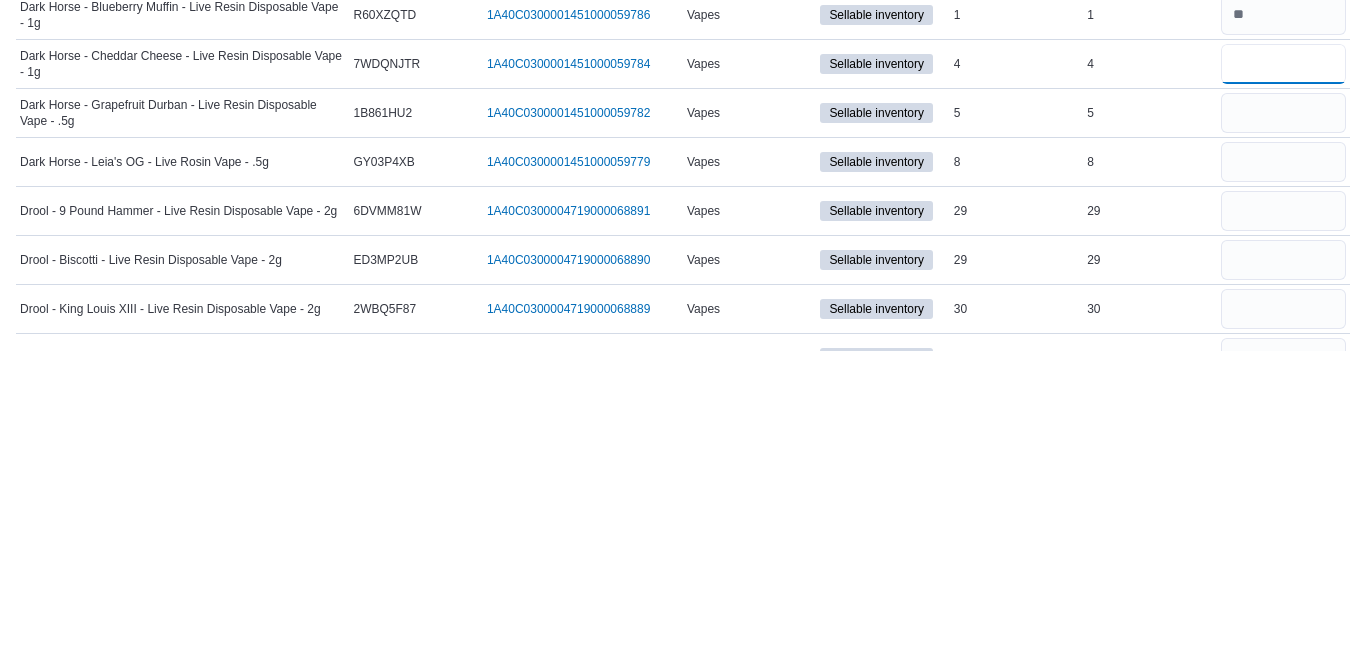 scroll, scrollTop: 3320, scrollLeft: 0, axis: vertical 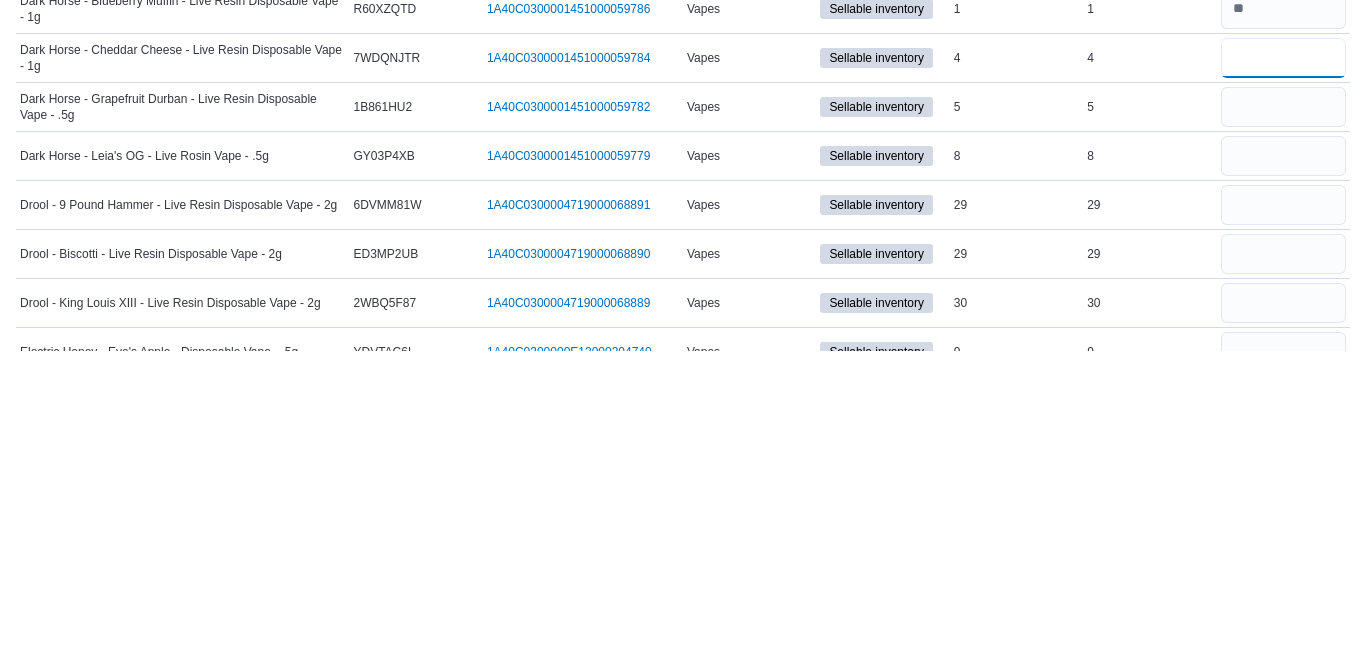 type on "*" 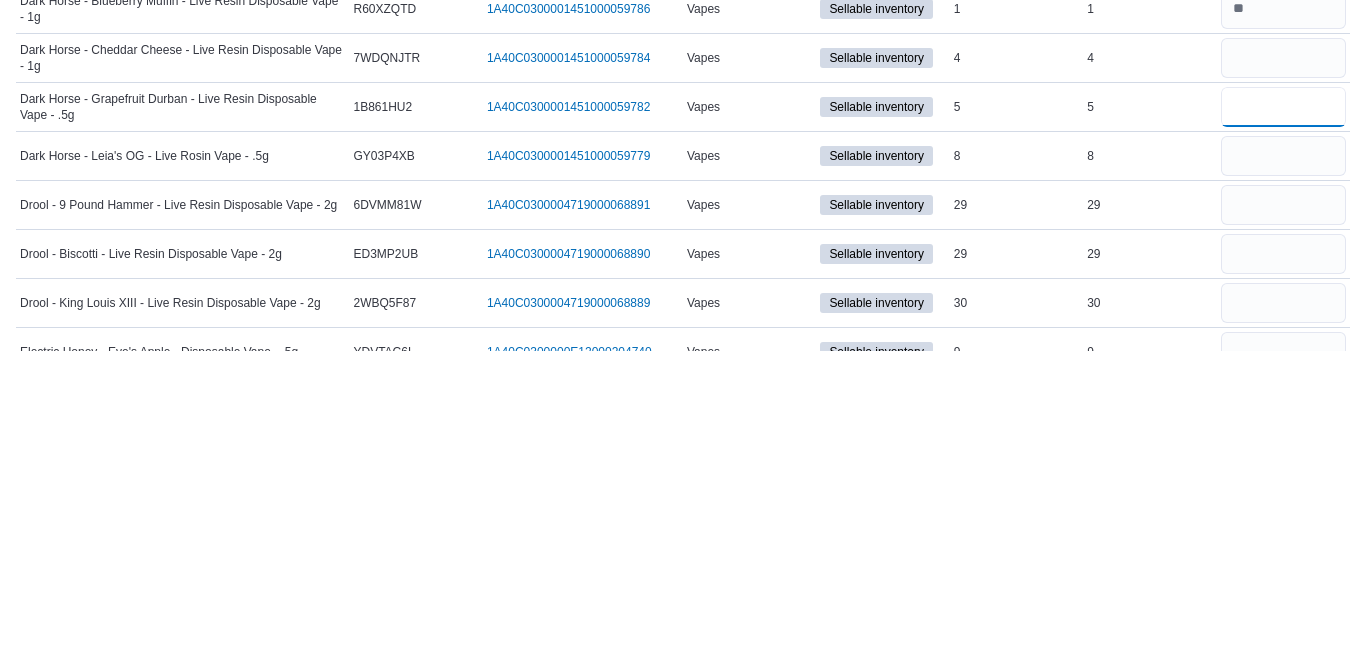 click at bounding box center [1283, 427] 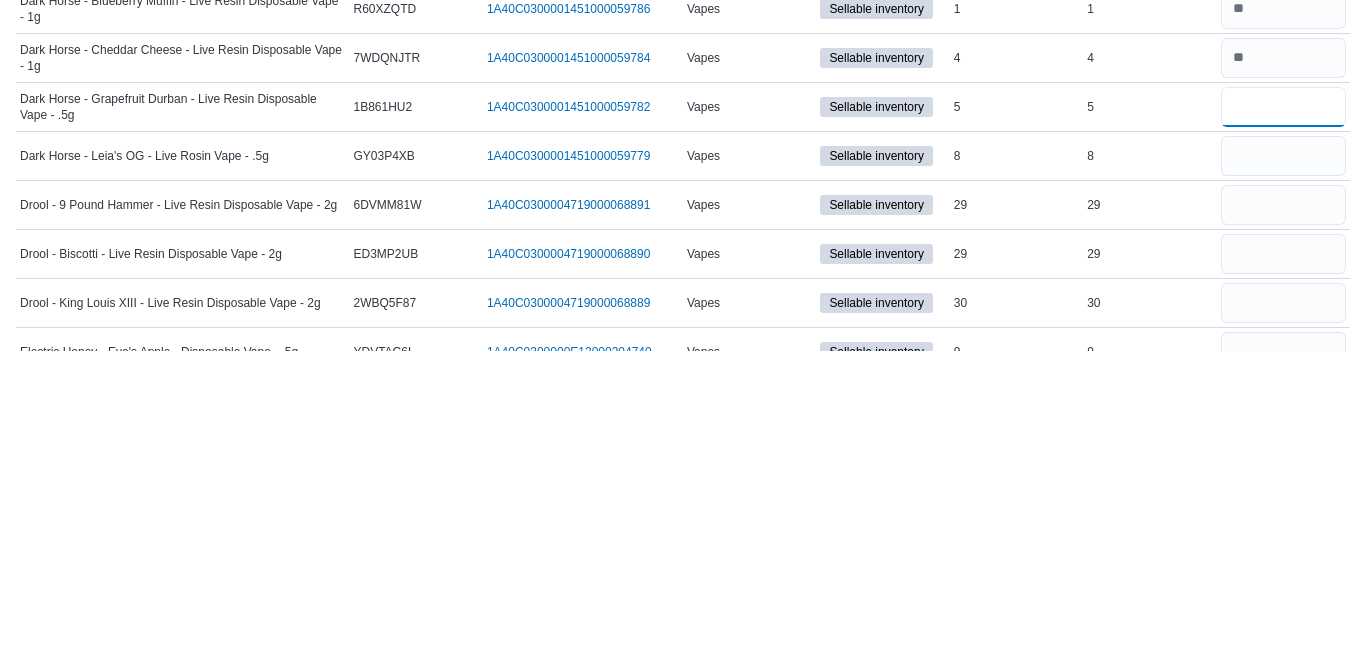 type on "*" 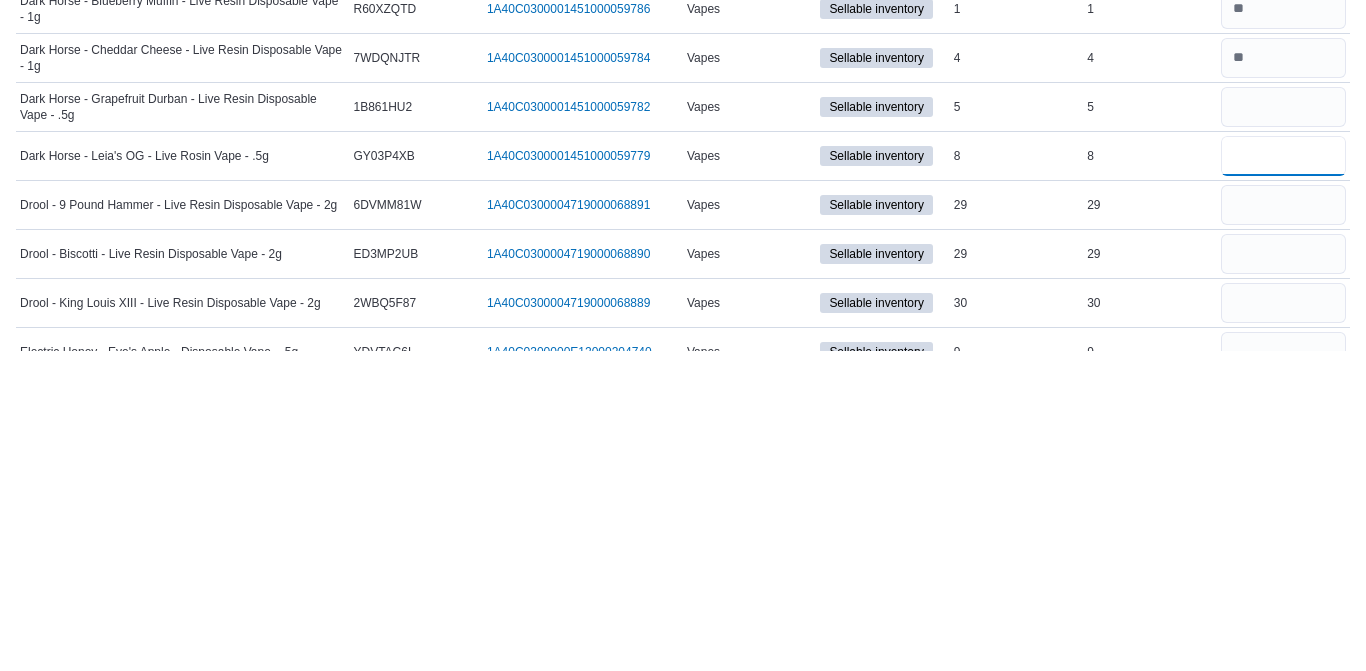 click at bounding box center [1283, 476] 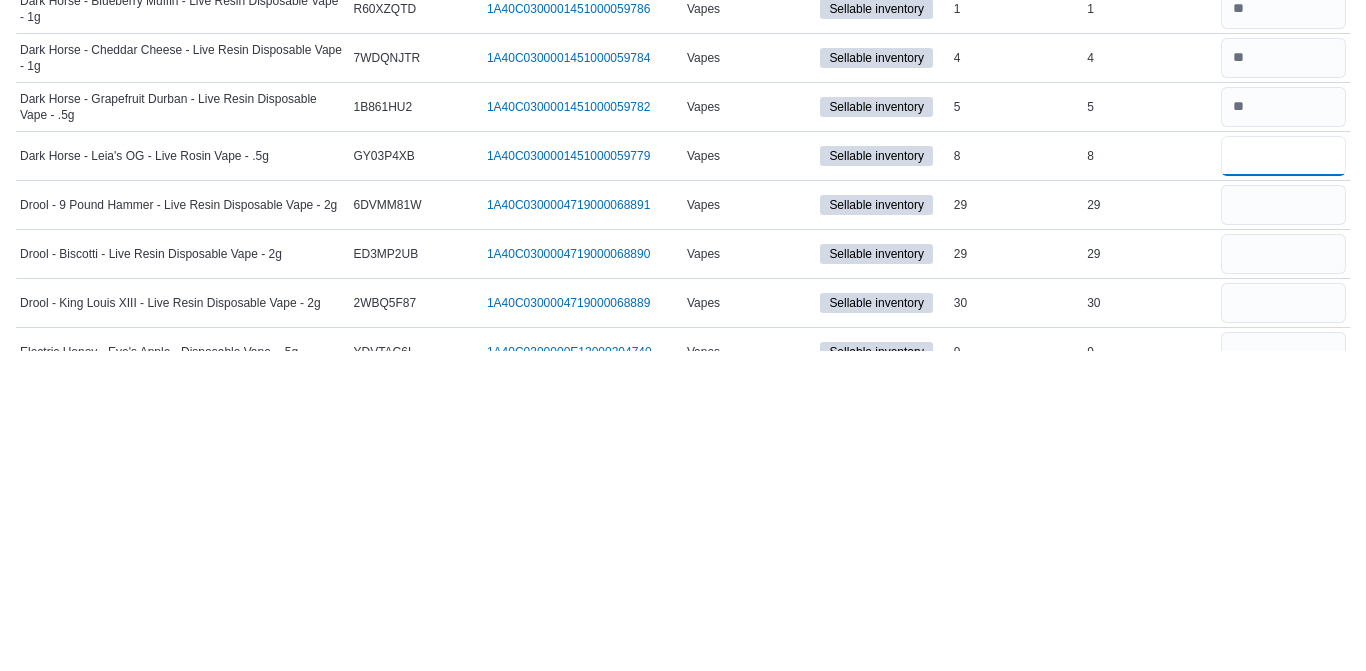 type 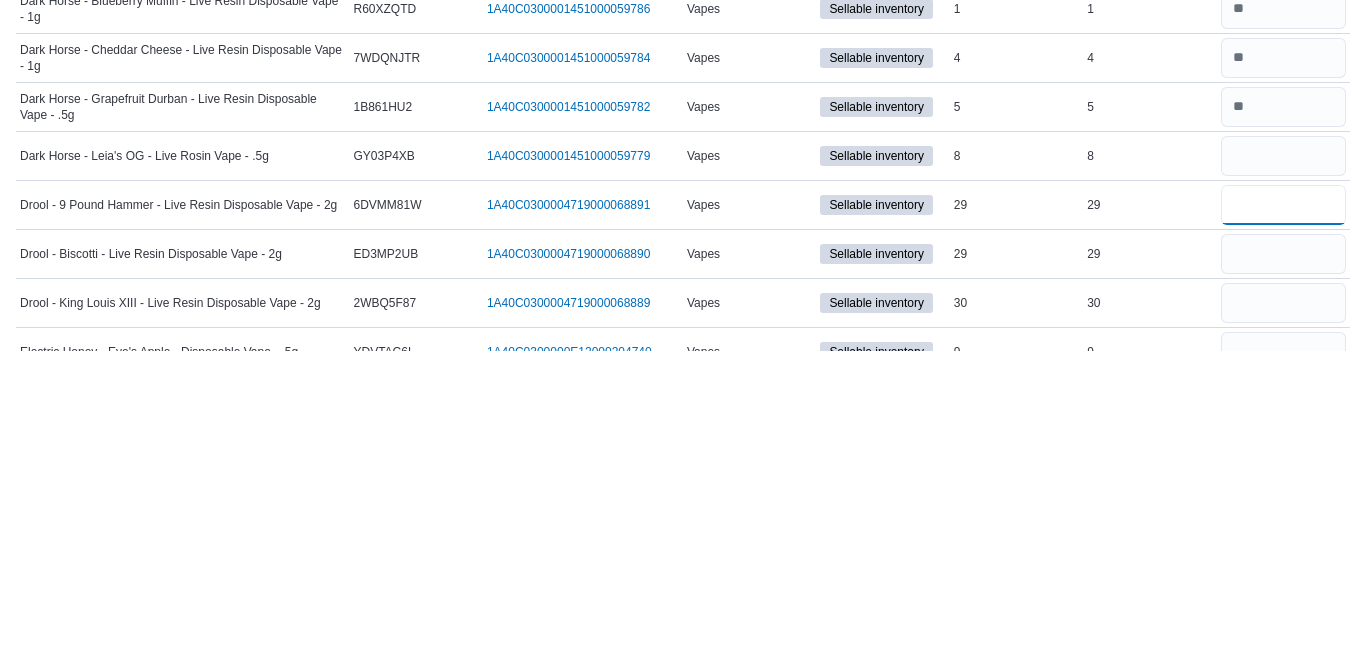 click at bounding box center [1283, 525] 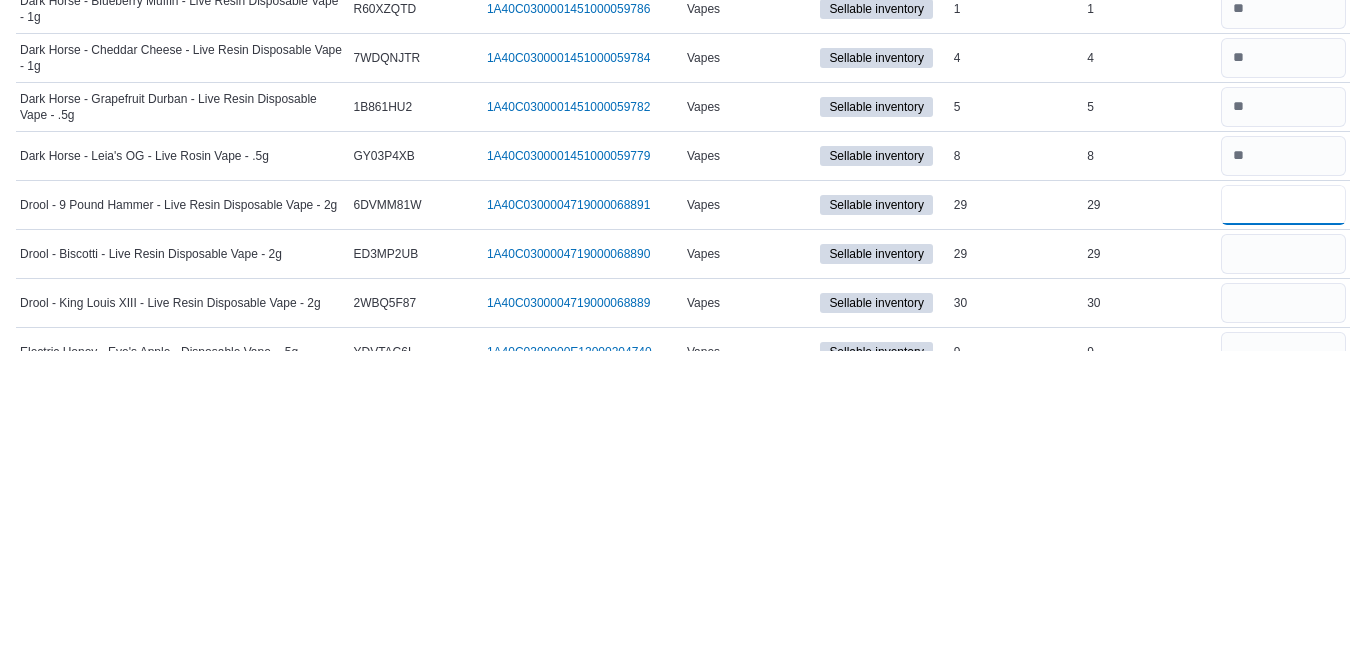 type on "*" 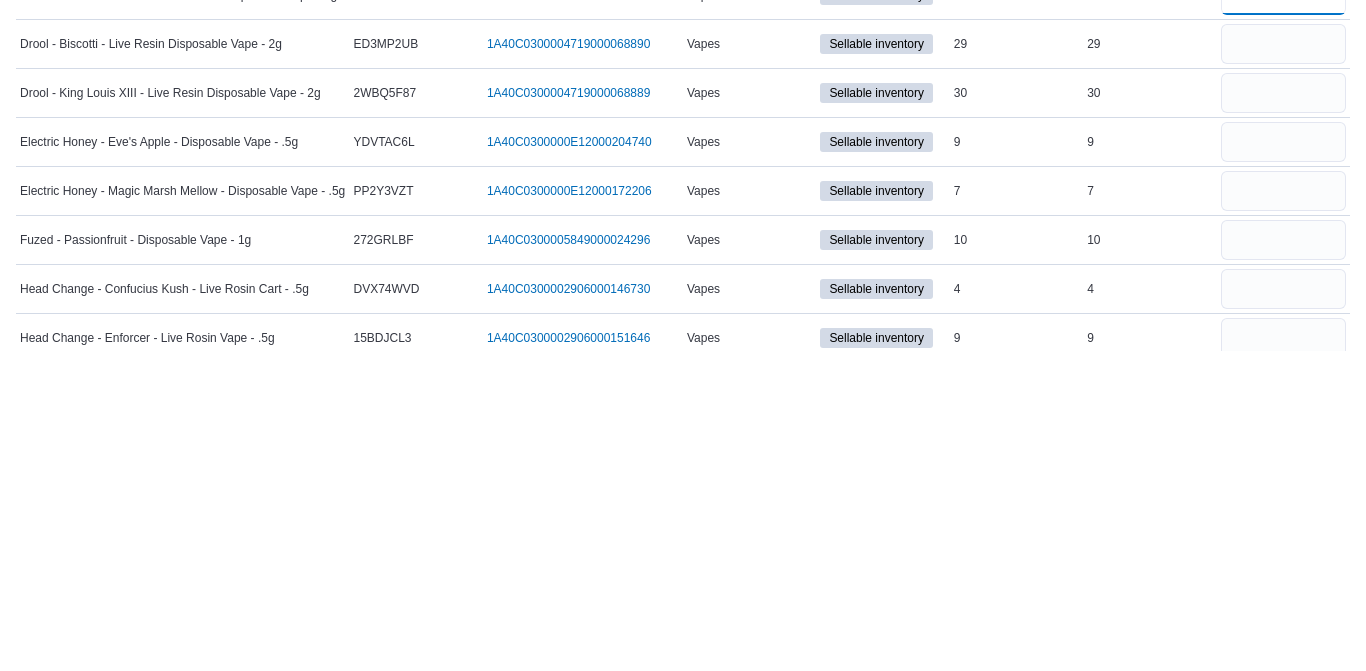 scroll, scrollTop: 3531, scrollLeft: 0, axis: vertical 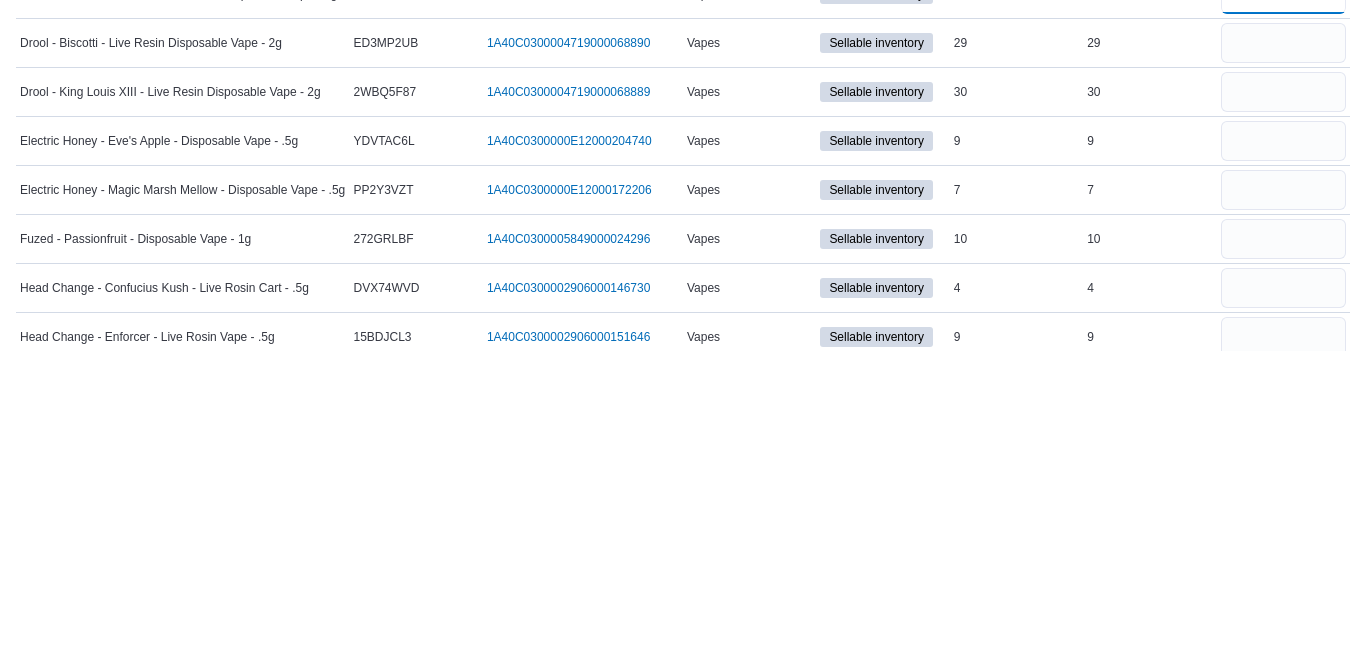 type on "**" 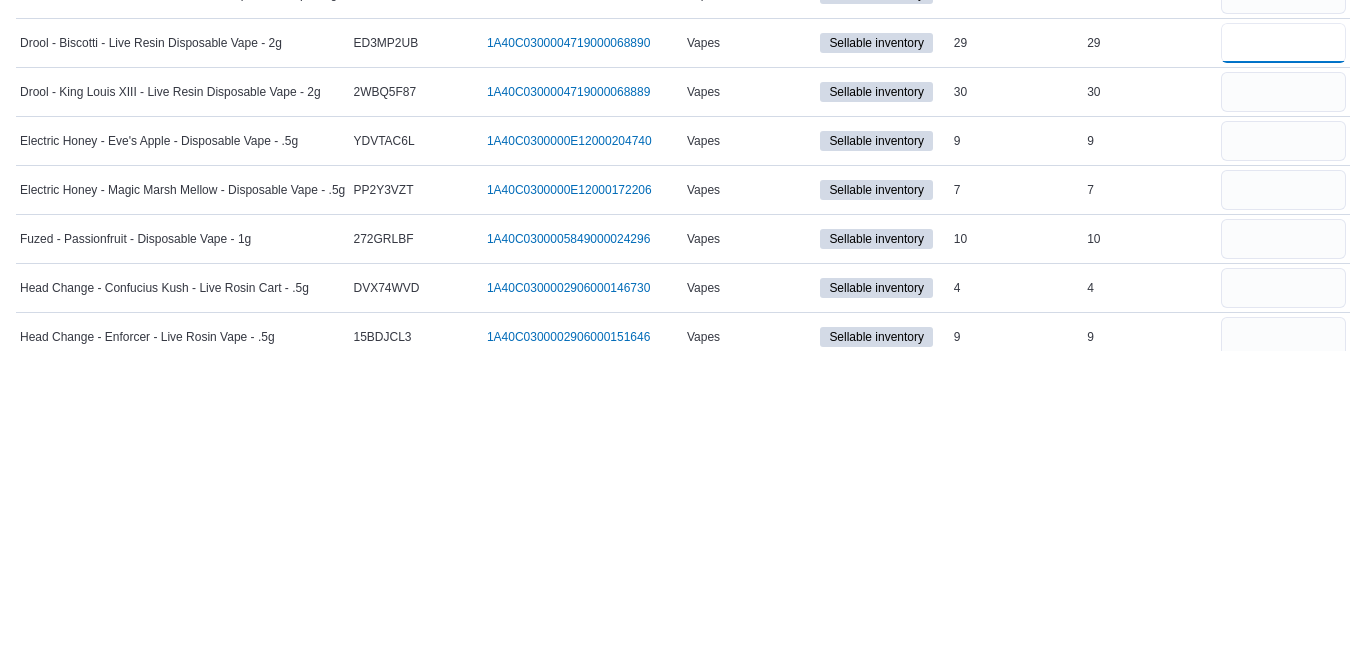 click at bounding box center [1283, 363] 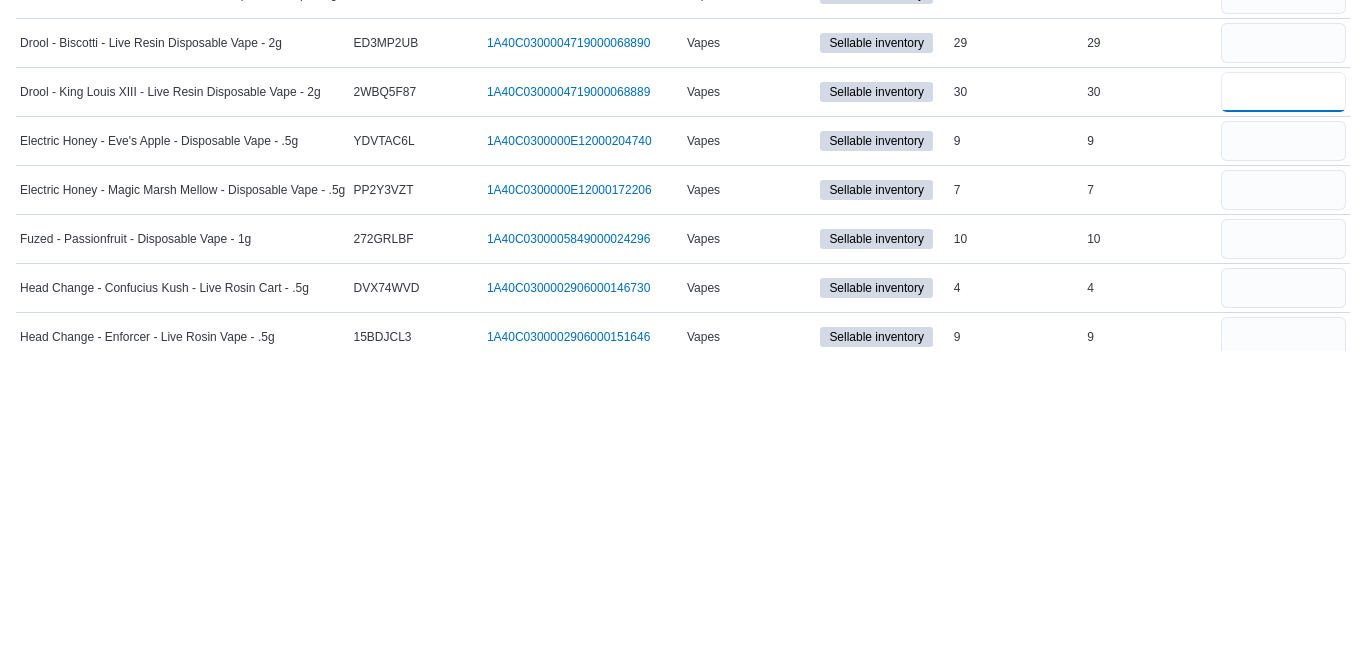 click at bounding box center [1283, 412] 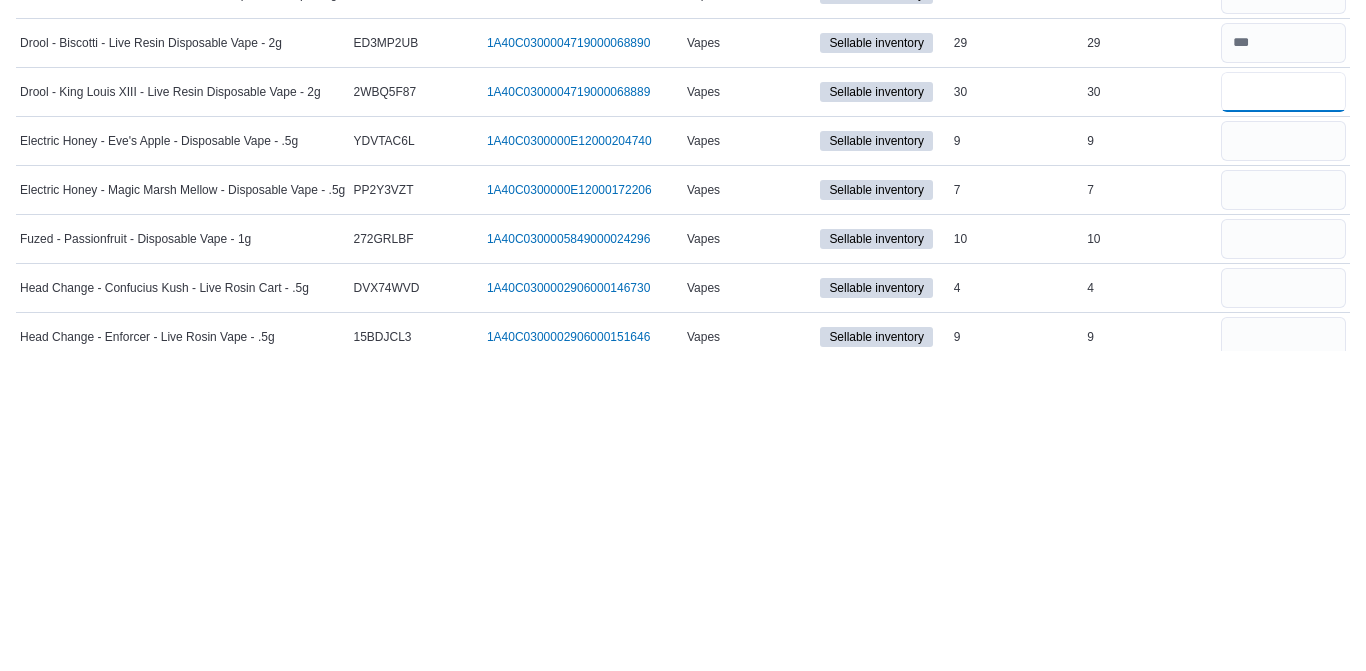 type 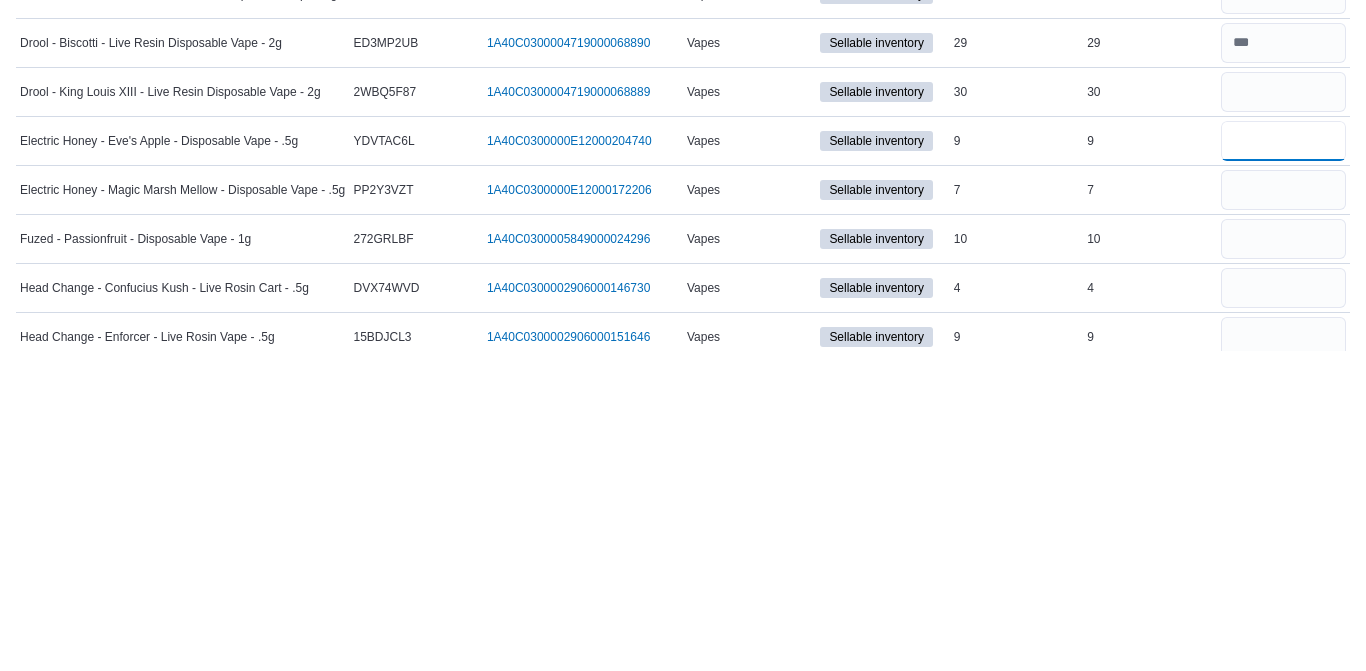 click at bounding box center [1283, 461] 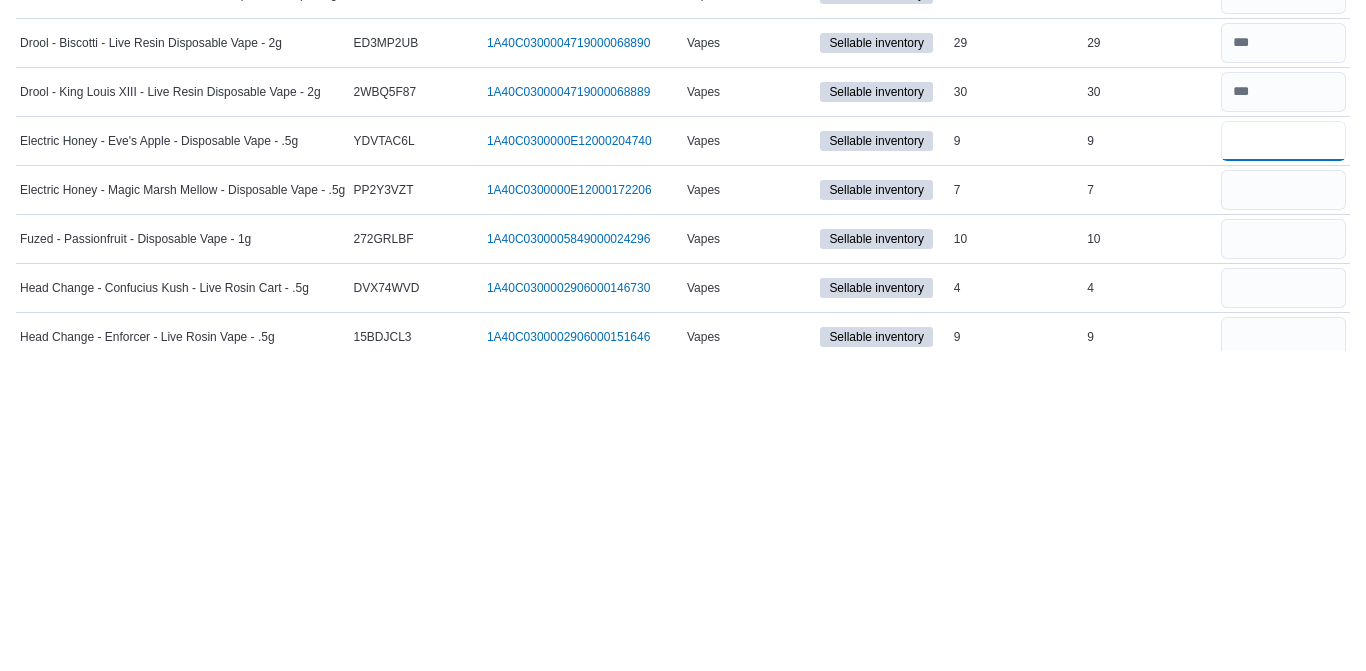 type on "*" 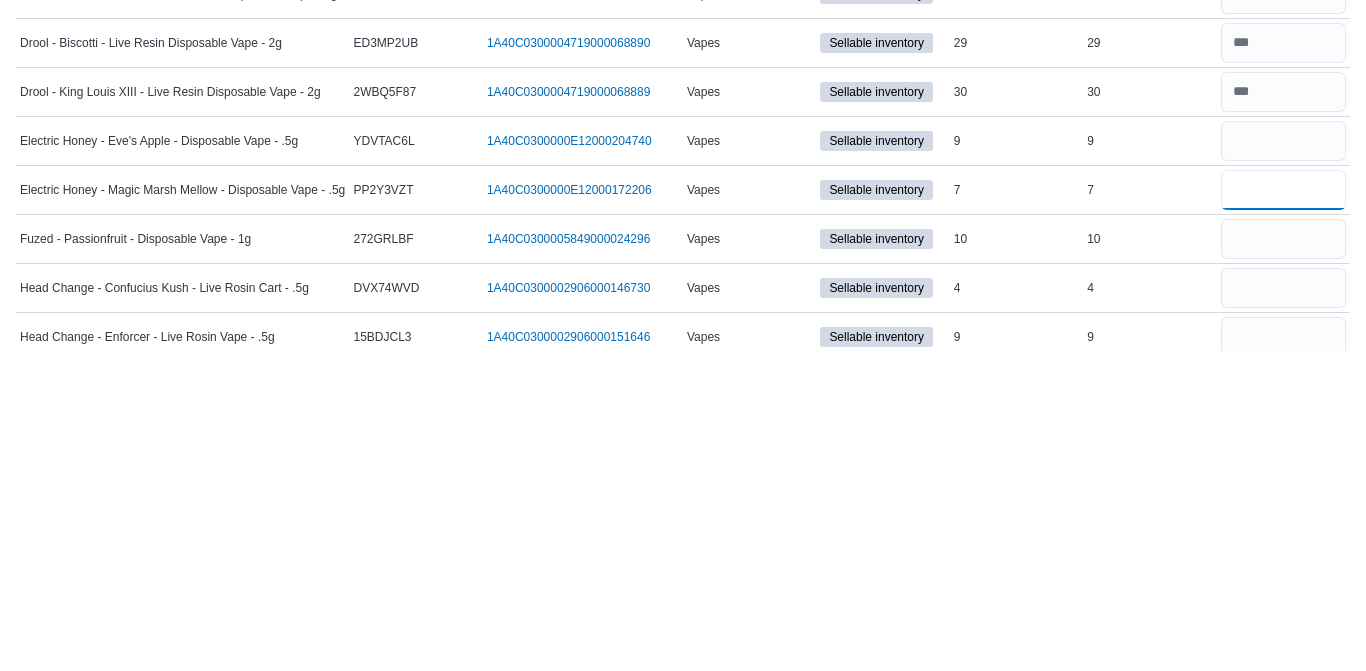 click at bounding box center (1283, 510) 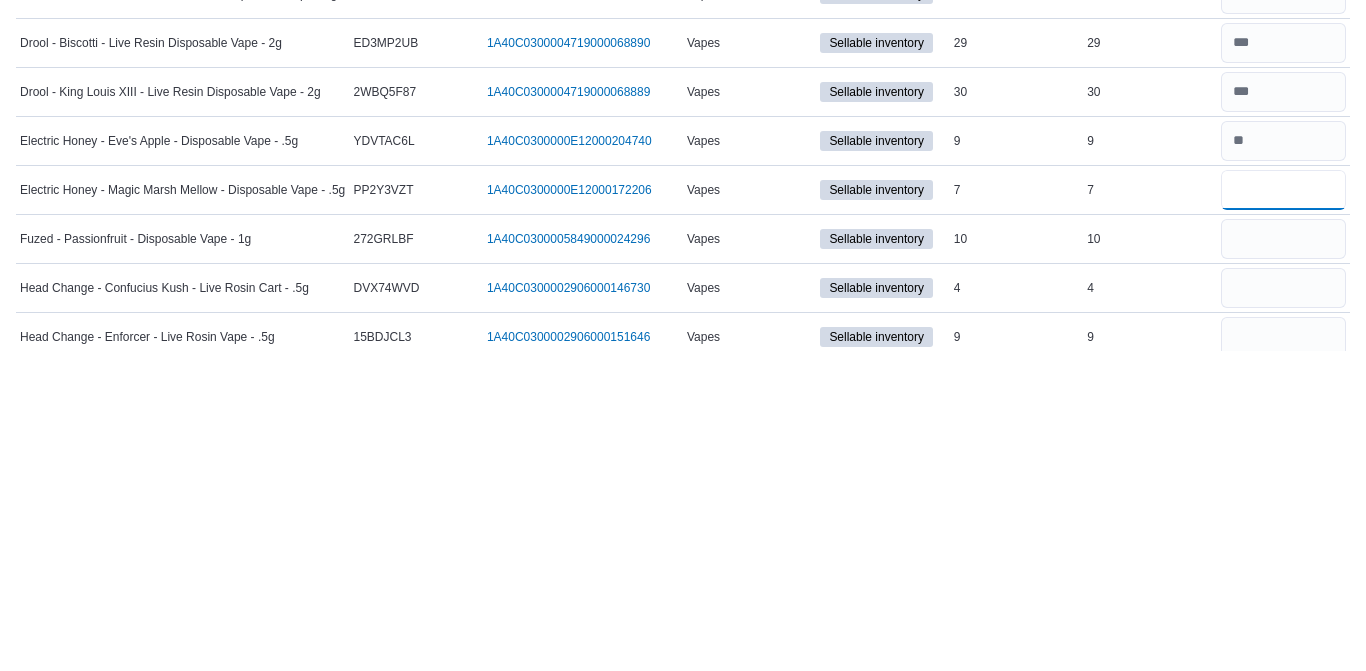 type on "*" 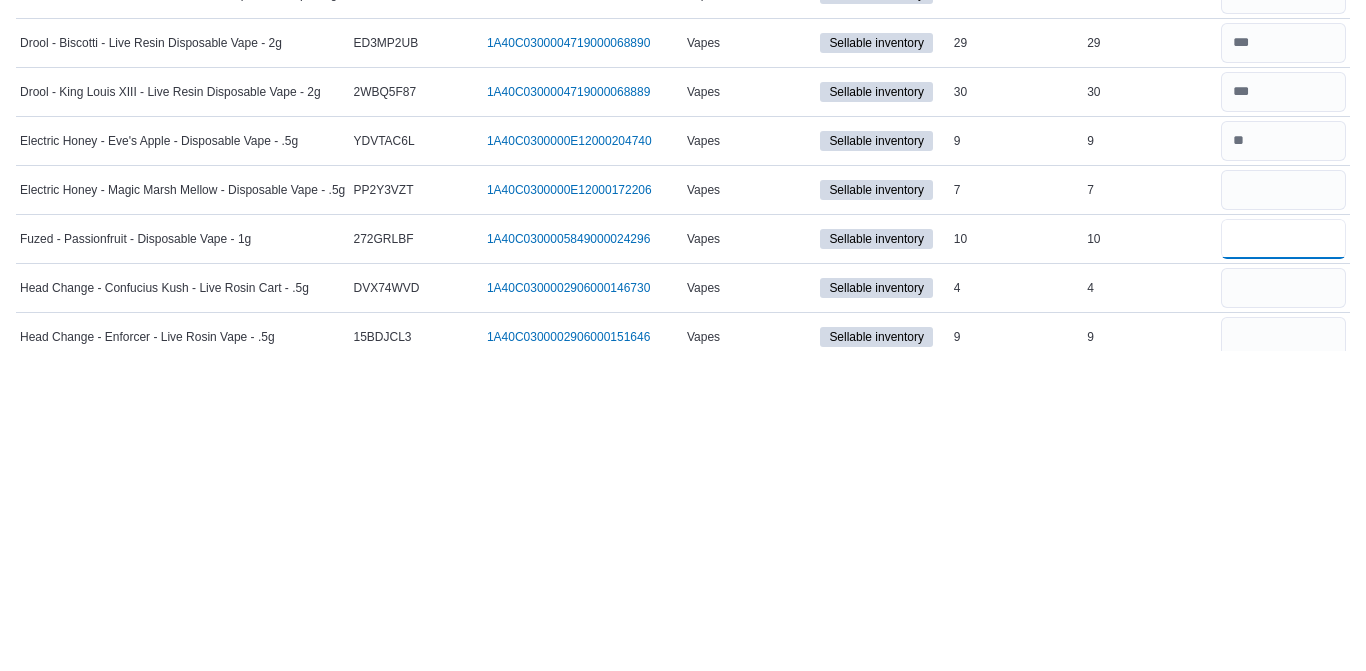 click at bounding box center (1283, 559) 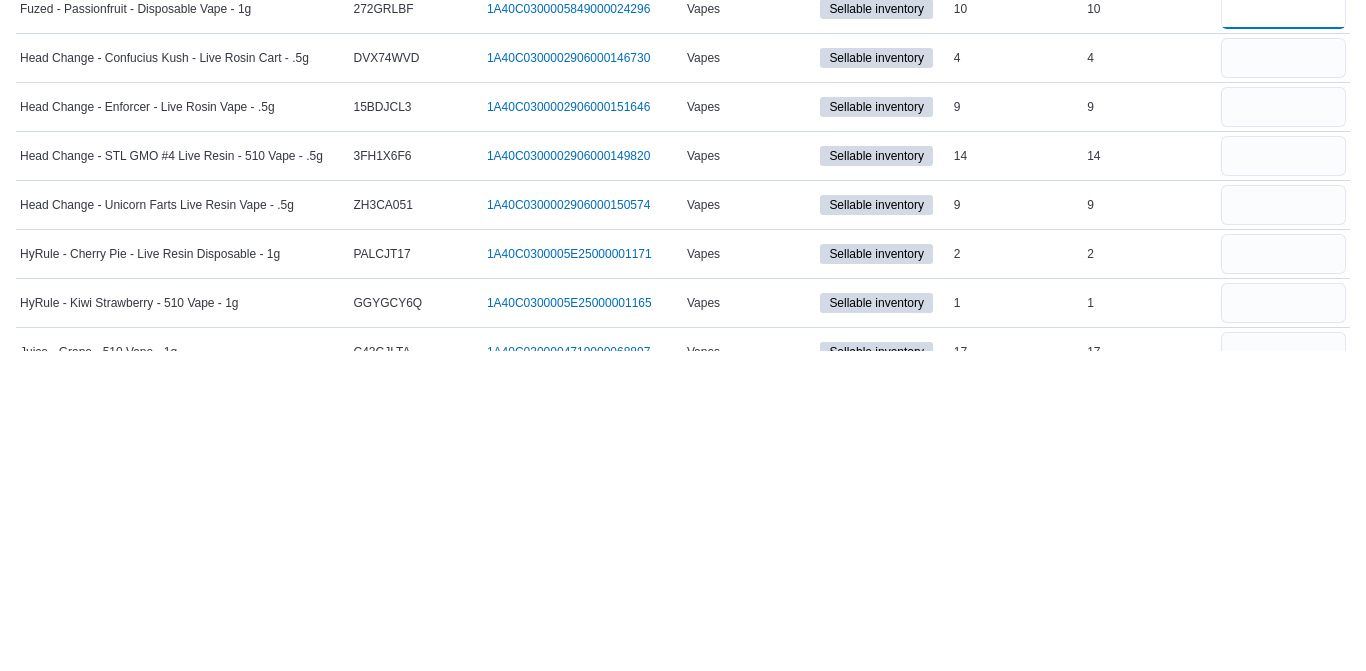 scroll, scrollTop: 3773, scrollLeft: 0, axis: vertical 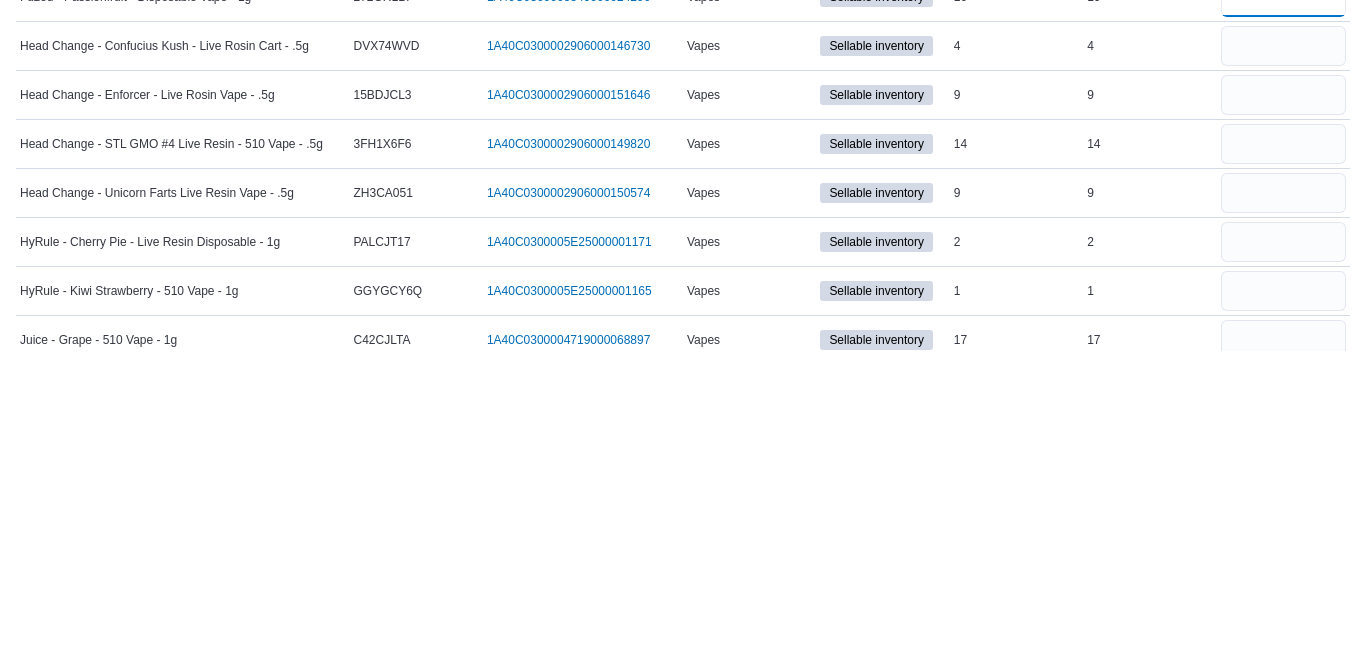 type on "**" 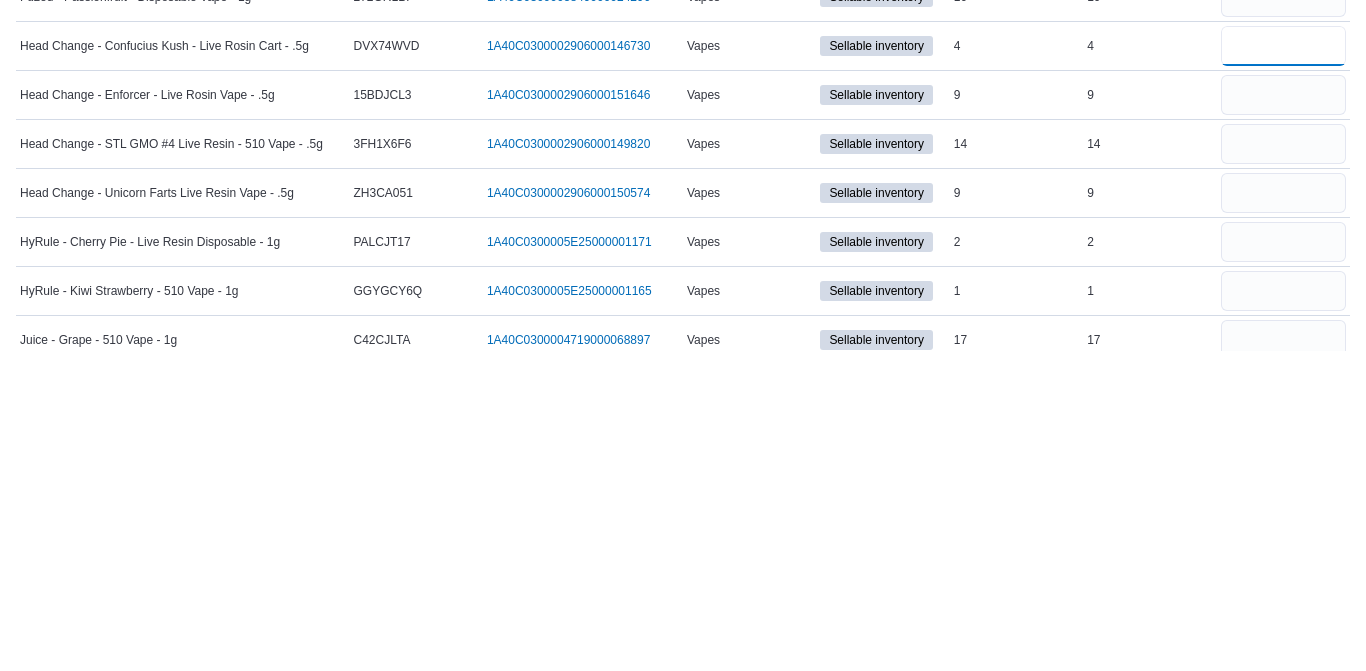 click at bounding box center [1283, 366] 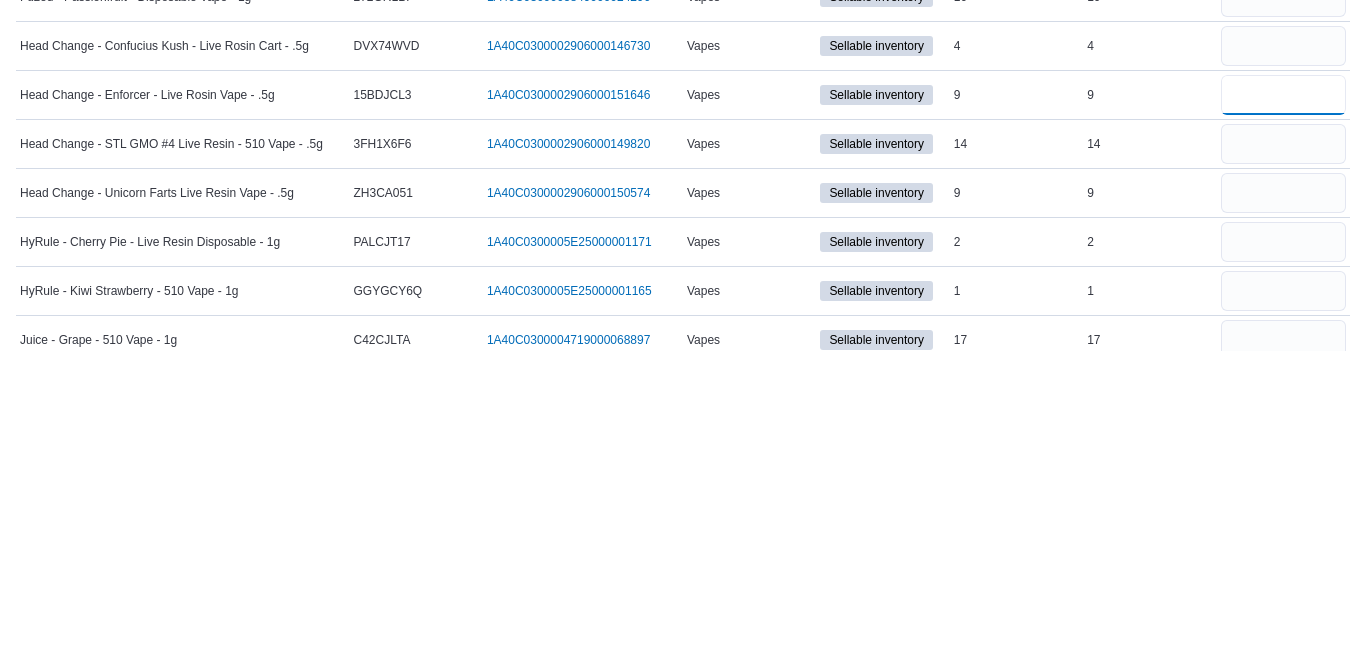 click at bounding box center (1283, 415) 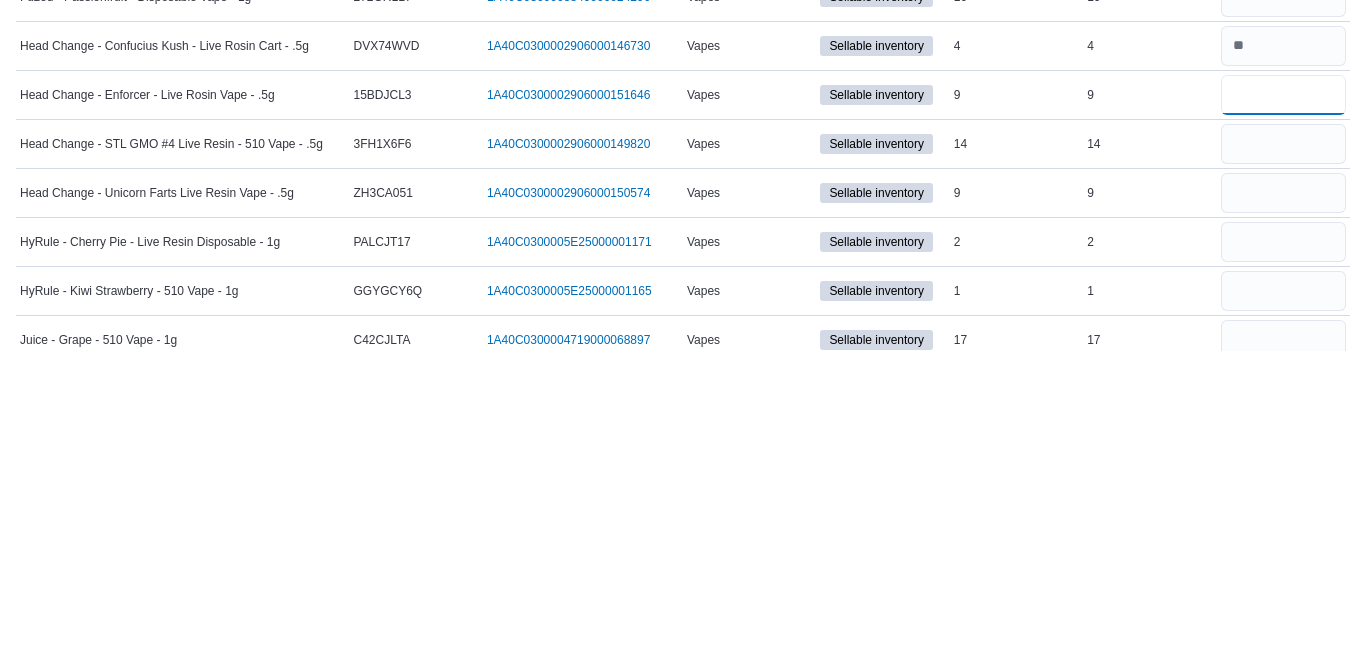 type on "*" 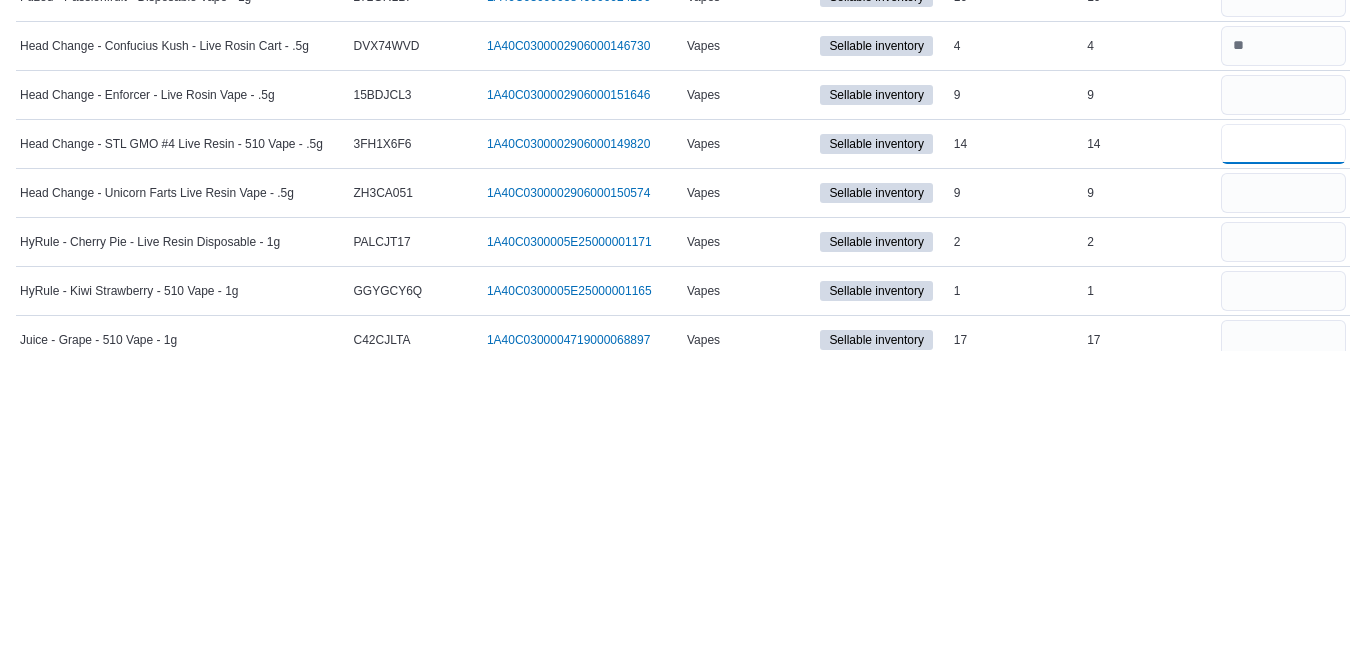 click at bounding box center (1283, 464) 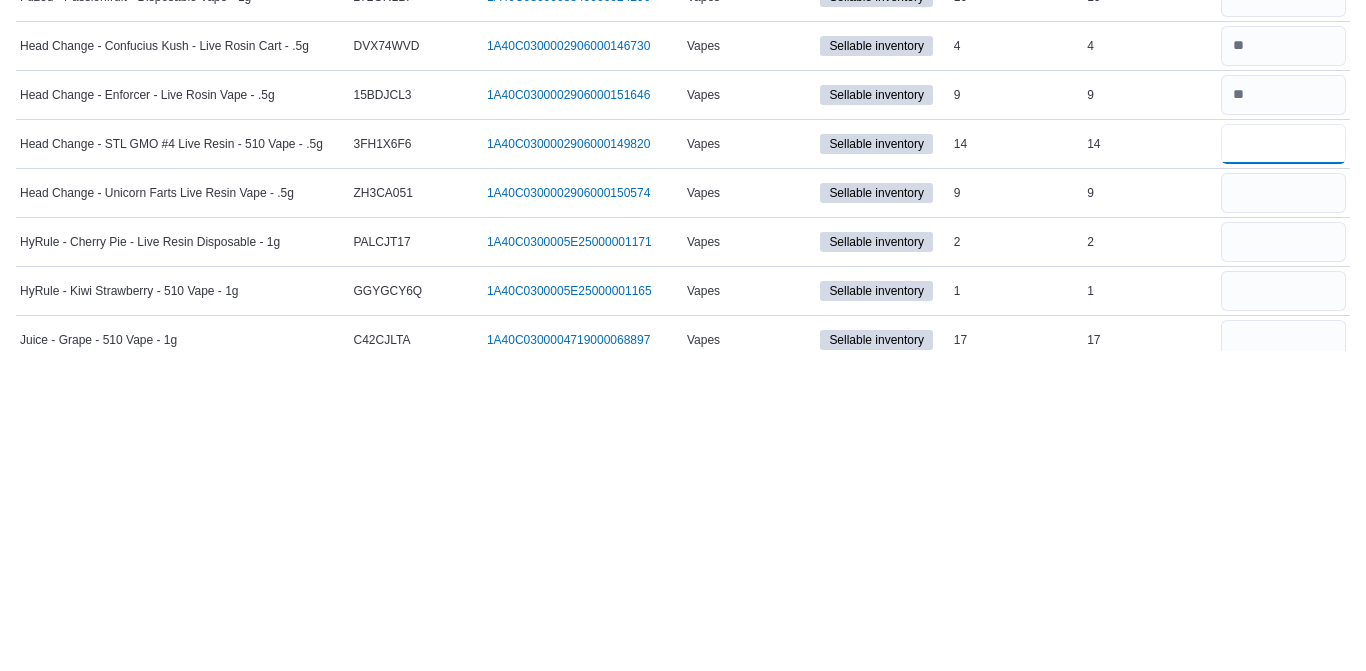 type 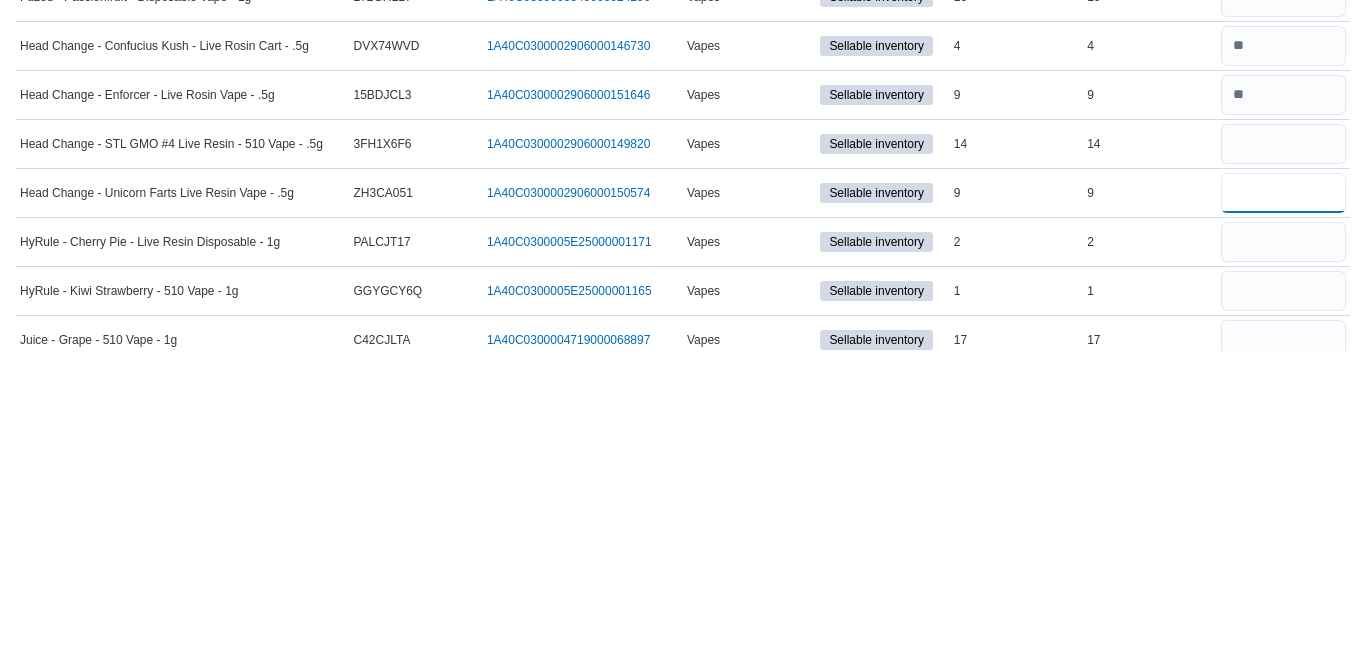 click at bounding box center (1283, 513) 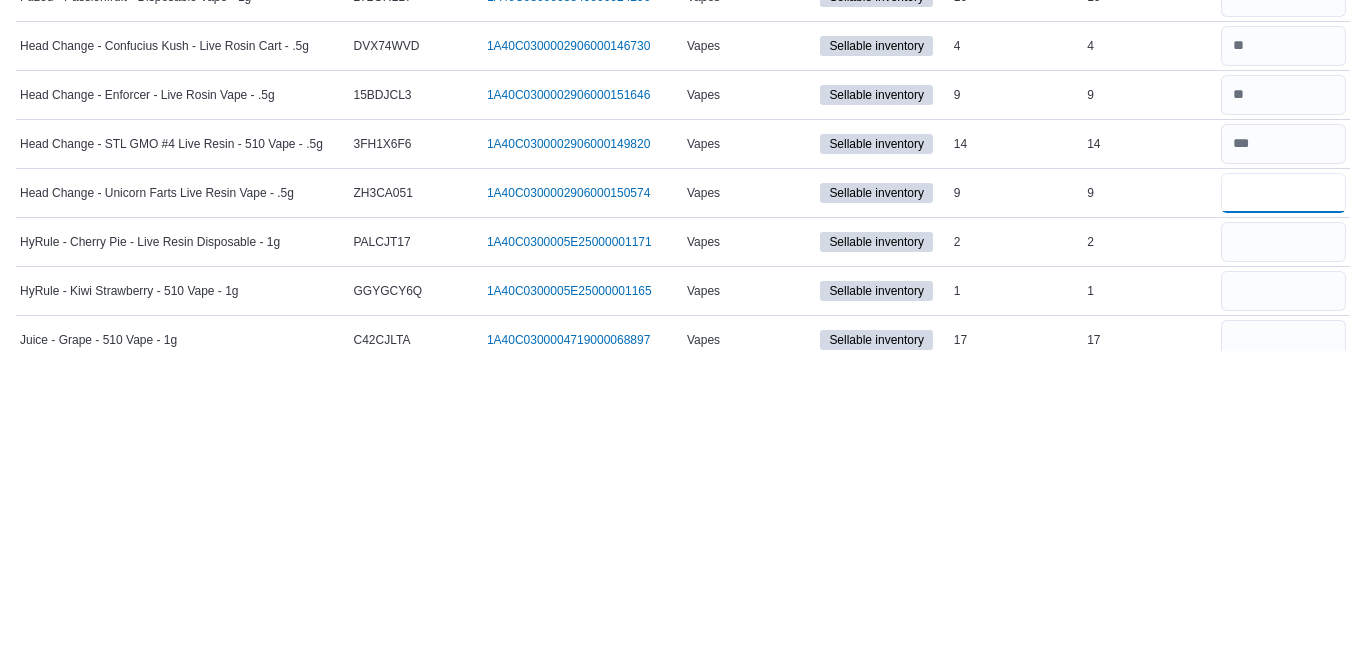 type 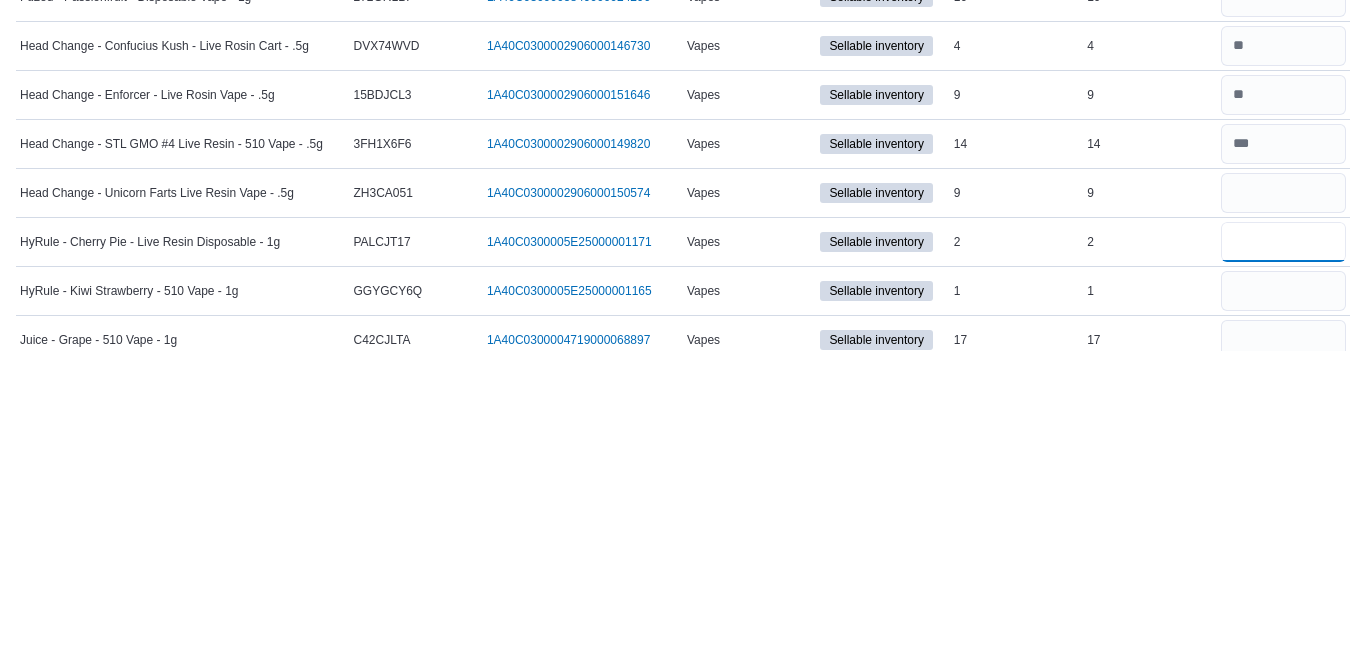 click at bounding box center [1283, 562] 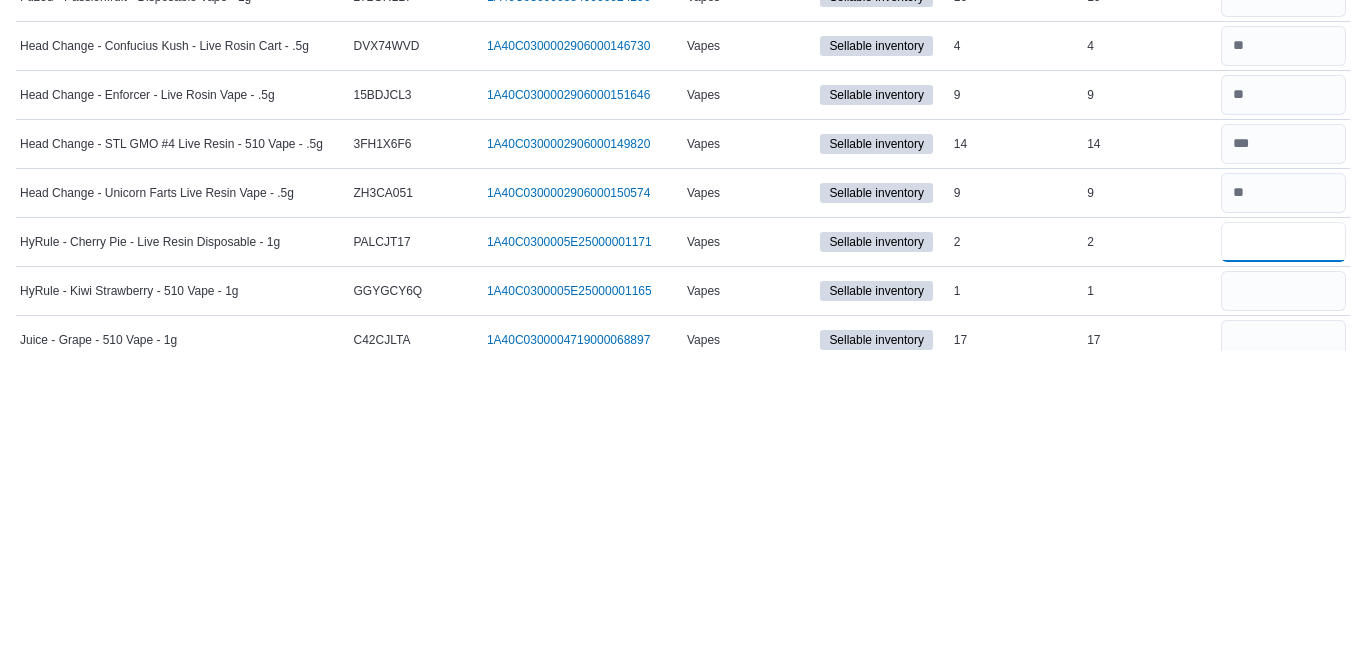 type 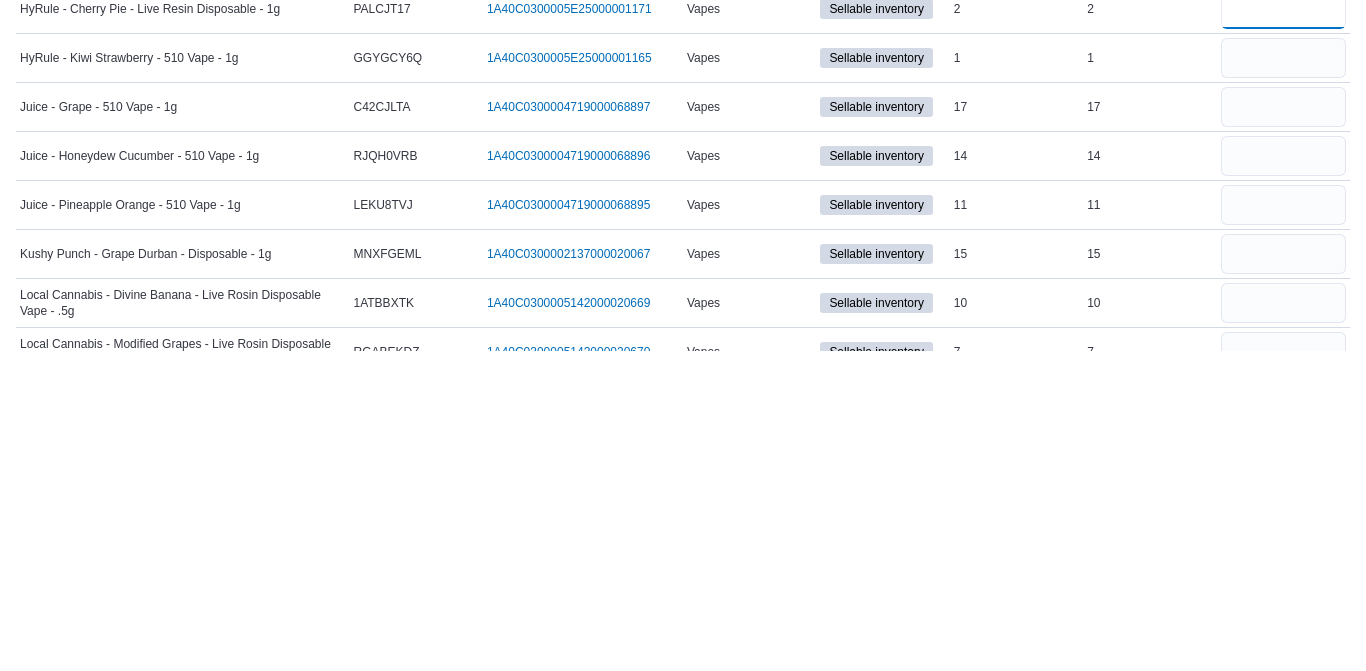 scroll, scrollTop: 4007, scrollLeft: 0, axis: vertical 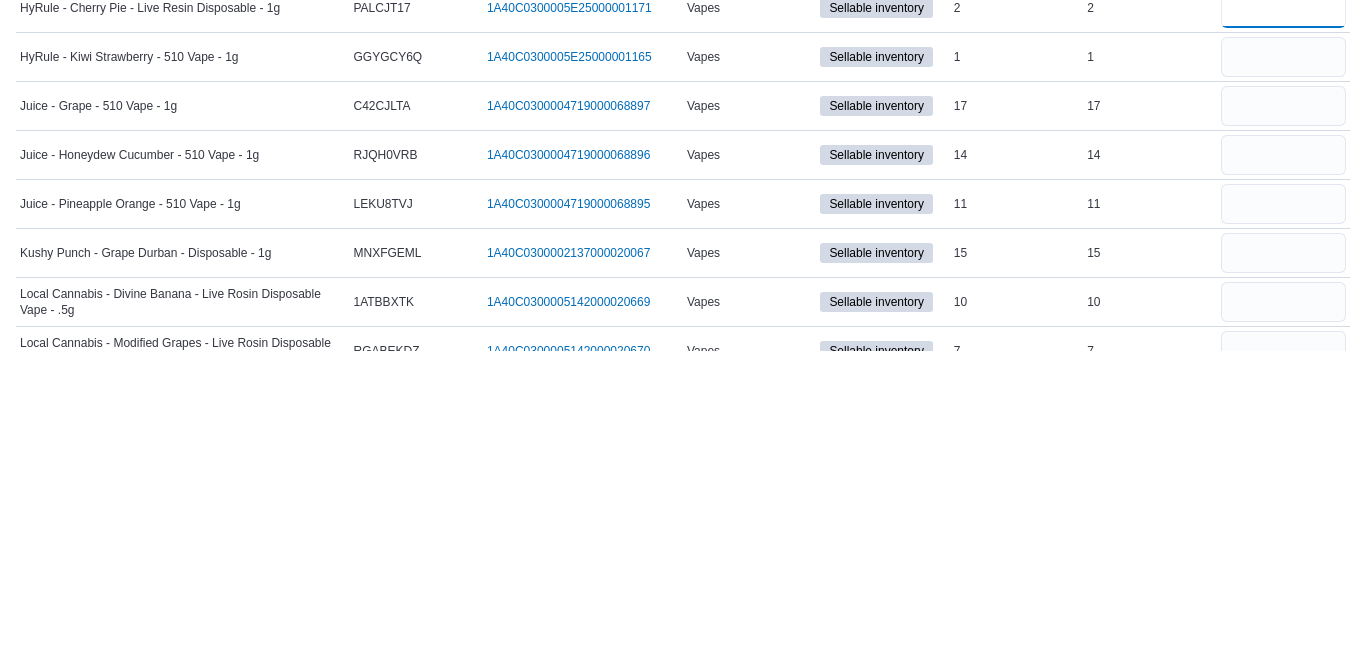 type on "*" 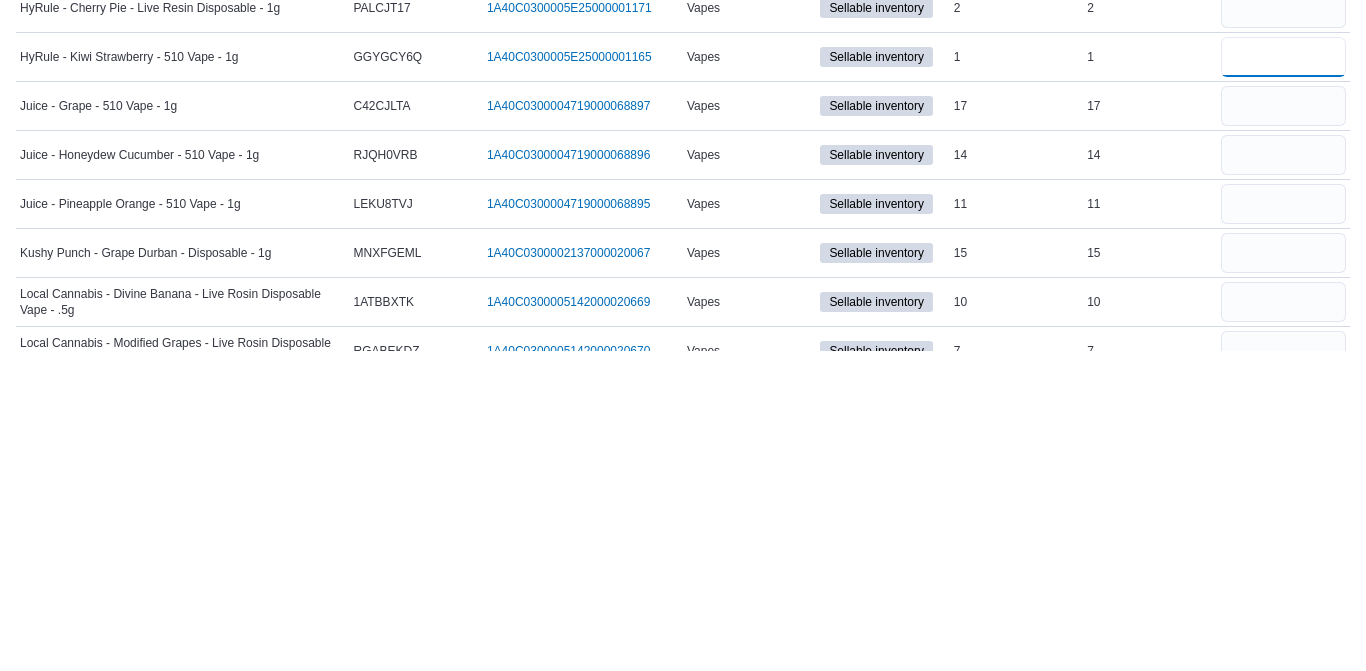 click at bounding box center [1283, 377] 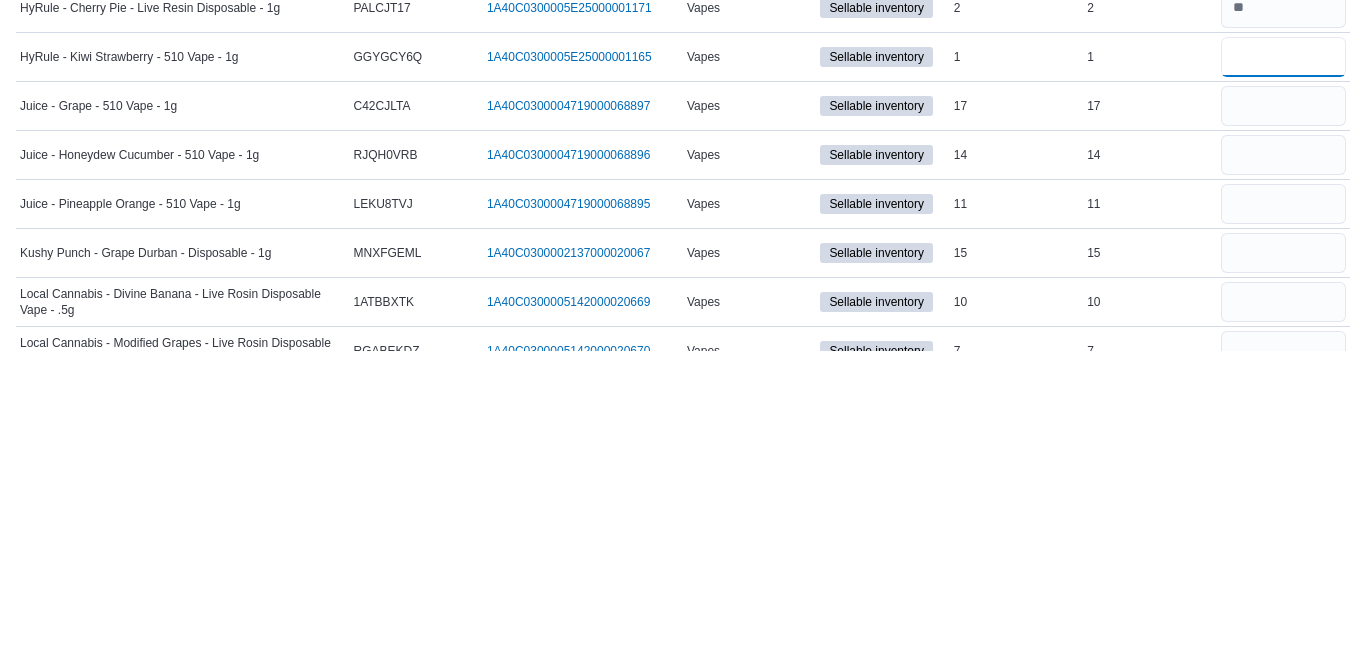 type on "*" 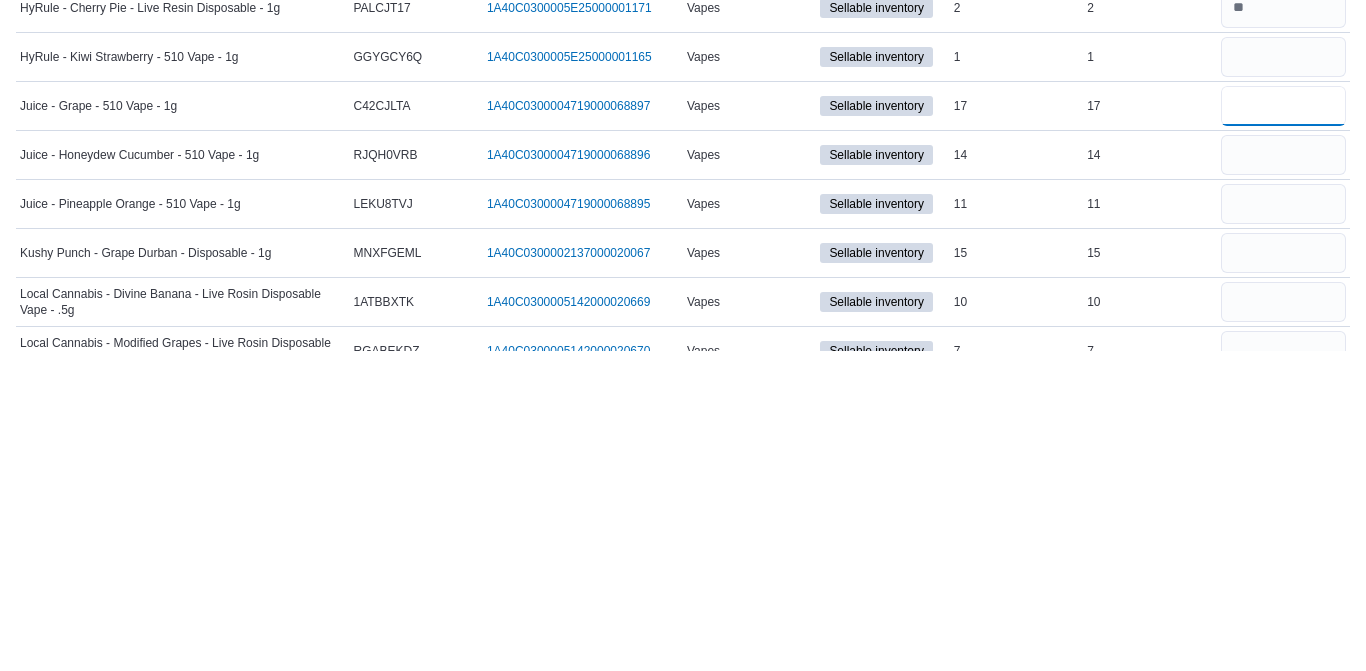 click at bounding box center [1283, 426] 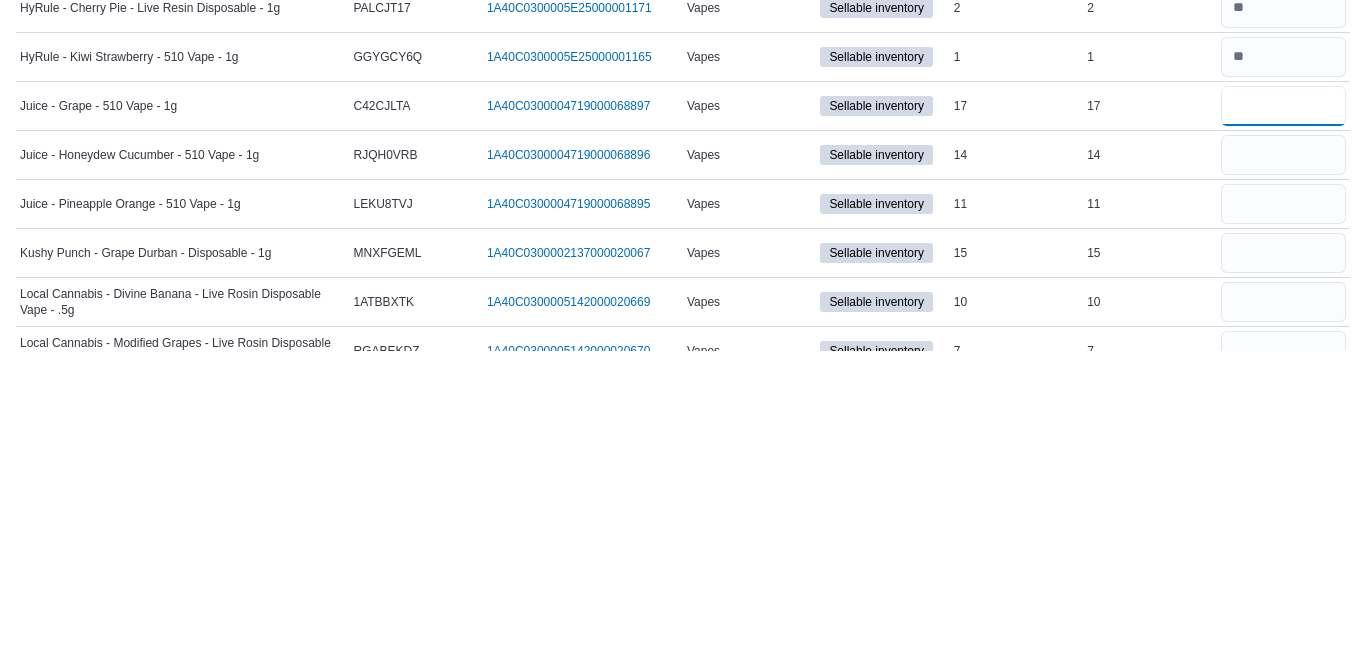type 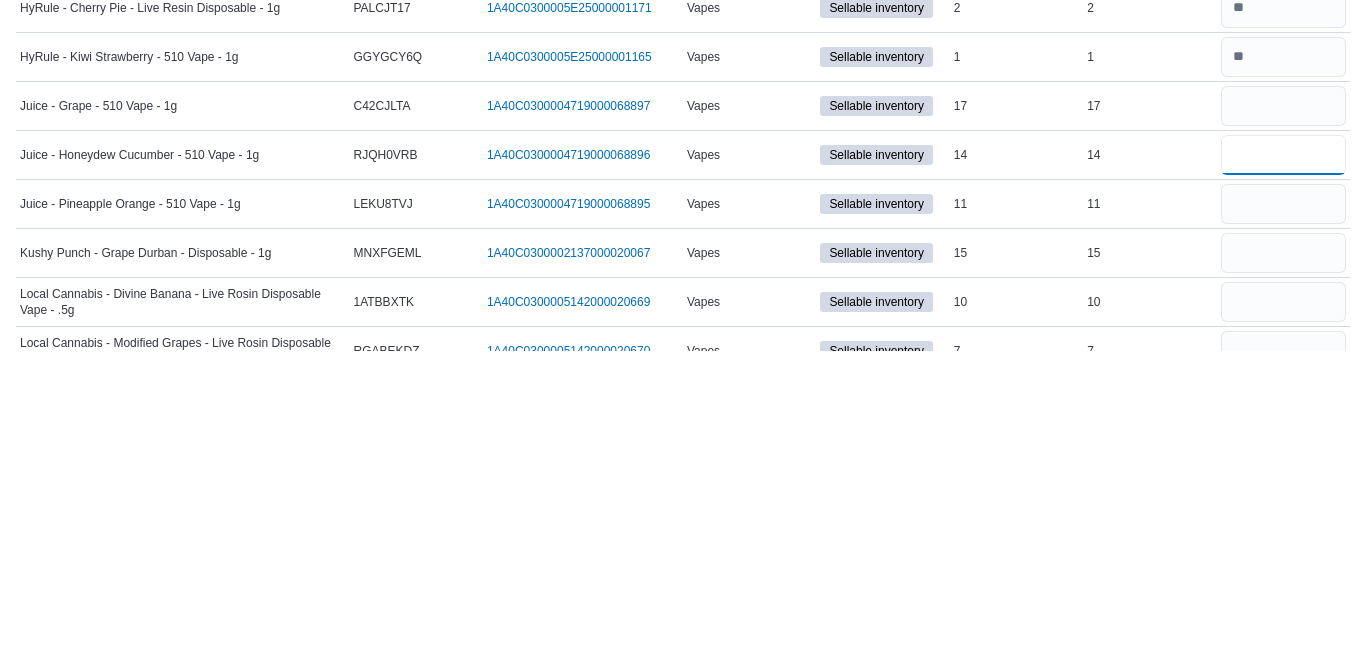 click at bounding box center [1283, 475] 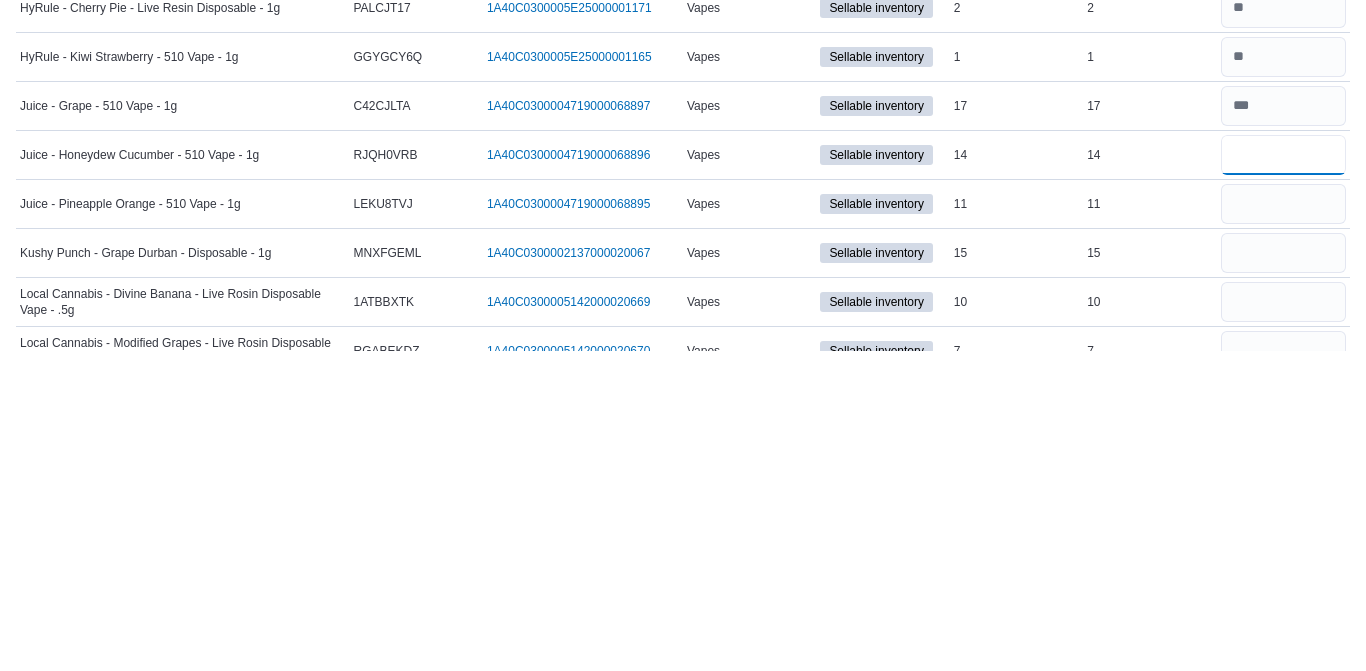 type on "**" 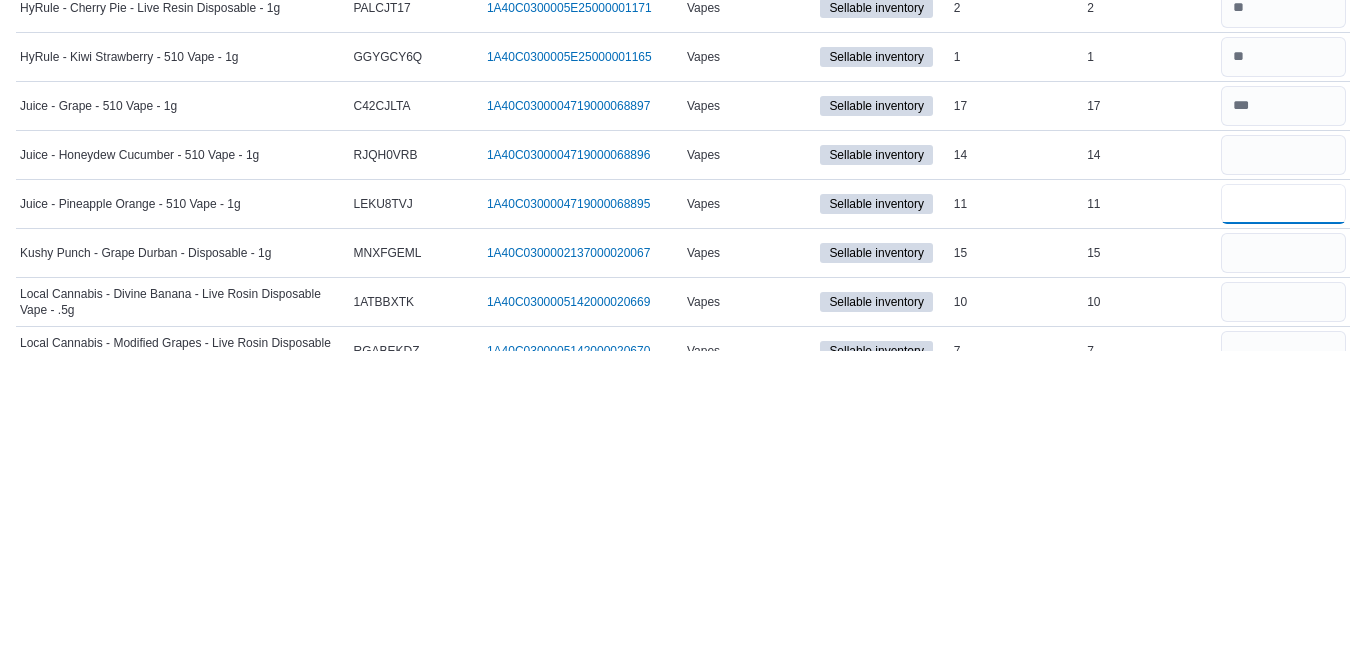 click at bounding box center (1283, 524) 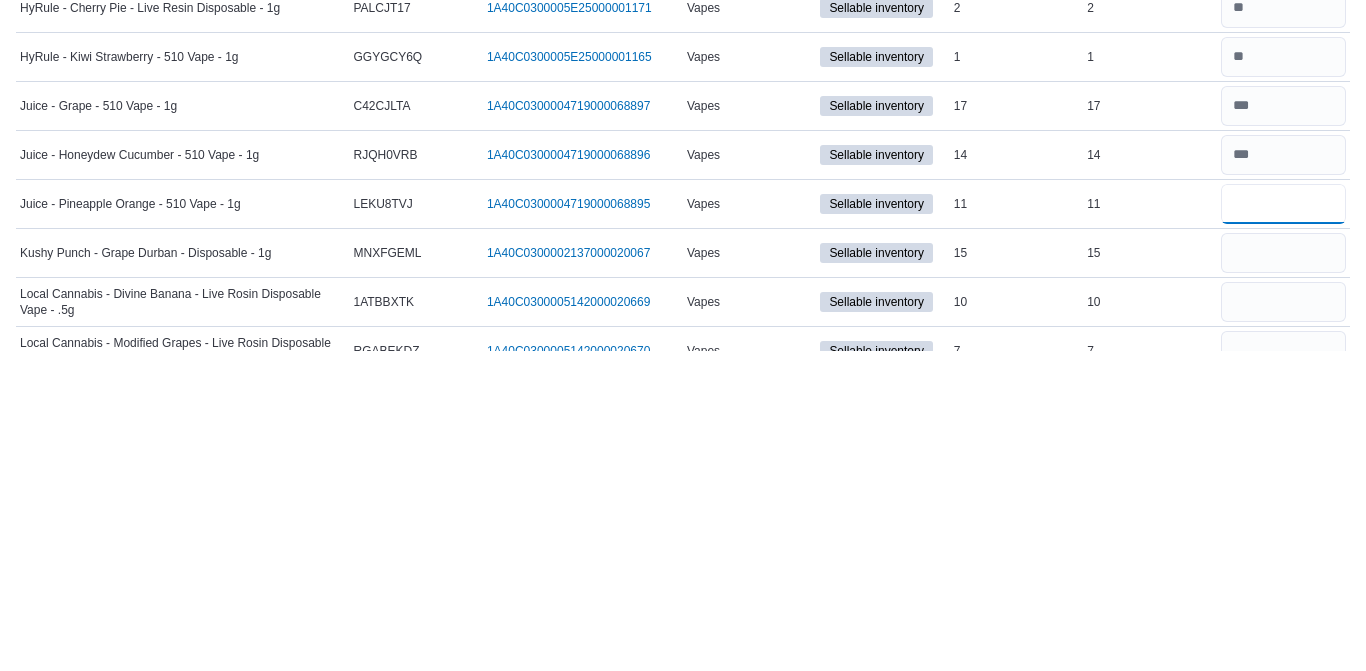 type 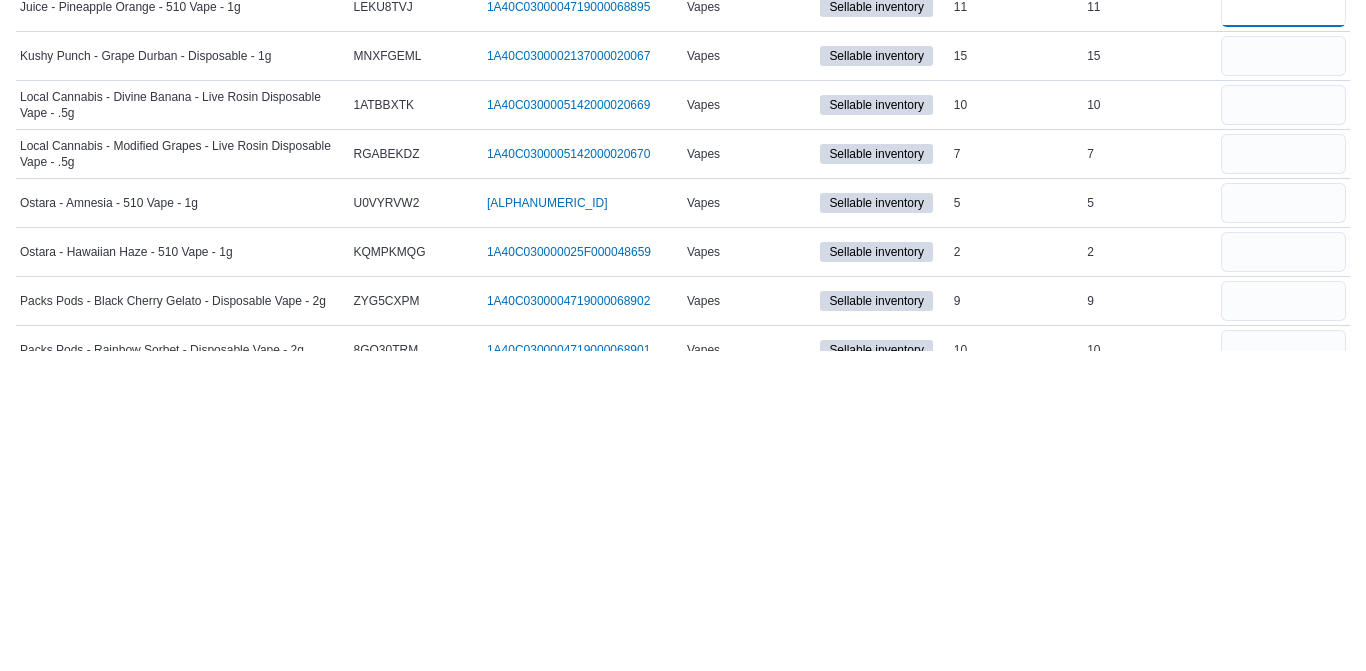 scroll, scrollTop: 4230, scrollLeft: 0, axis: vertical 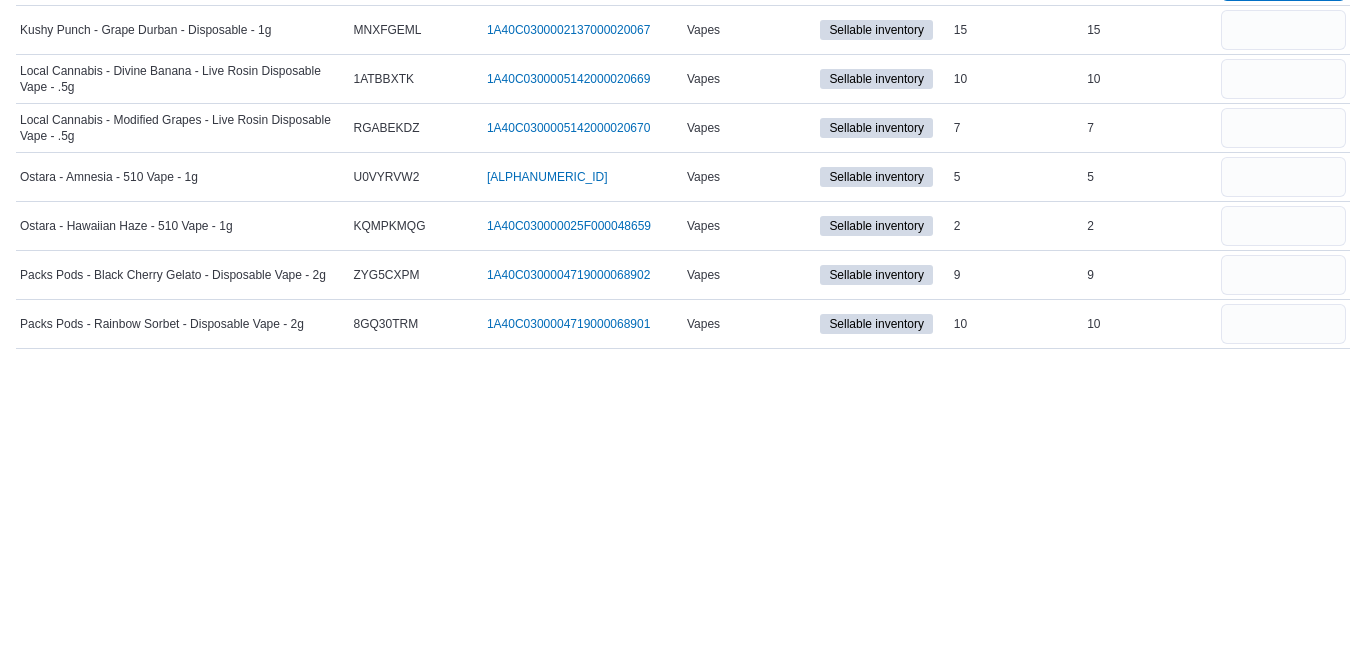type on "**" 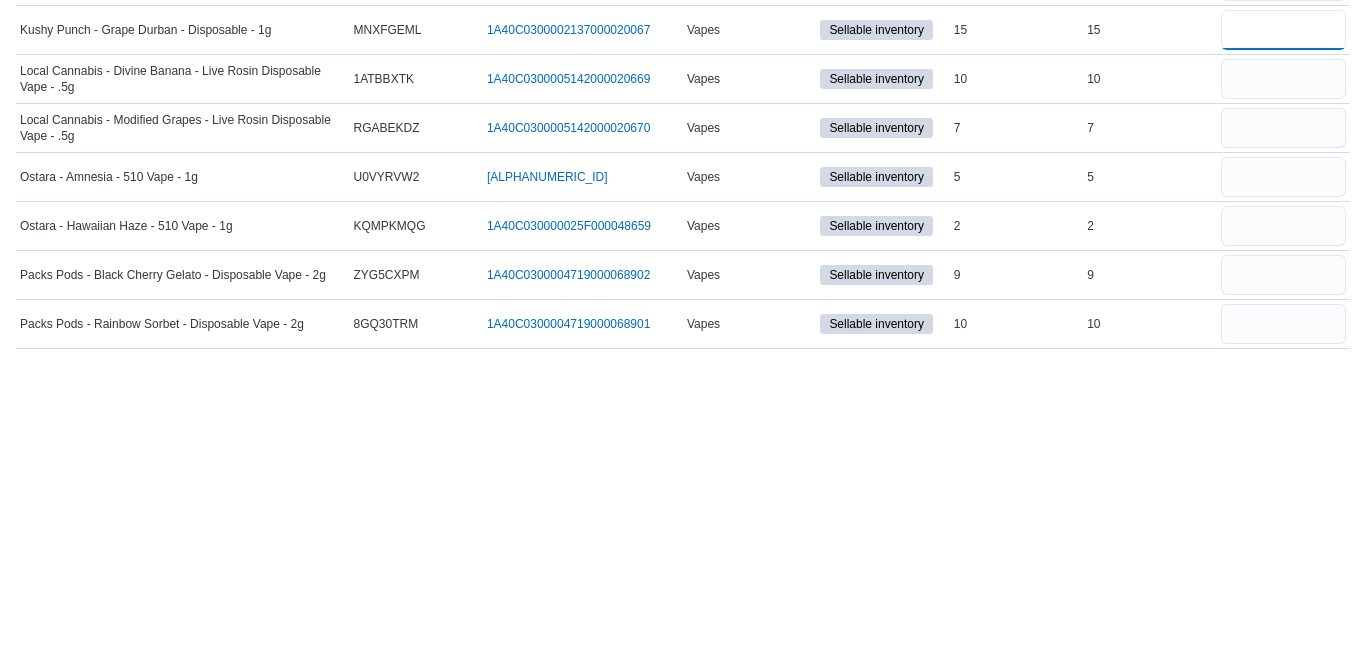 click at bounding box center [1283, 350] 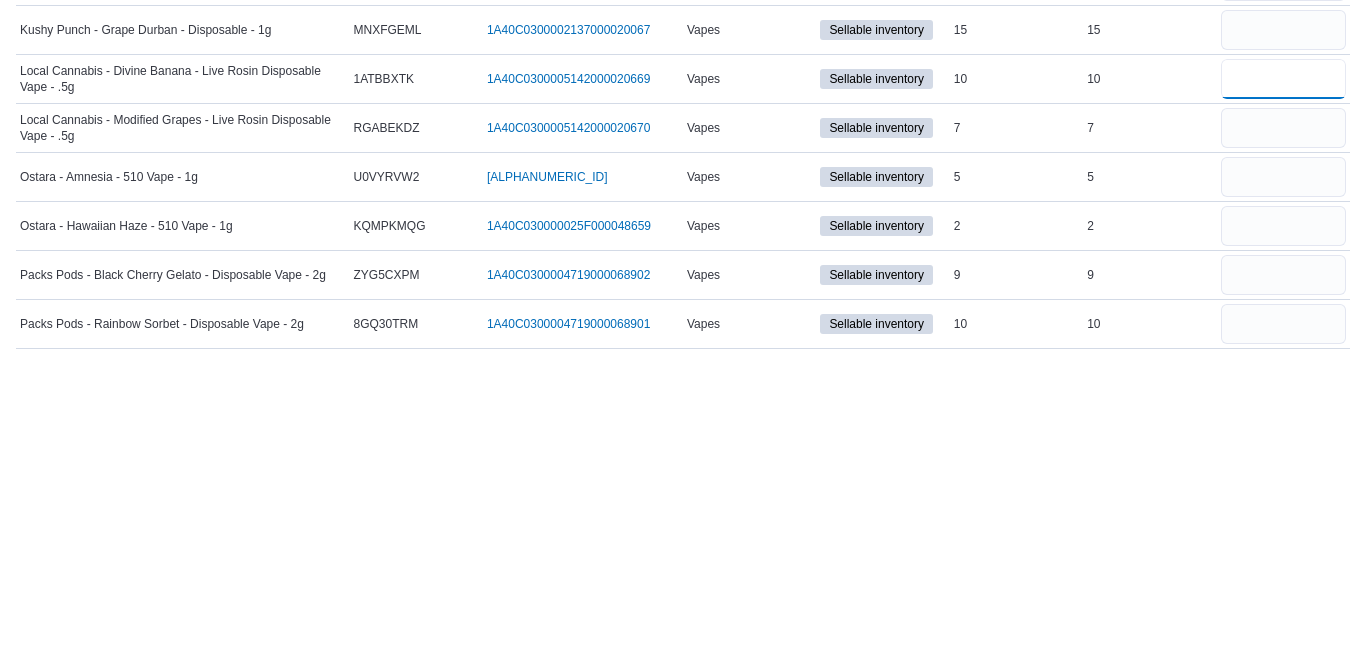 click at bounding box center (1283, 399) 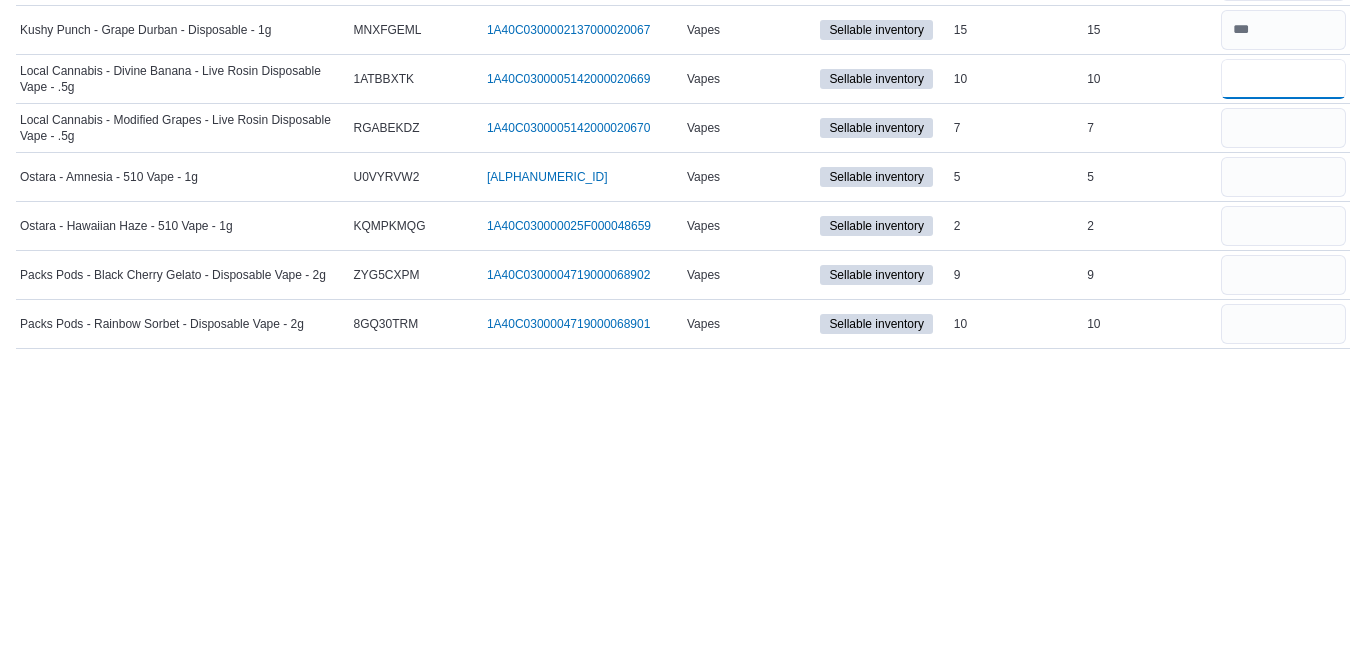 type on "**" 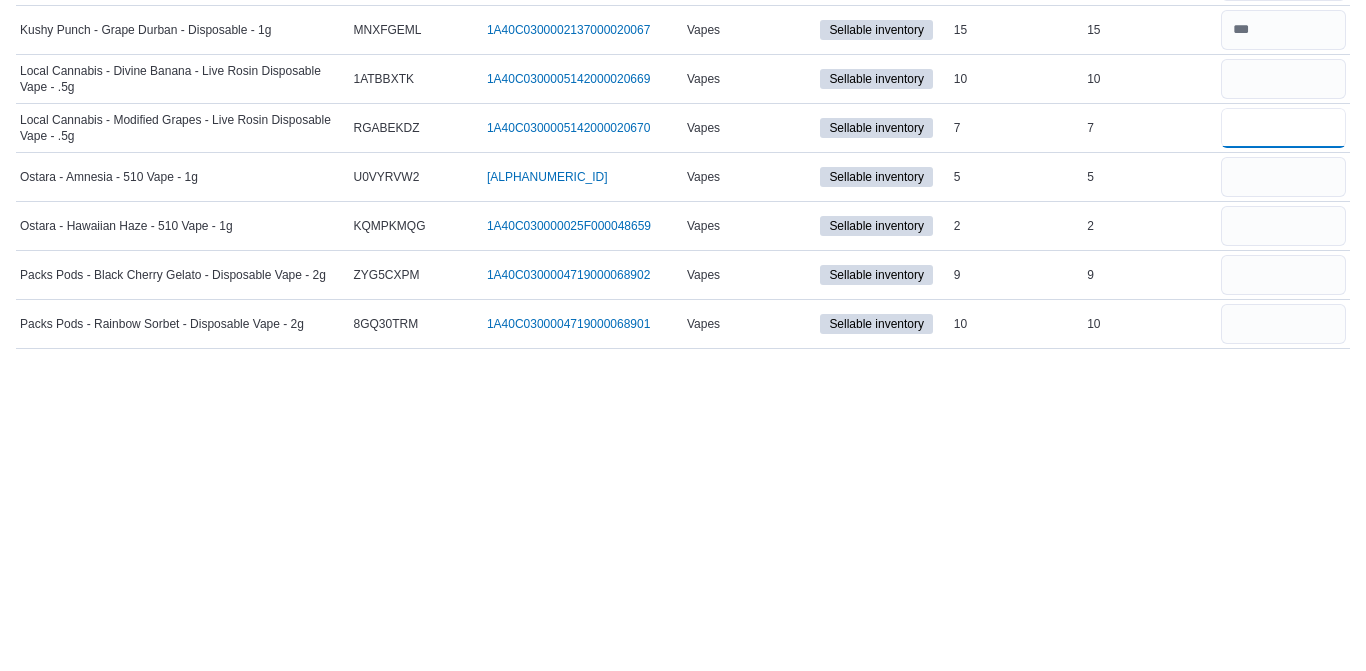 click at bounding box center [1283, 448] 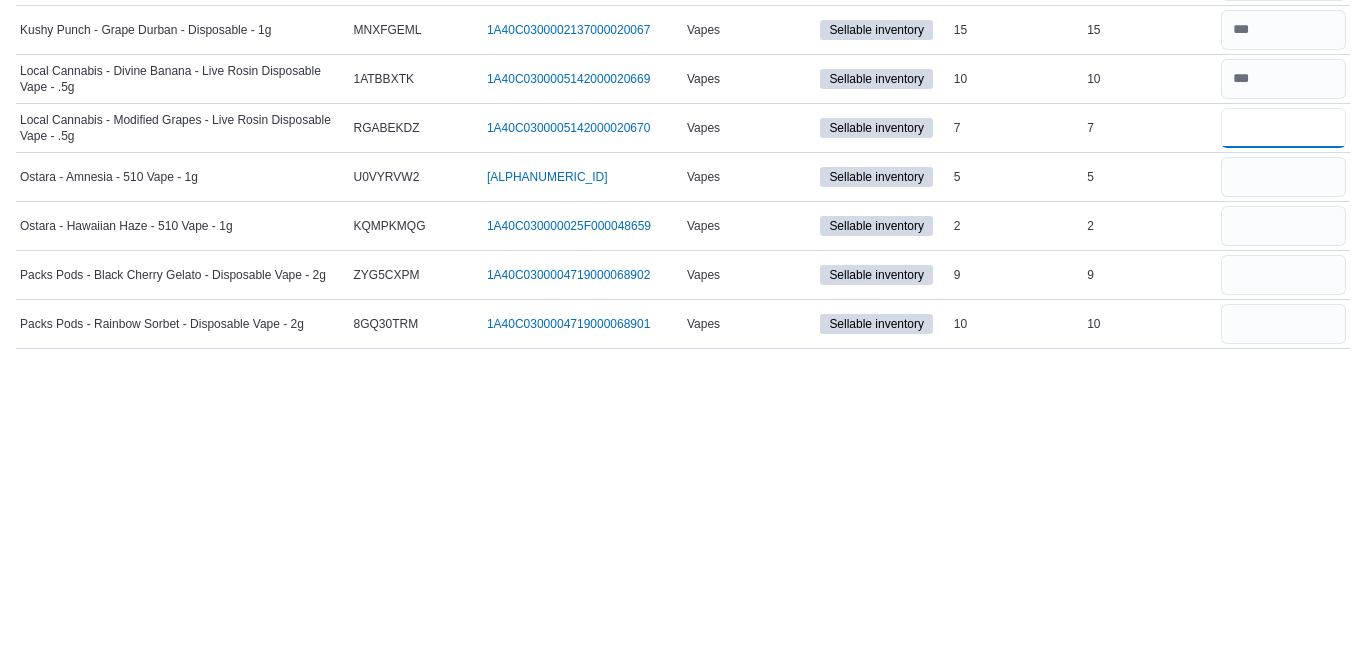 type on "*" 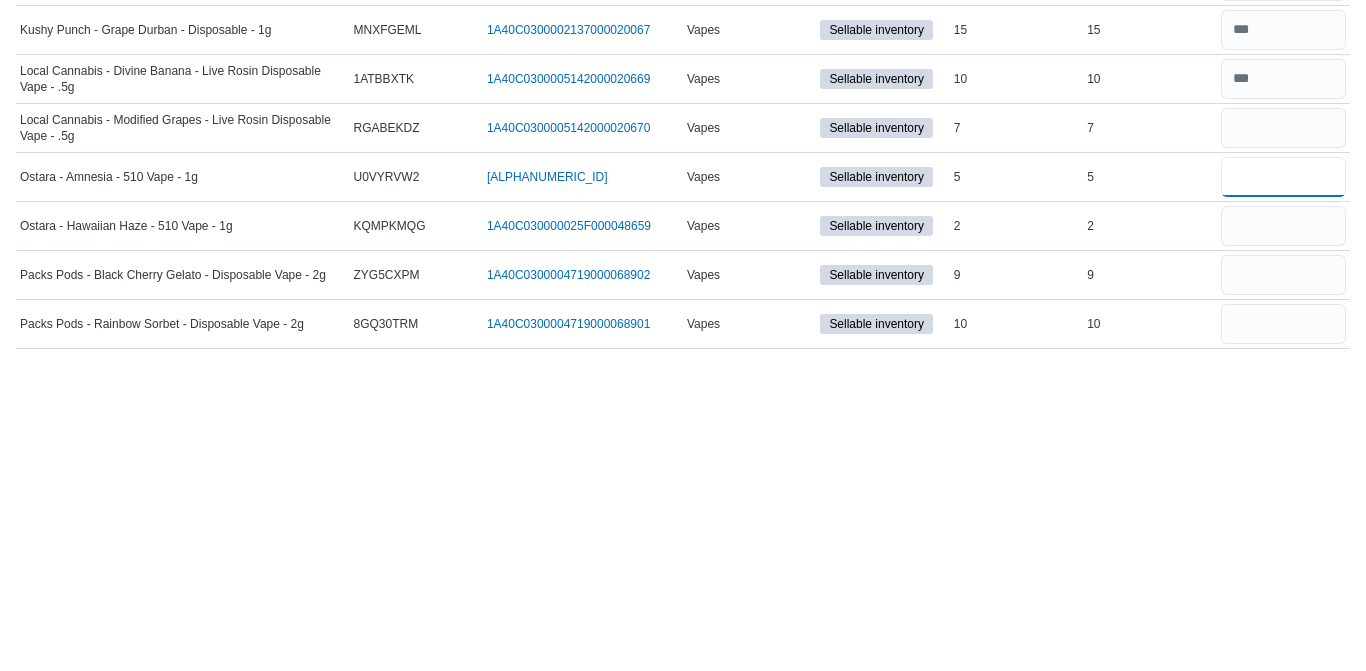 click at bounding box center [1283, 497] 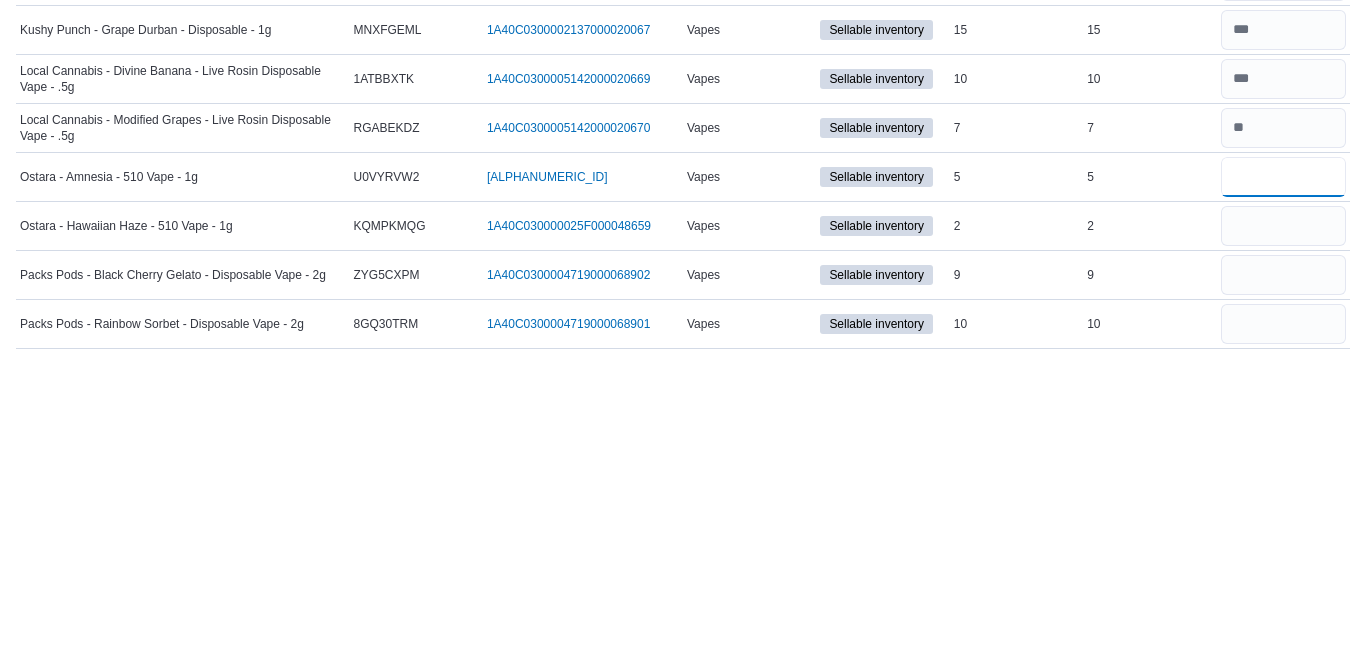 type 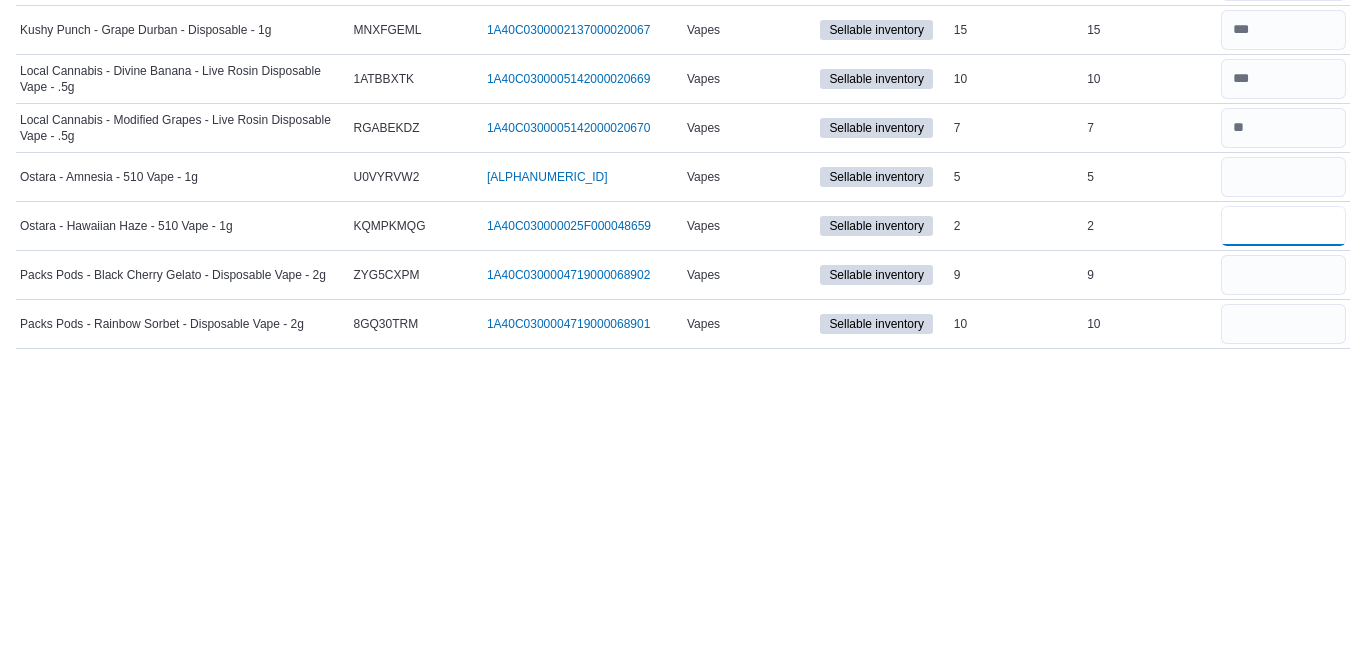 click at bounding box center [1283, 546] 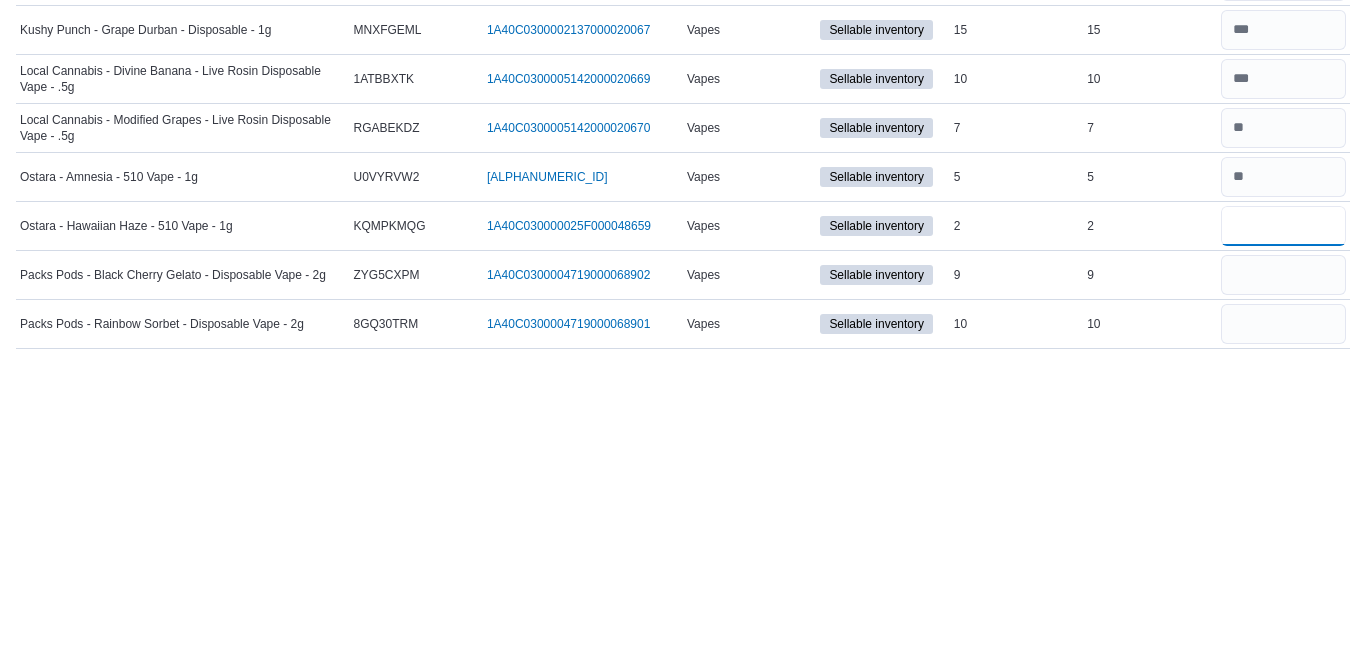 type on "*" 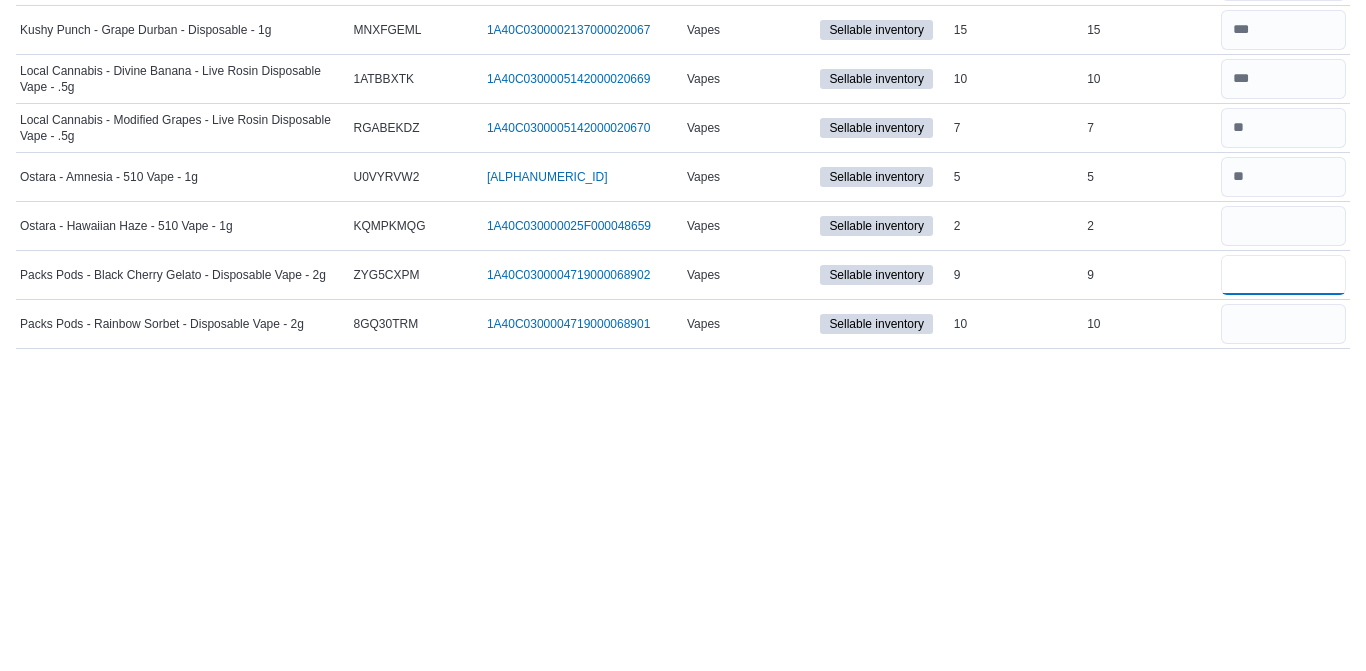 click at bounding box center (1283, 595) 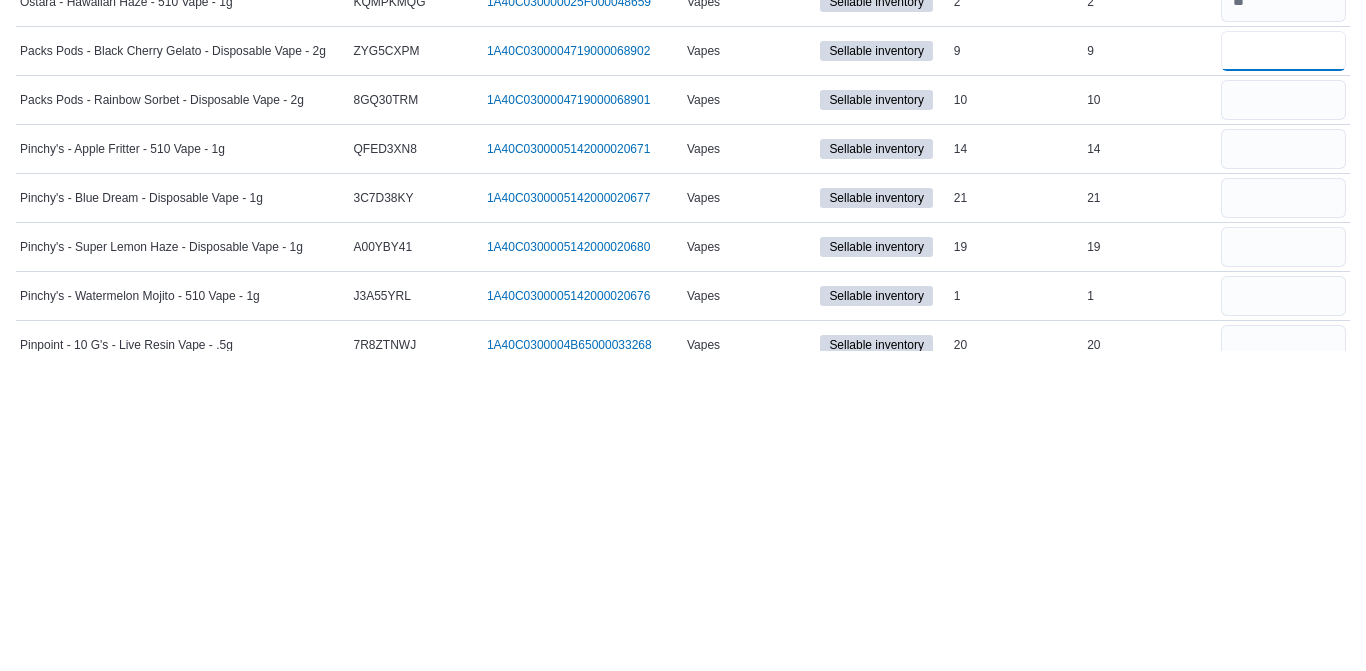 scroll, scrollTop: 4477, scrollLeft: 0, axis: vertical 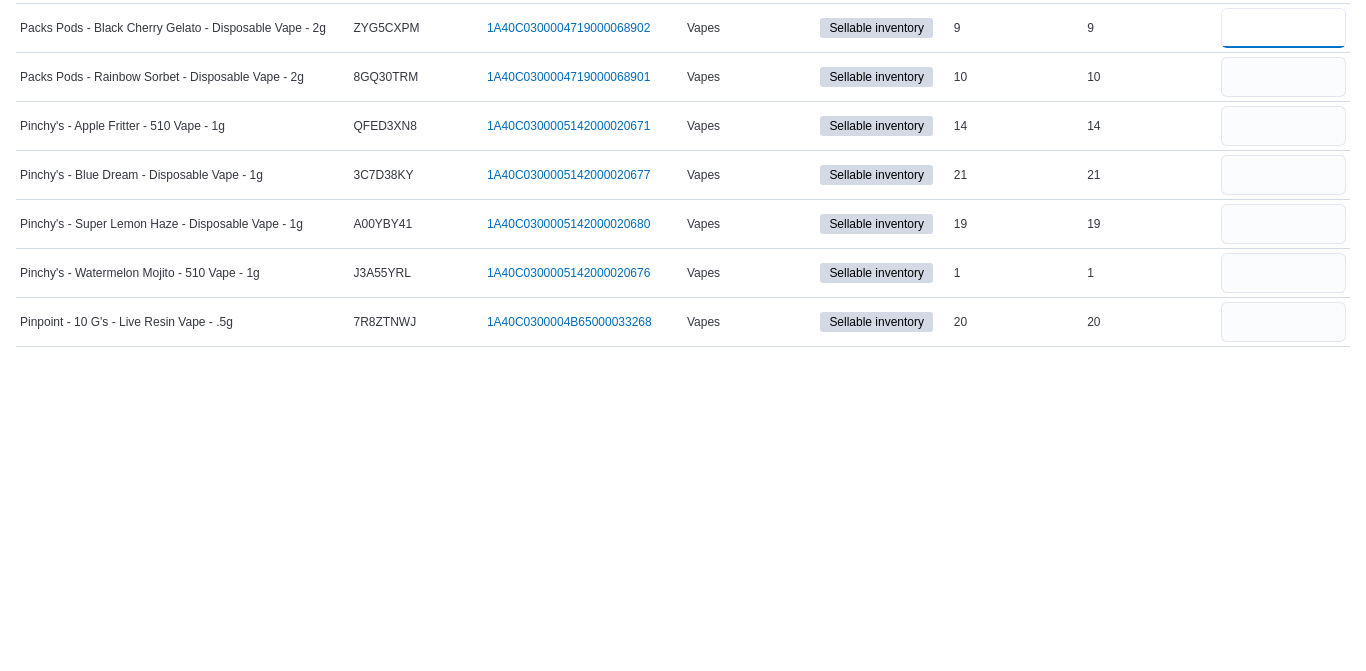 type on "*" 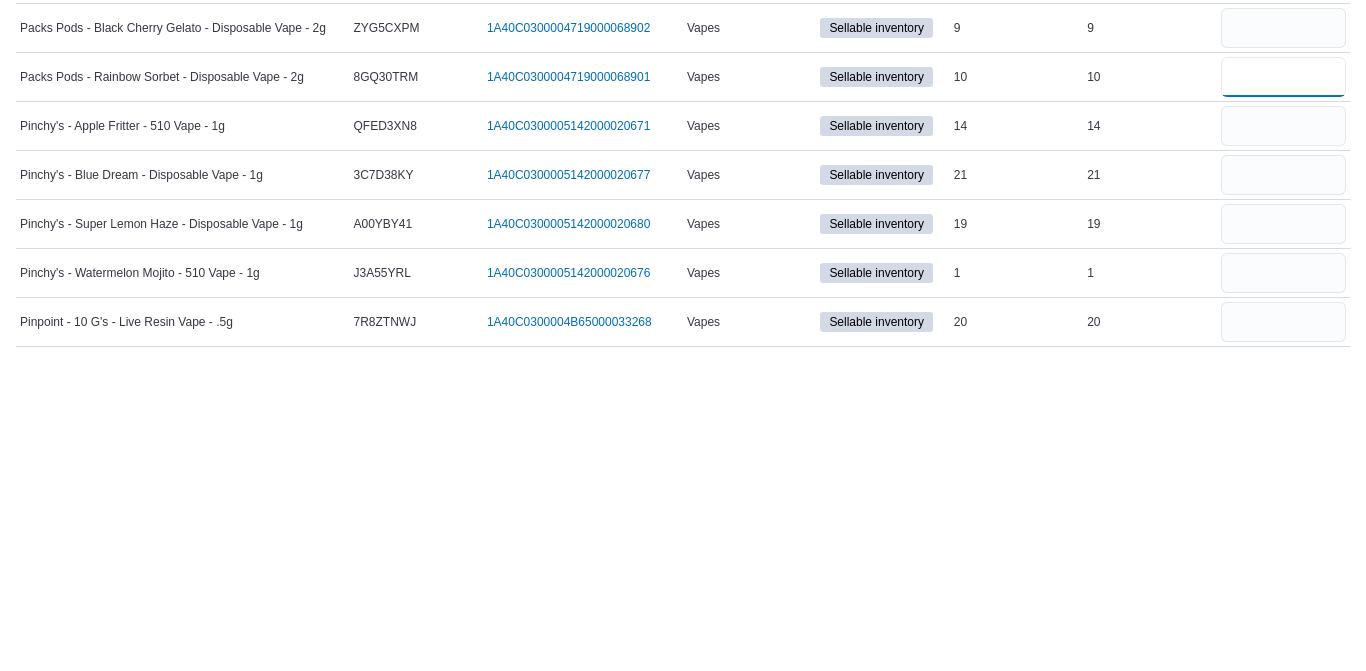 click at bounding box center [1283, 397] 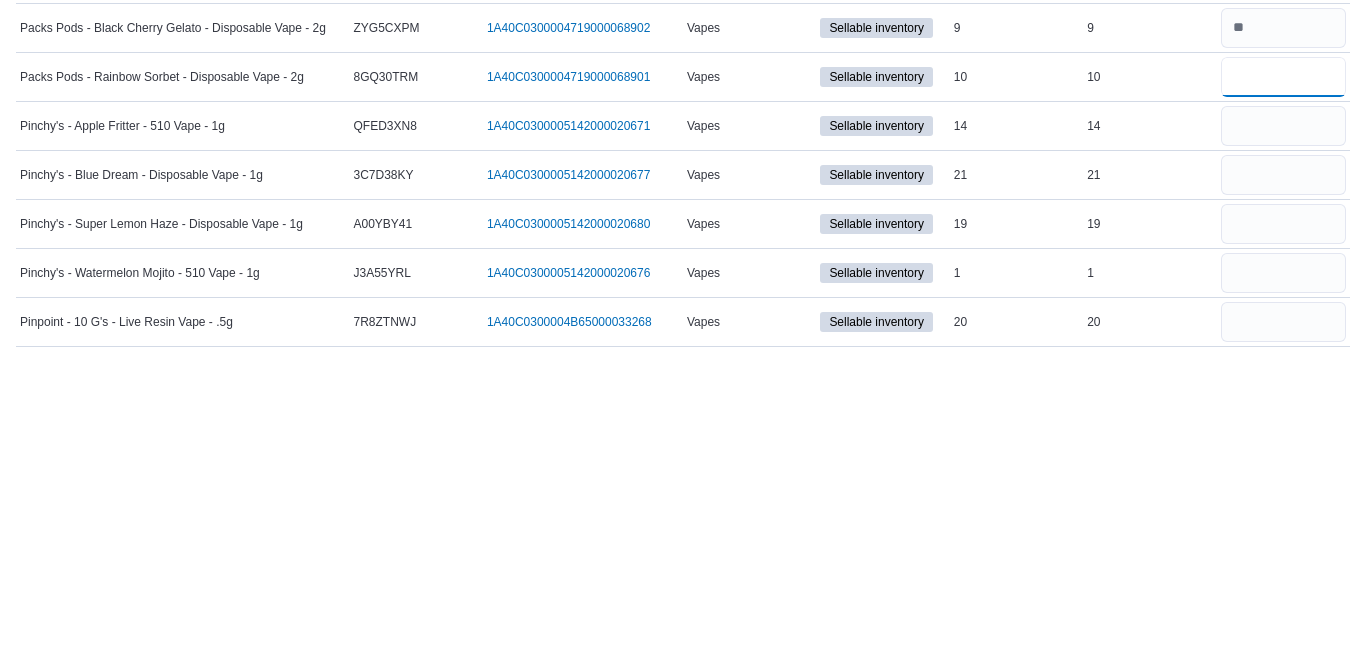 type on "*" 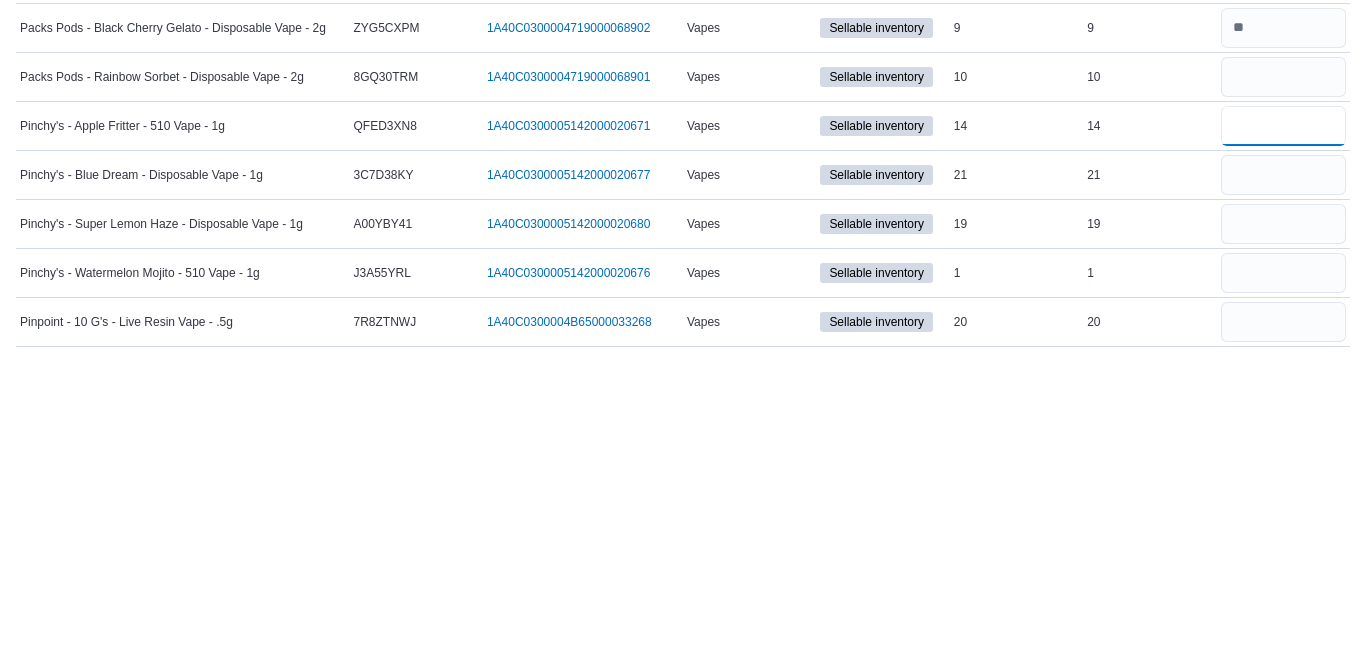 click at bounding box center (1283, 446) 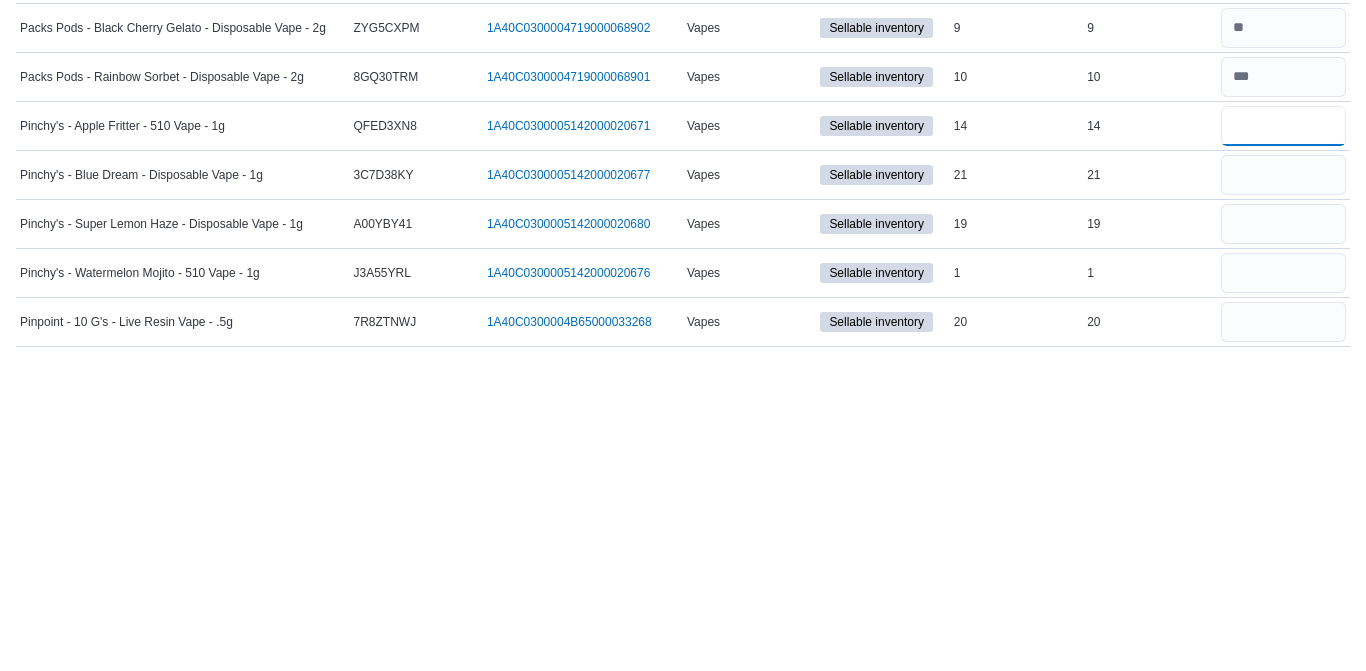 type 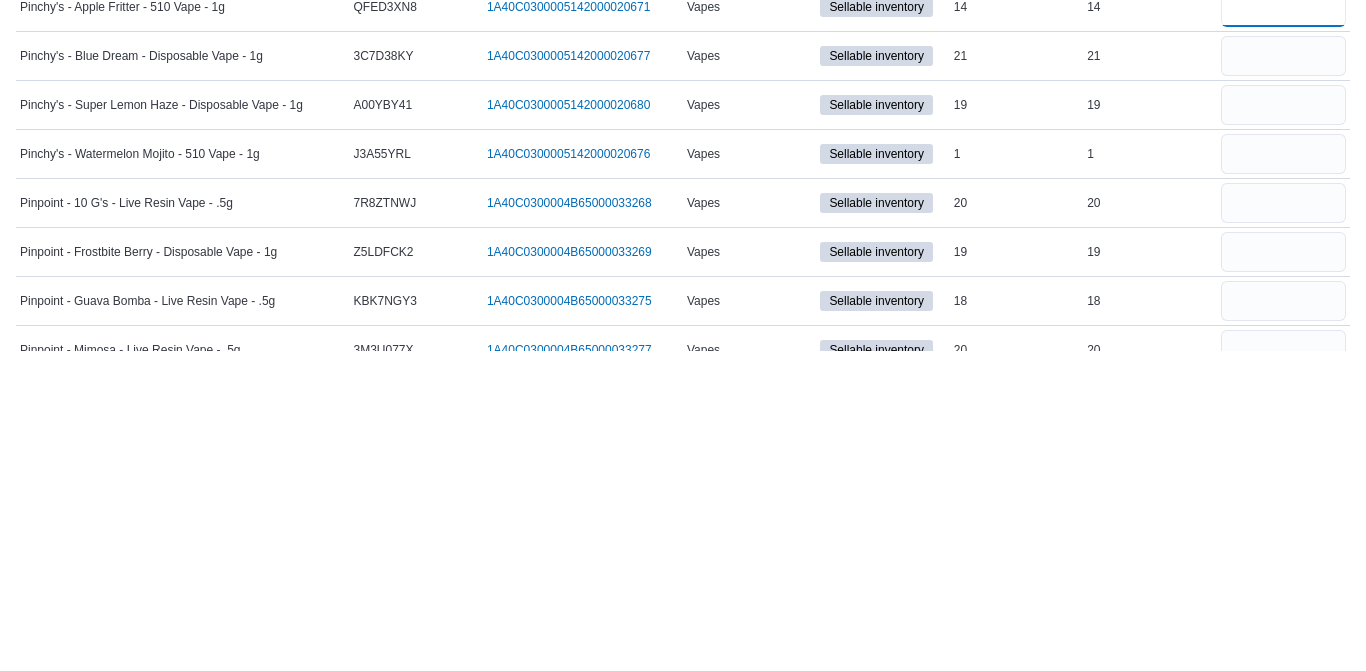 scroll, scrollTop: 4598, scrollLeft: 0, axis: vertical 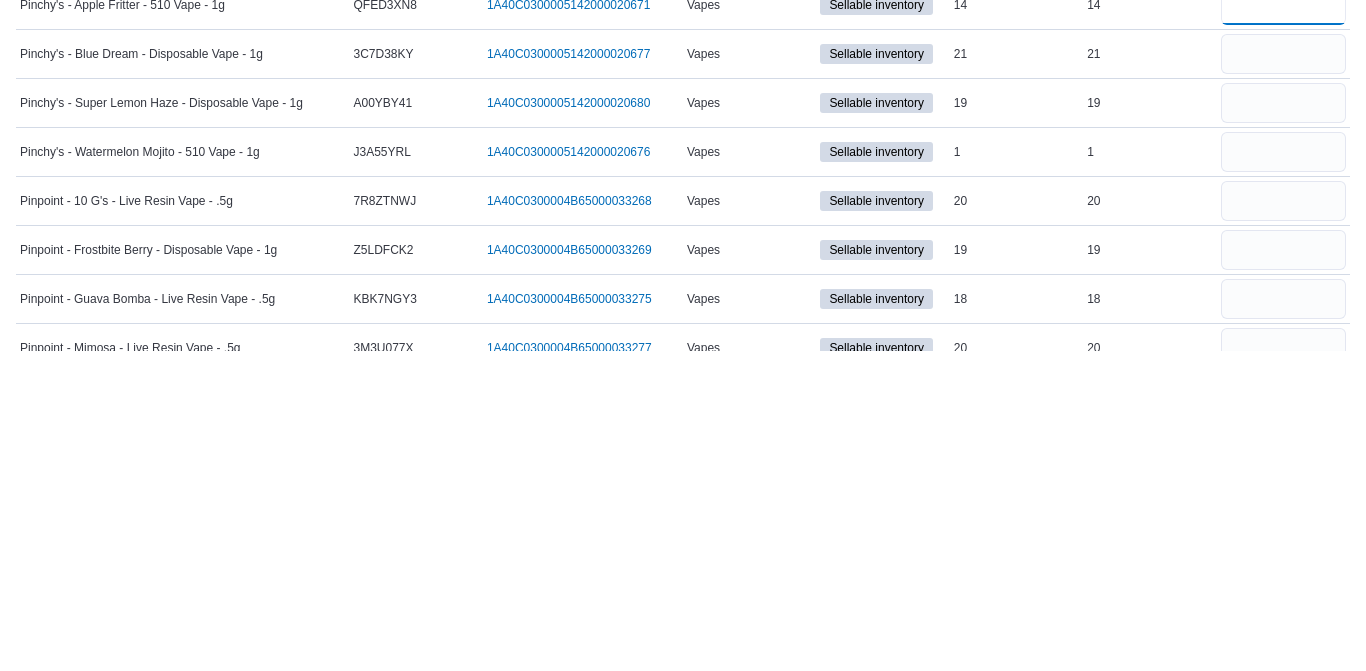 type on "**" 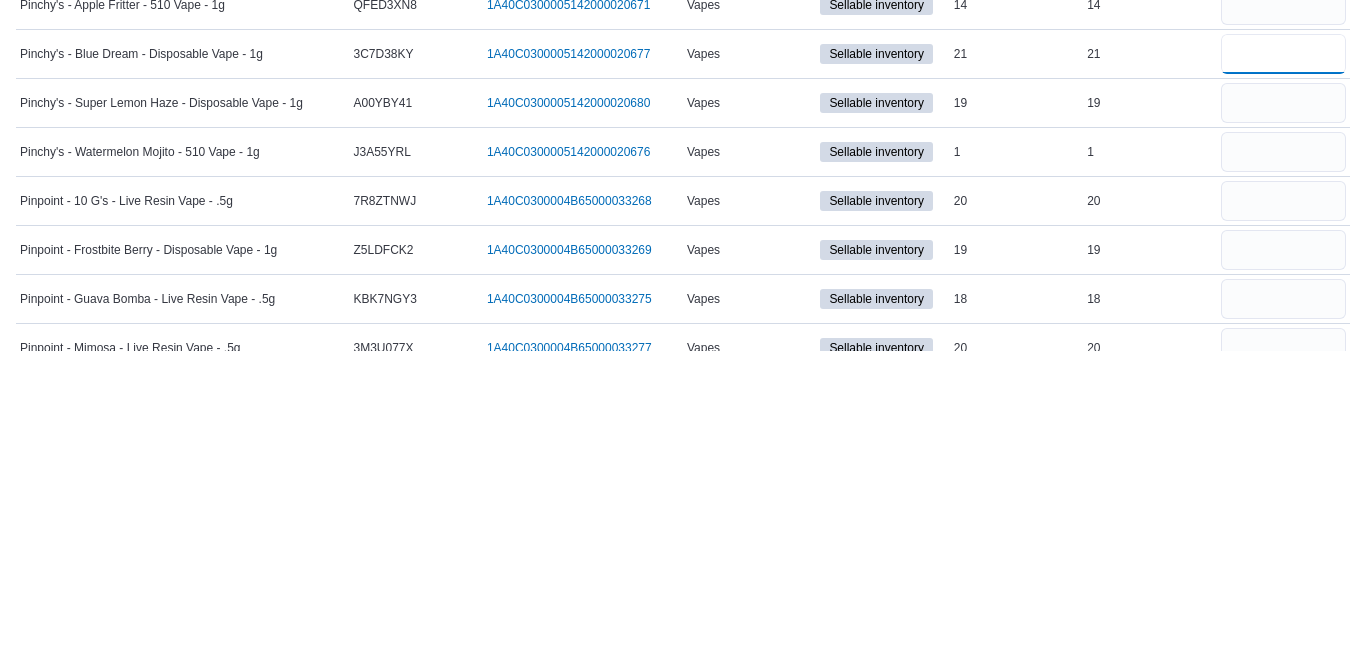 click at bounding box center [1283, 374] 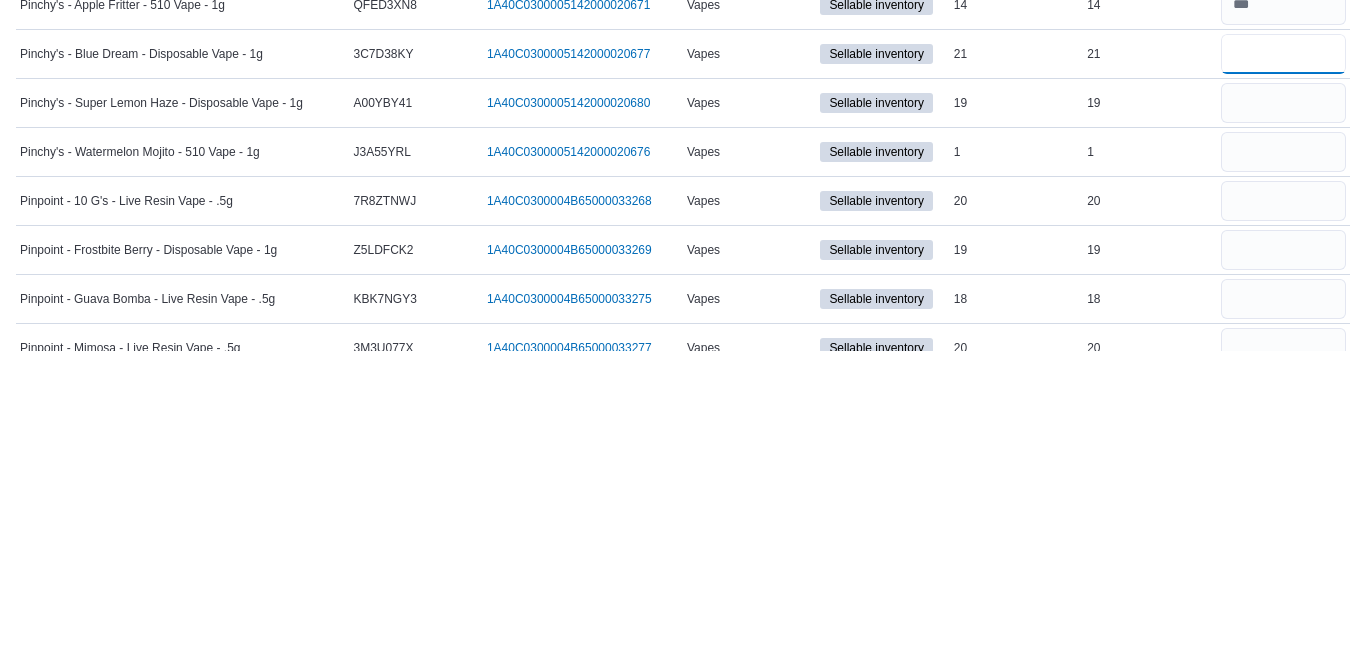 type on "*" 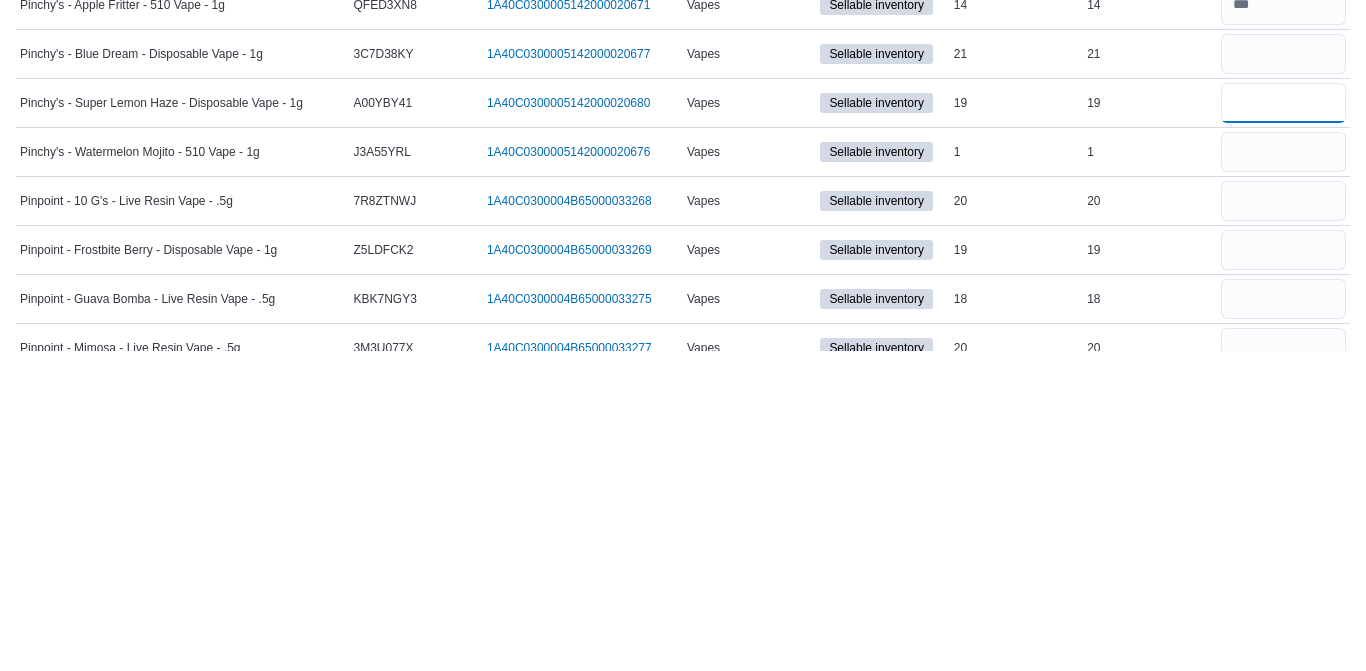 click at bounding box center (1283, 423) 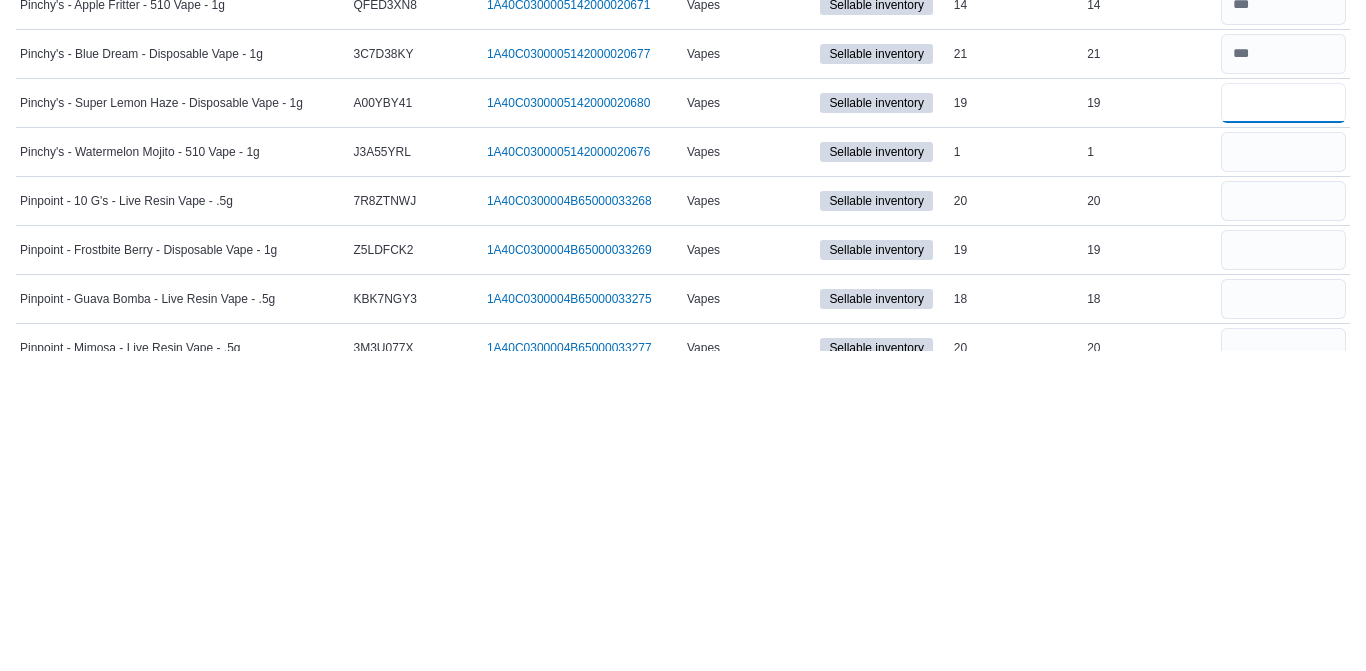 type 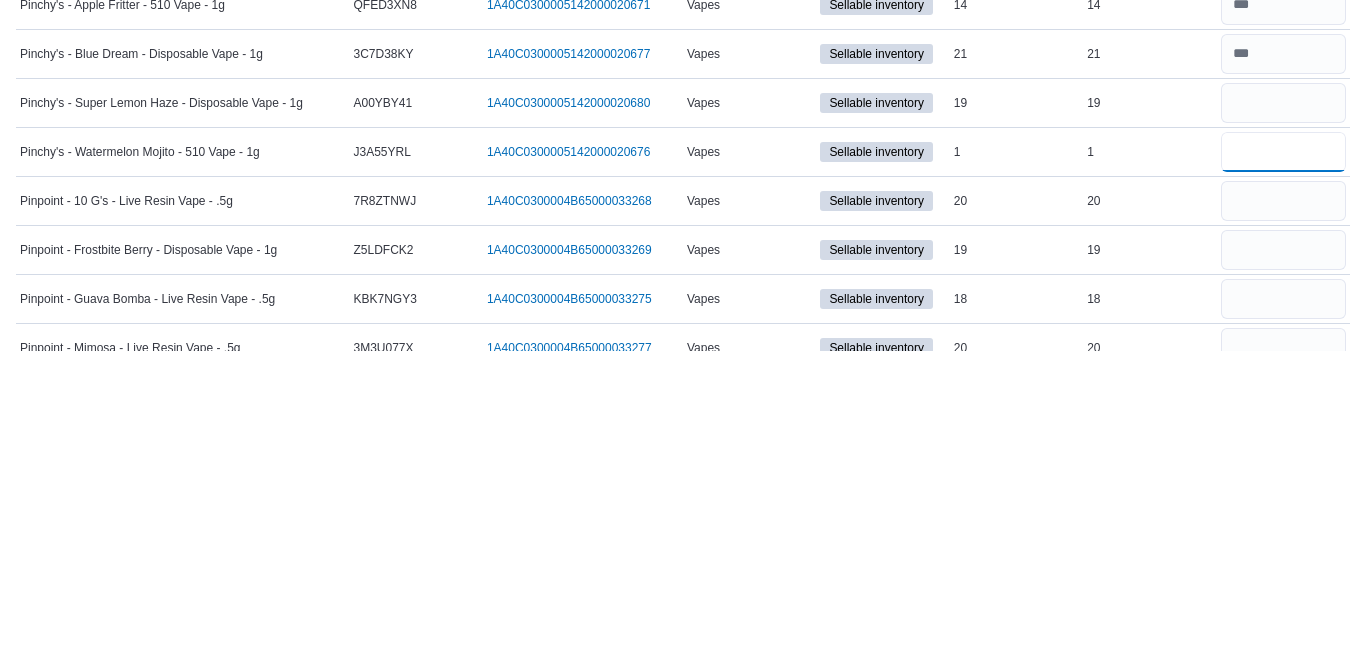 click at bounding box center (1283, 472) 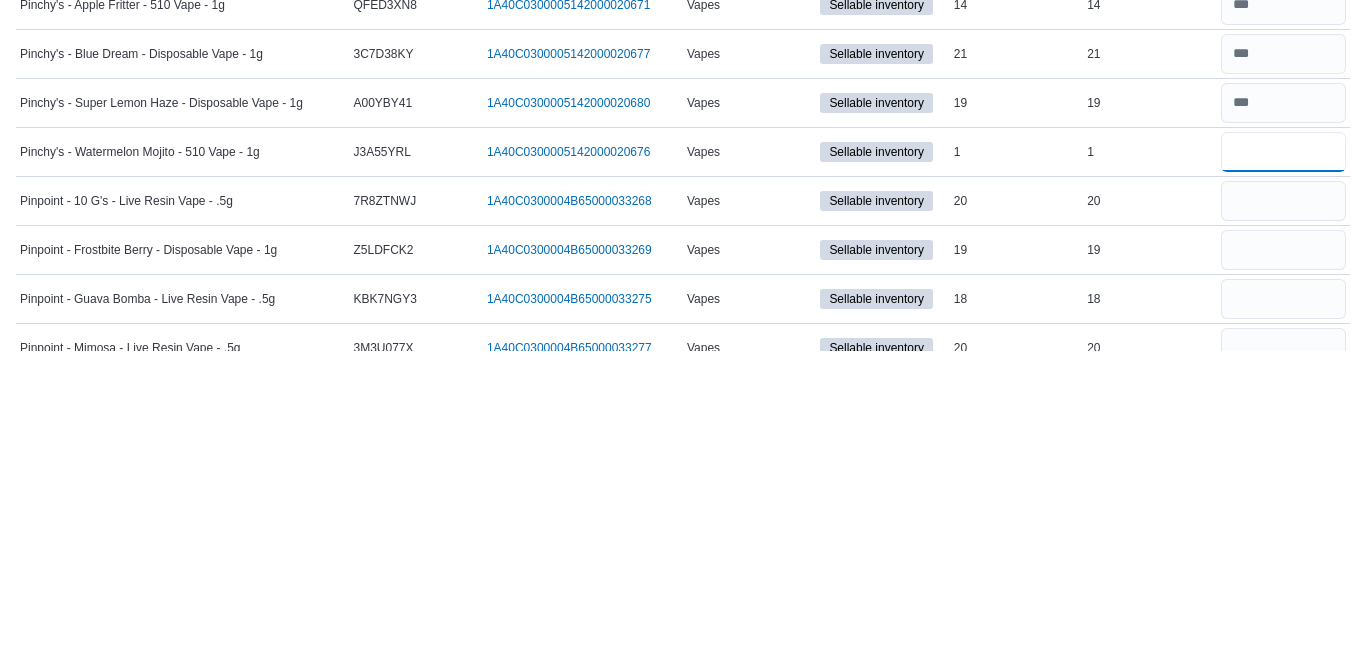 type 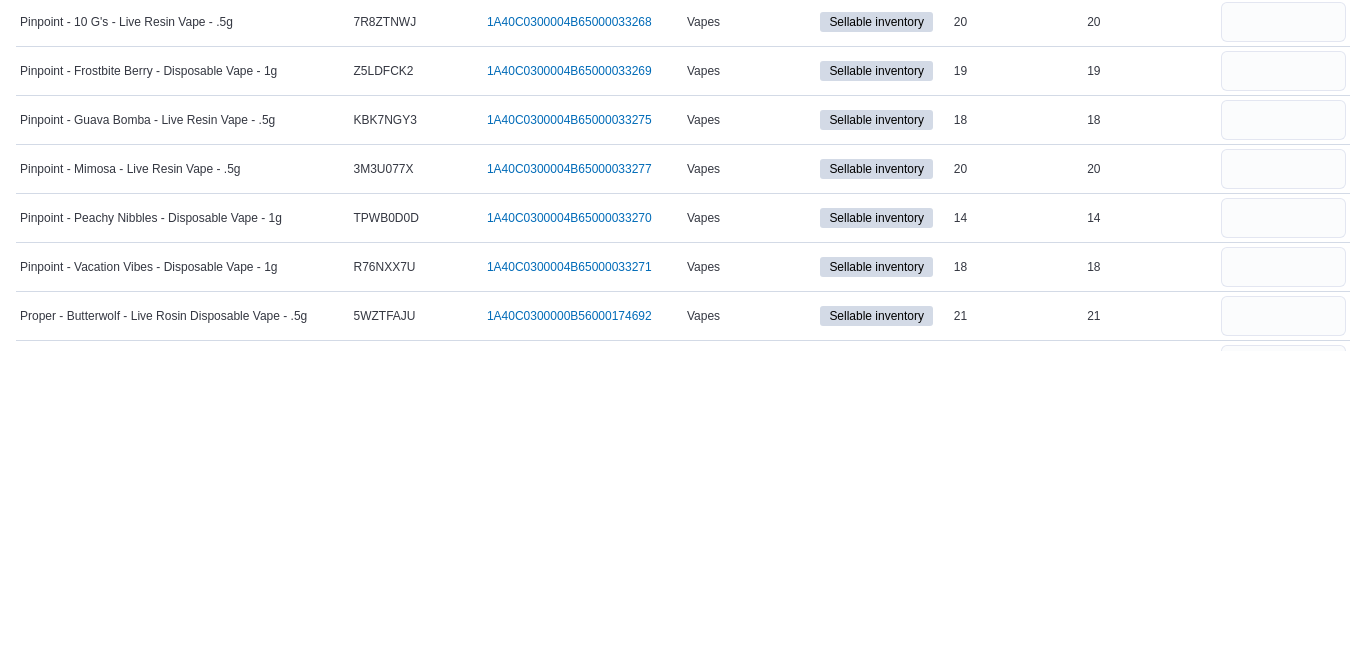 scroll, scrollTop: 4778, scrollLeft: 0, axis: vertical 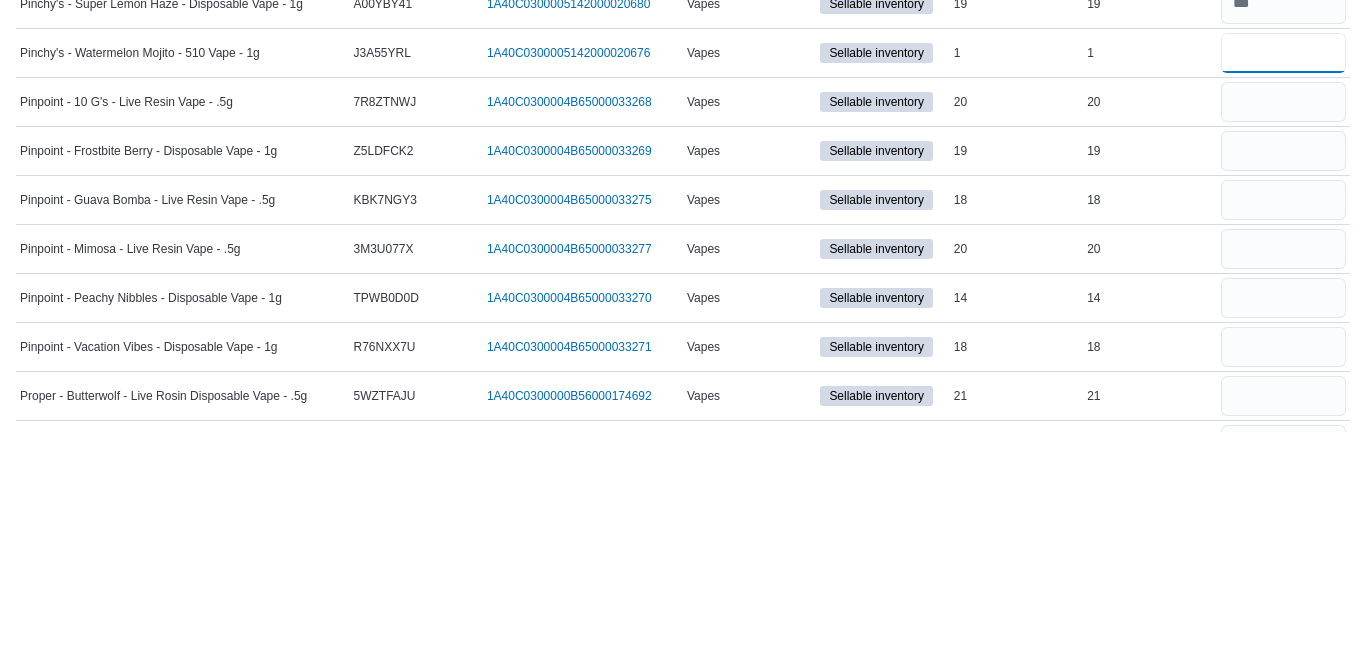 type on "*" 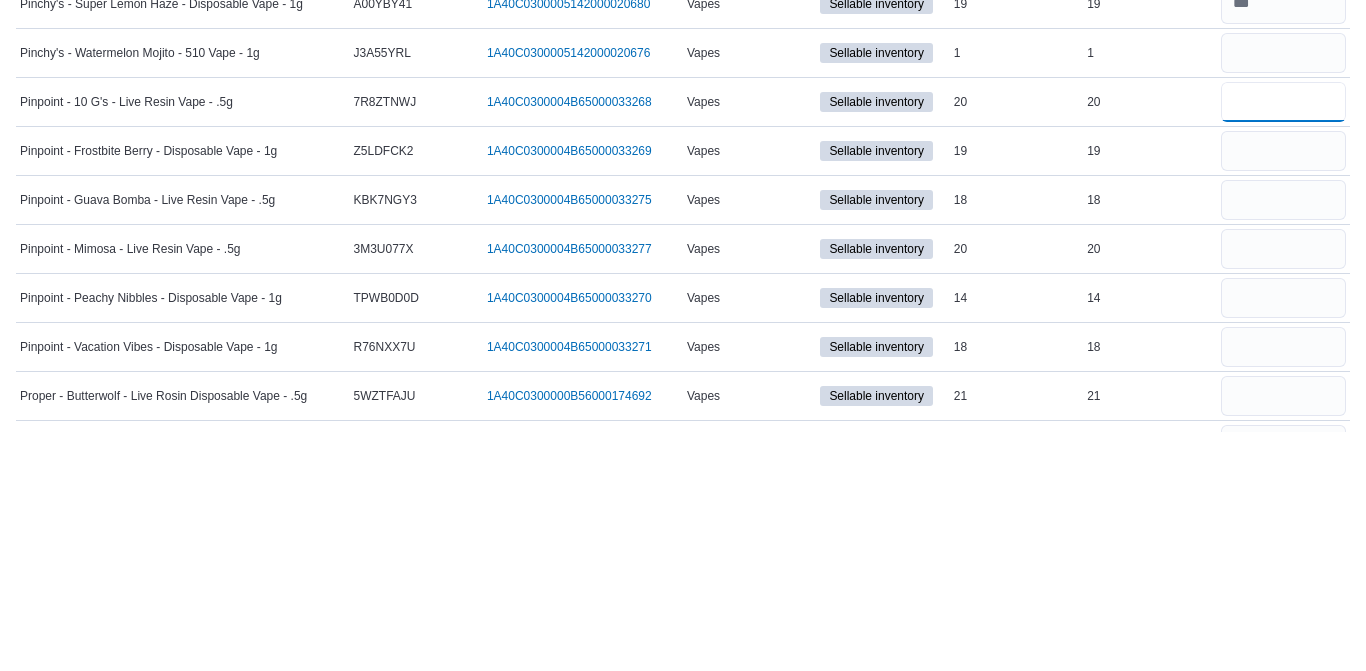 click at bounding box center [1283, 341] 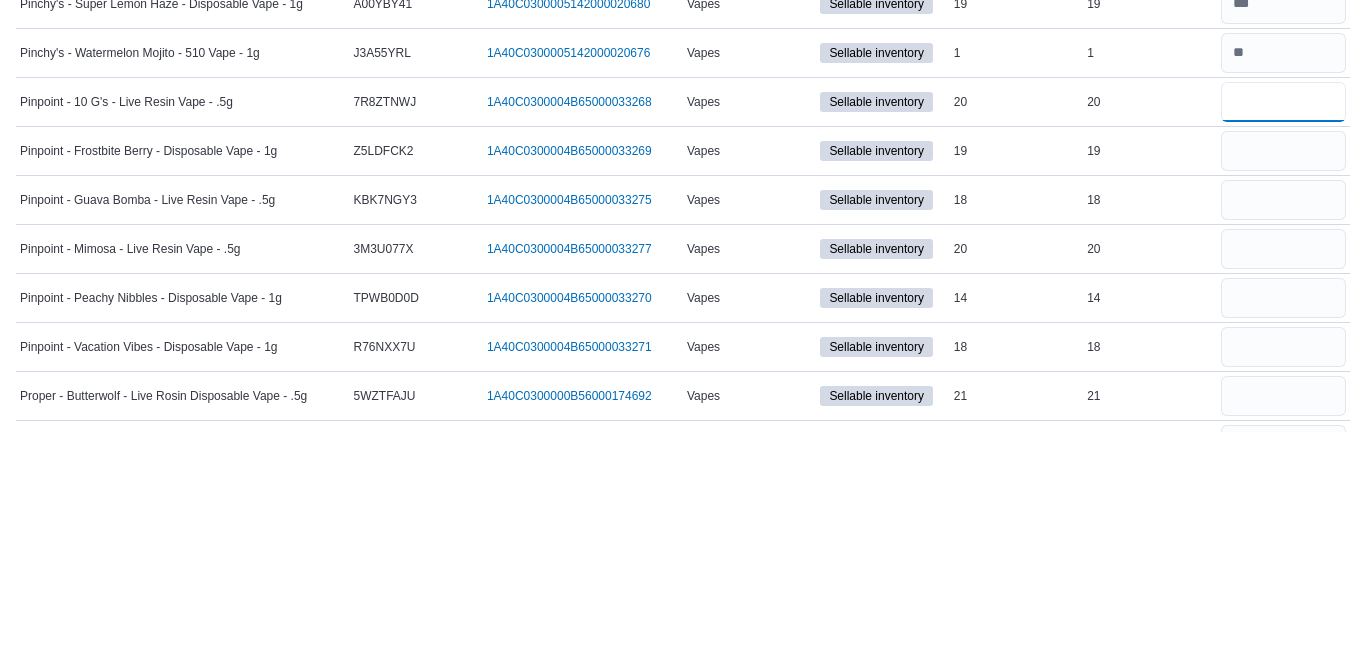 click at bounding box center [1283, 341] 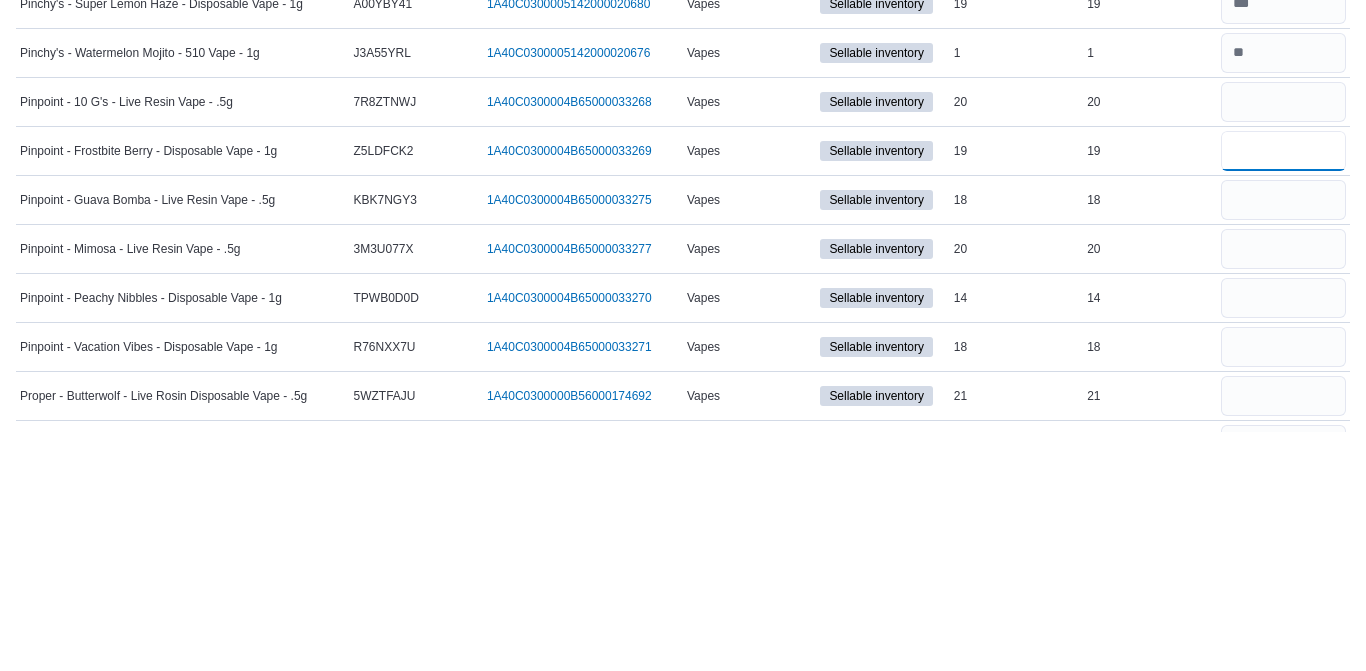 click at bounding box center [1283, 390] 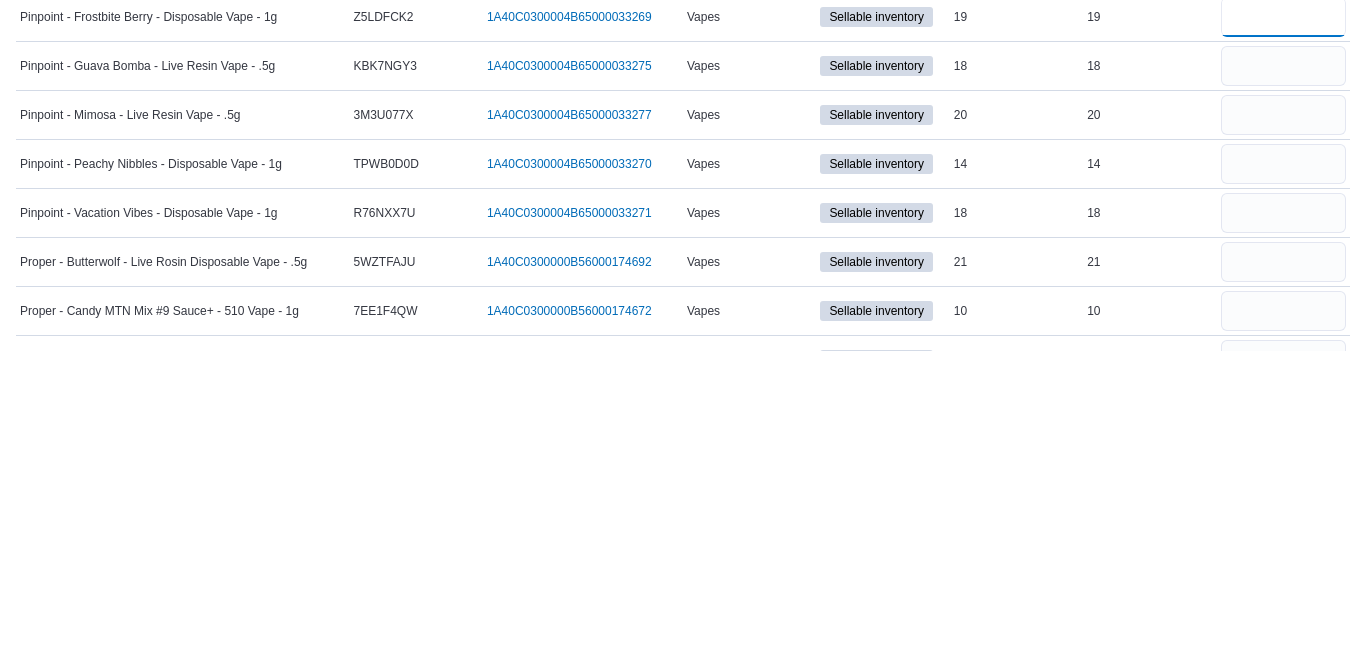 scroll, scrollTop: 4862, scrollLeft: 0, axis: vertical 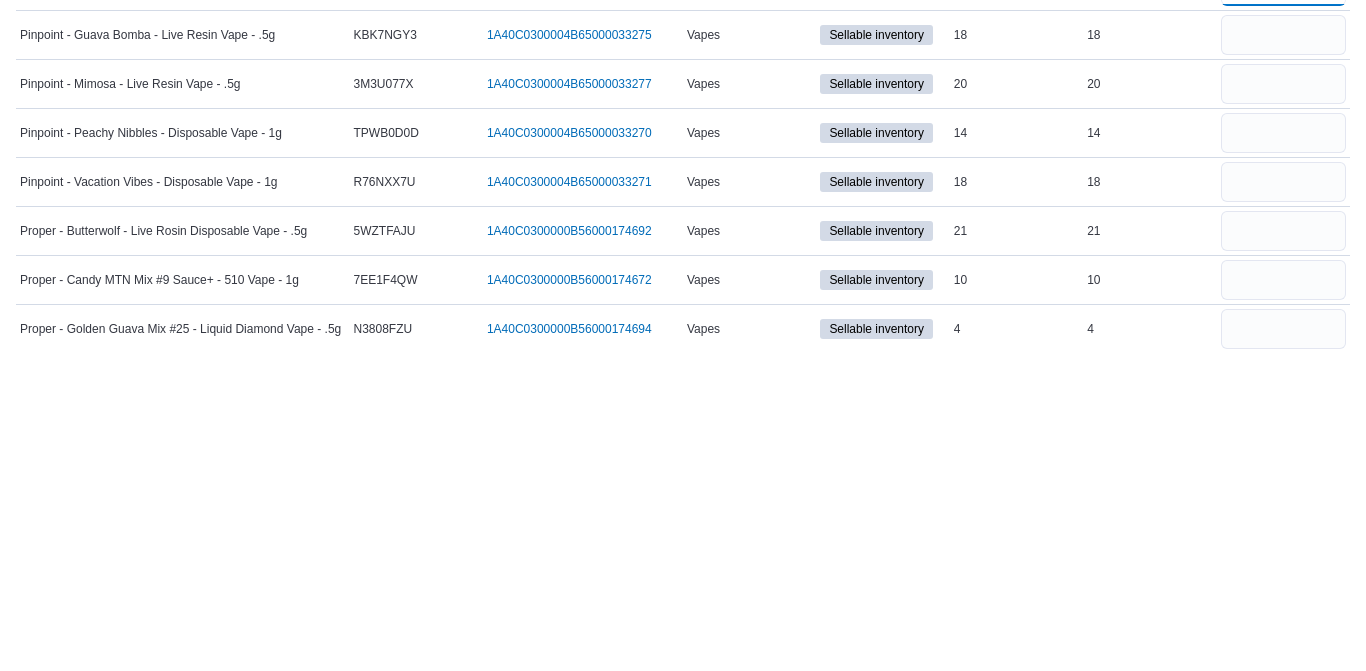 type 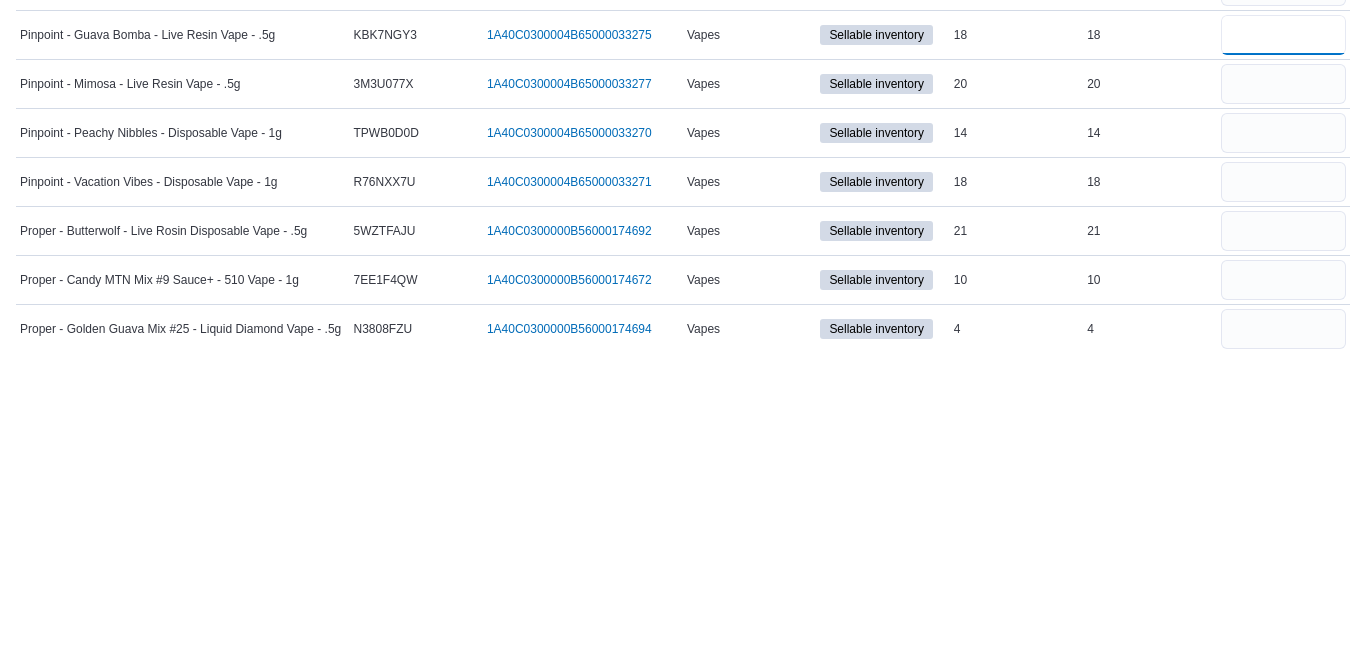 click at bounding box center [1283, 355] 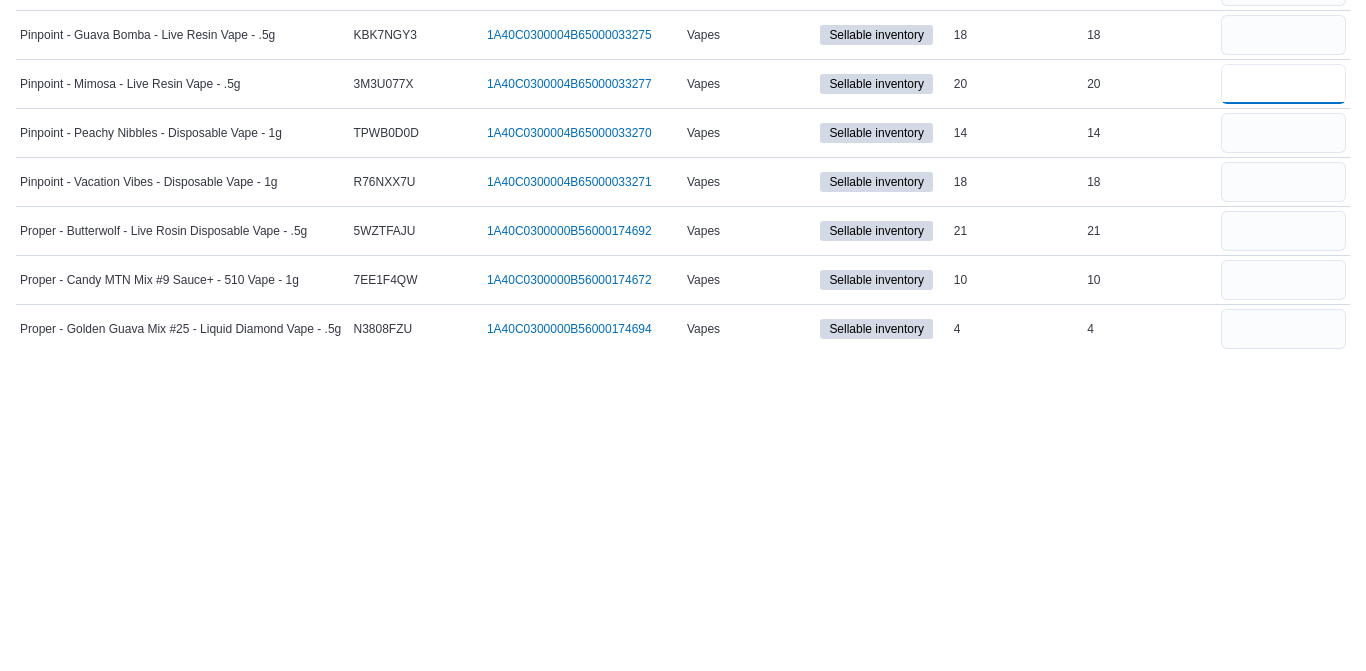 click at bounding box center (1283, 404) 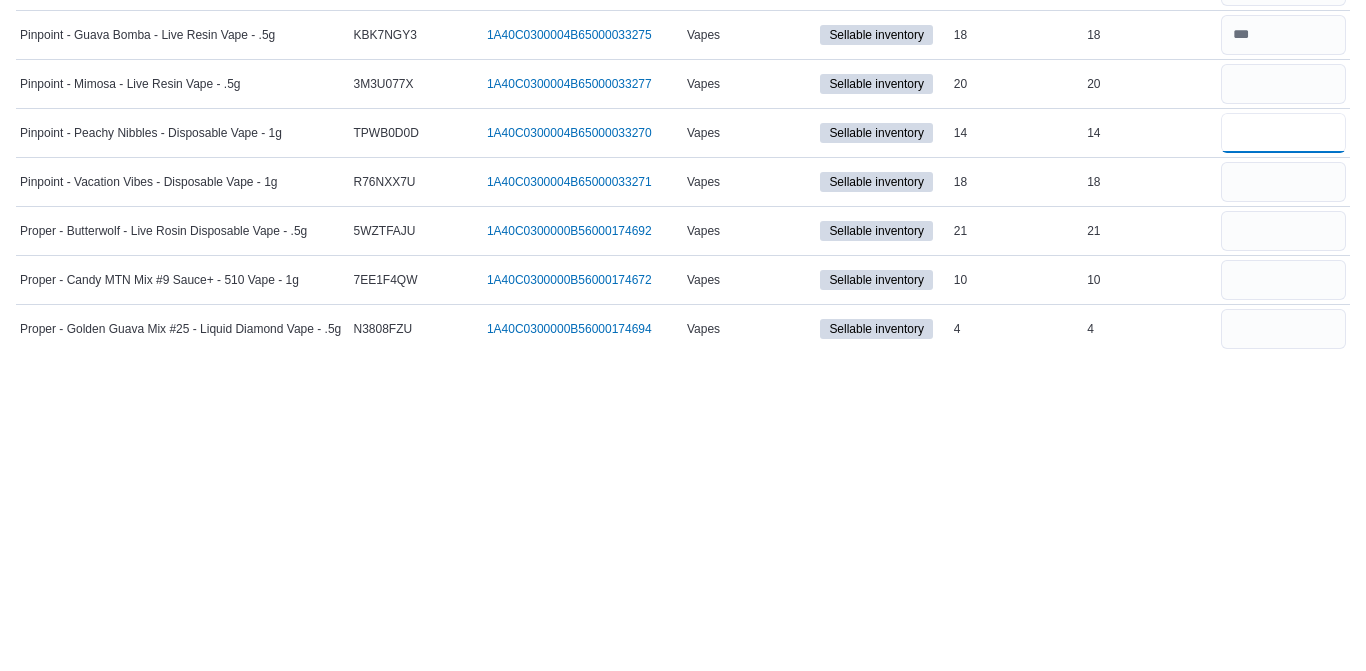 click at bounding box center (1283, 453) 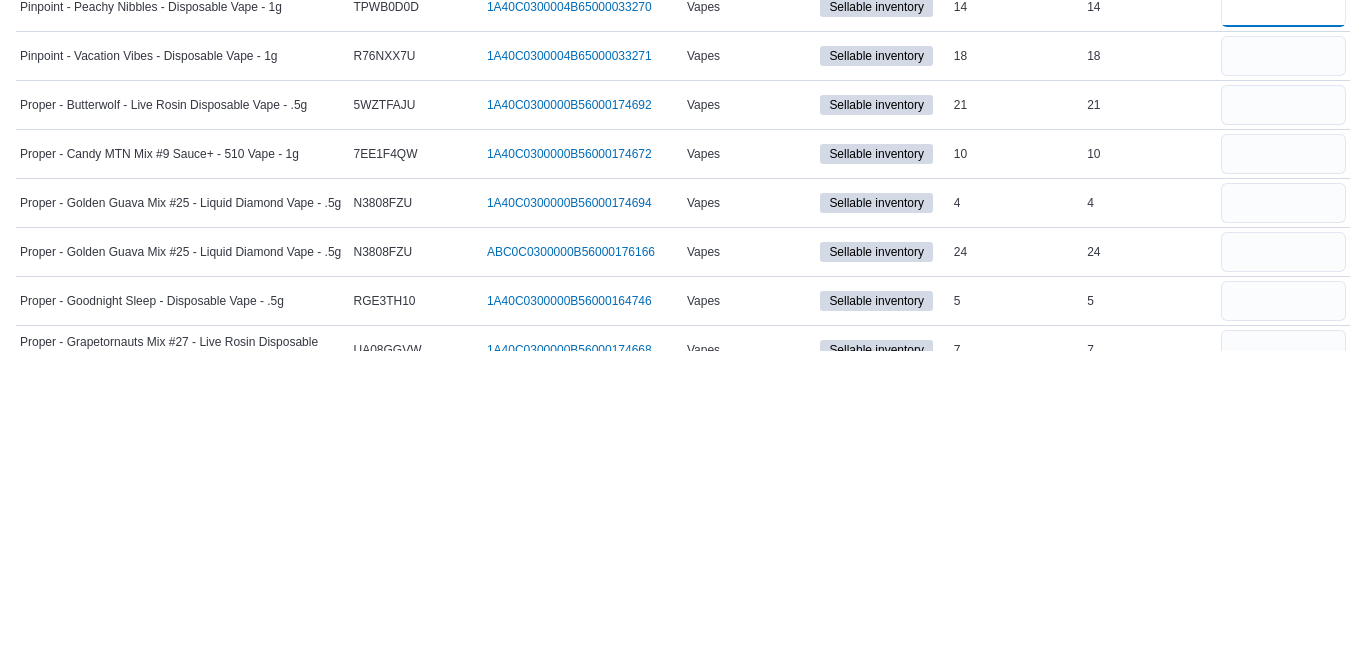 scroll, scrollTop: 4991, scrollLeft: 0, axis: vertical 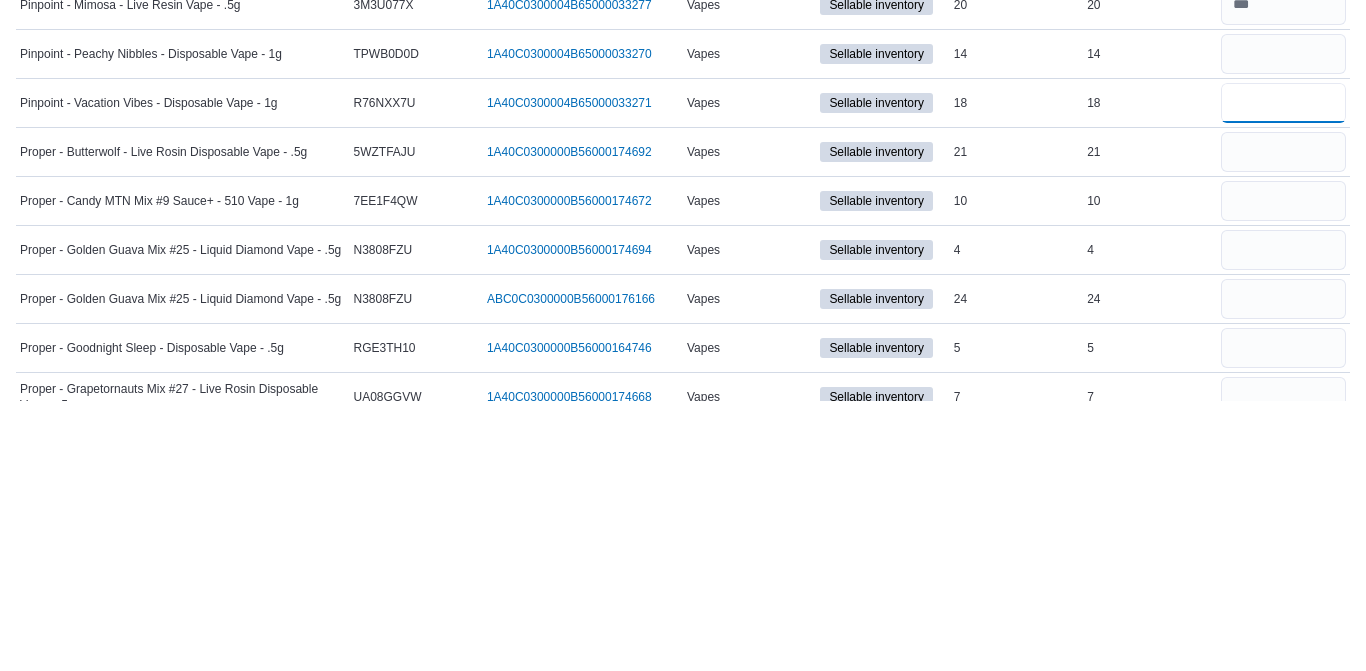 click at bounding box center (1283, 373) 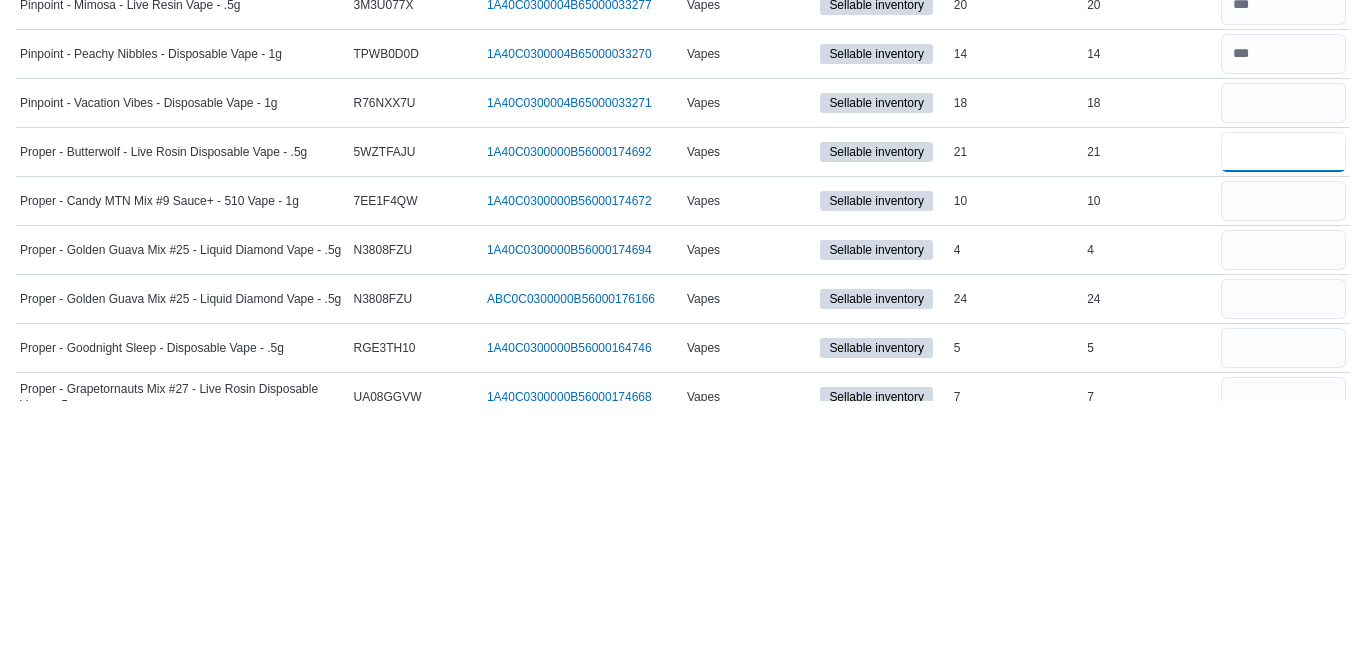 click at bounding box center (1283, 422) 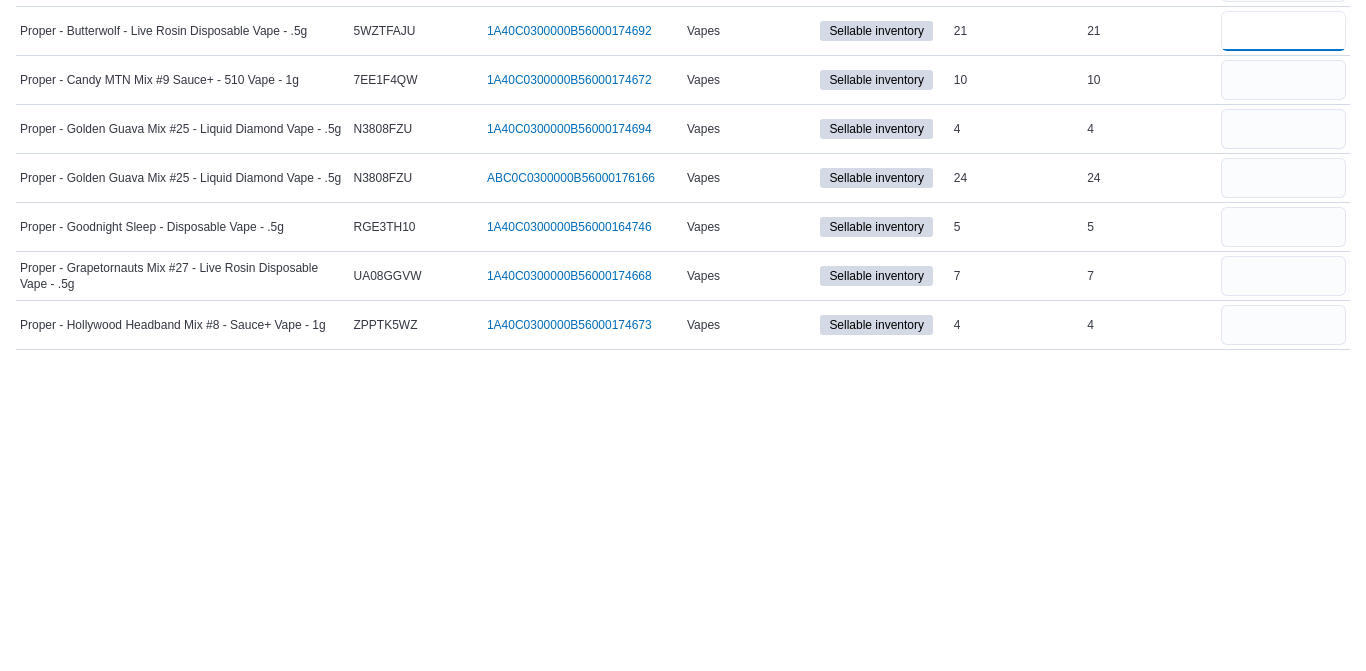 scroll, scrollTop: 5063, scrollLeft: 0, axis: vertical 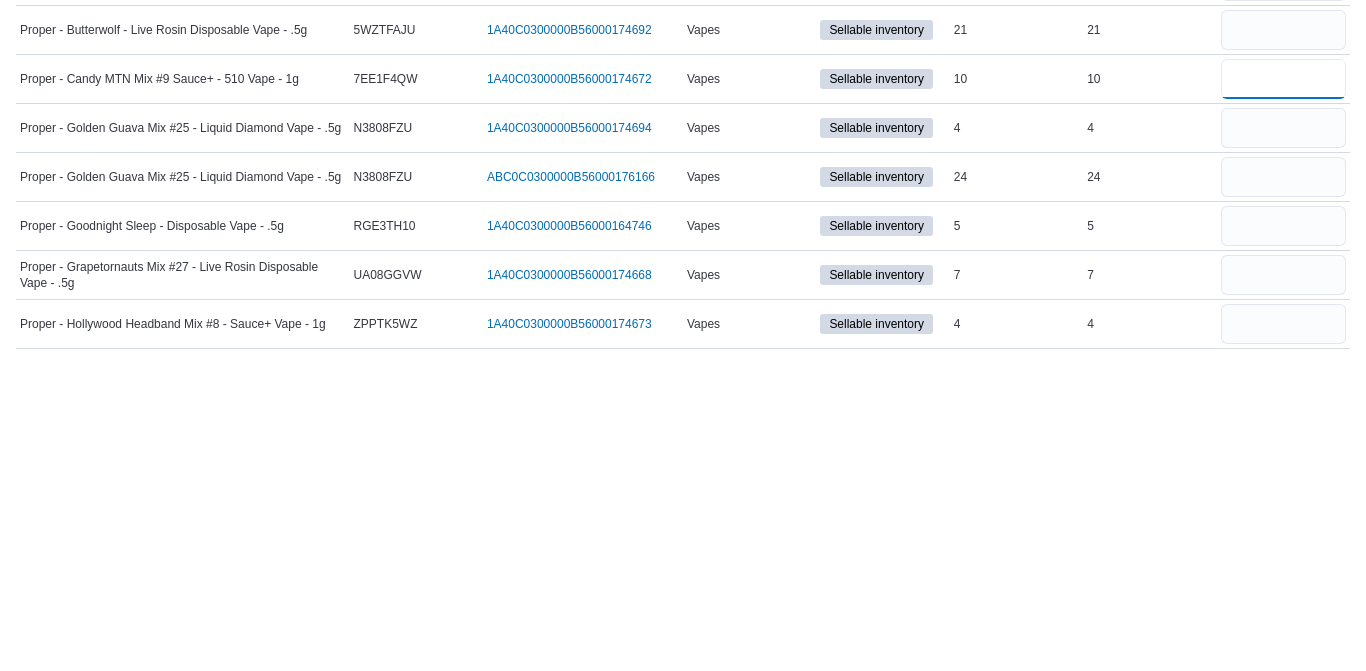 click at bounding box center [1283, 399] 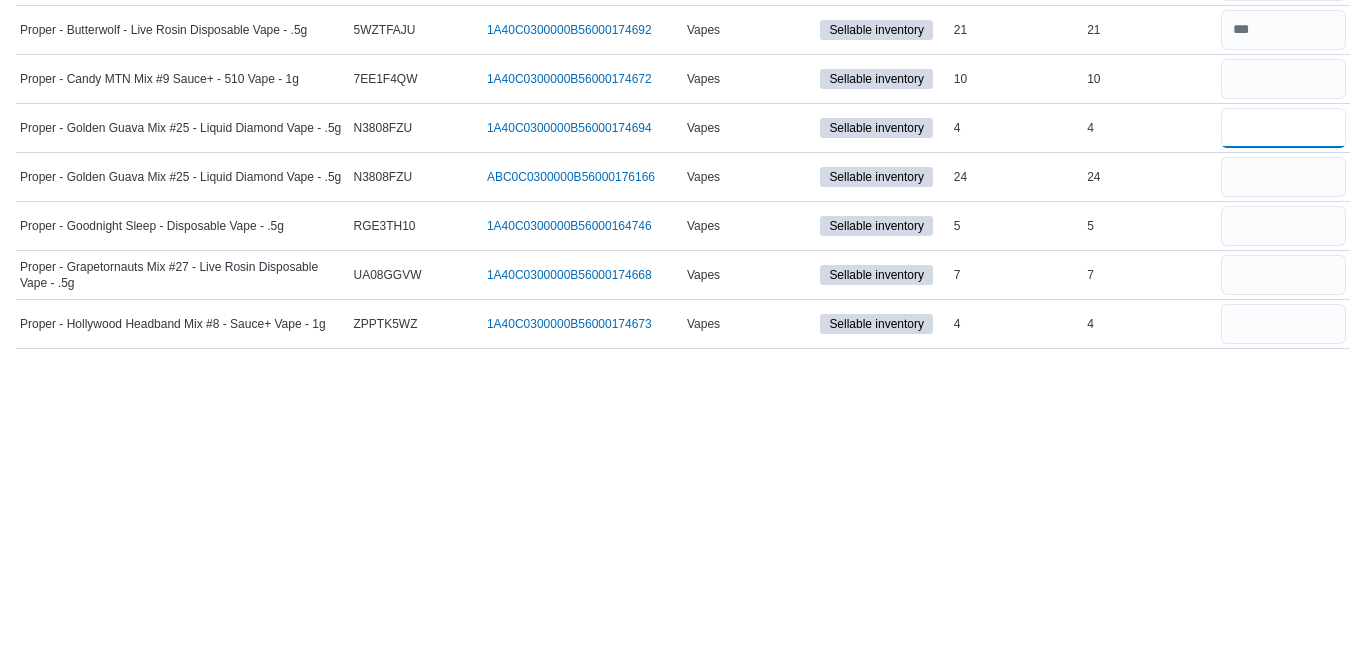 click at bounding box center [1283, 448] 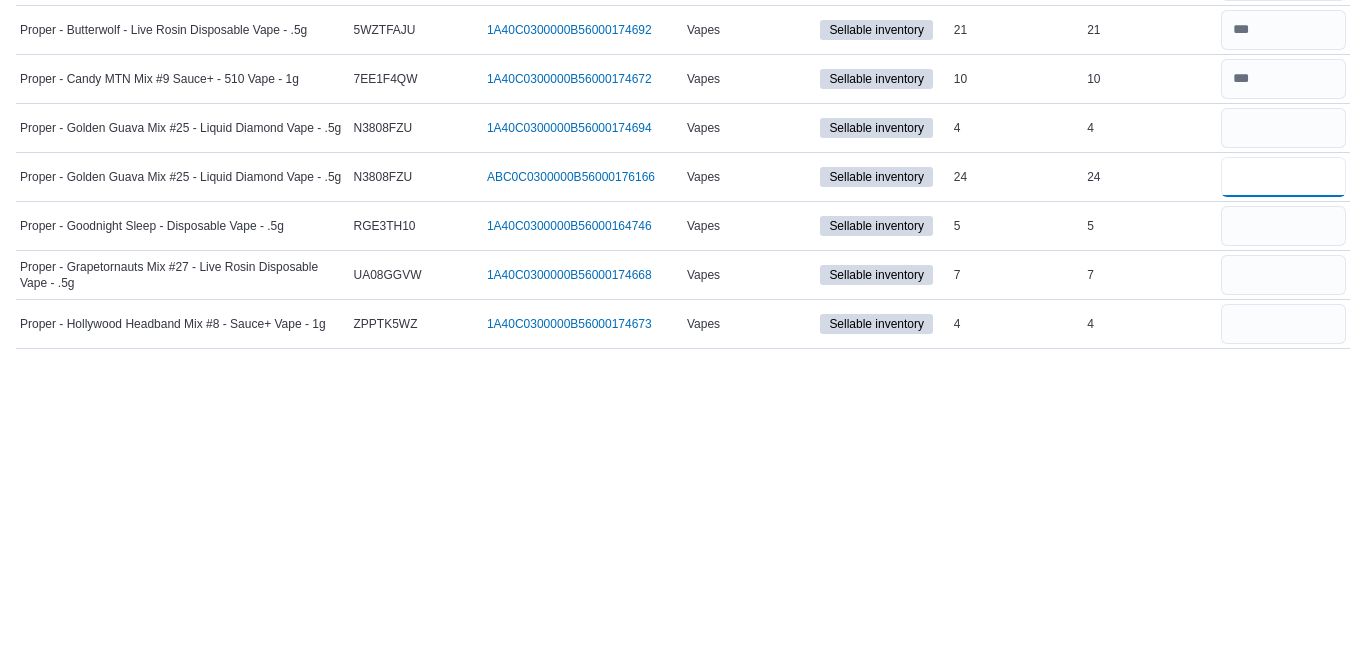 click at bounding box center (1283, 497) 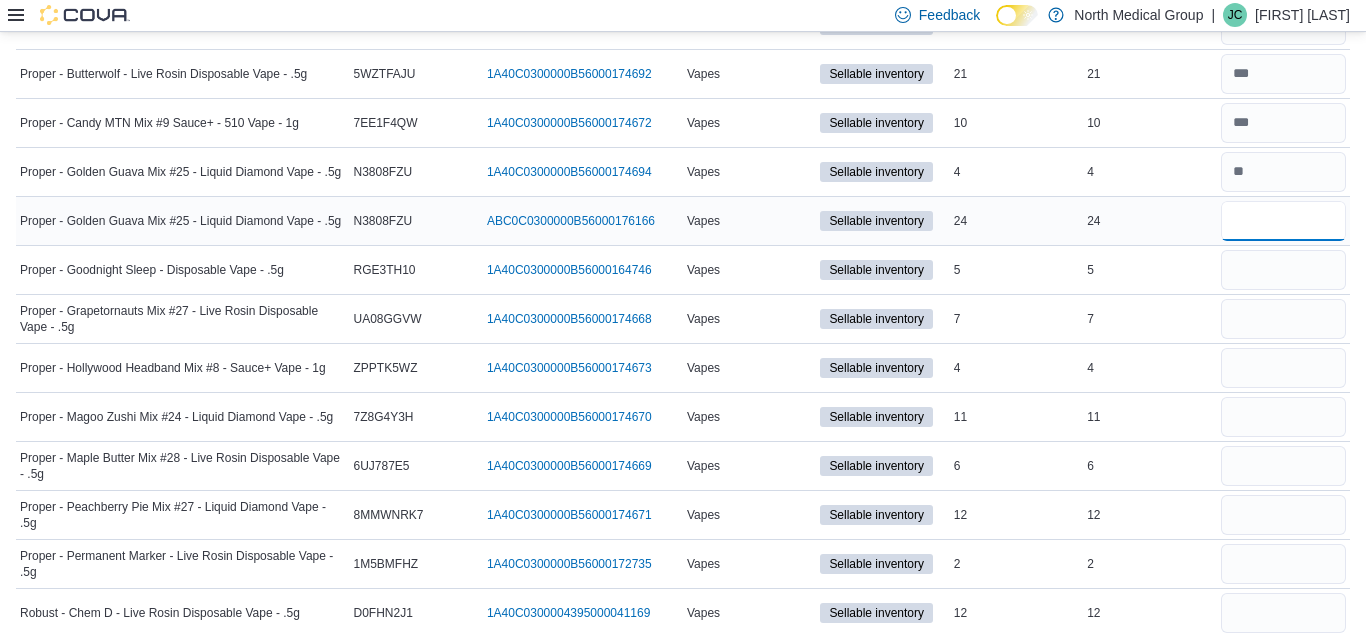 scroll, scrollTop: 5355, scrollLeft: 0, axis: vertical 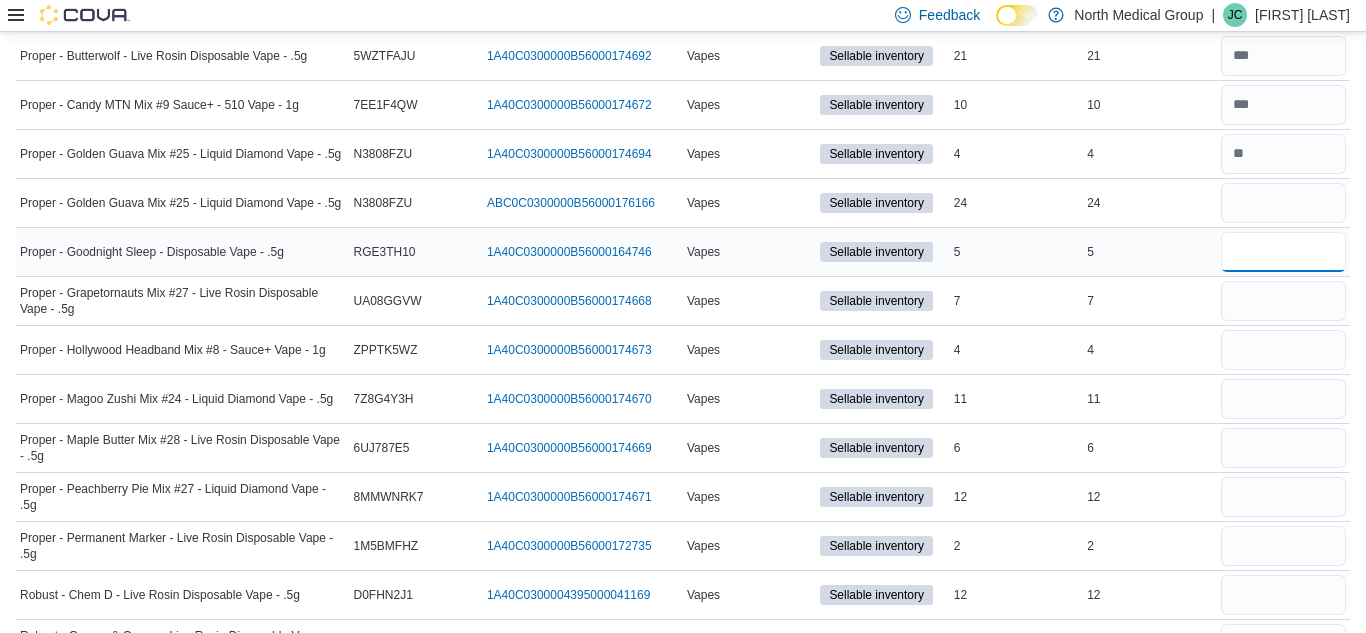 click at bounding box center (1283, 252) 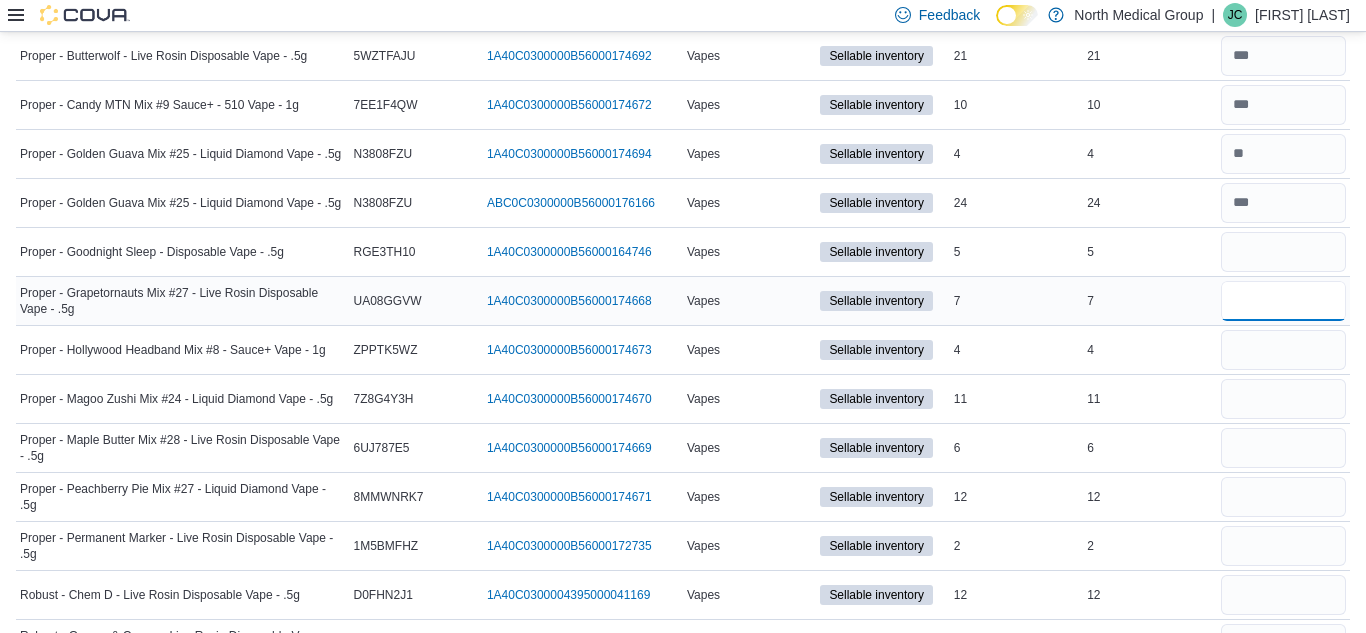 click at bounding box center (1283, 301) 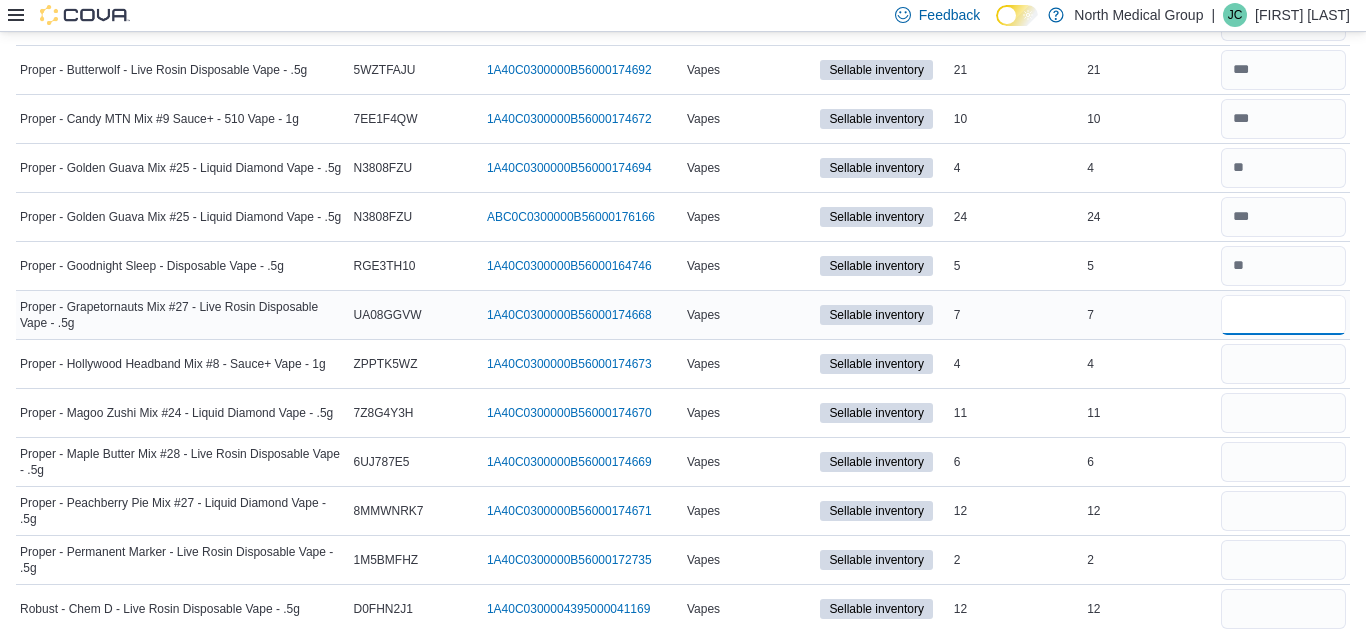 scroll, scrollTop: 5349, scrollLeft: 0, axis: vertical 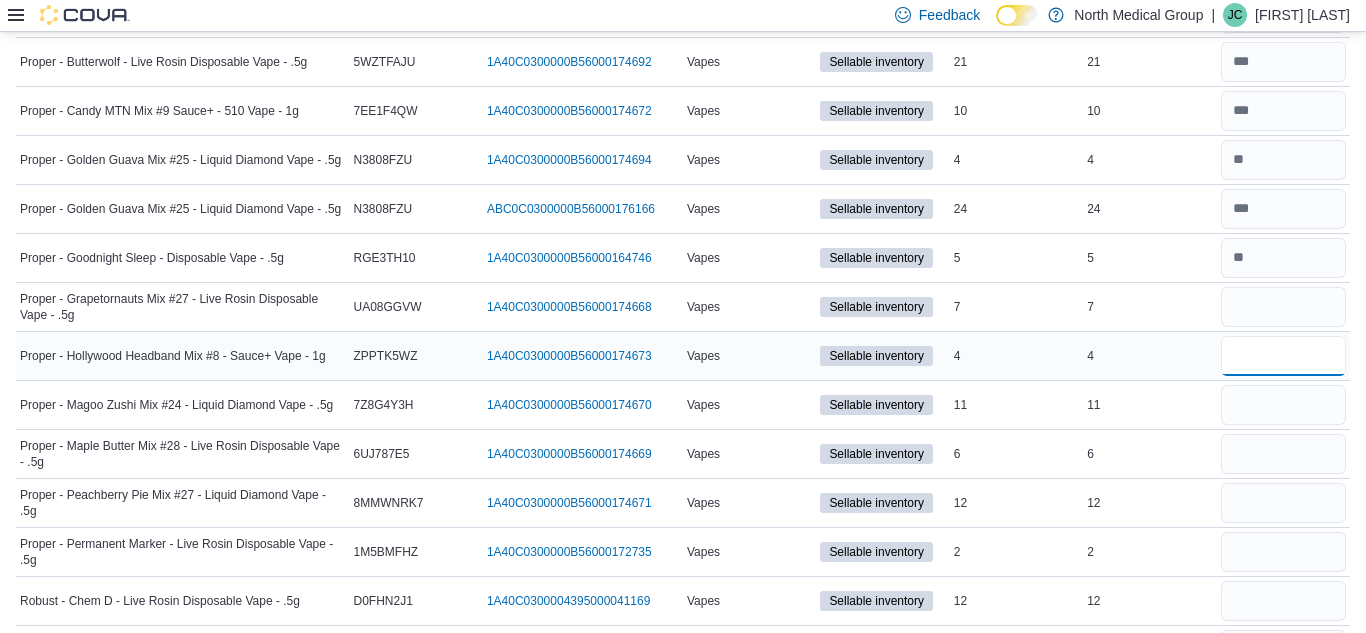 click at bounding box center [1283, 356] 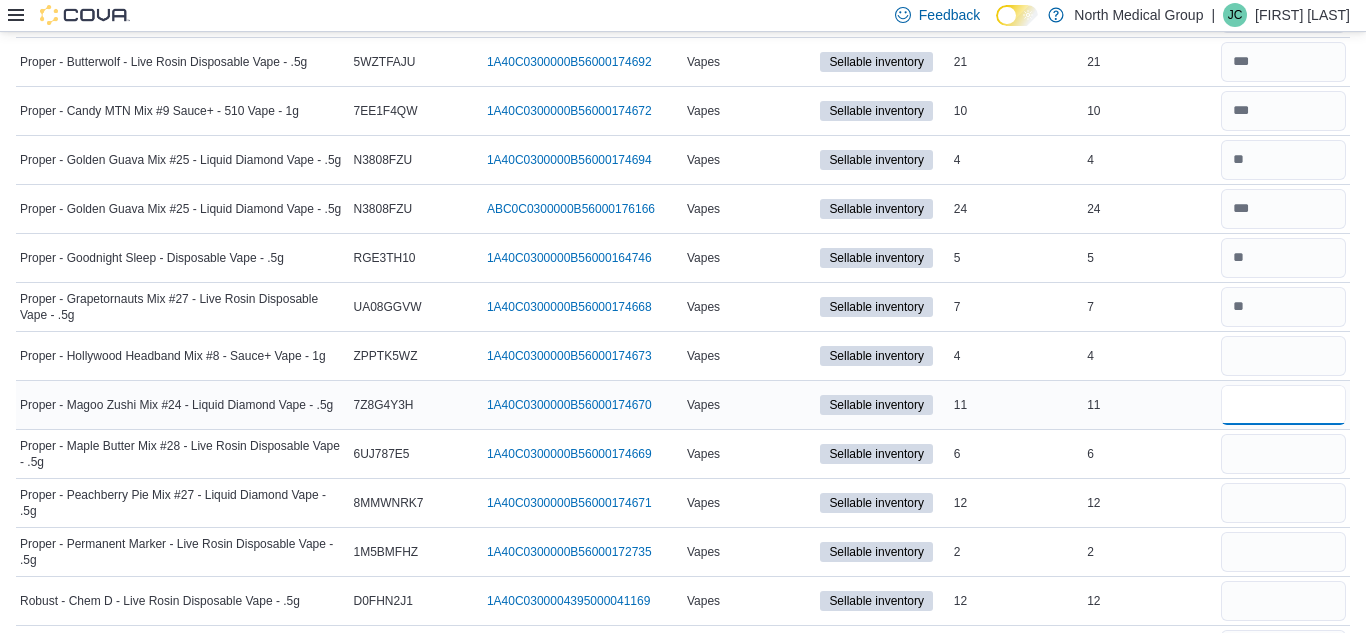 click at bounding box center [1283, 405] 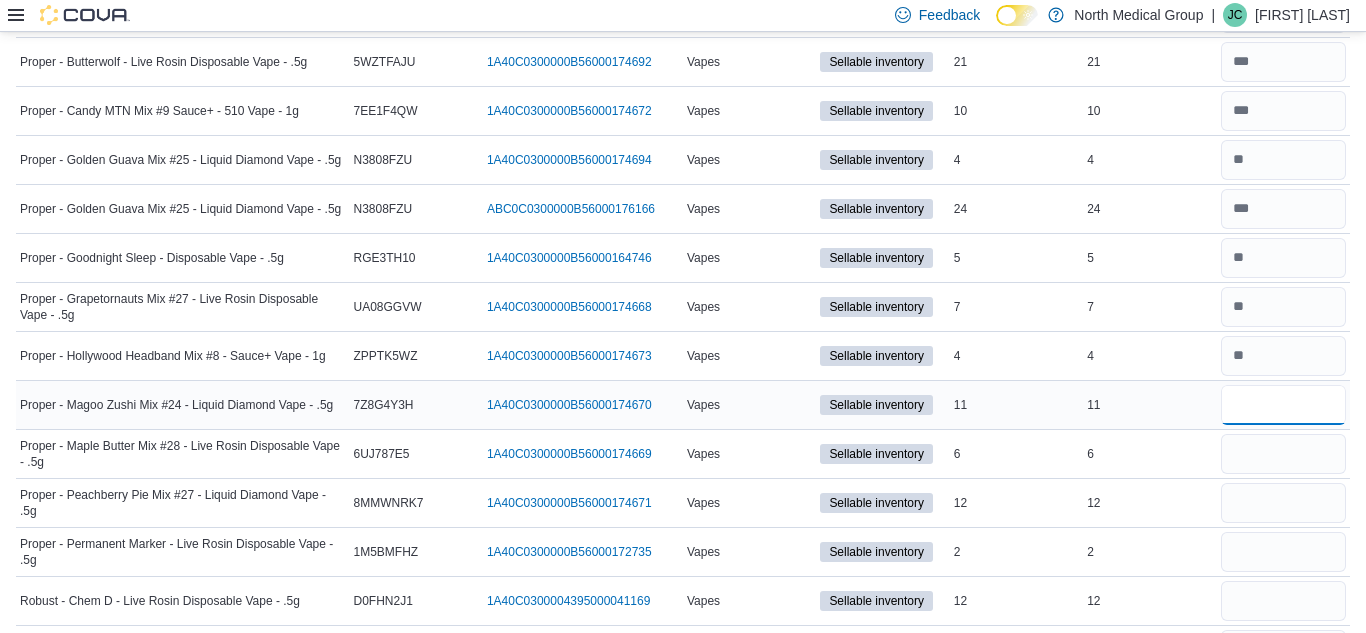 click at bounding box center [1283, 405] 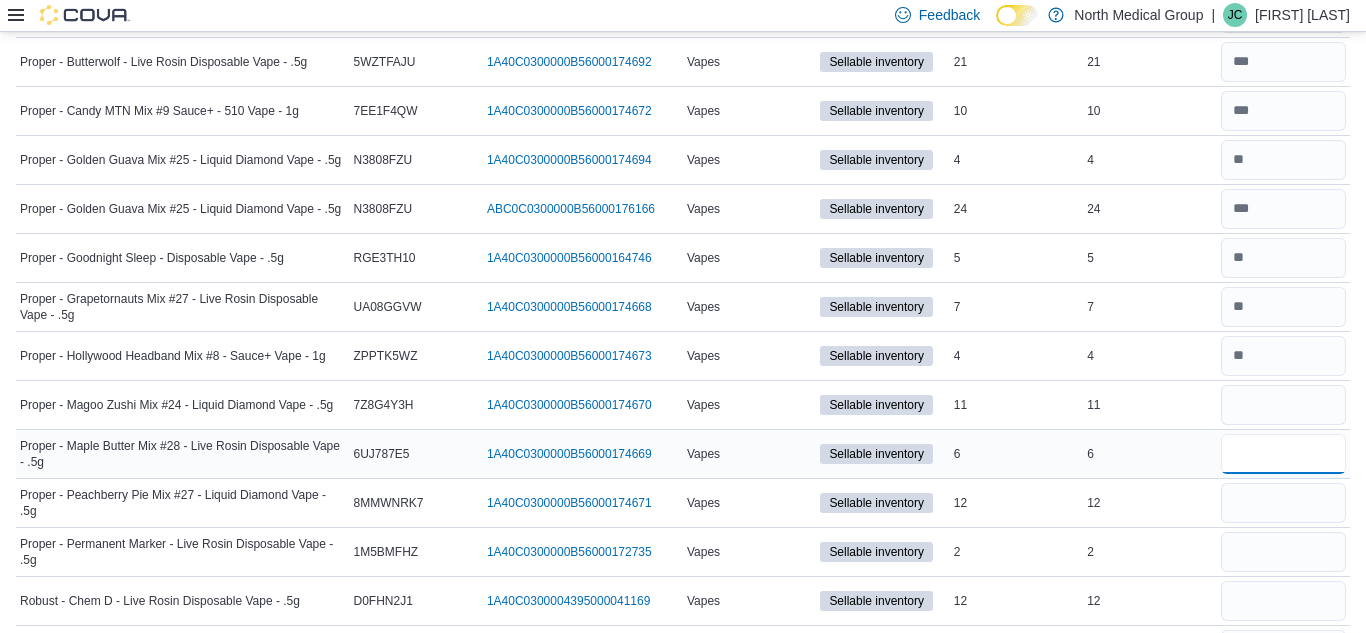 click at bounding box center [1283, 454] 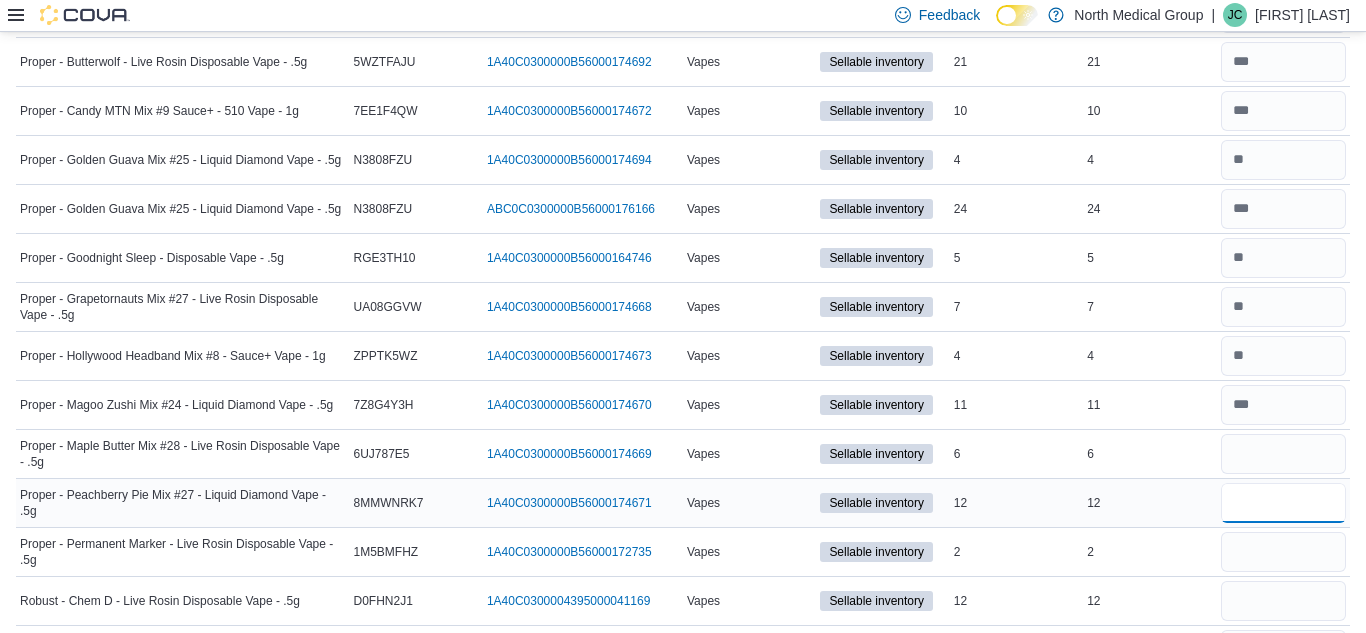 click at bounding box center (1283, 503) 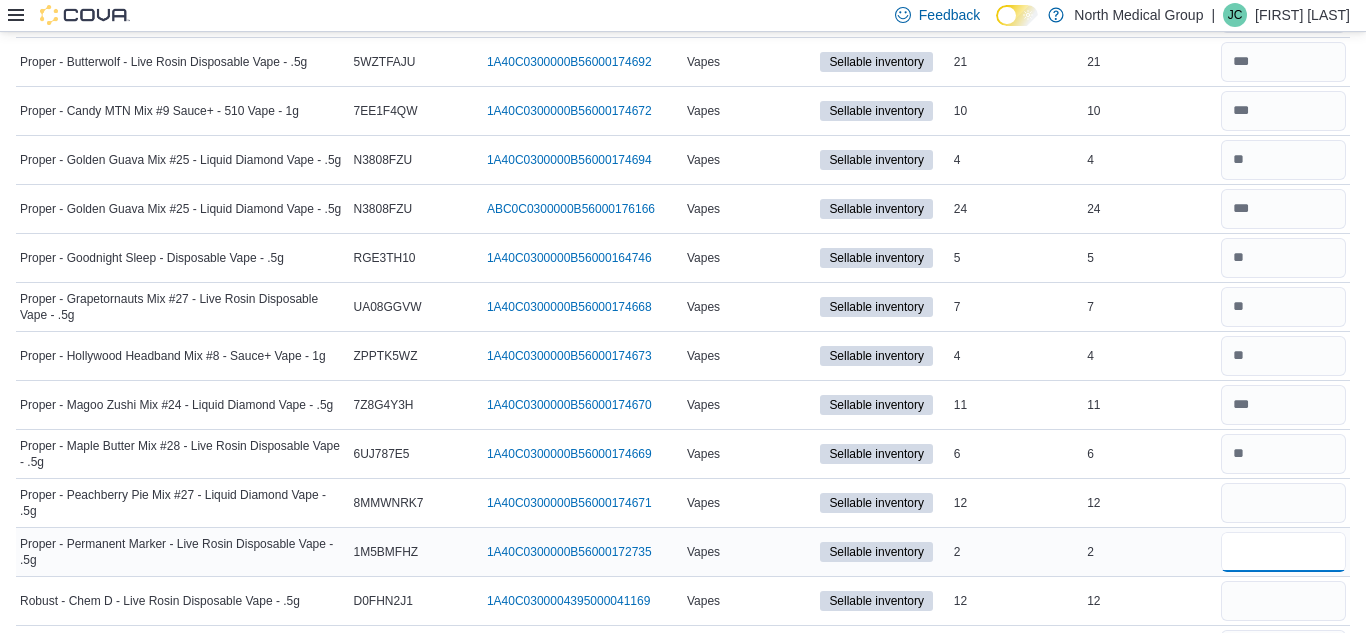 click at bounding box center (1283, 552) 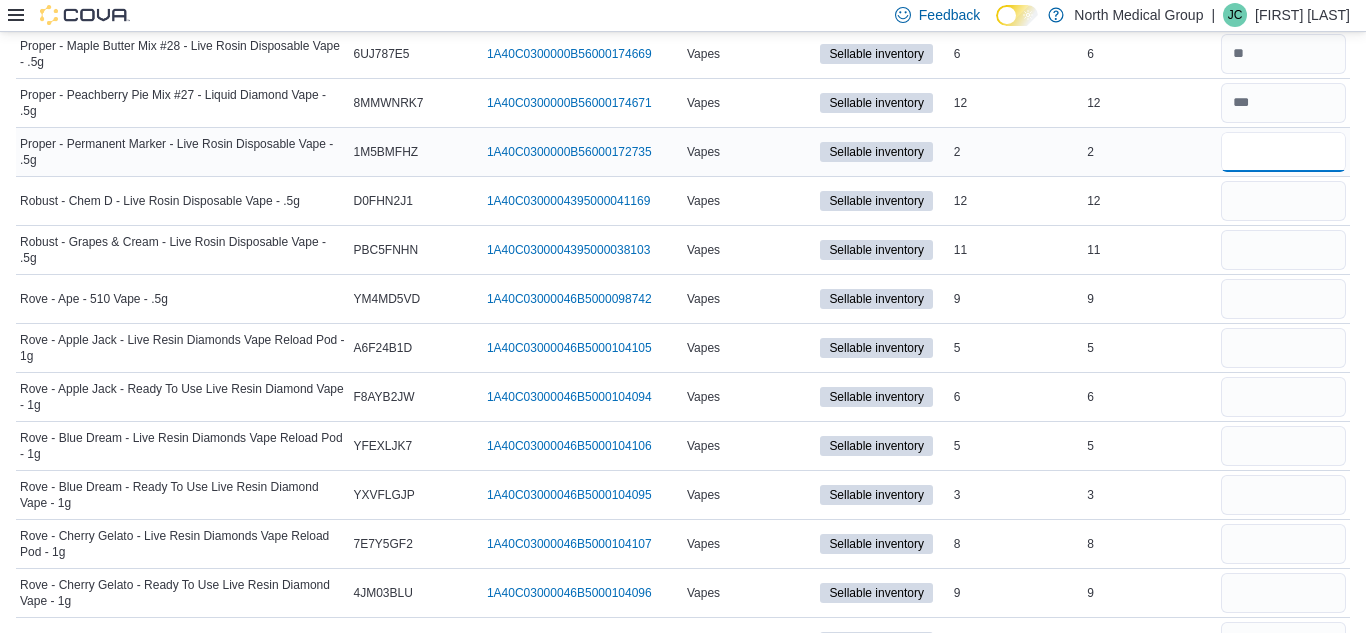 scroll, scrollTop: 5767, scrollLeft: 0, axis: vertical 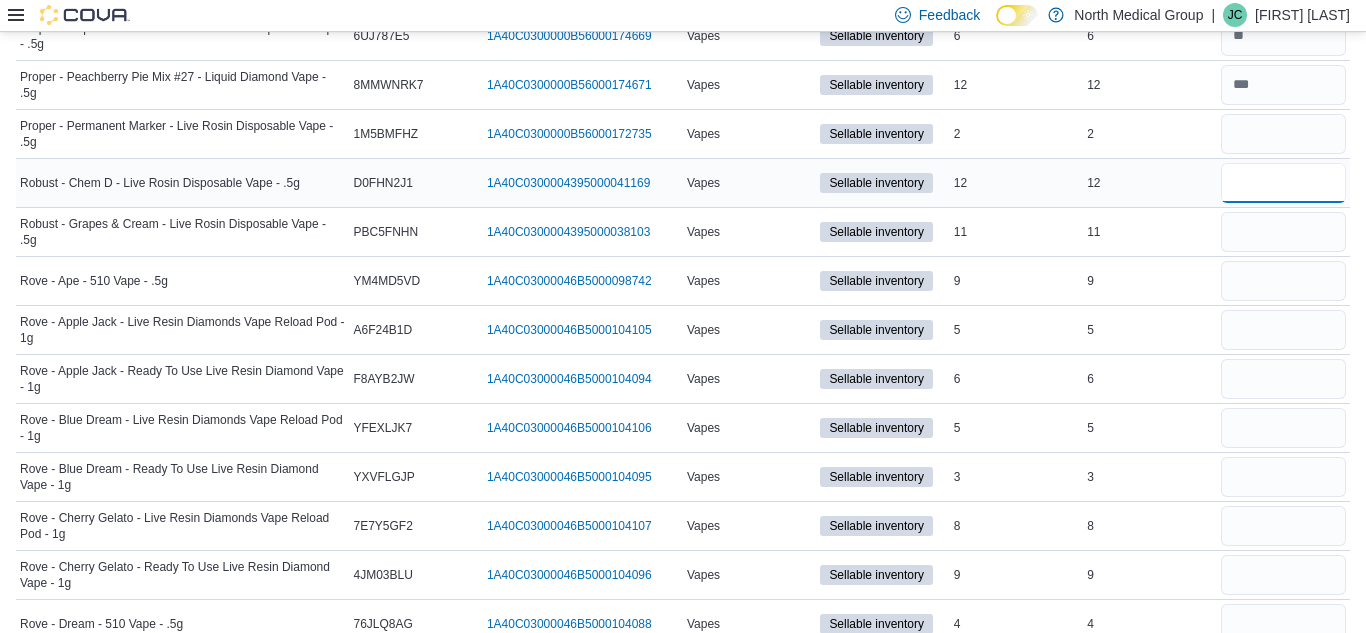 click at bounding box center [1283, 183] 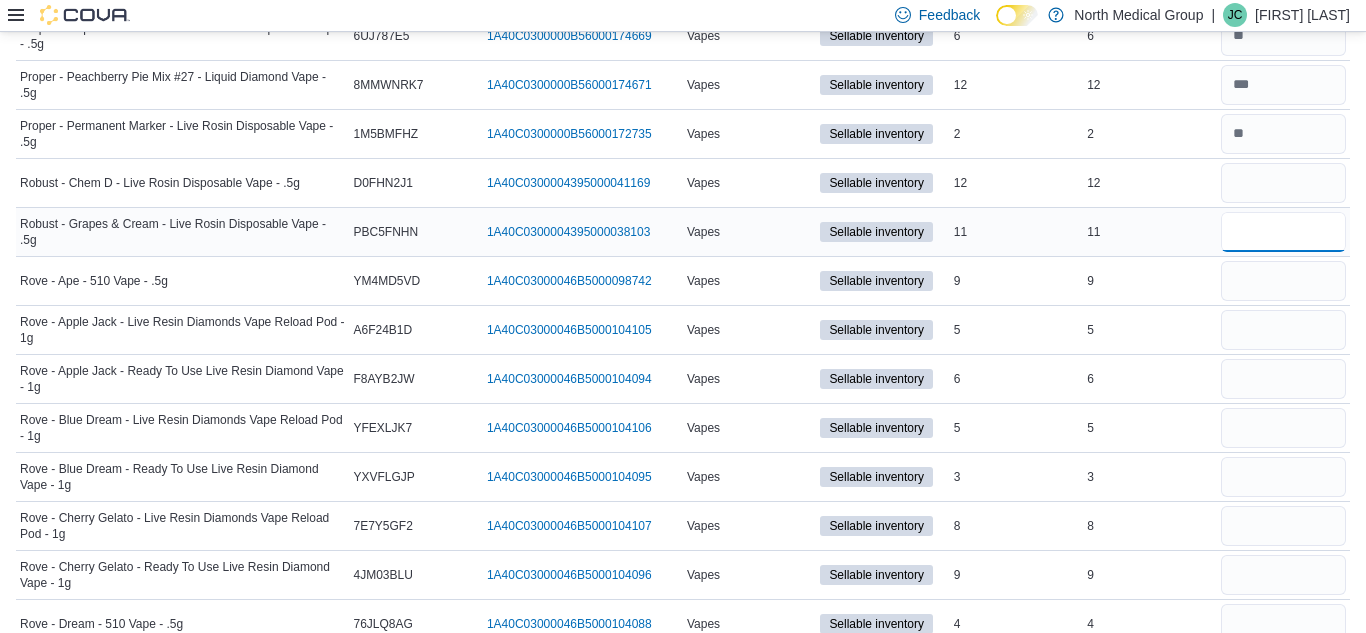 click at bounding box center [1283, 232] 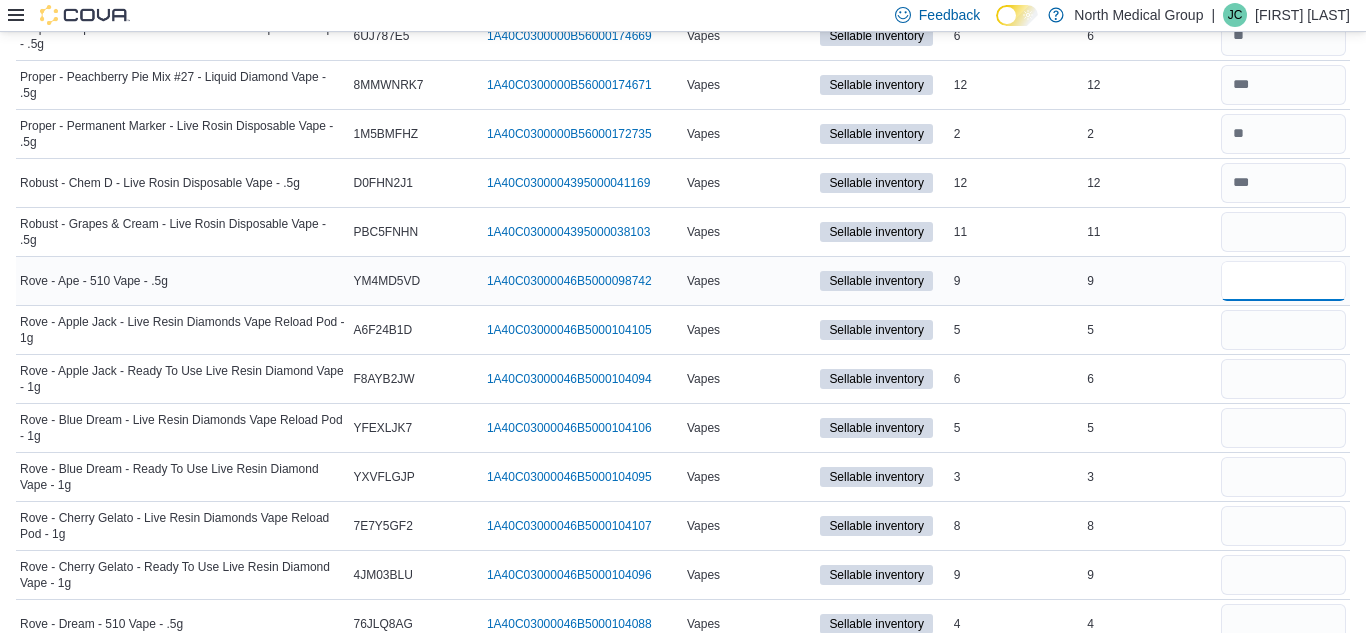 click at bounding box center (1283, 281) 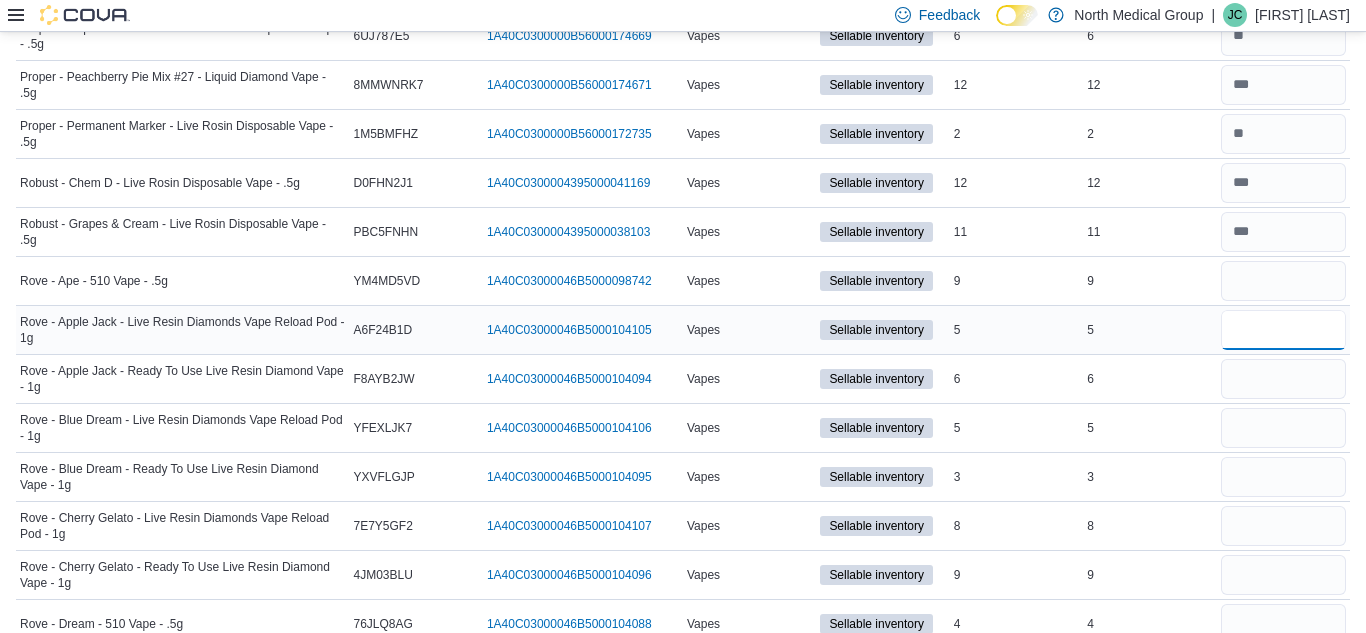 click at bounding box center (1283, 330) 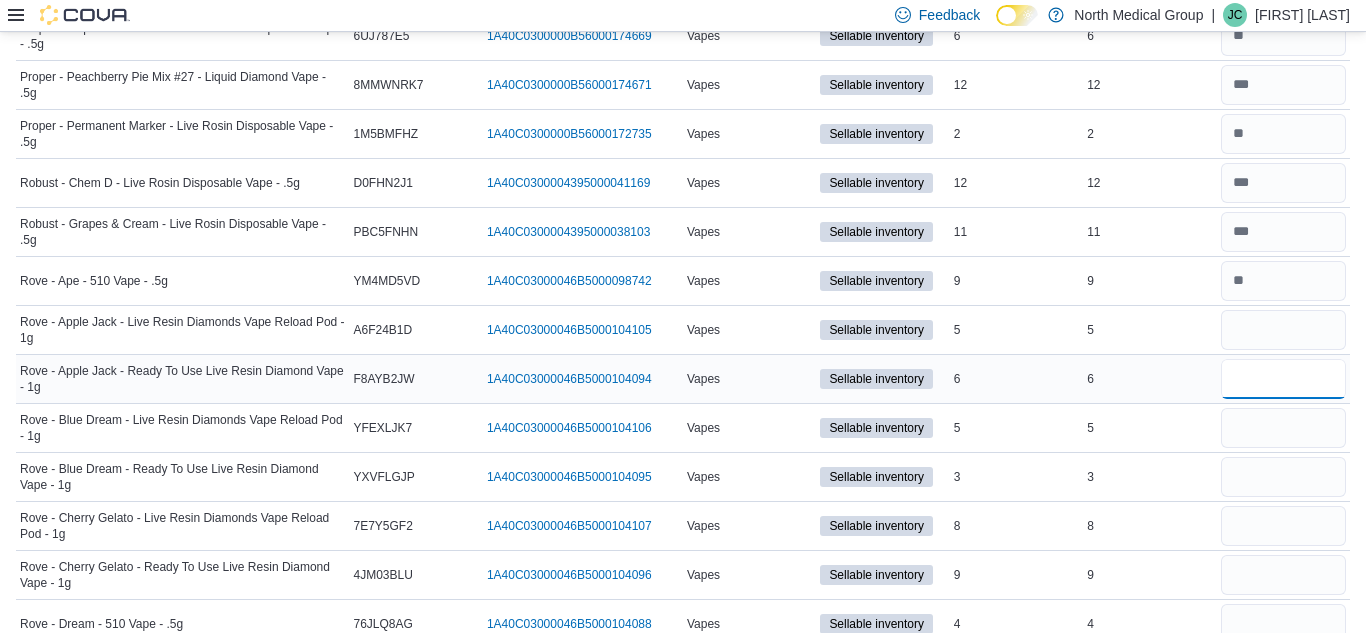 click at bounding box center (1283, 379) 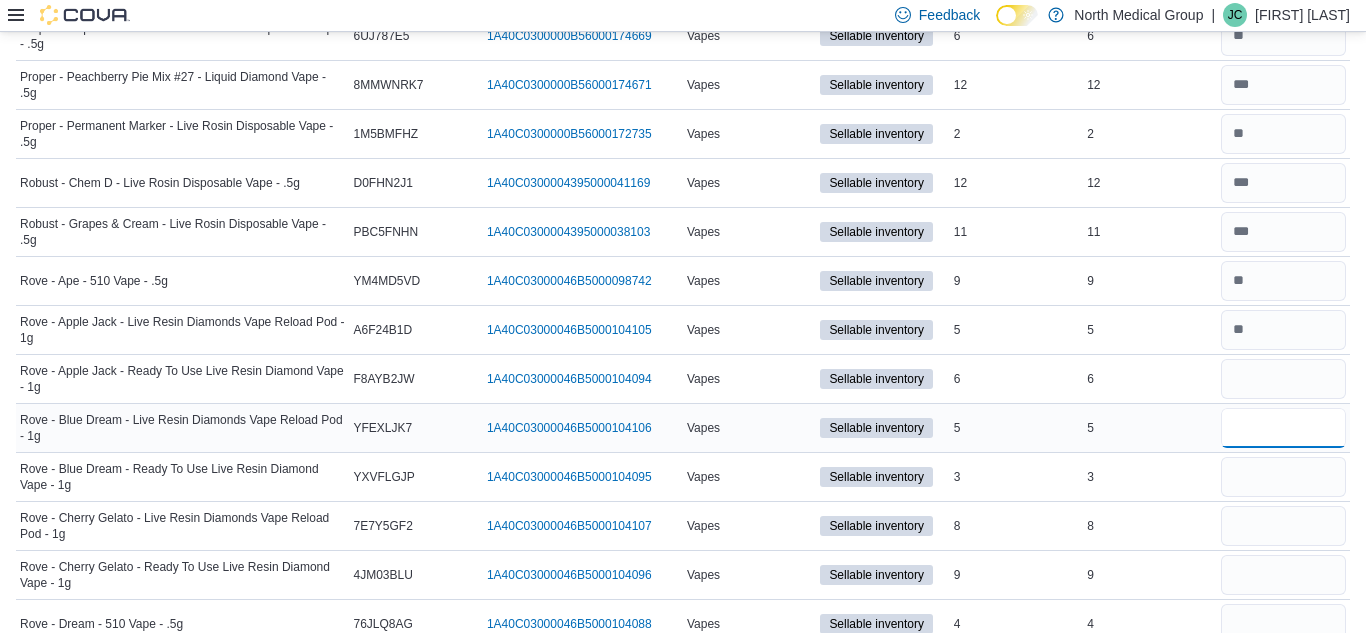 click at bounding box center (1283, 428) 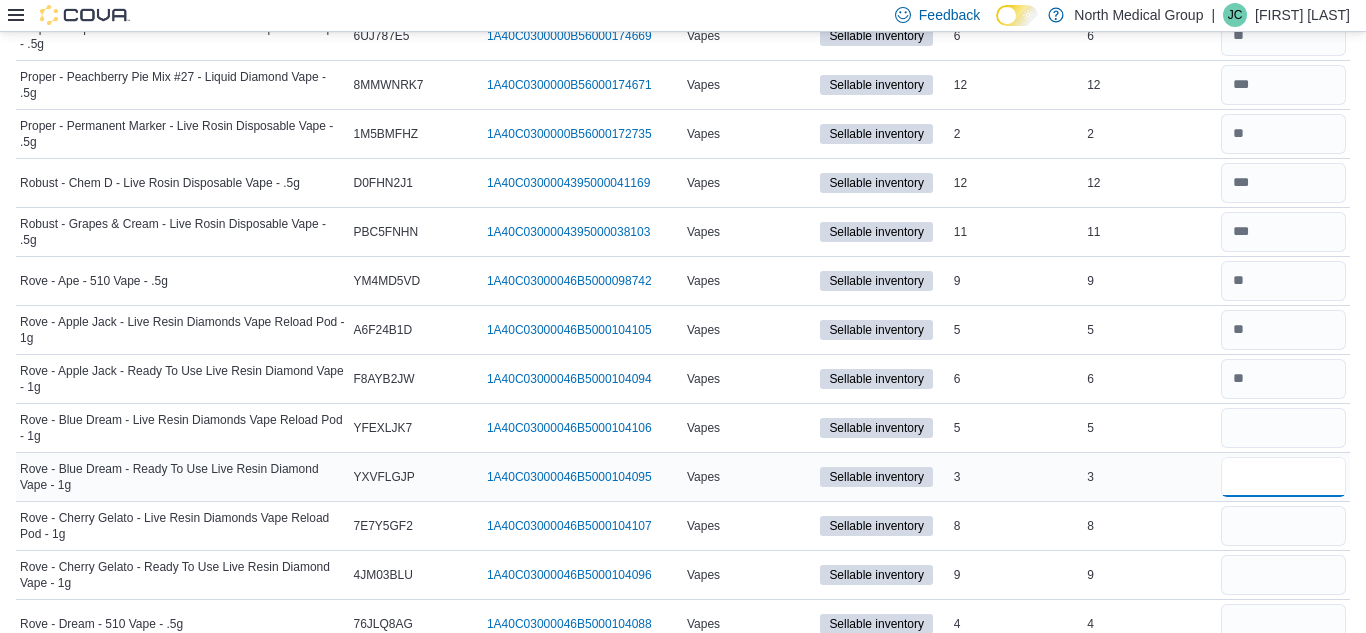 click at bounding box center (1283, 477) 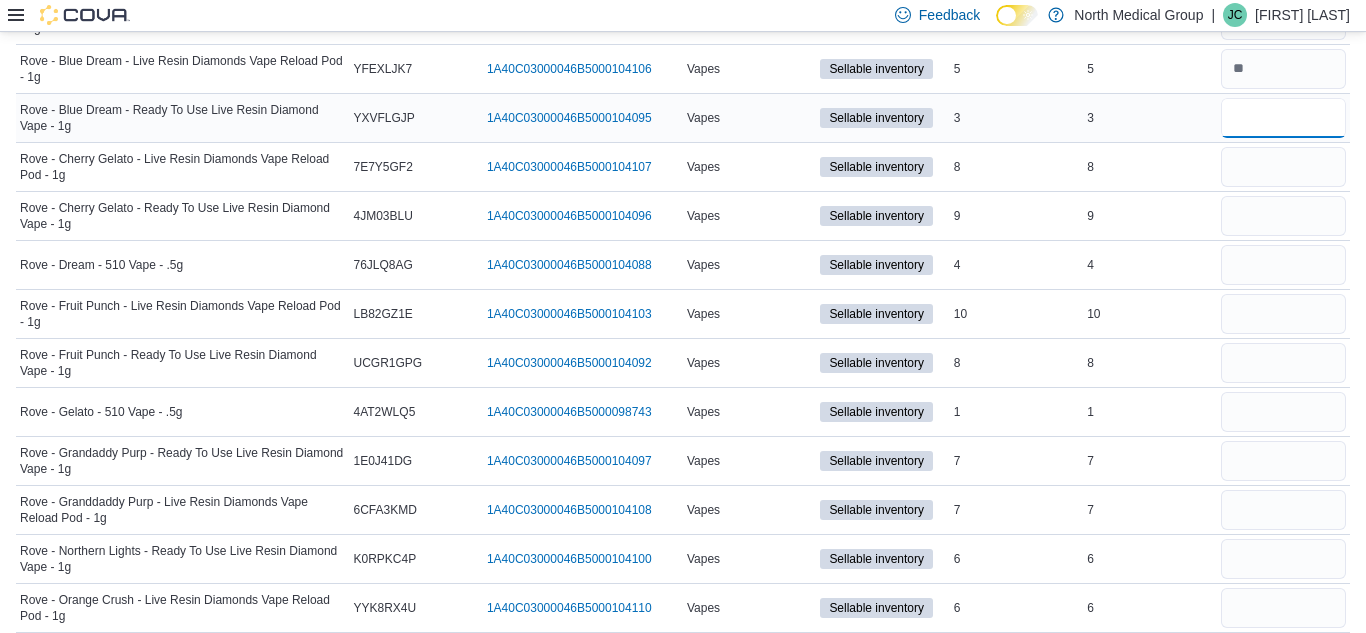 scroll, scrollTop: 6147, scrollLeft: 0, axis: vertical 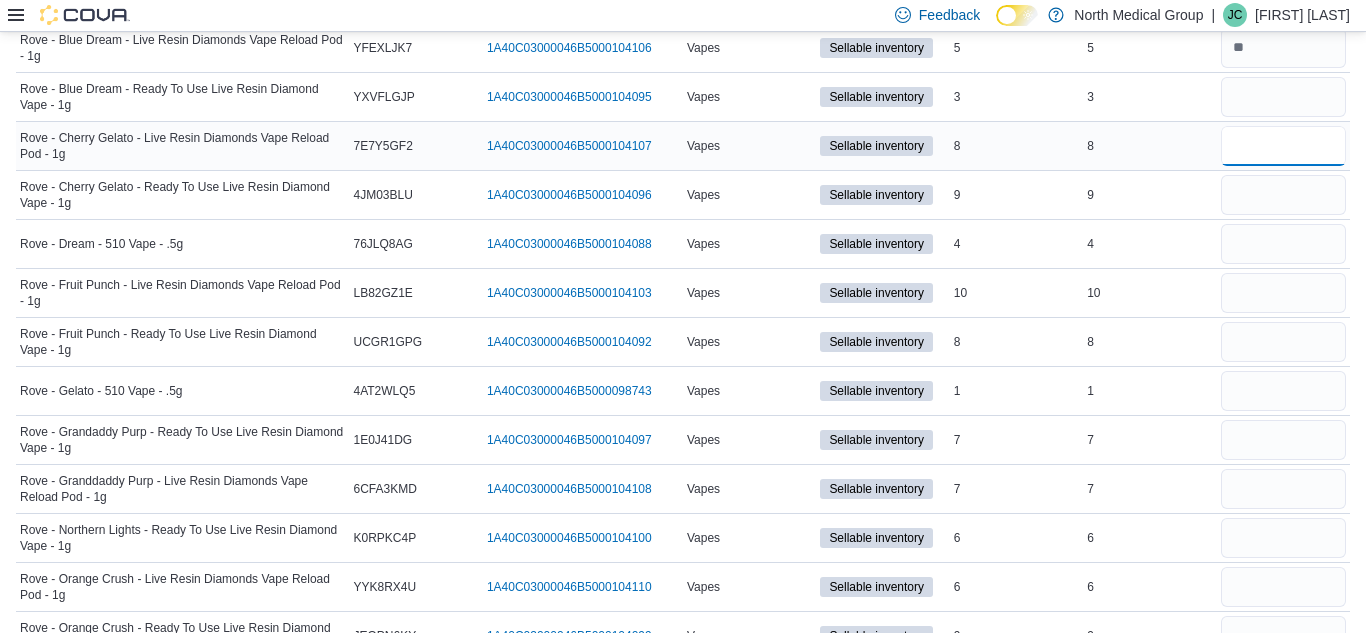click at bounding box center (1283, 146) 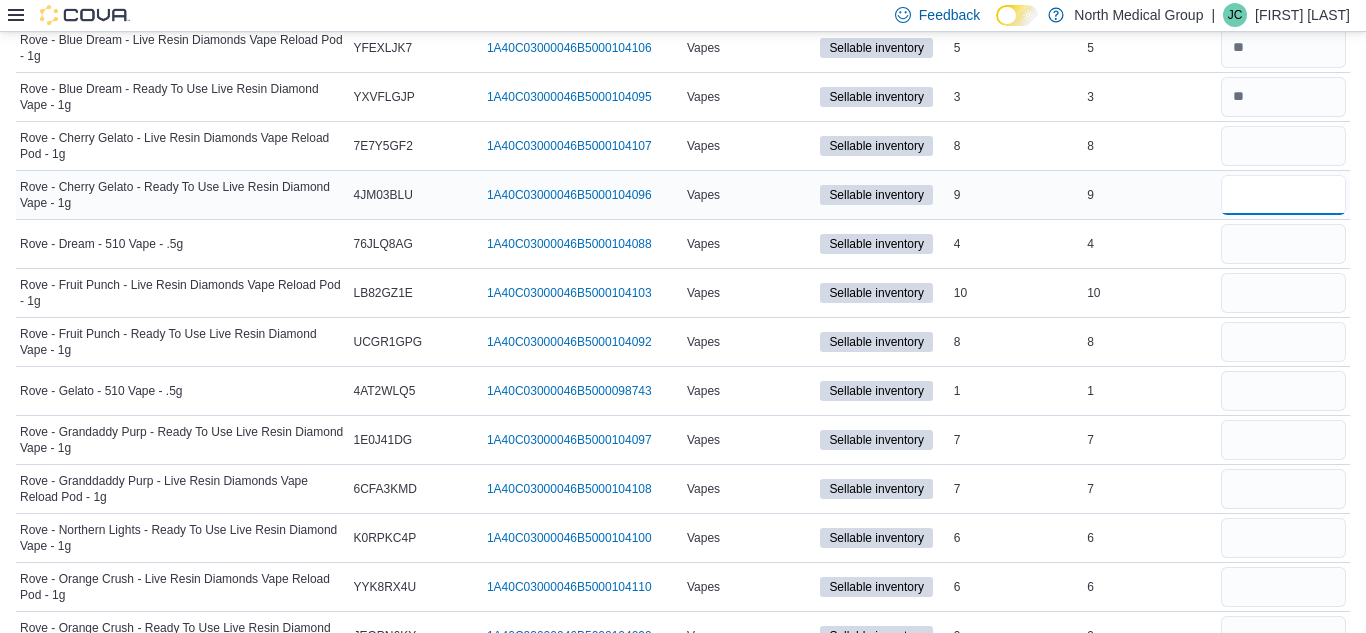 click at bounding box center [1283, 195] 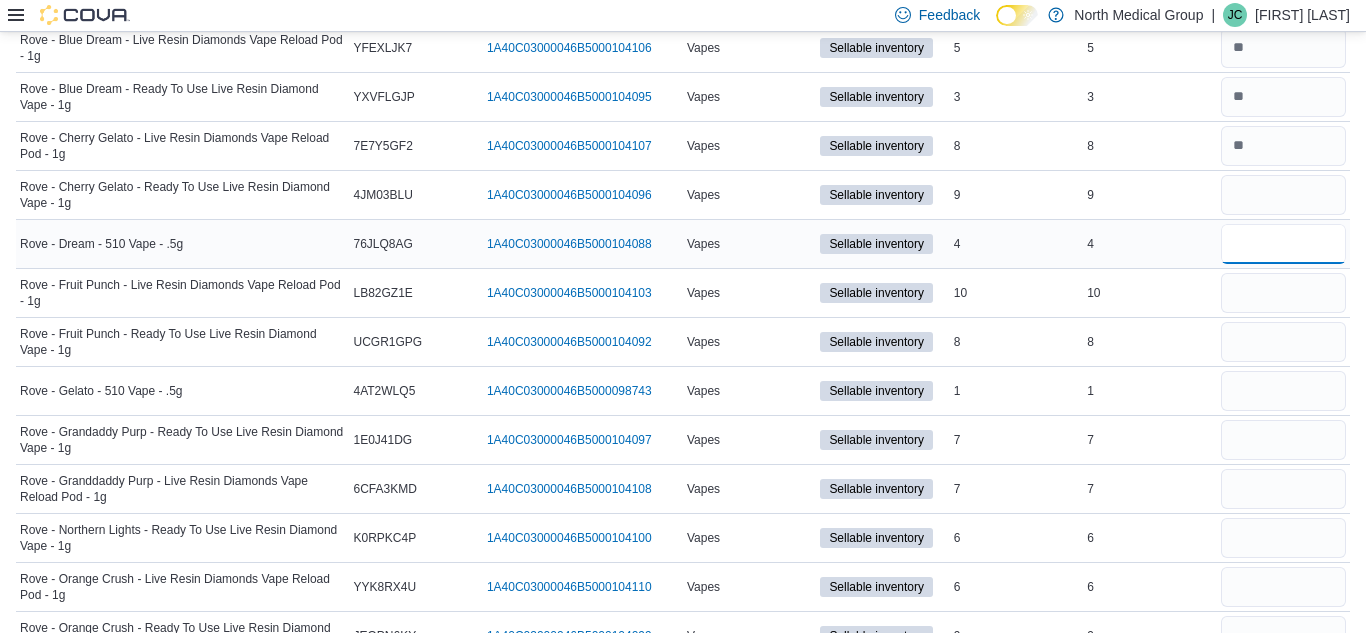 click at bounding box center [1283, 244] 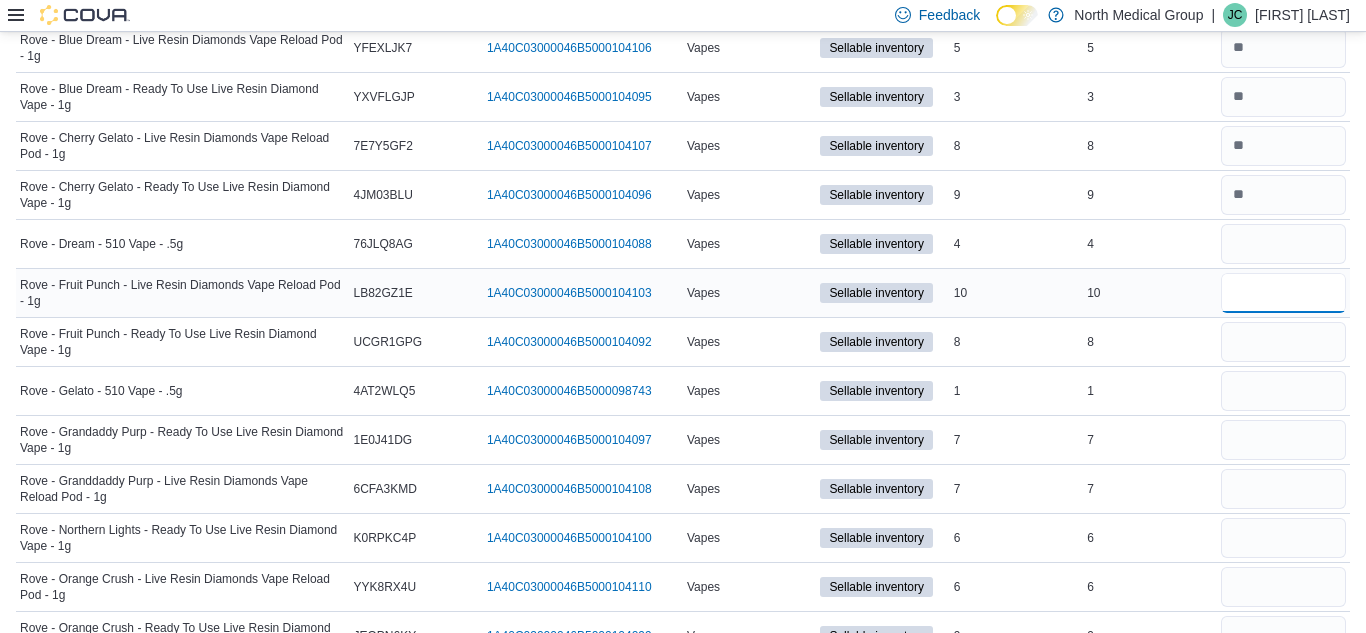 click at bounding box center [1283, 293] 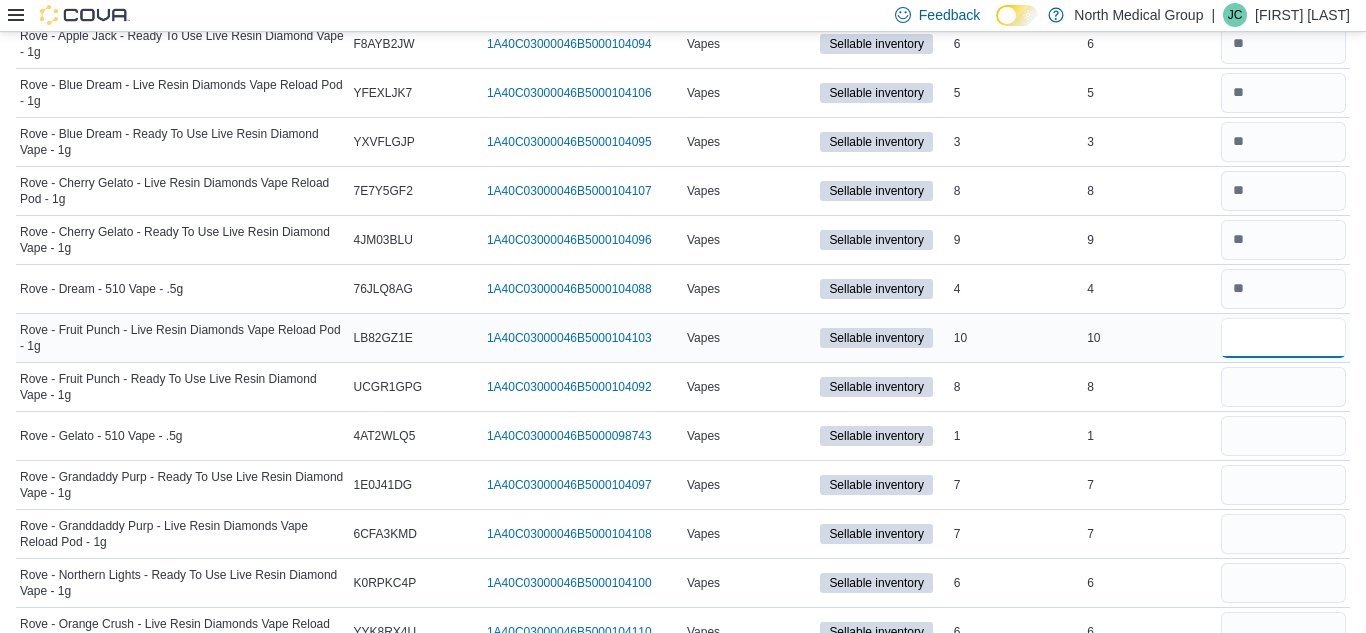scroll, scrollTop: 6101, scrollLeft: 0, axis: vertical 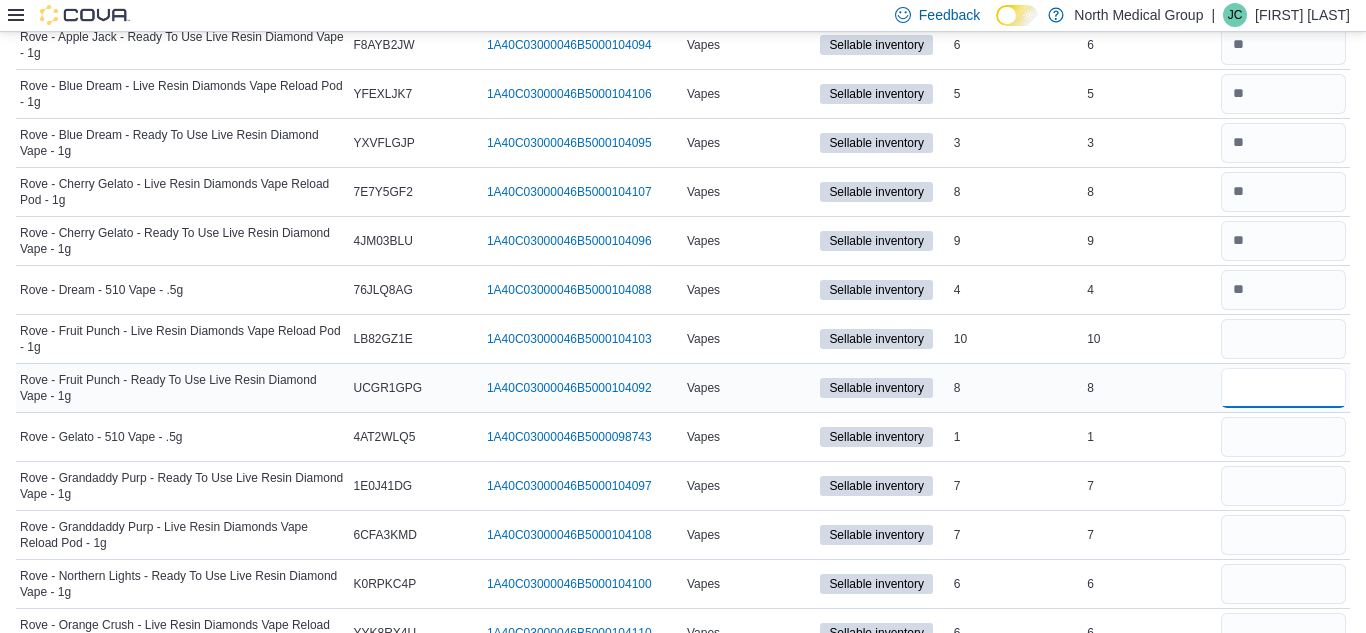 click at bounding box center (1283, 388) 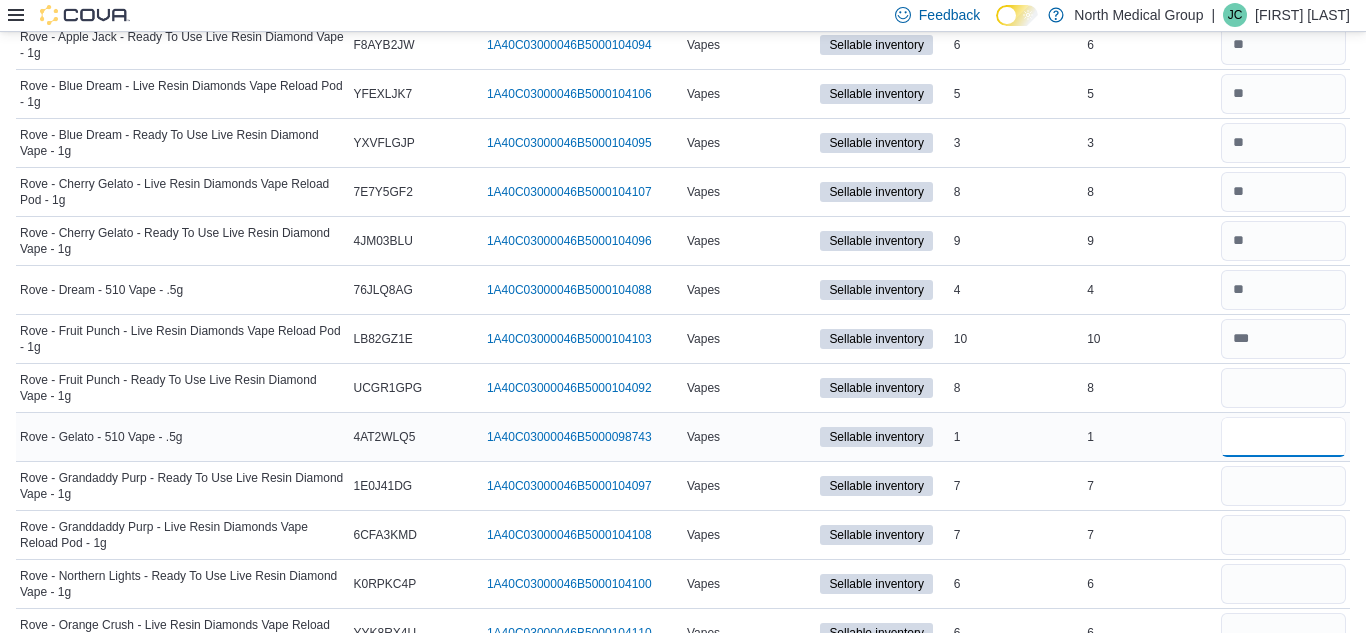 click at bounding box center (1283, 437) 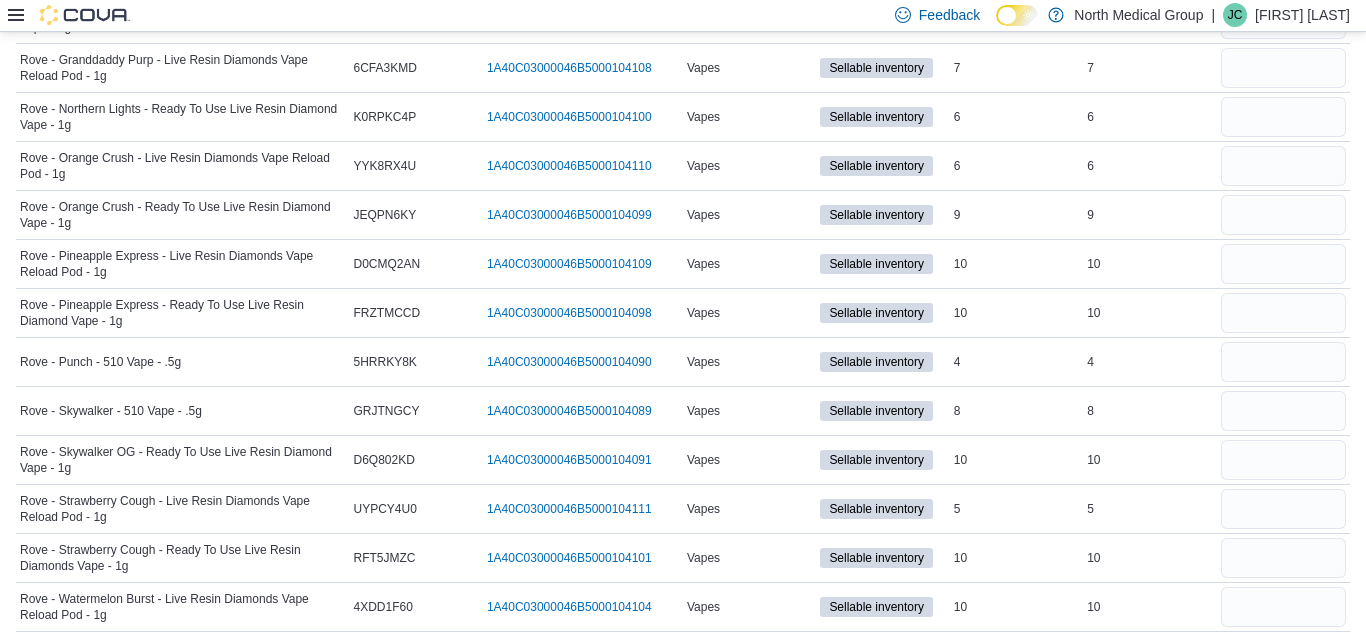 scroll, scrollTop: 6511, scrollLeft: 0, axis: vertical 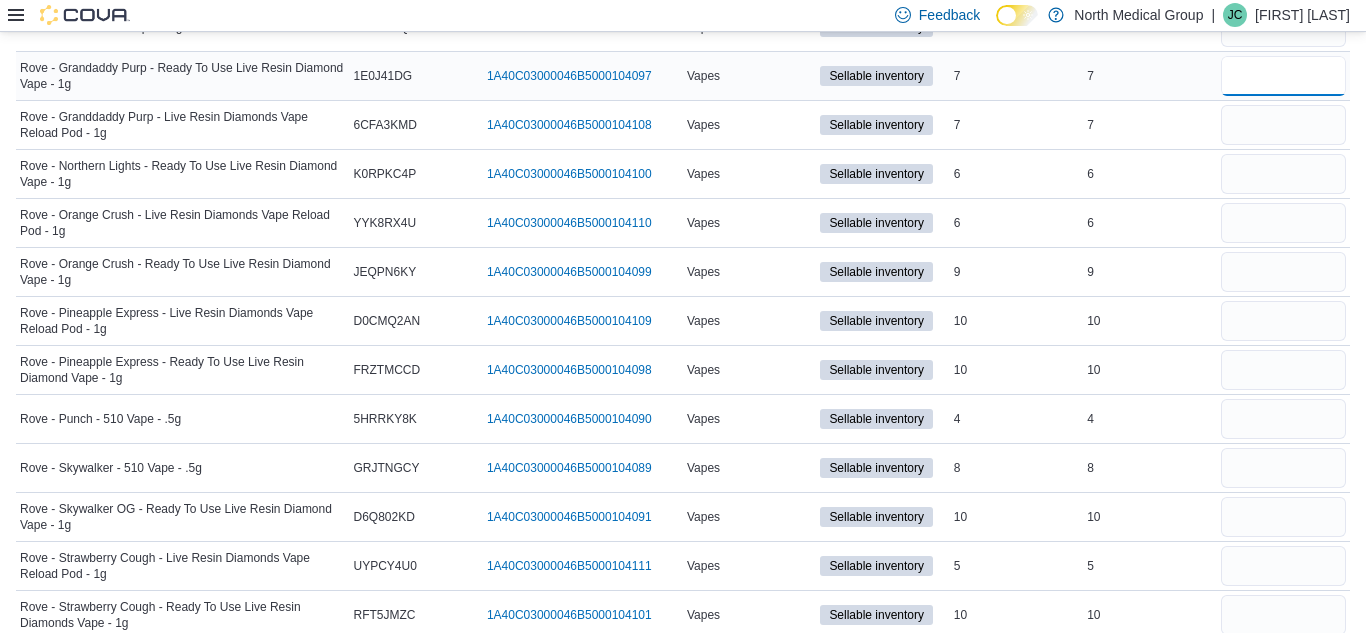 click at bounding box center [1283, 76] 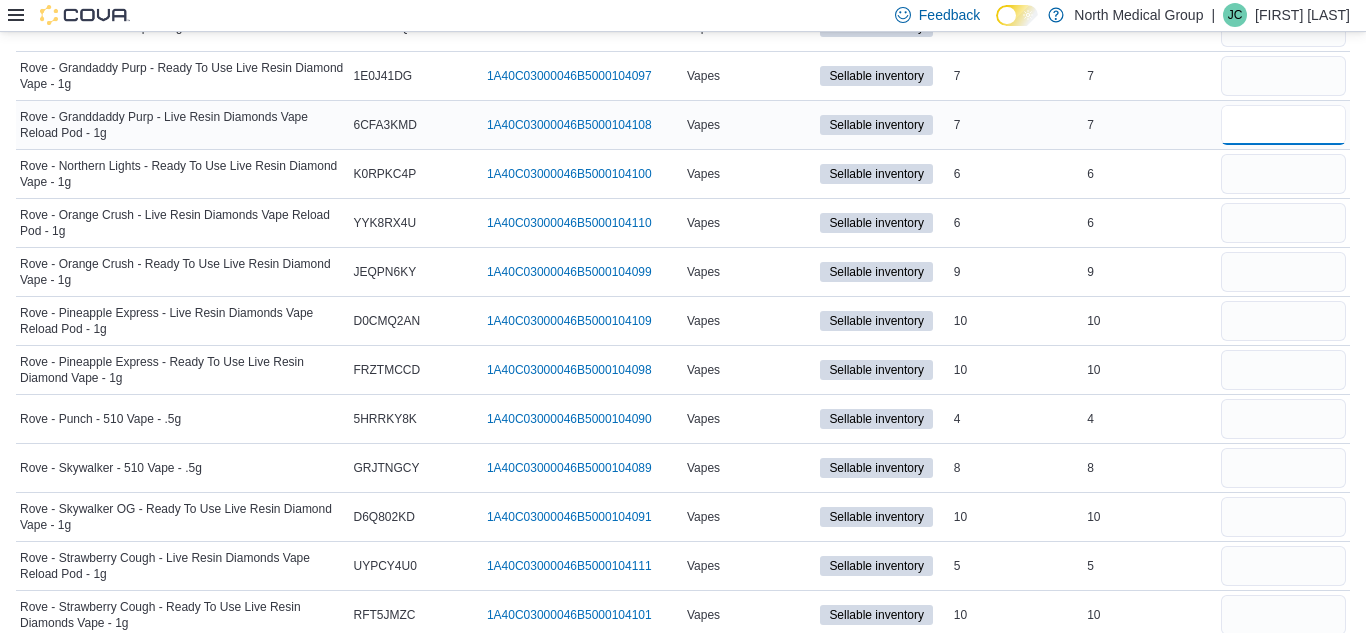 click at bounding box center (1283, 125) 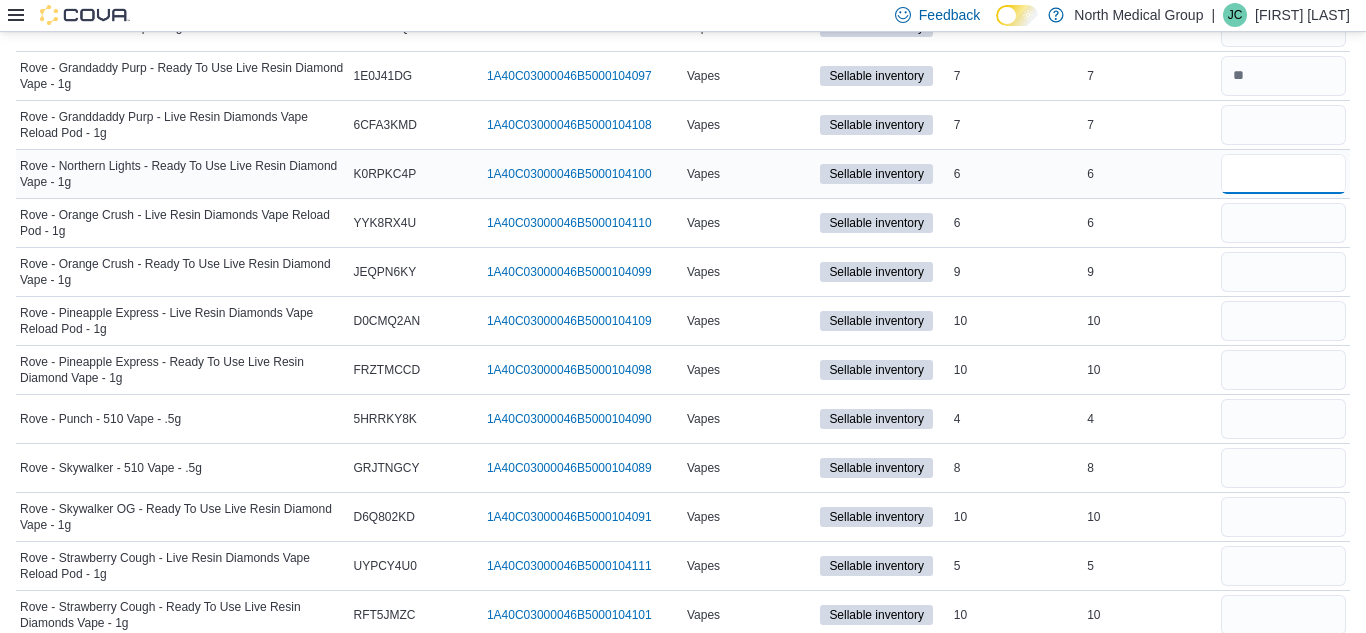 click at bounding box center [1283, 174] 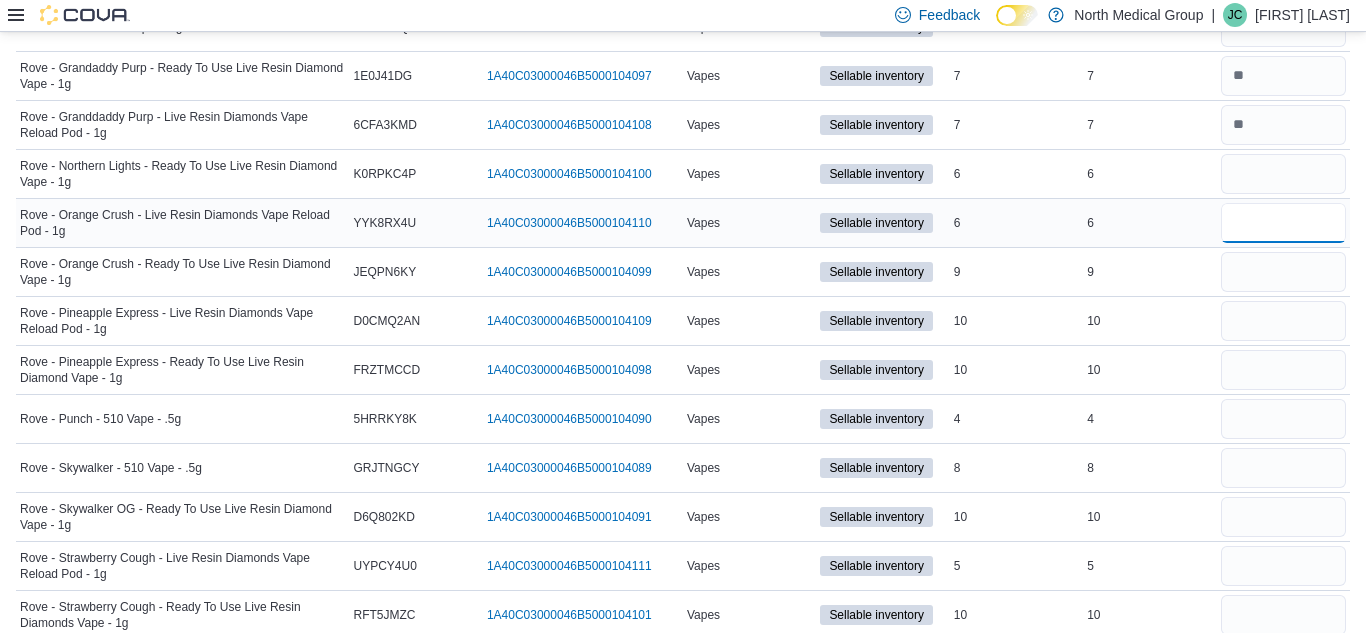 click at bounding box center (1283, 223) 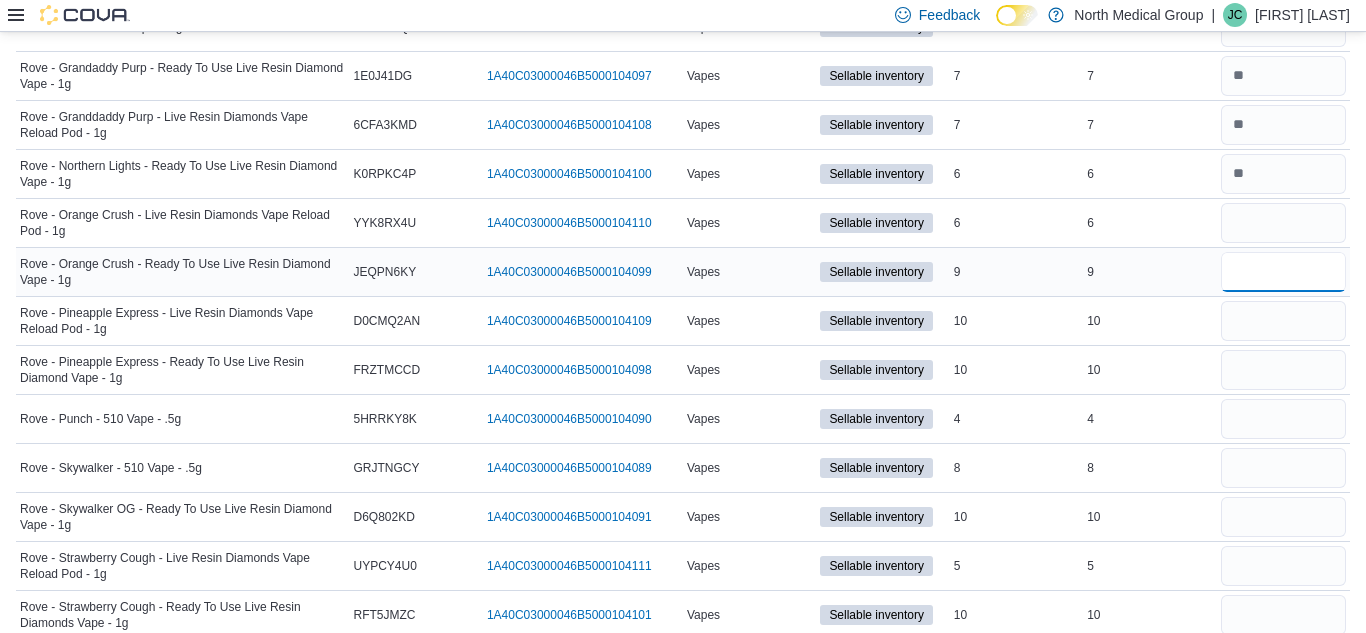 click at bounding box center (1283, 272) 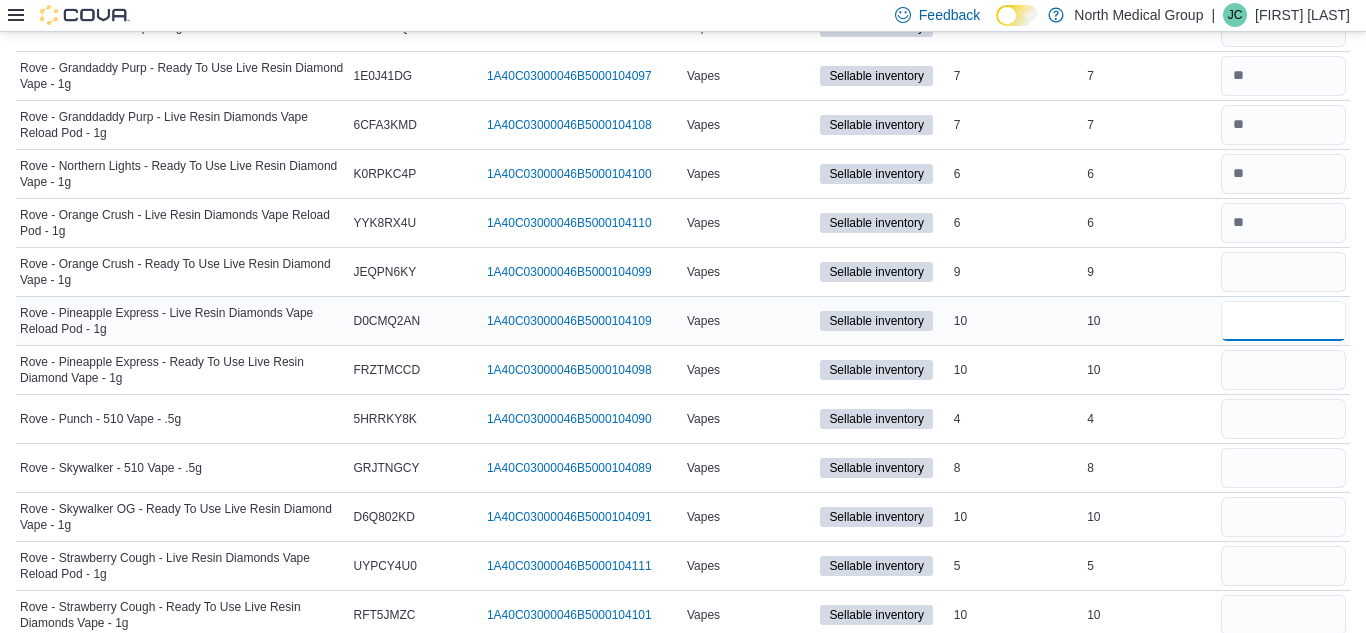 click at bounding box center (1283, 321) 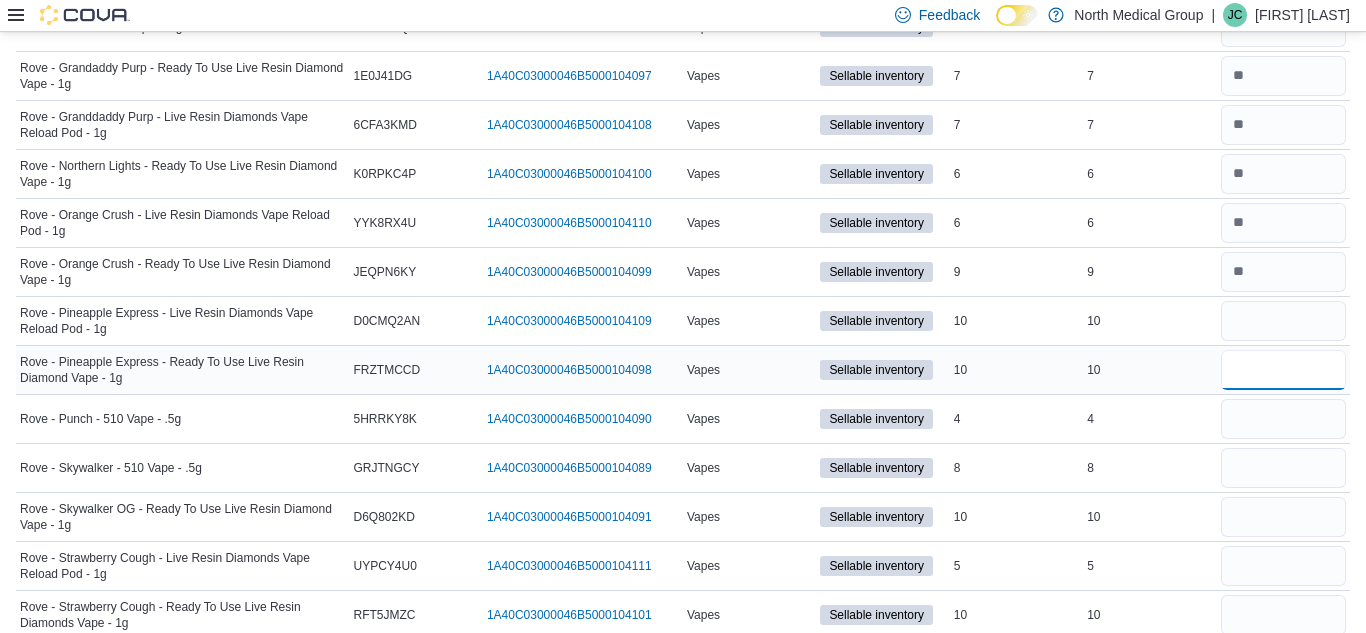 click at bounding box center [1283, 370] 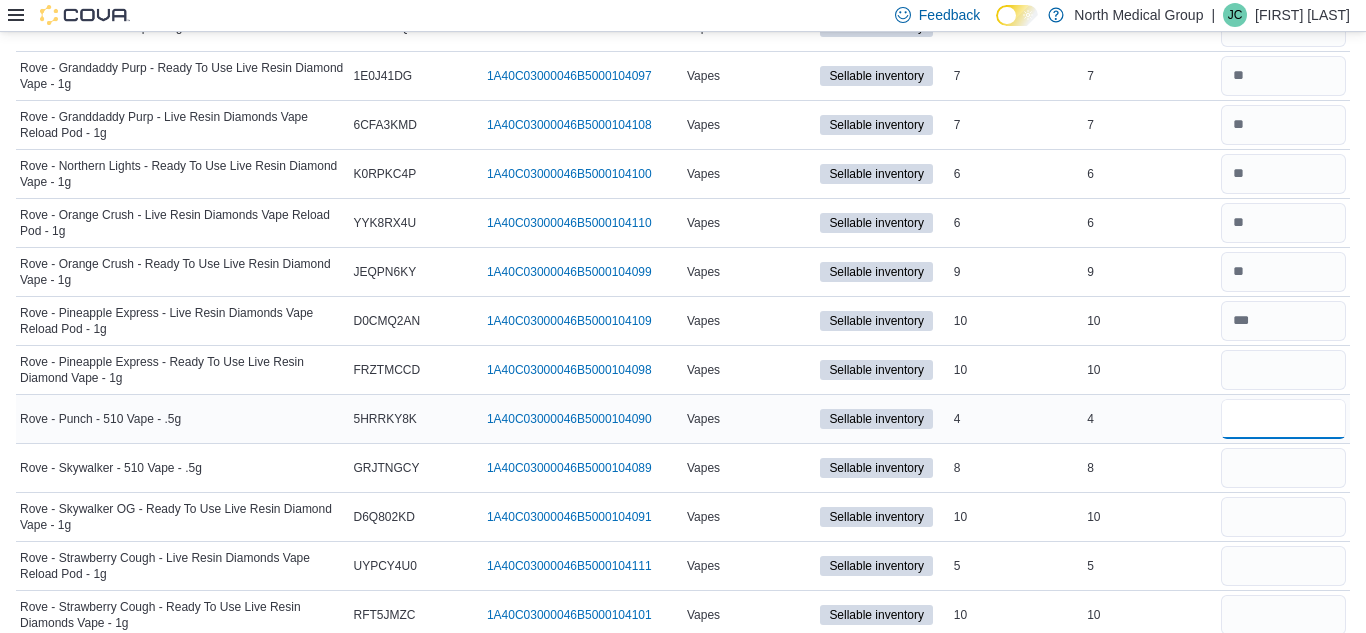 click at bounding box center [1283, 419] 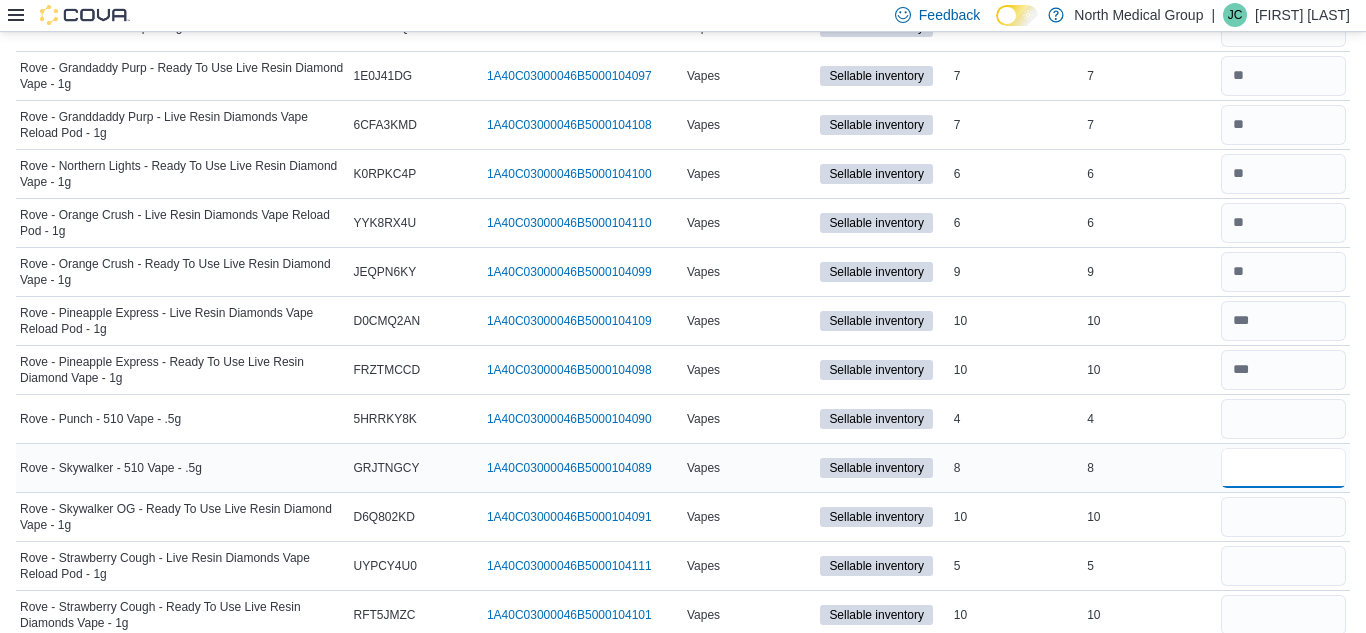 click at bounding box center [1283, 468] 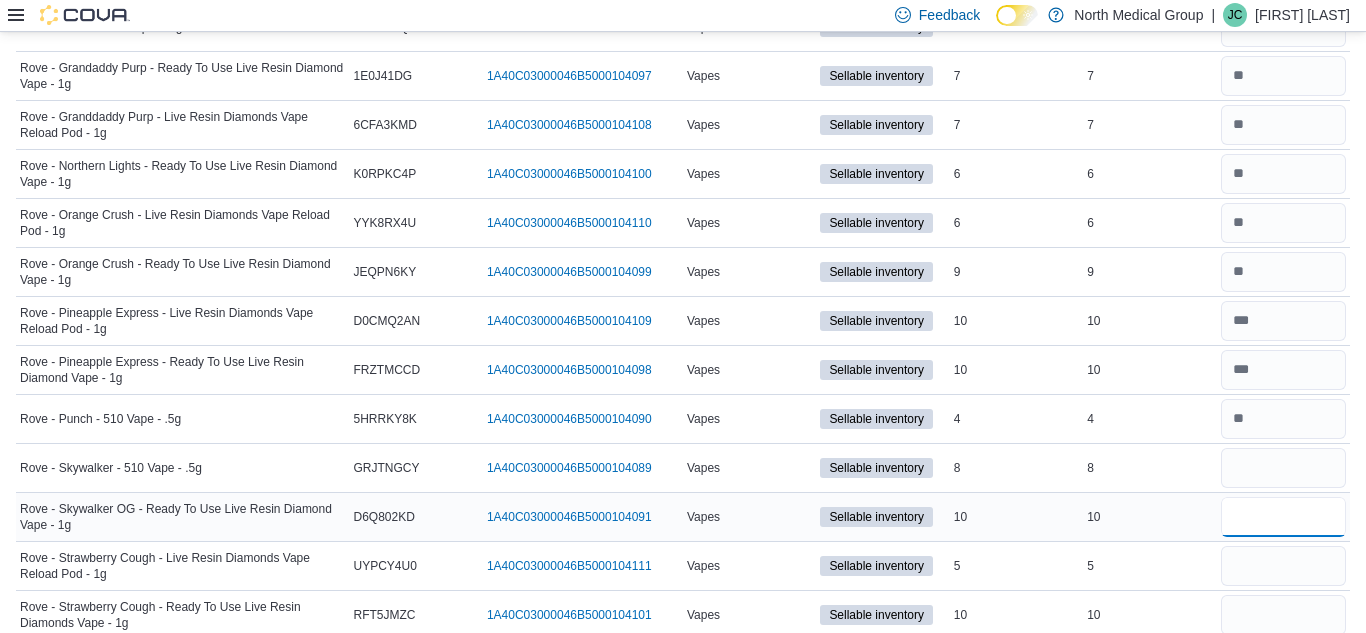 click at bounding box center [1283, 517] 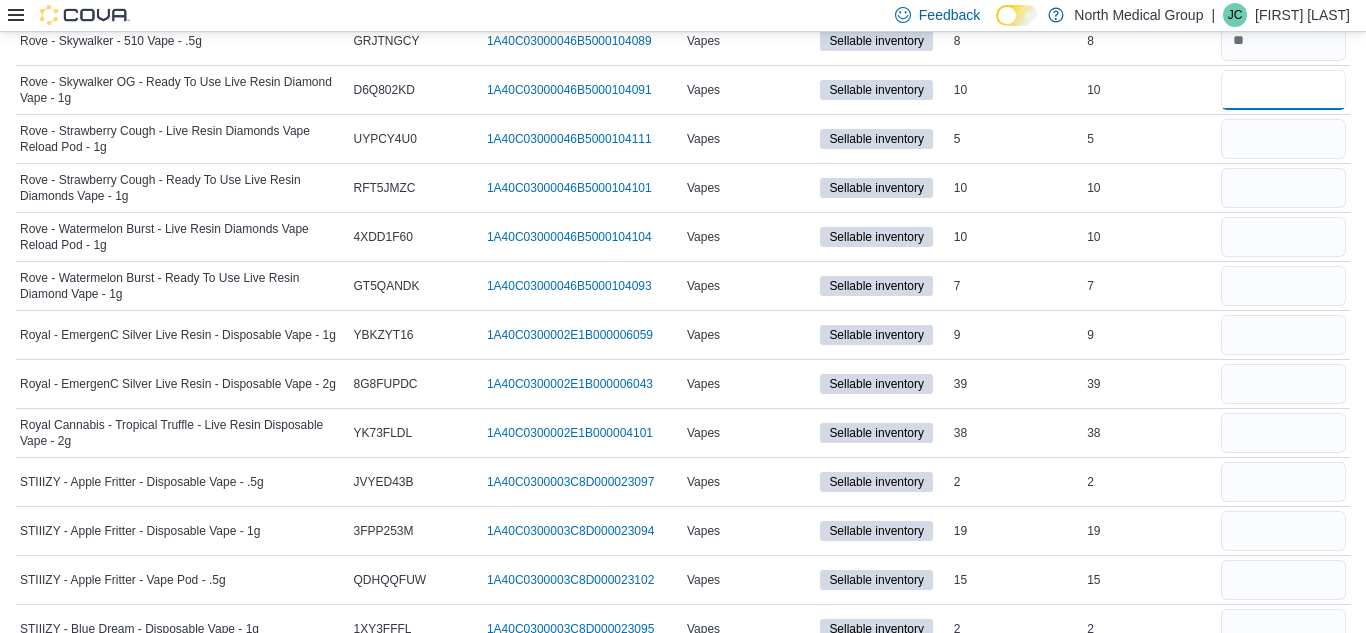 scroll, scrollTop: 7010, scrollLeft: 0, axis: vertical 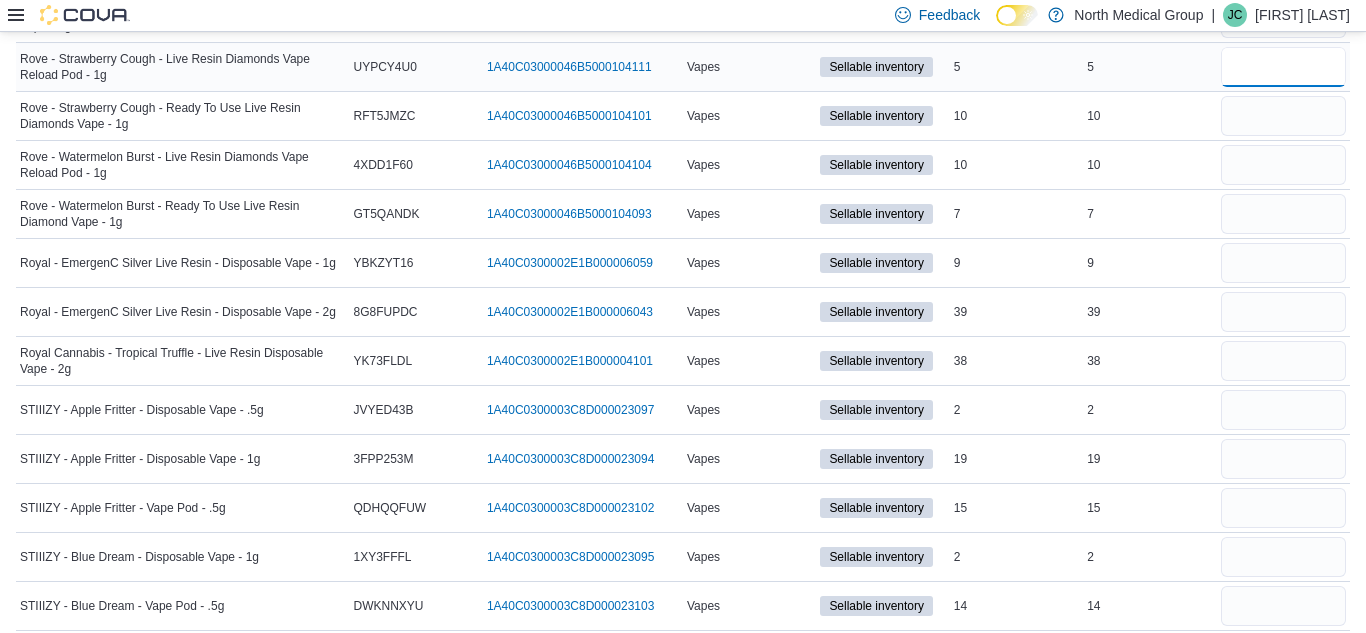 click at bounding box center [1283, 67] 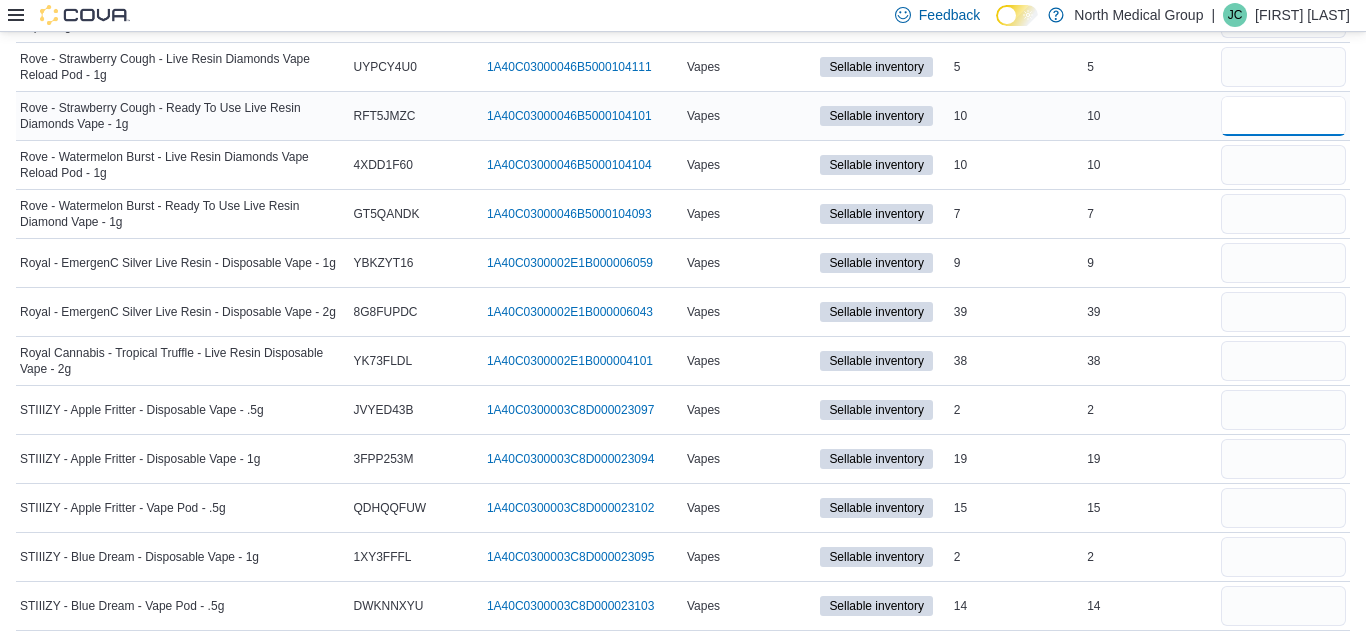 click at bounding box center (1283, 116) 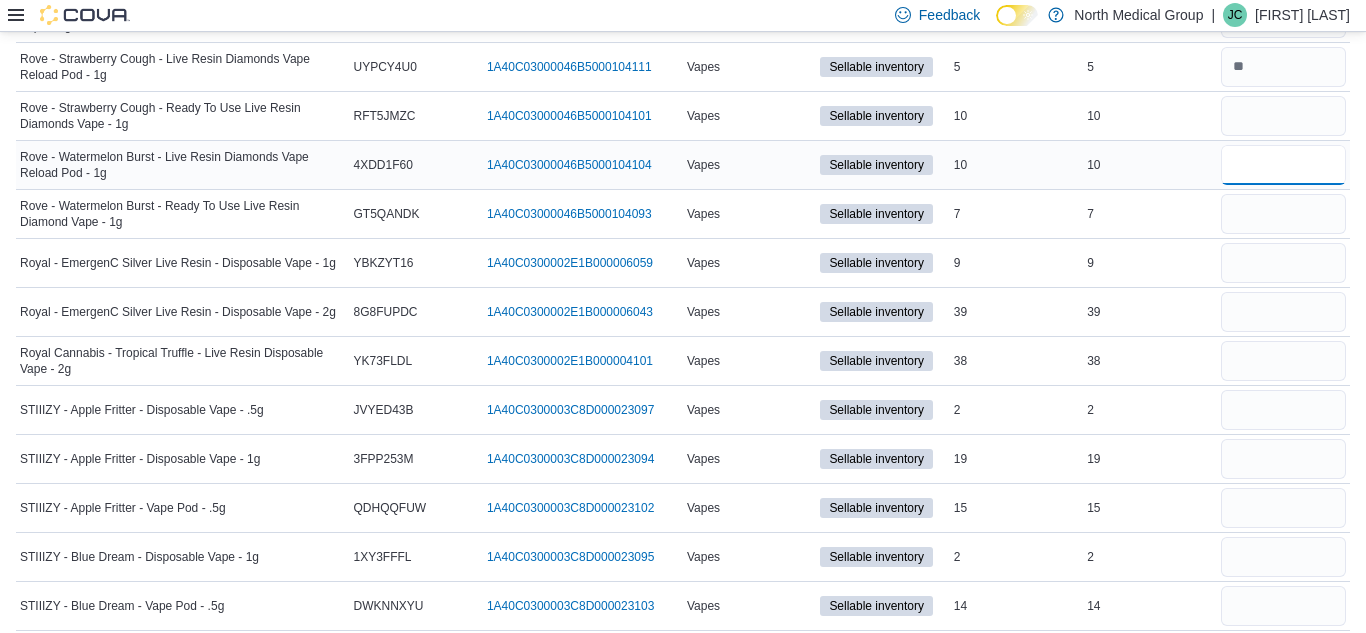 click at bounding box center [1283, 165] 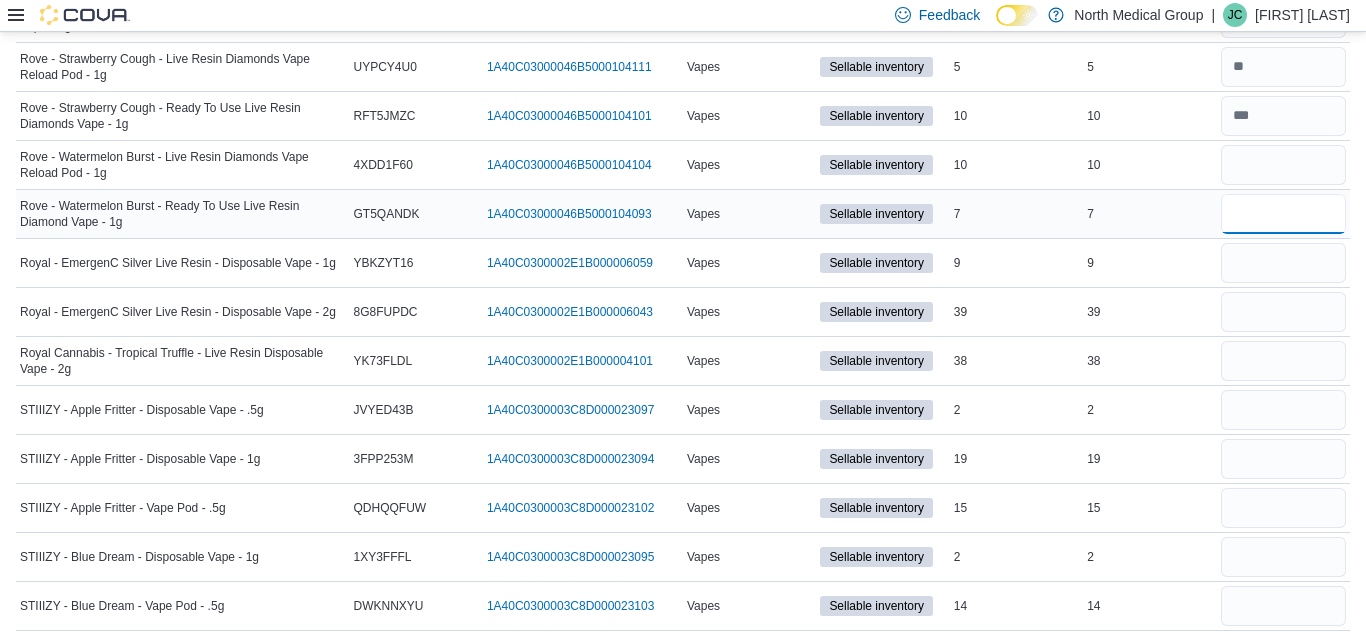 click at bounding box center [1283, 214] 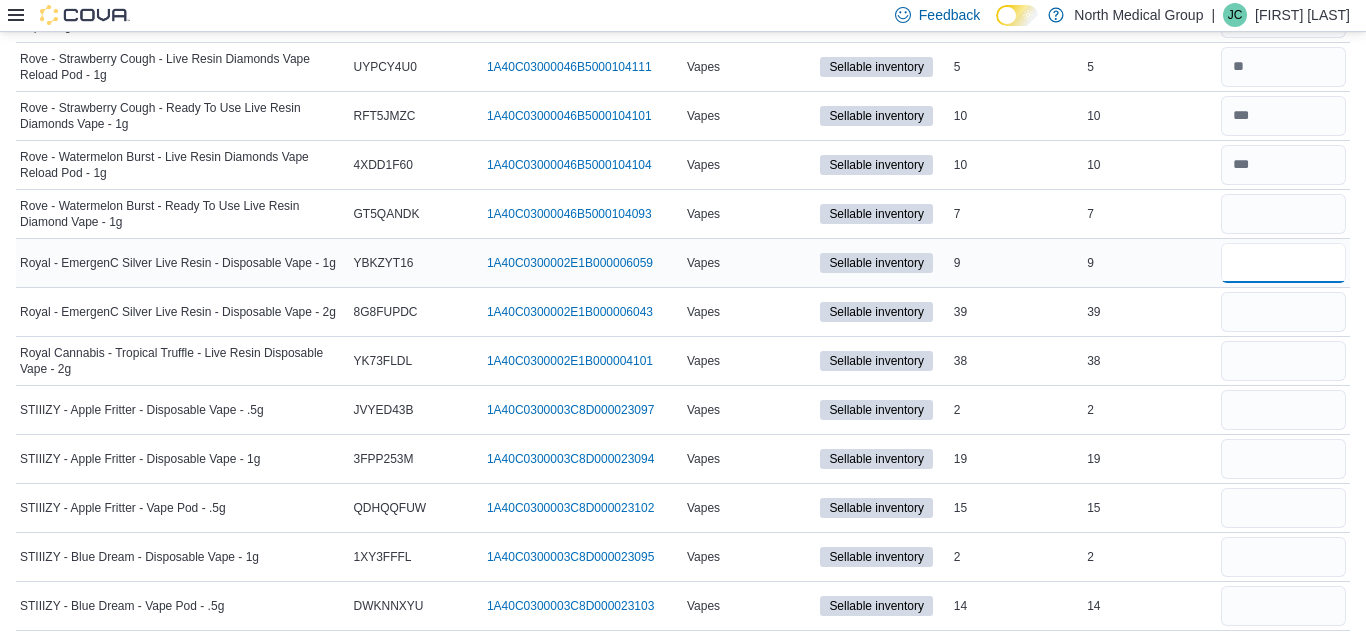 click at bounding box center (1283, 263) 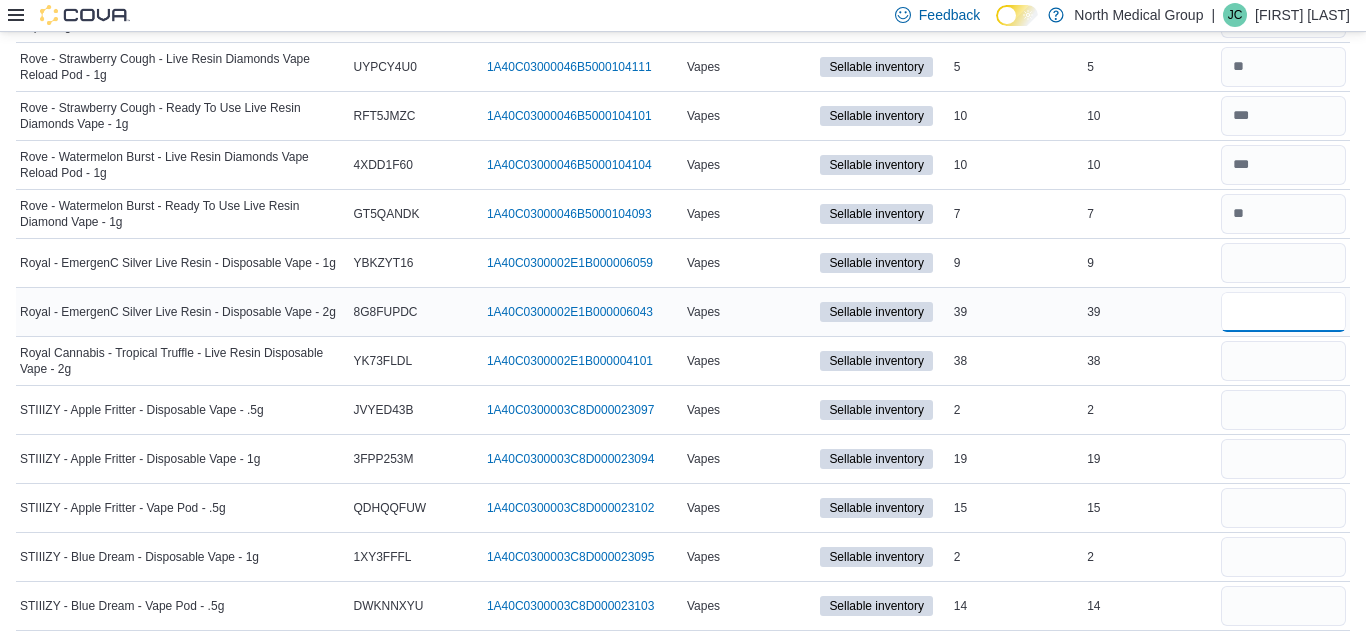 click at bounding box center (1283, 312) 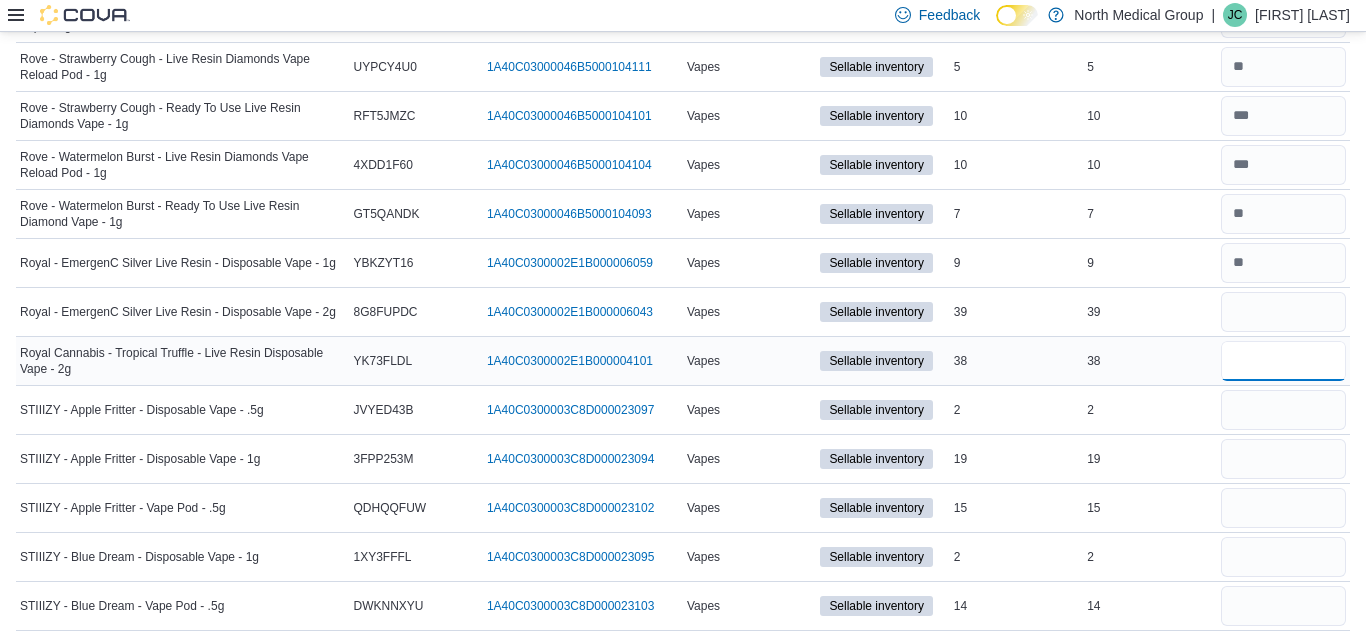 click at bounding box center [1283, 361] 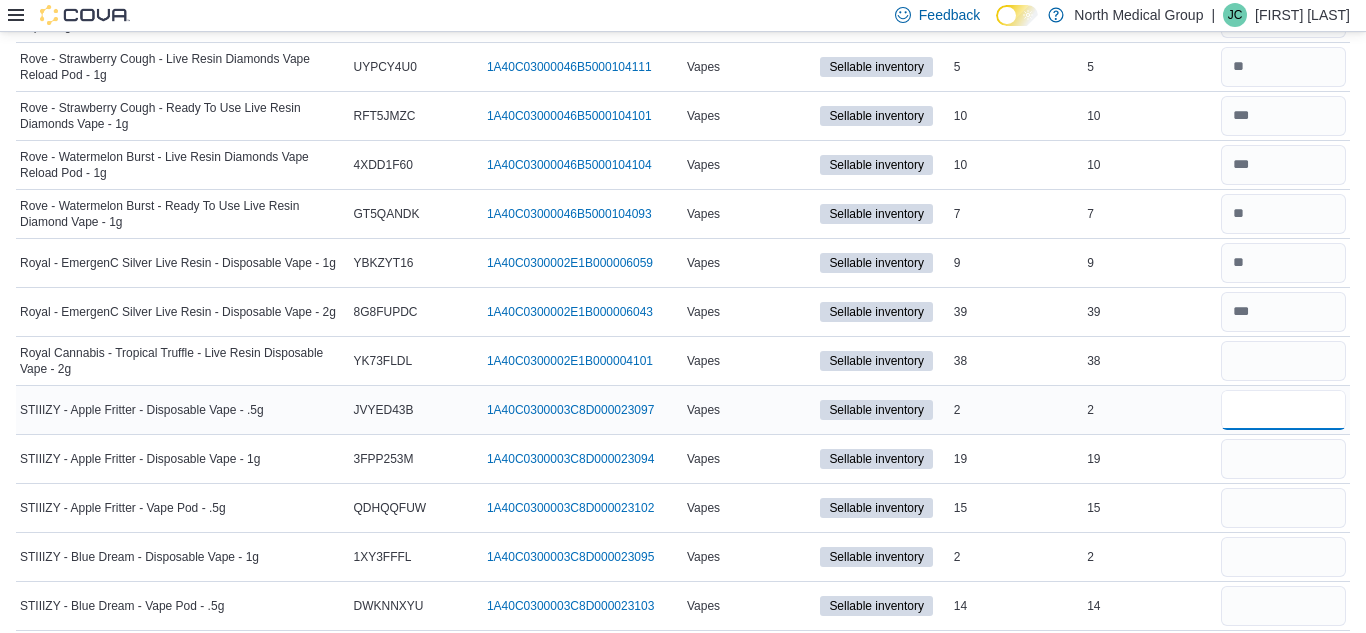 click at bounding box center [1283, 410] 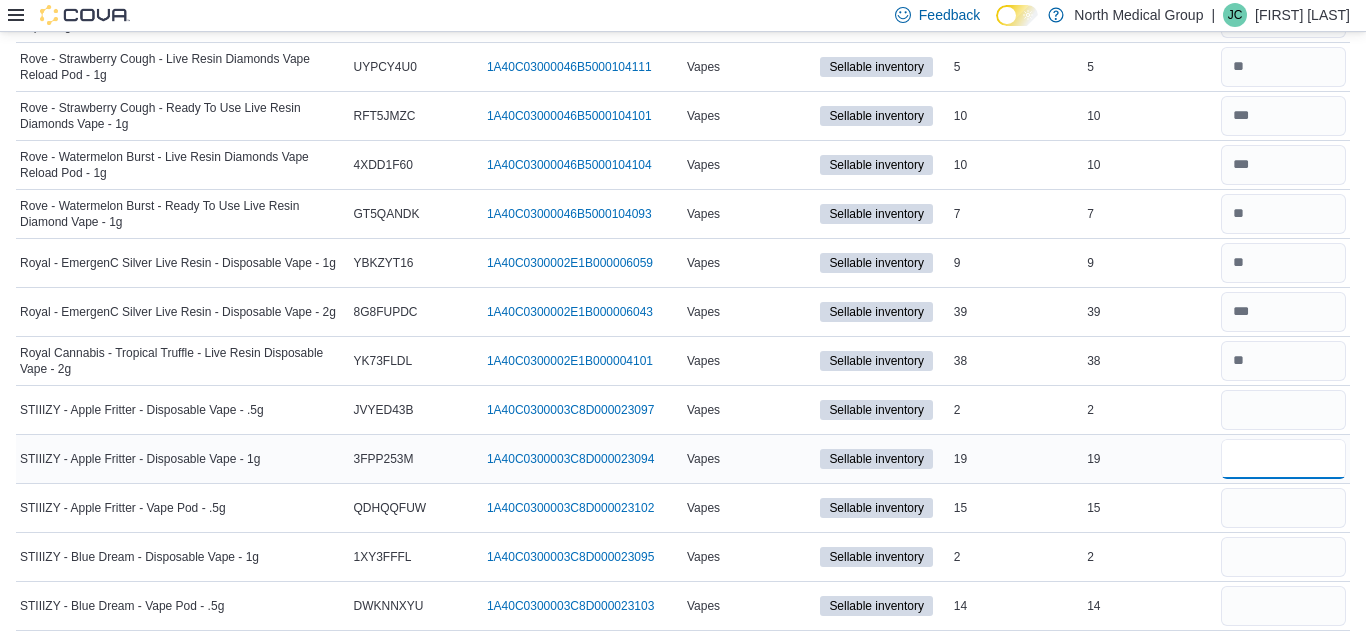 click at bounding box center [1283, 459] 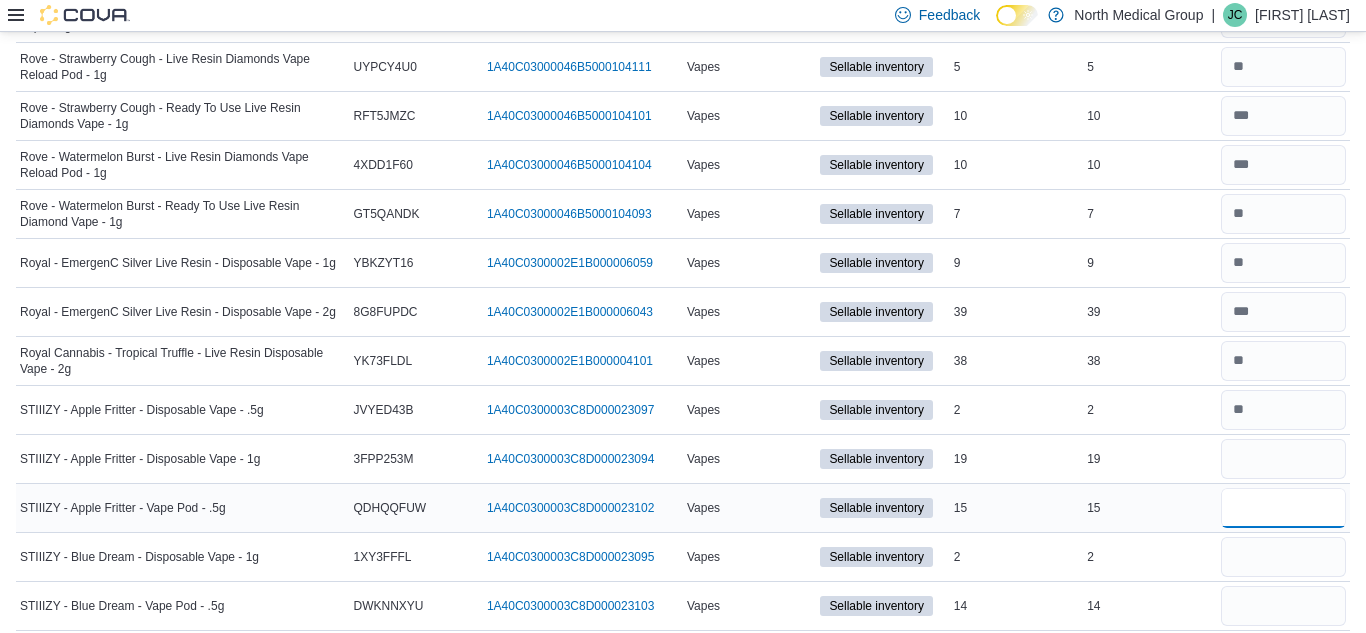 click at bounding box center (1283, 508) 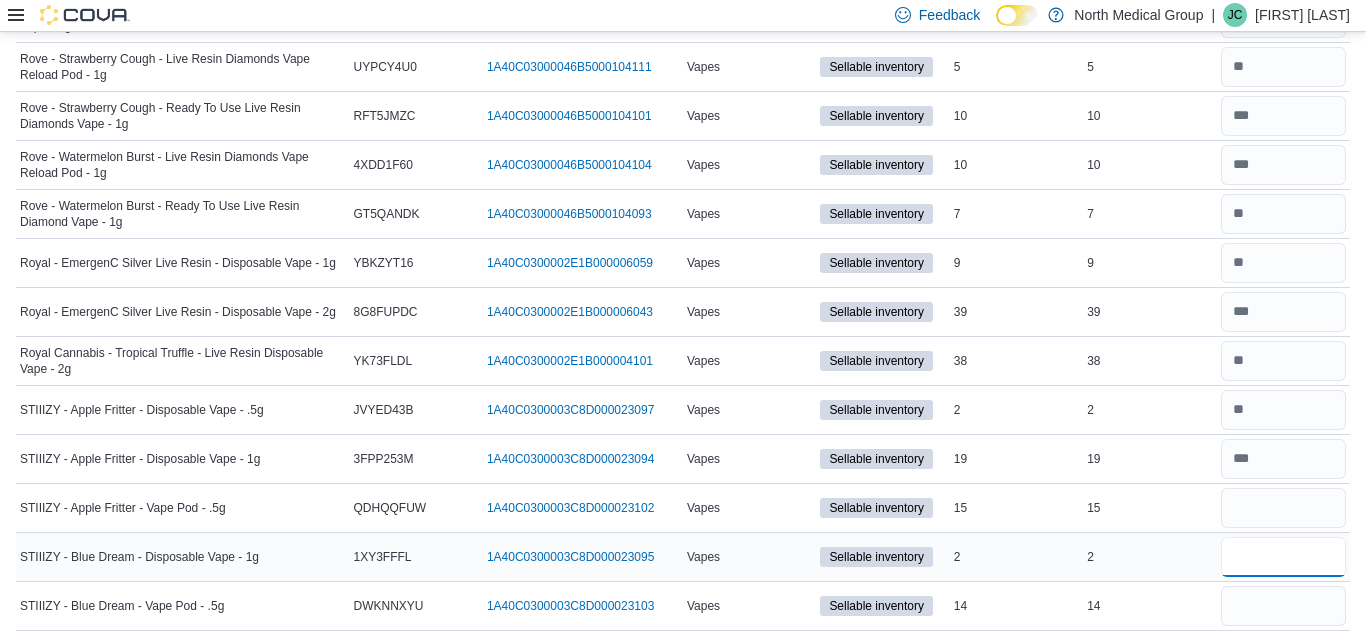 click at bounding box center [1283, 557] 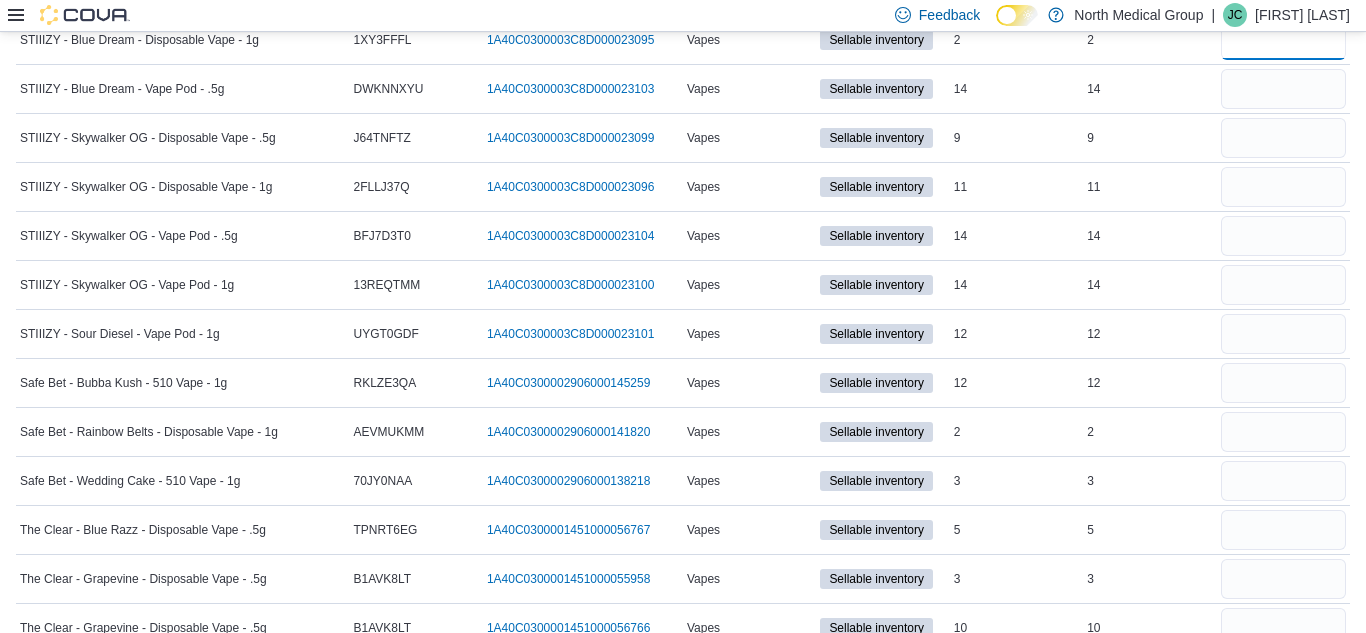 scroll, scrollTop: 7555, scrollLeft: 0, axis: vertical 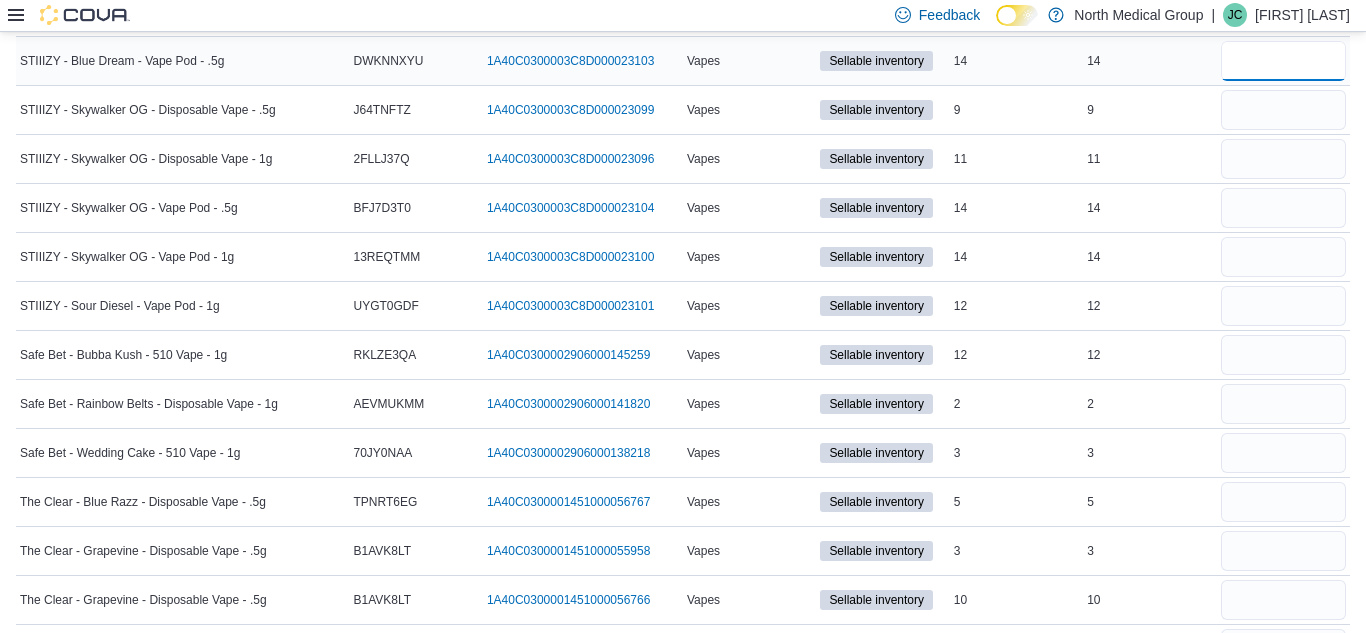 click at bounding box center (1283, 61) 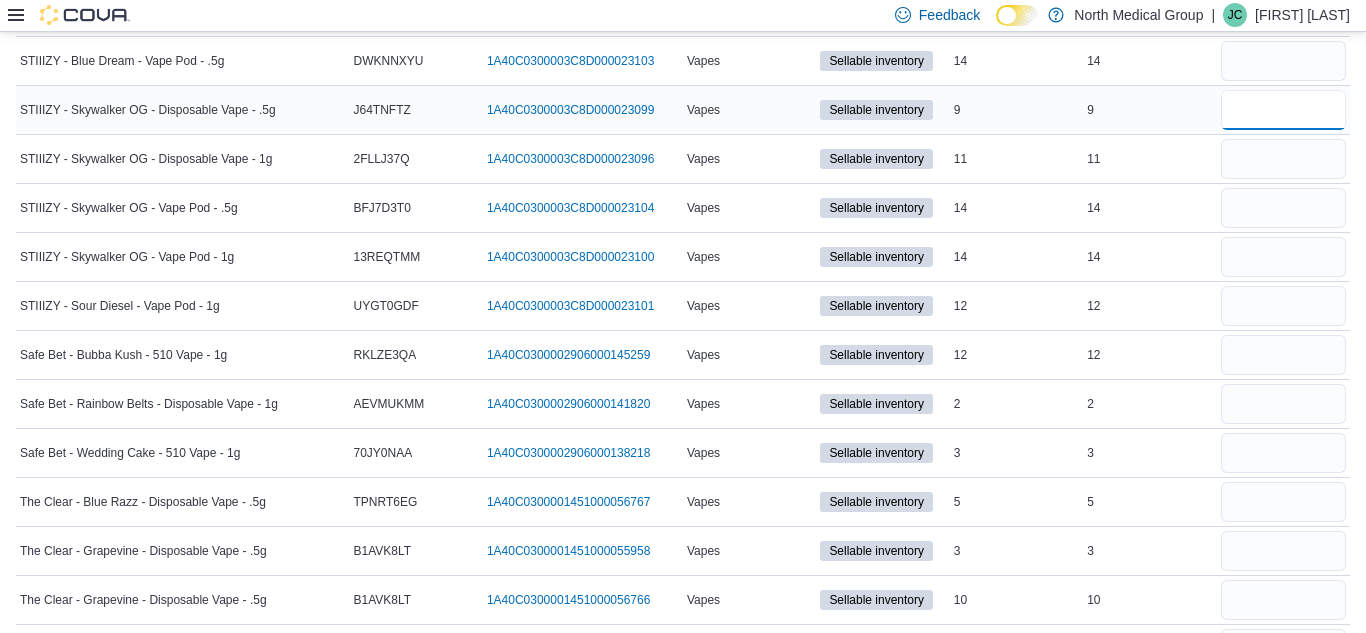 click at bounding box center (1283, 110) 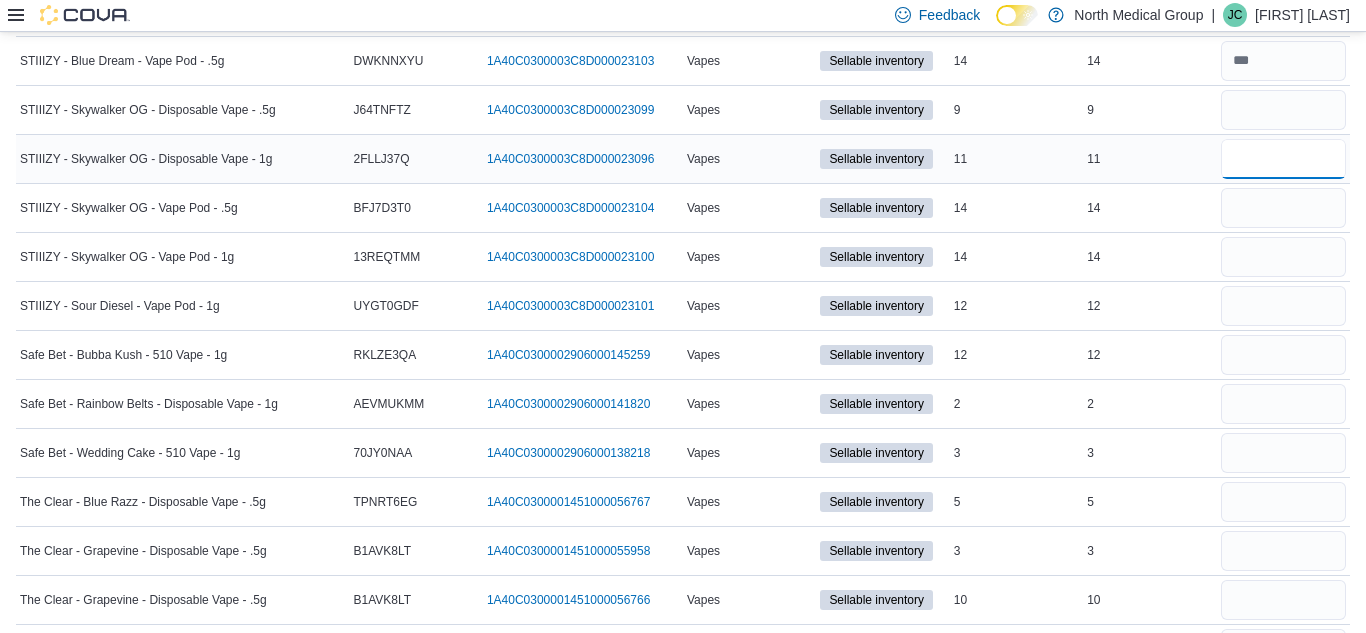 click at bounding box center [1283, 159] 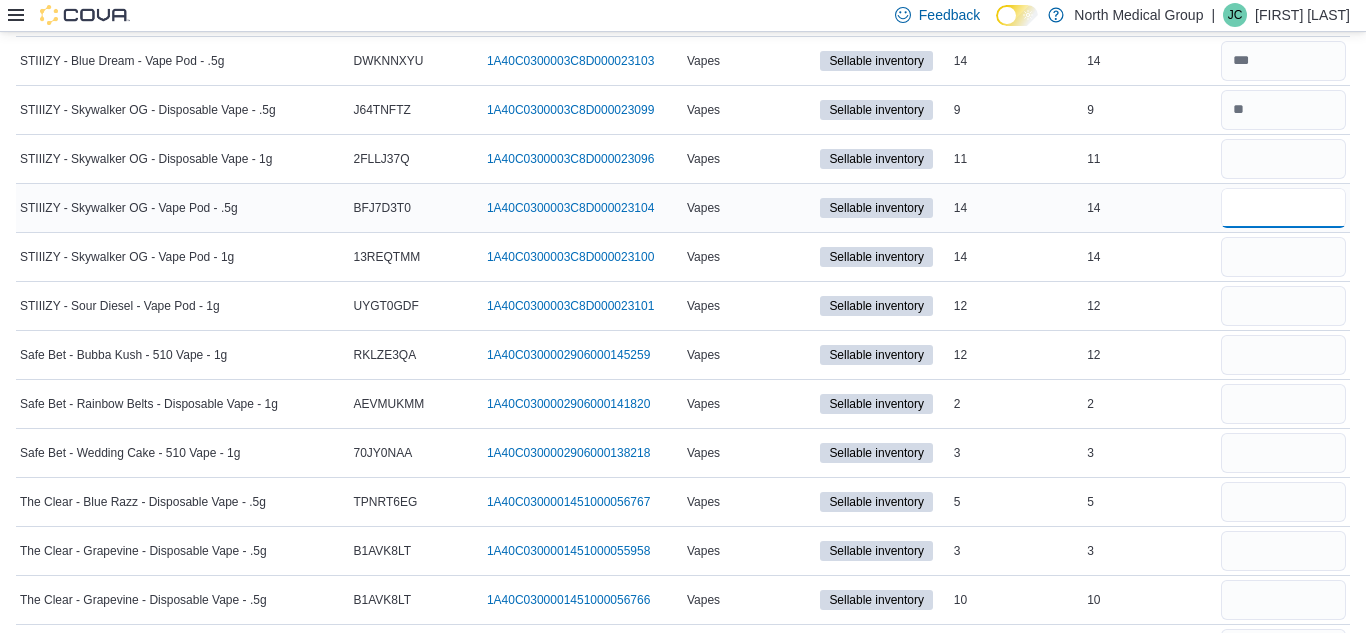 click at bounding box center (1283, 208) 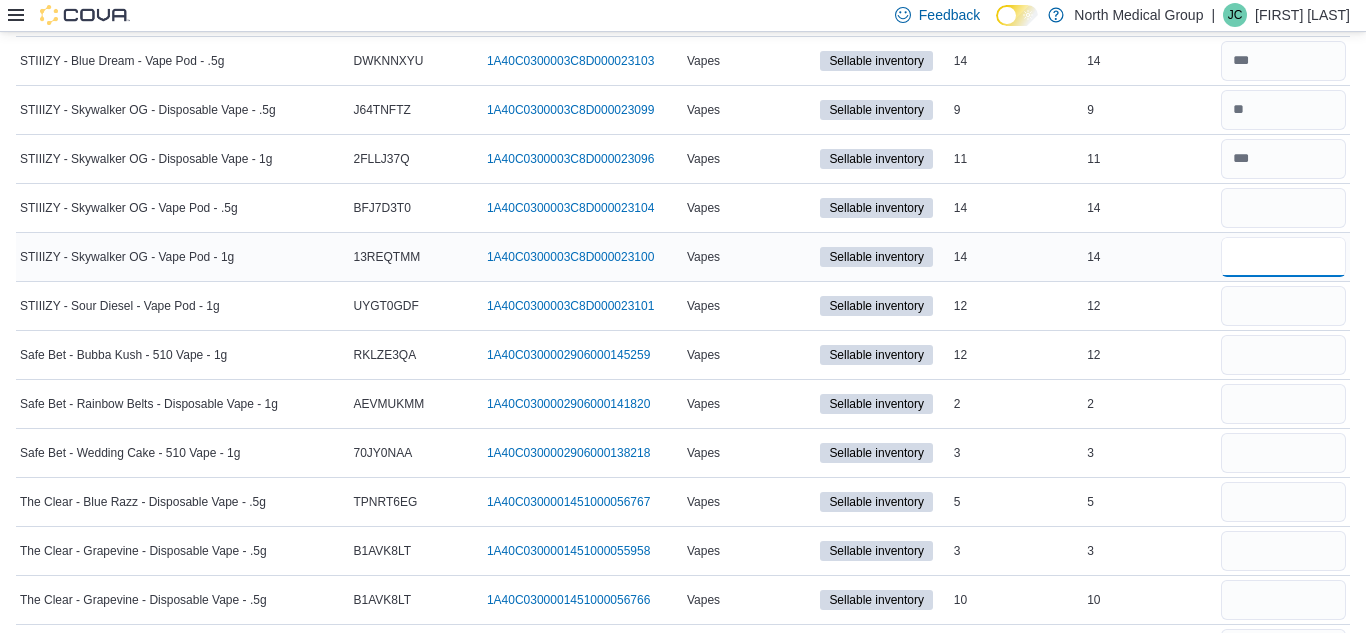 click at bounding box center (1283, 257) 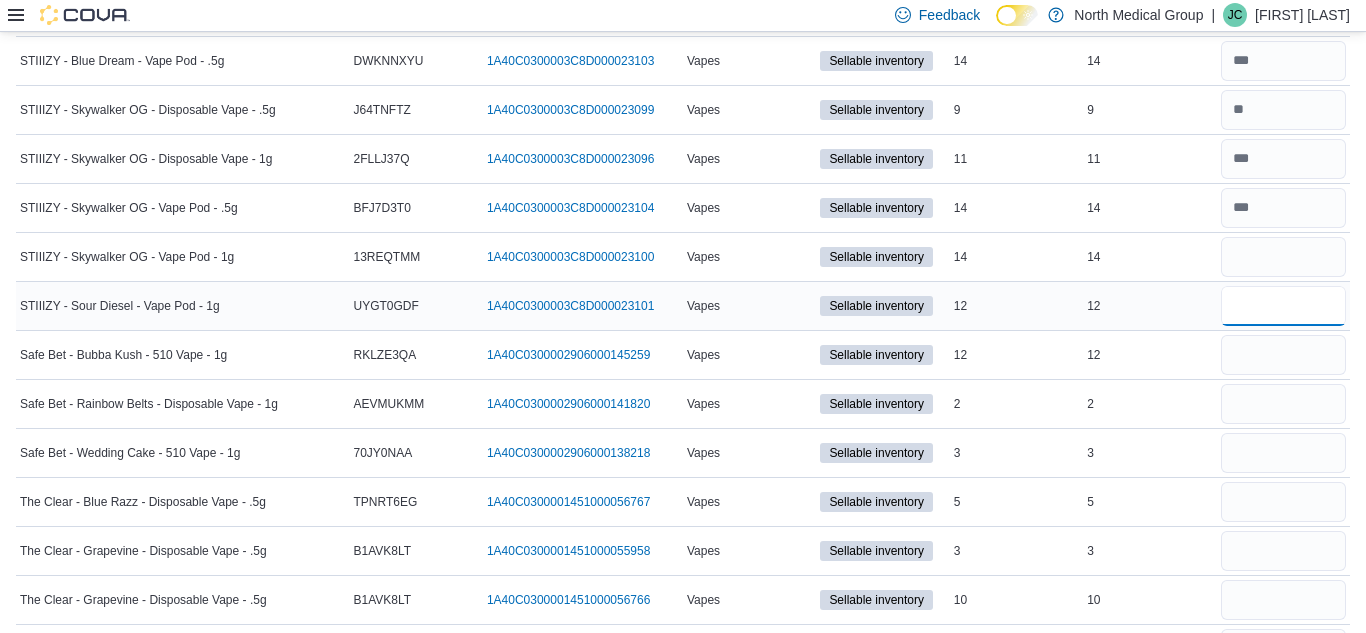 click at bounding box center (1283, 306) 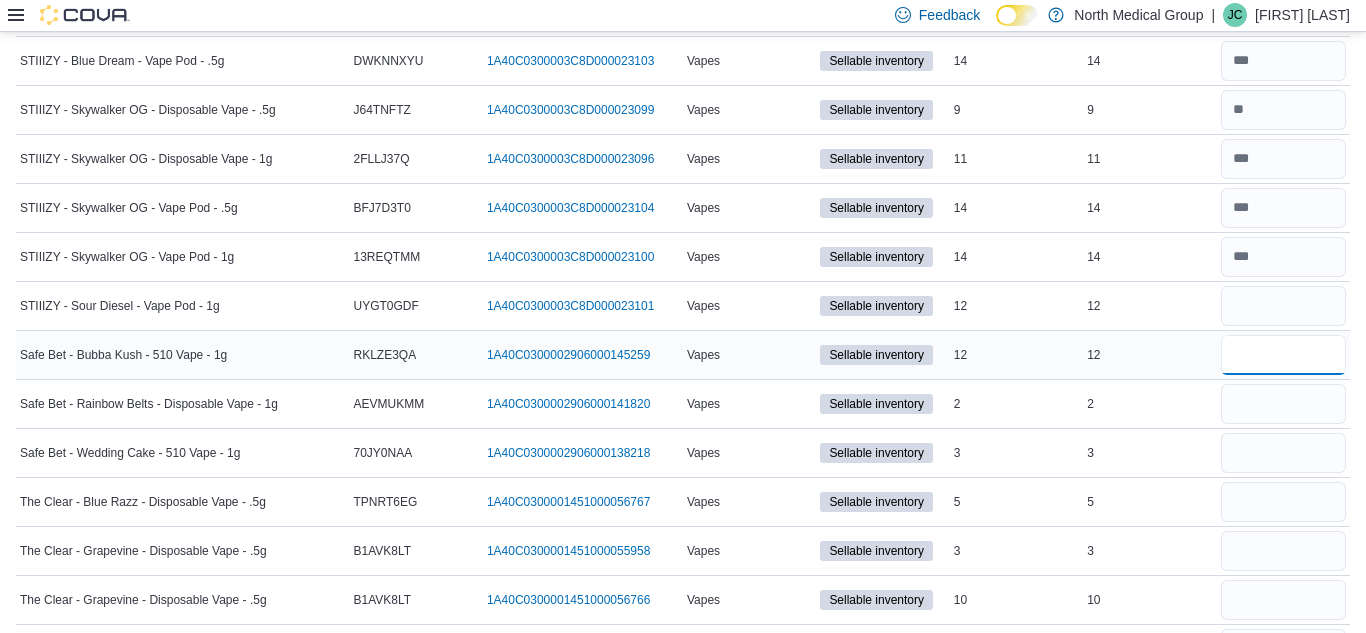 click at bounding box center [1283, 355] 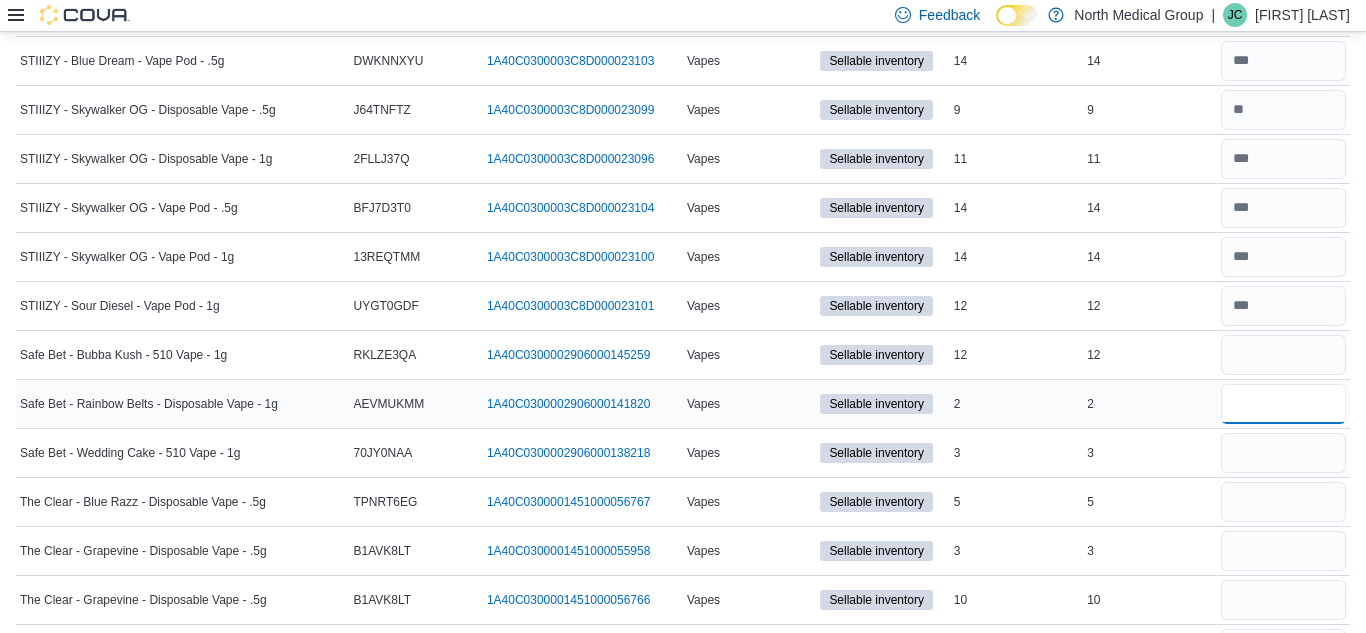 click at bounding box center (1283, 404) 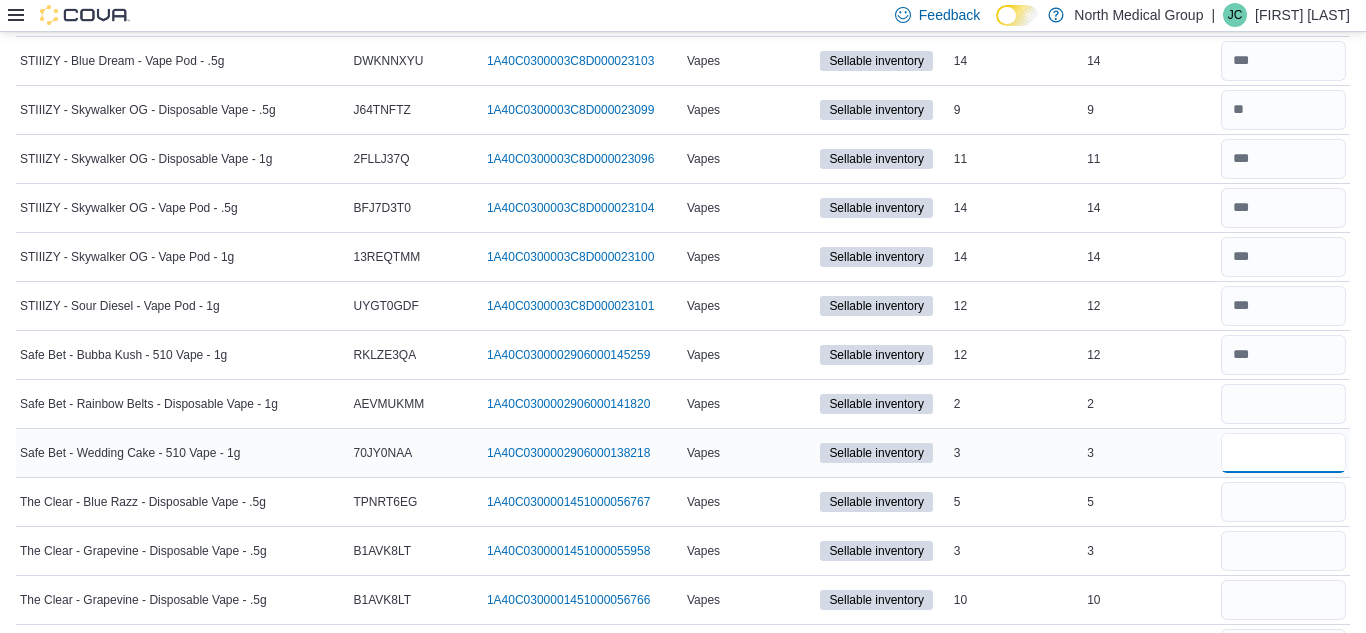 click at bounding box center (1283, 453) 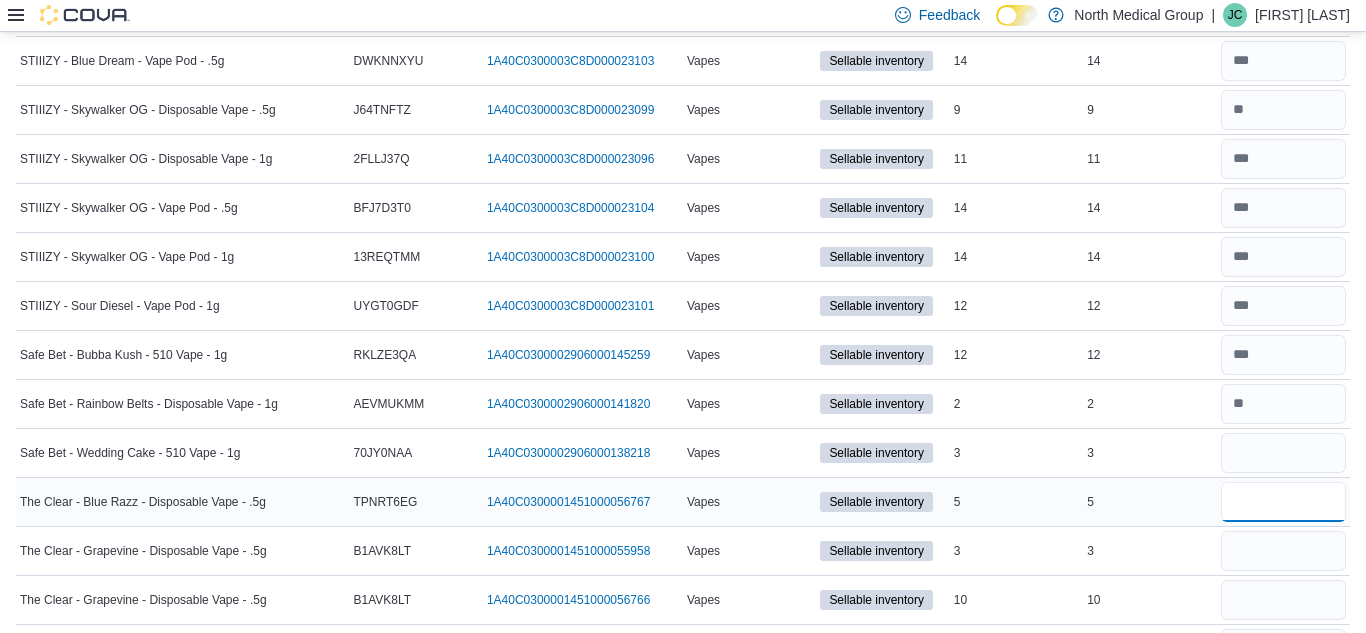 click at bounding box center [1283, 502] 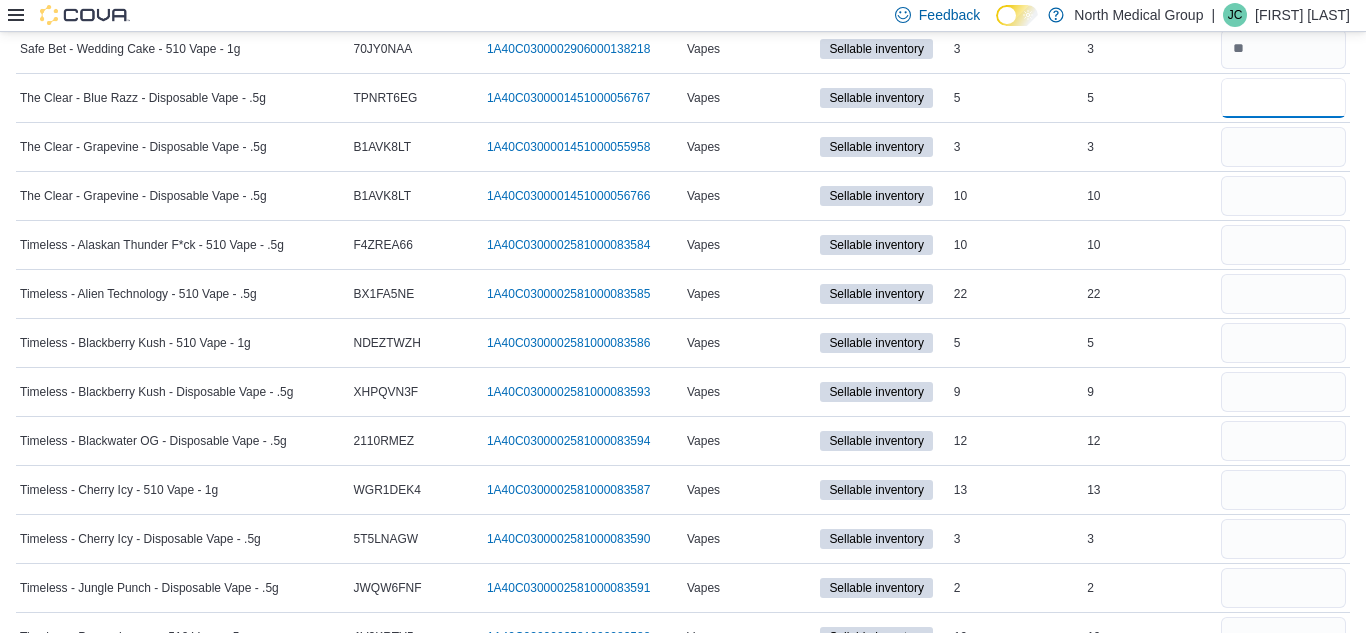 scroll, scrollTop: 8017, scrollLeft: 0, axis: vertical 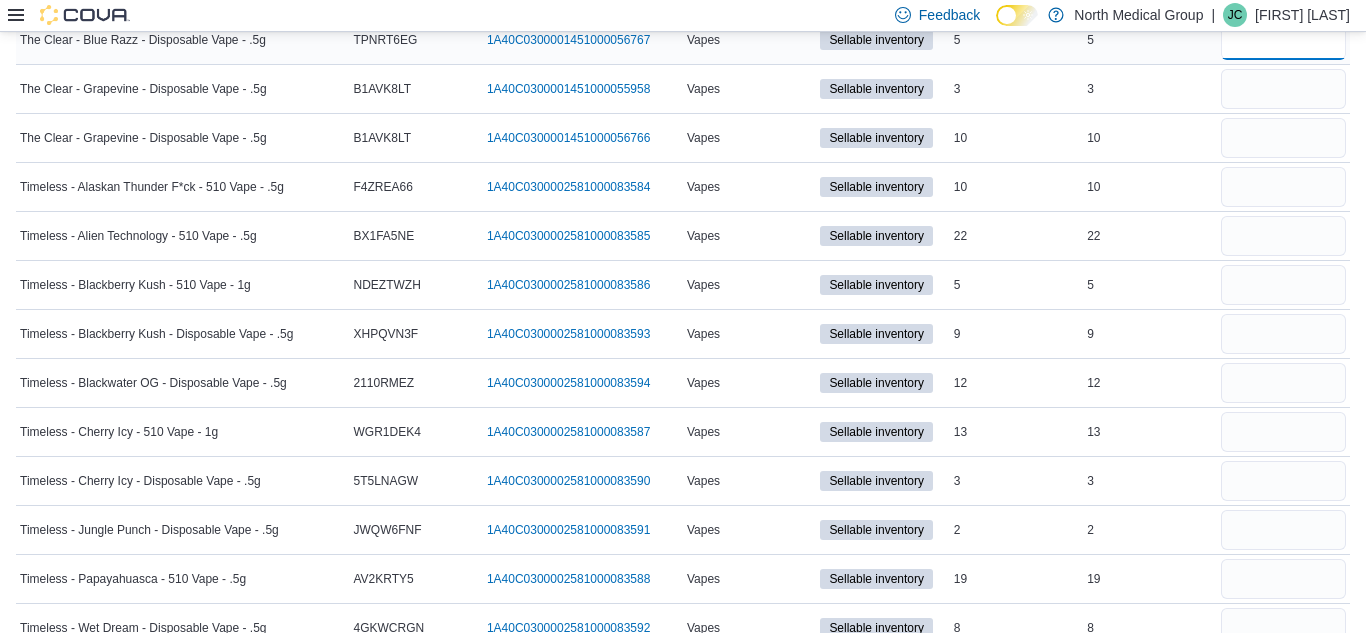 click at bounding box center (1283, 40) 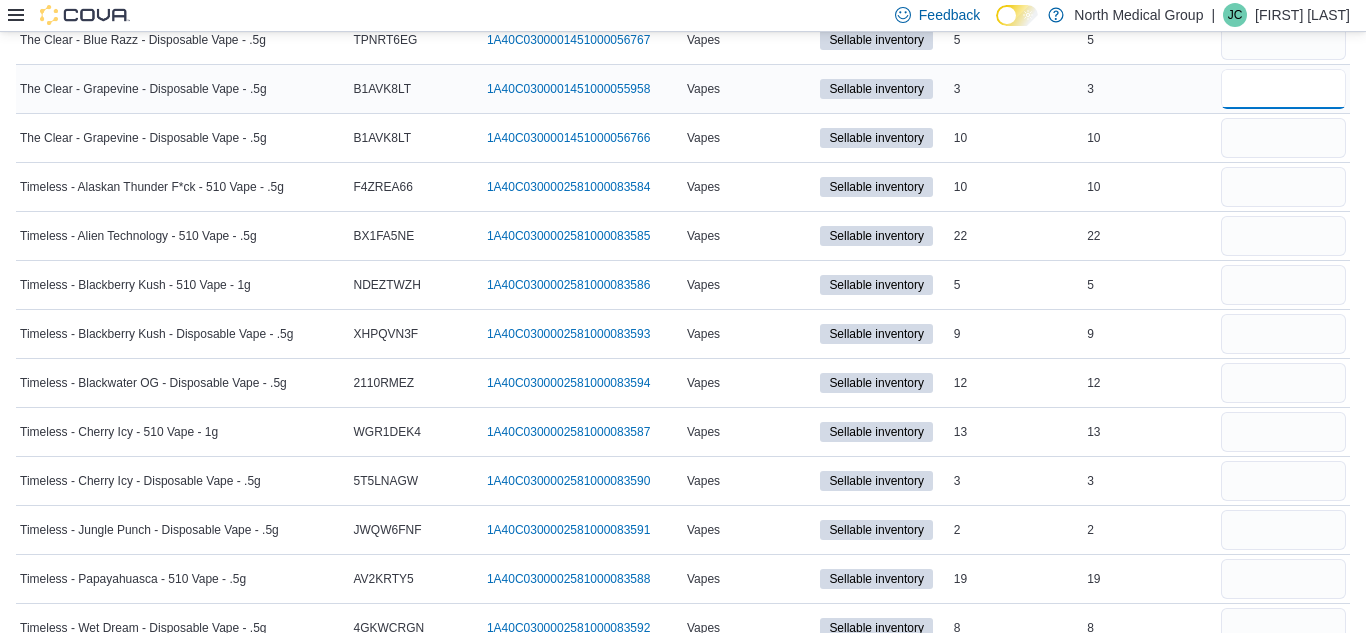 click at bounding box center [1283, 89] 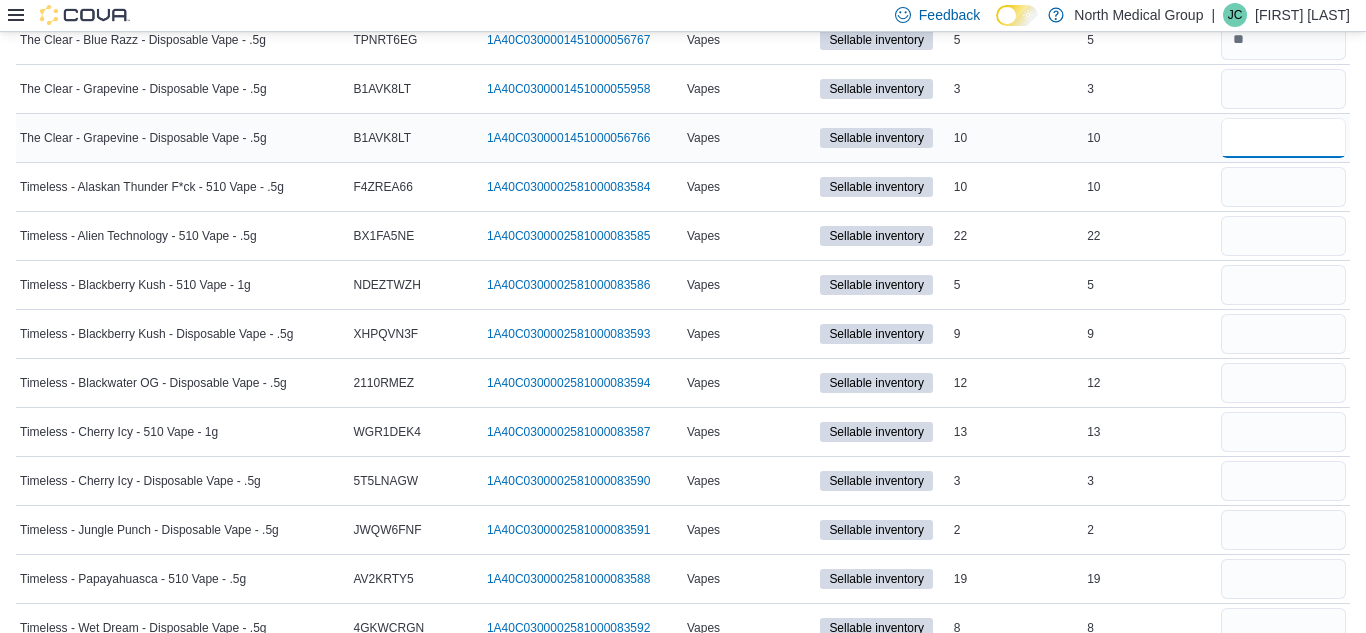 click at bounding box center [1283, 138] 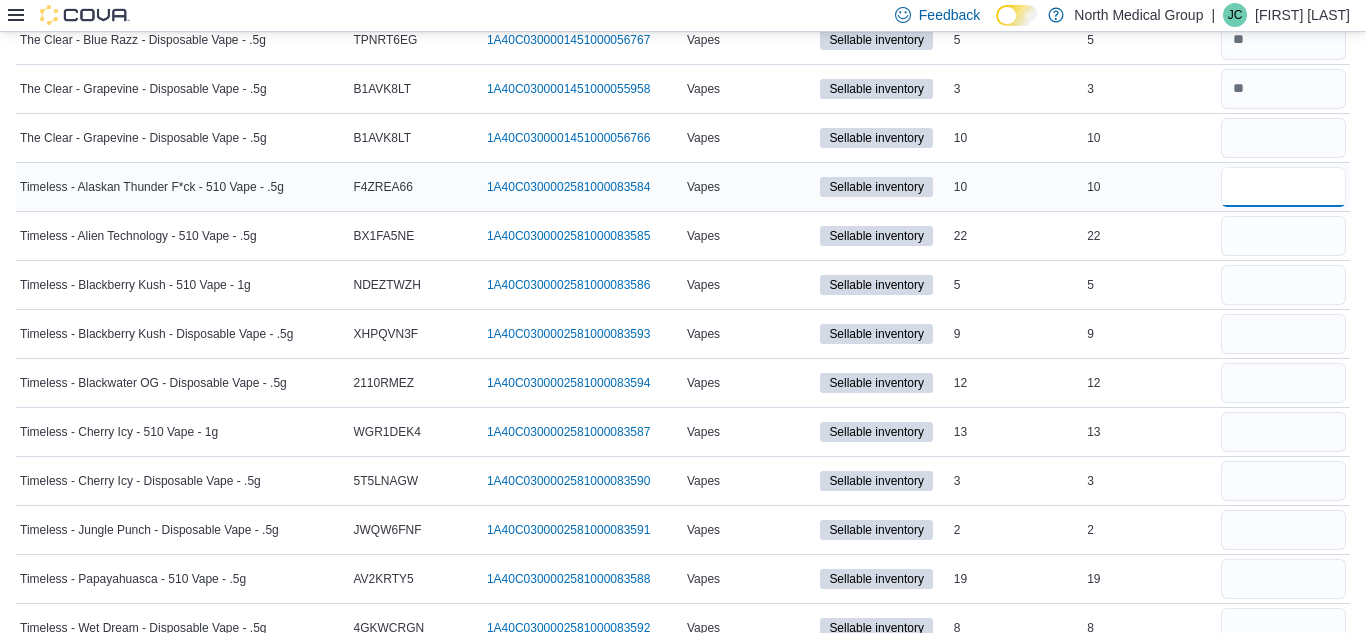 click at bounding box center [1283, 187] 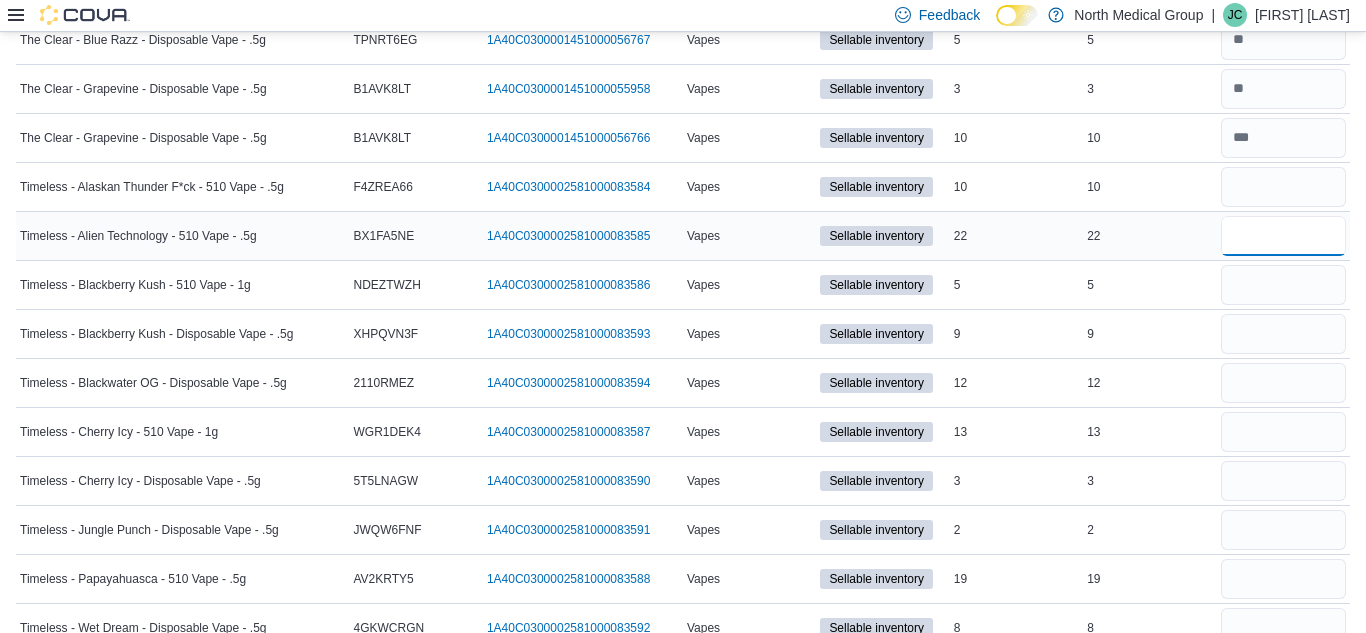 click at bounding box center [1283, 236] 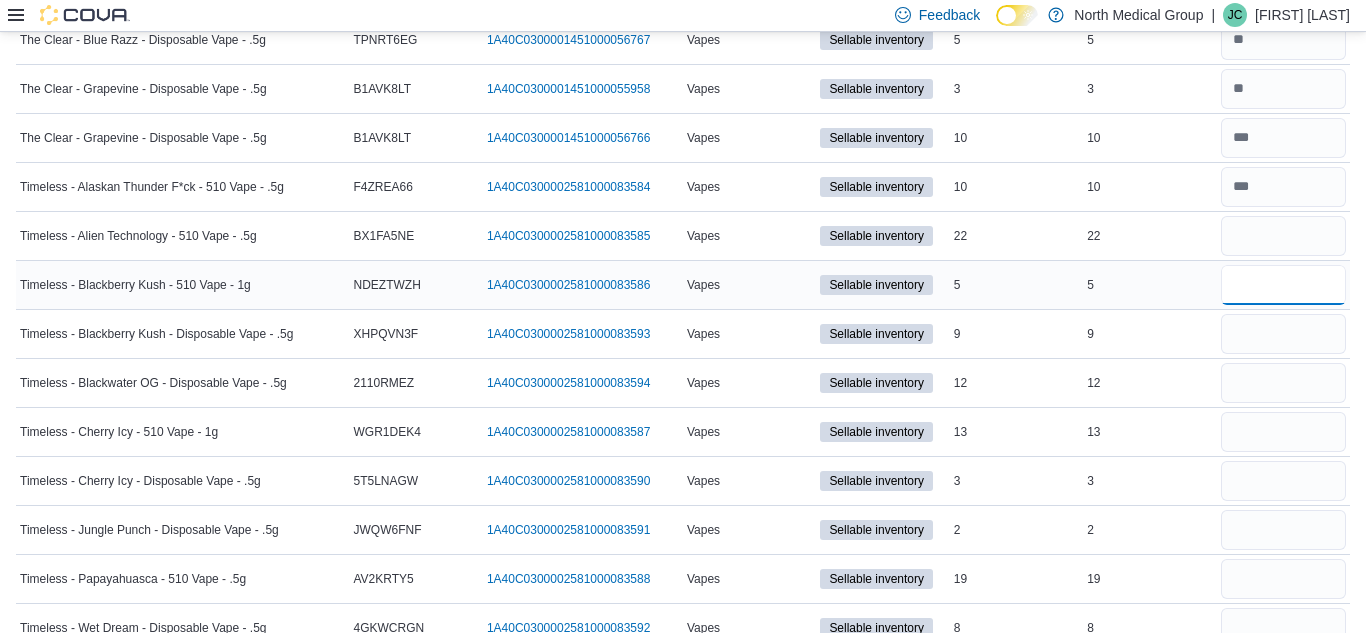 click at bounding box center [1283, 285] 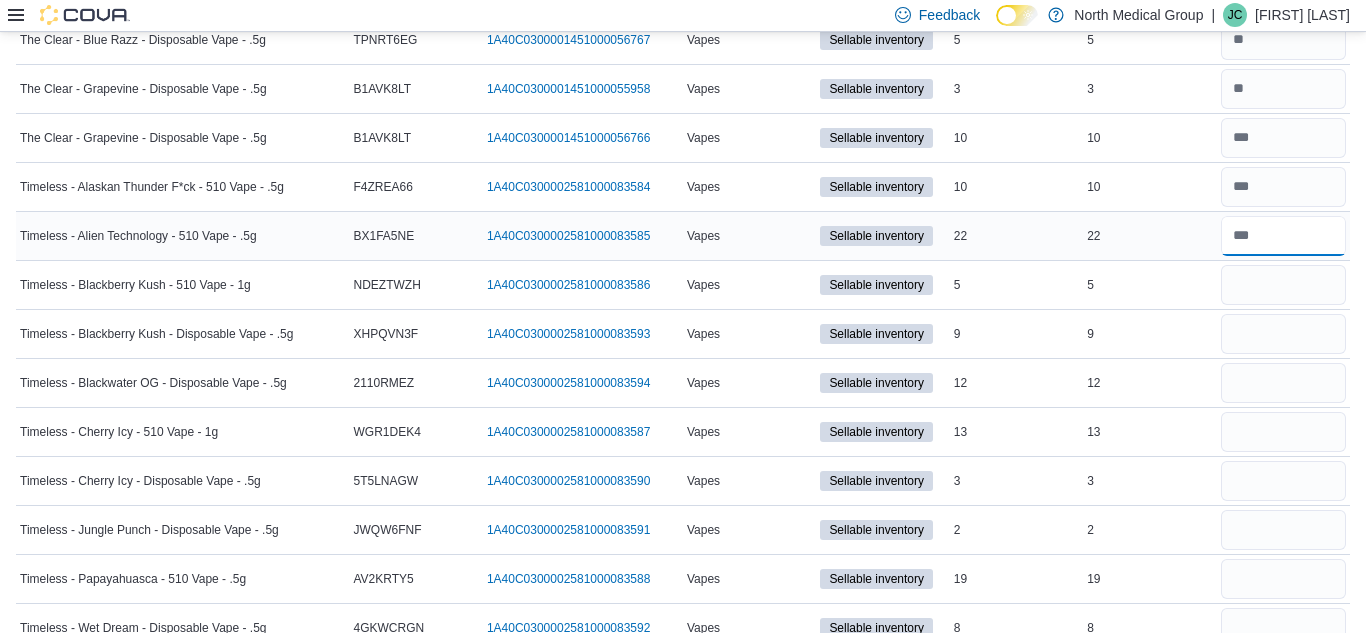 click at bounding box center [1283, 236] 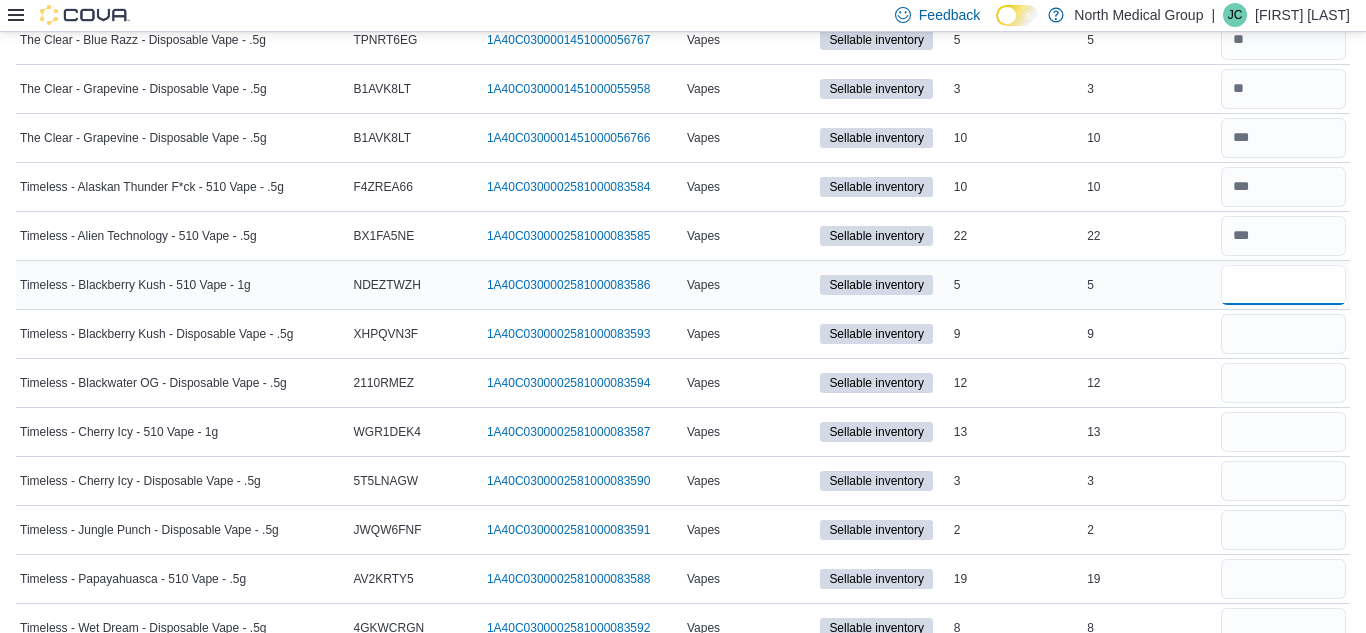 click at bounding box center (1283, 285) 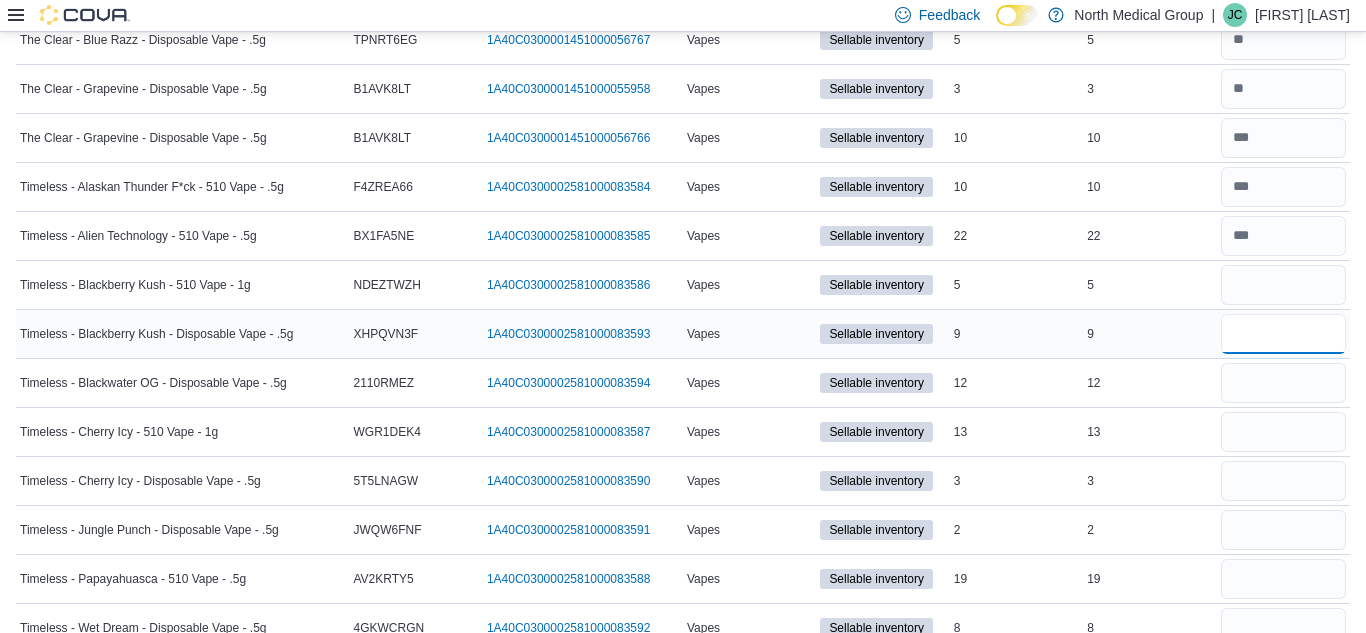 click at bounding box center [1283, 334] 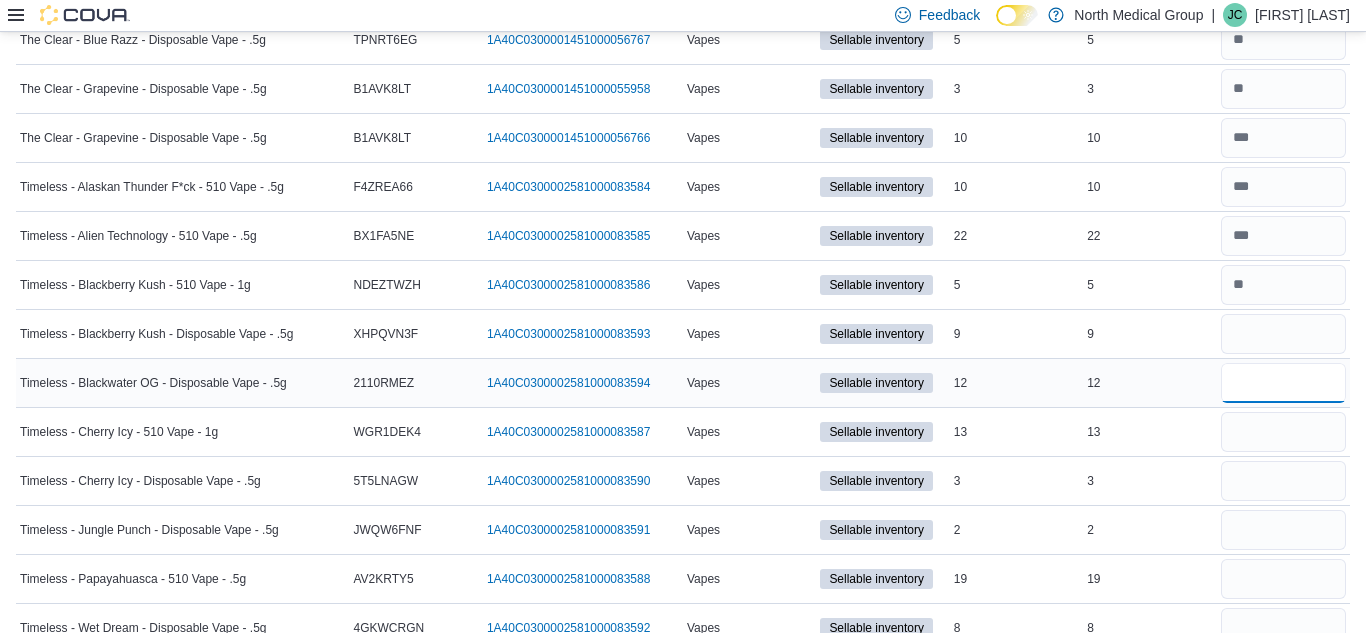 click at bounding box center (1283, 383) 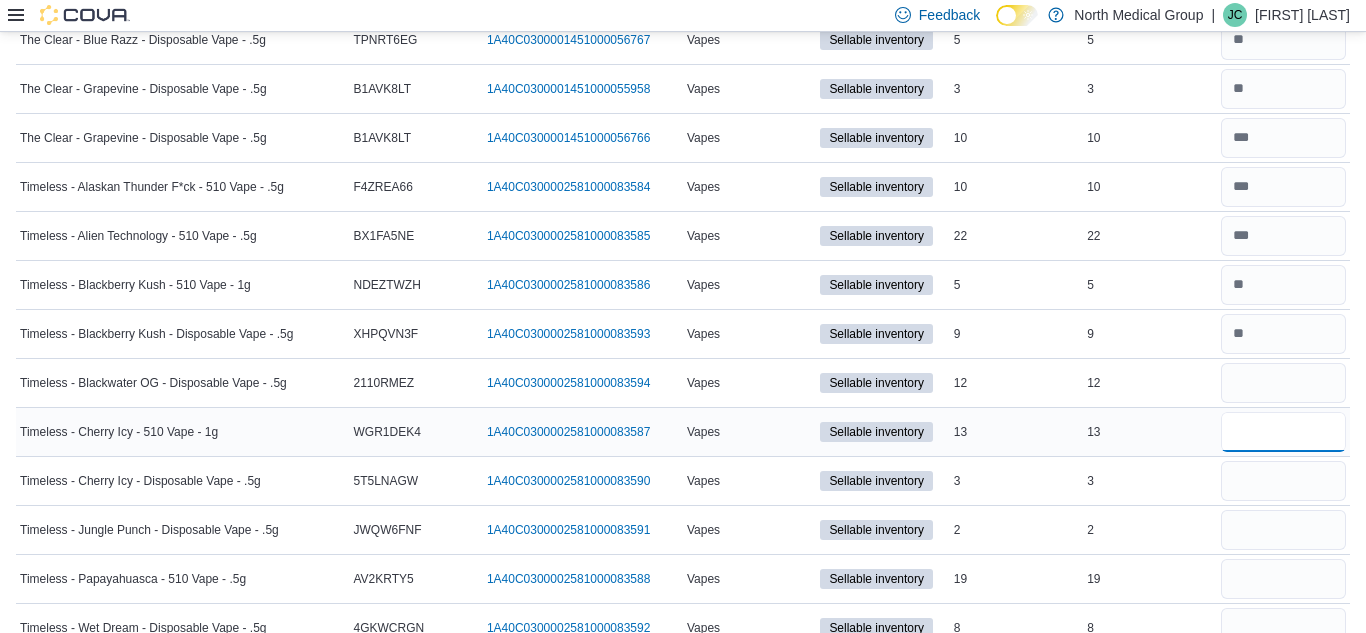click at bounding box center (1283, 432) 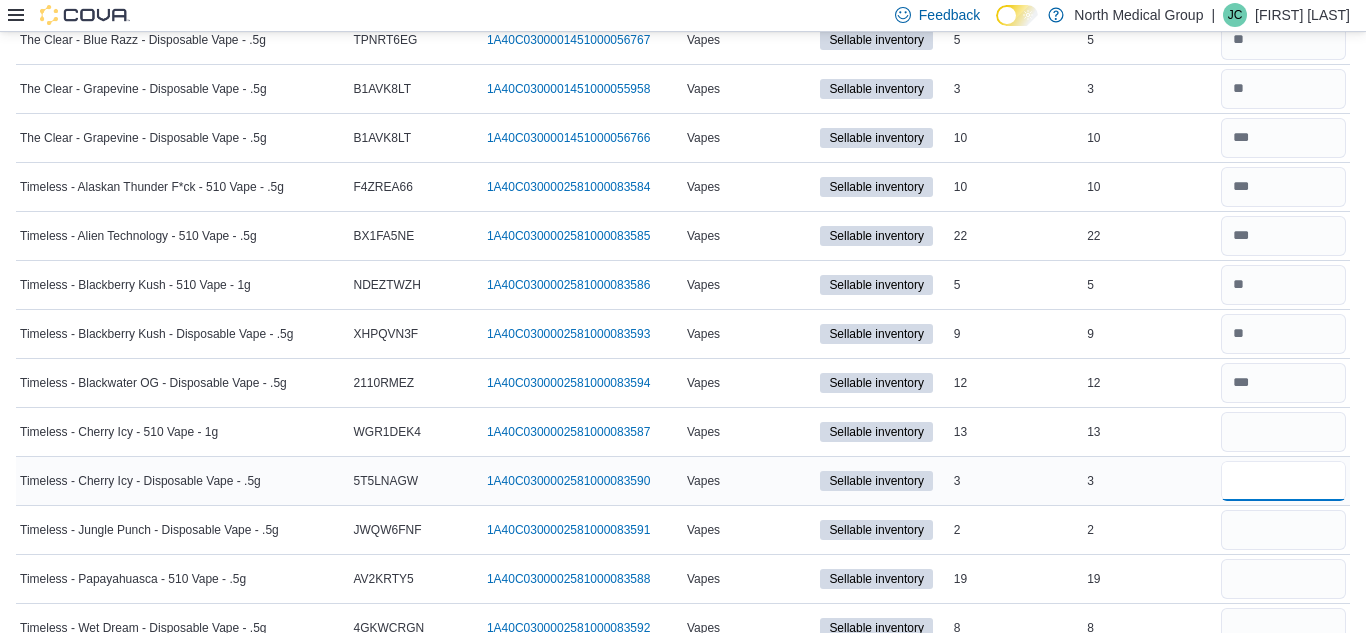 click at bounding box center (1283, 481) 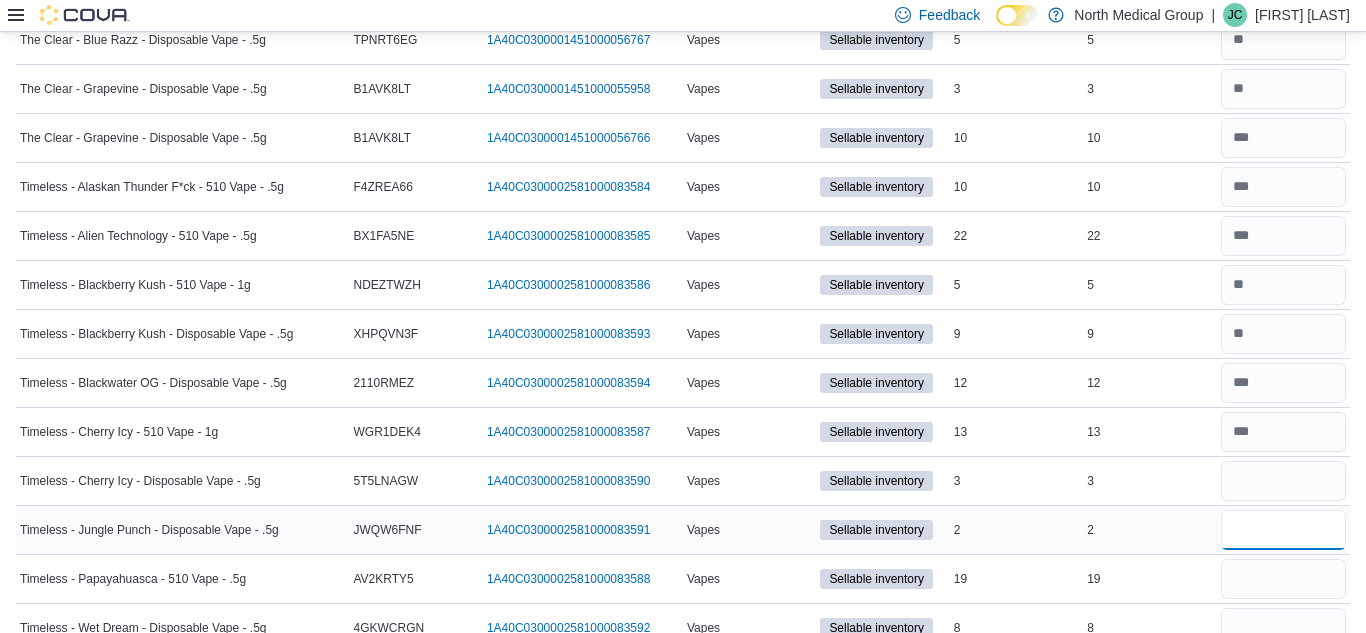 click at bounding box center [1283, 530] 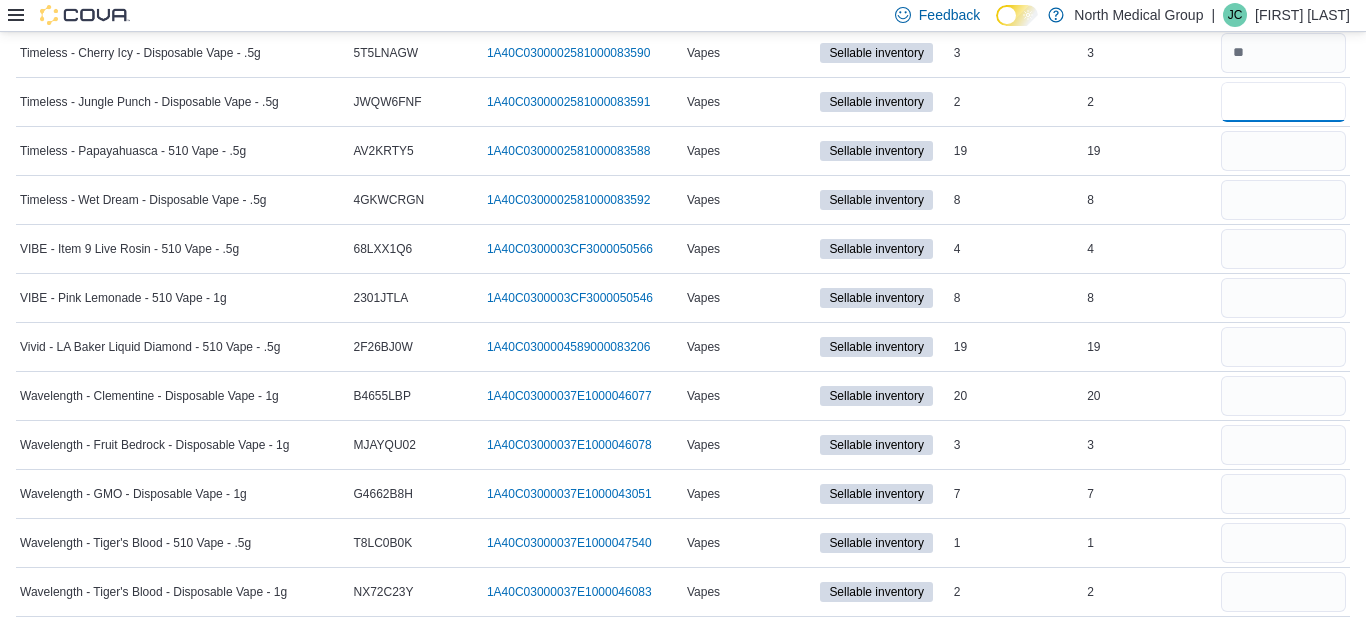 scroll, scrollTop: 8461, scrollLeft: 0, axis: vertical 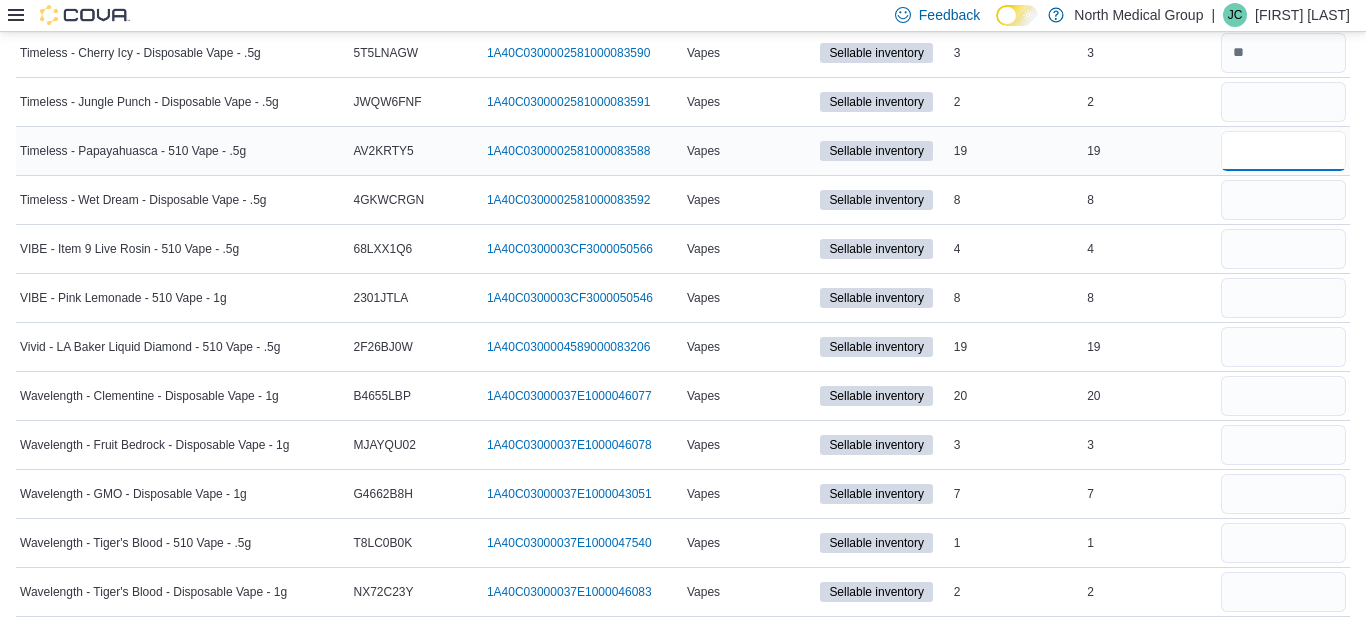 click at bounding box center (1283, 151) 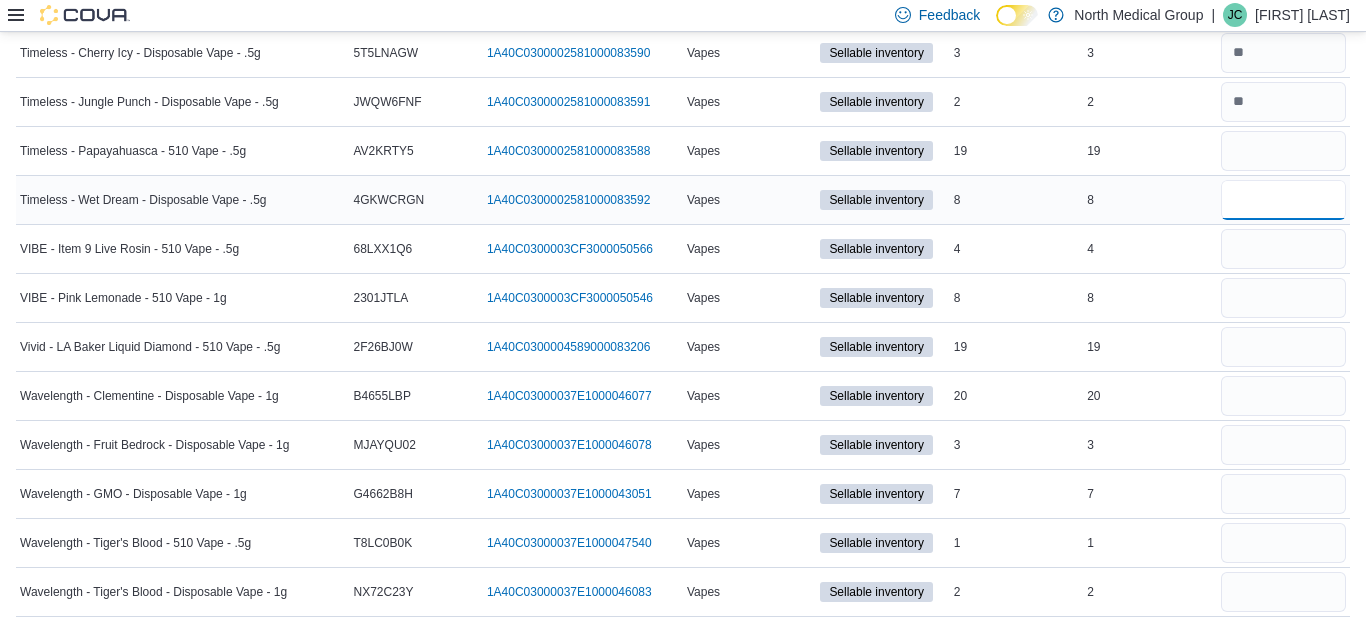 click at bounding box center (1283, 200) 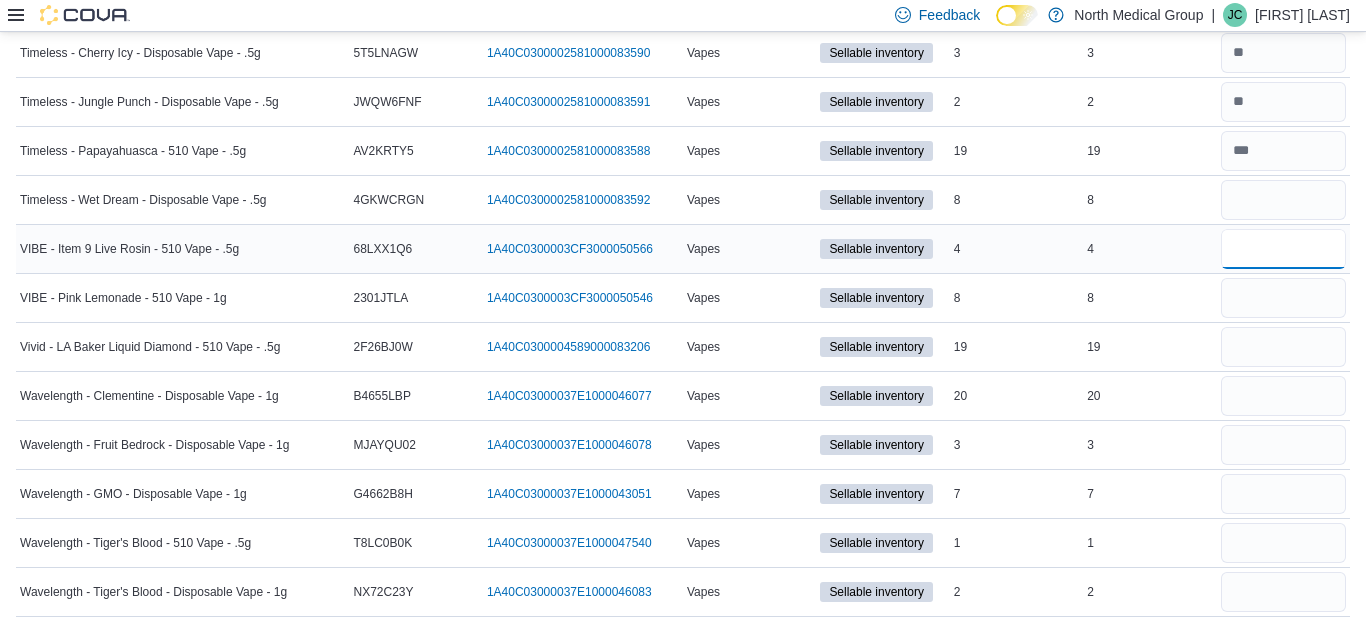 click at bounding box center [1283, 249] 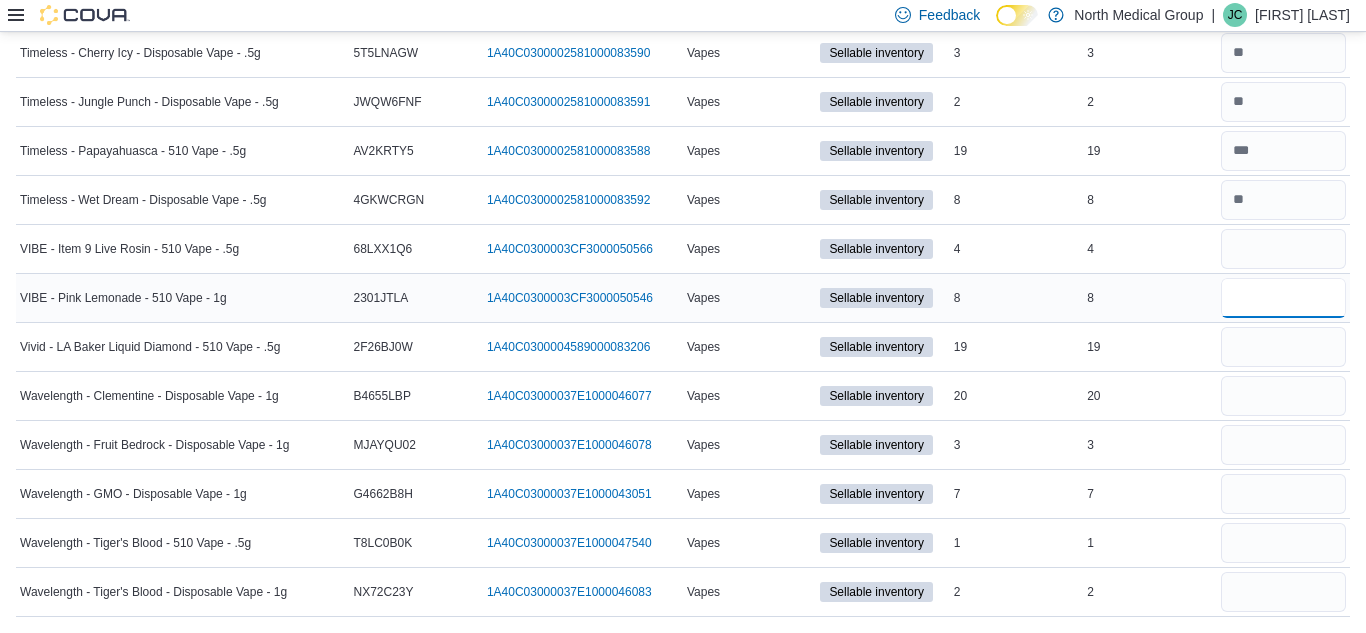 click at bounding box center [1283, 298] 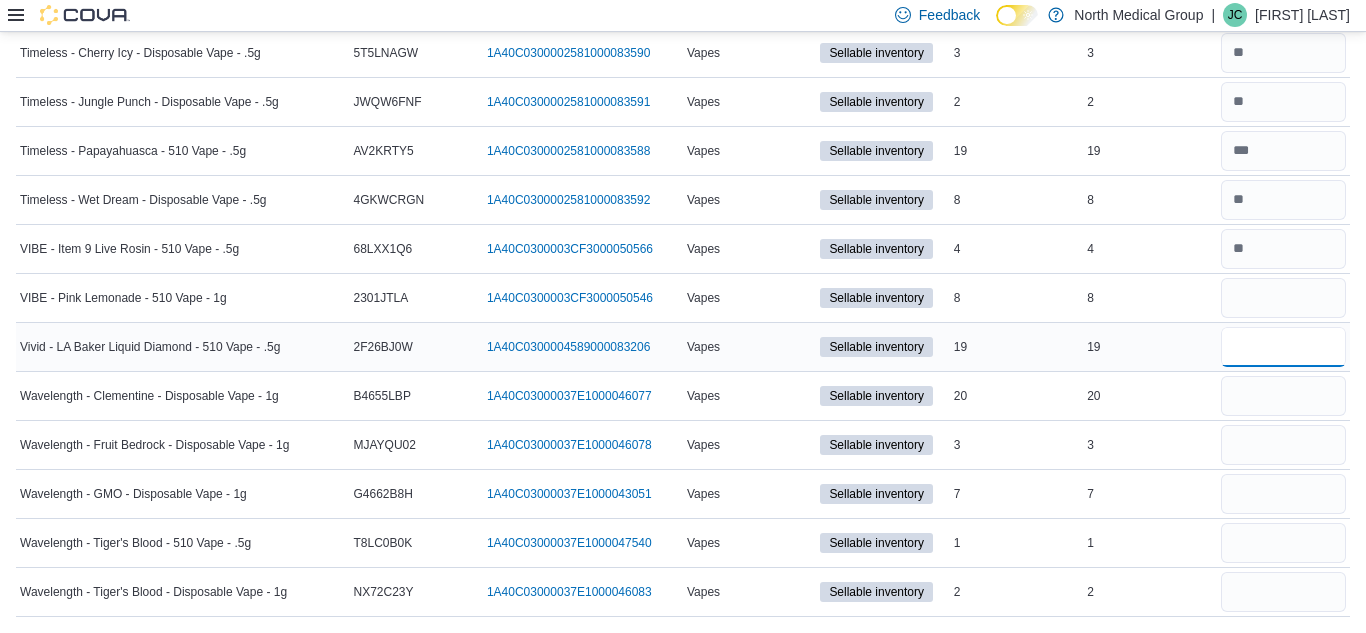 click at bounding box center [1283, 347] 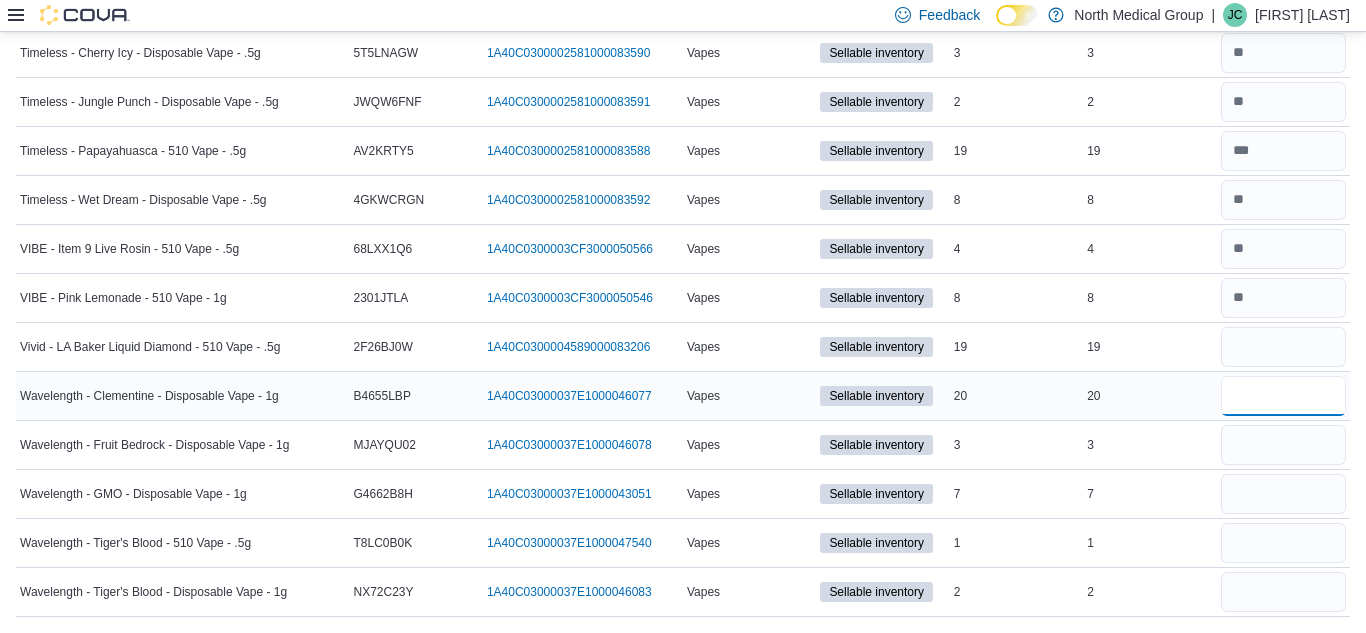 click at bounding box center (1283, 396) 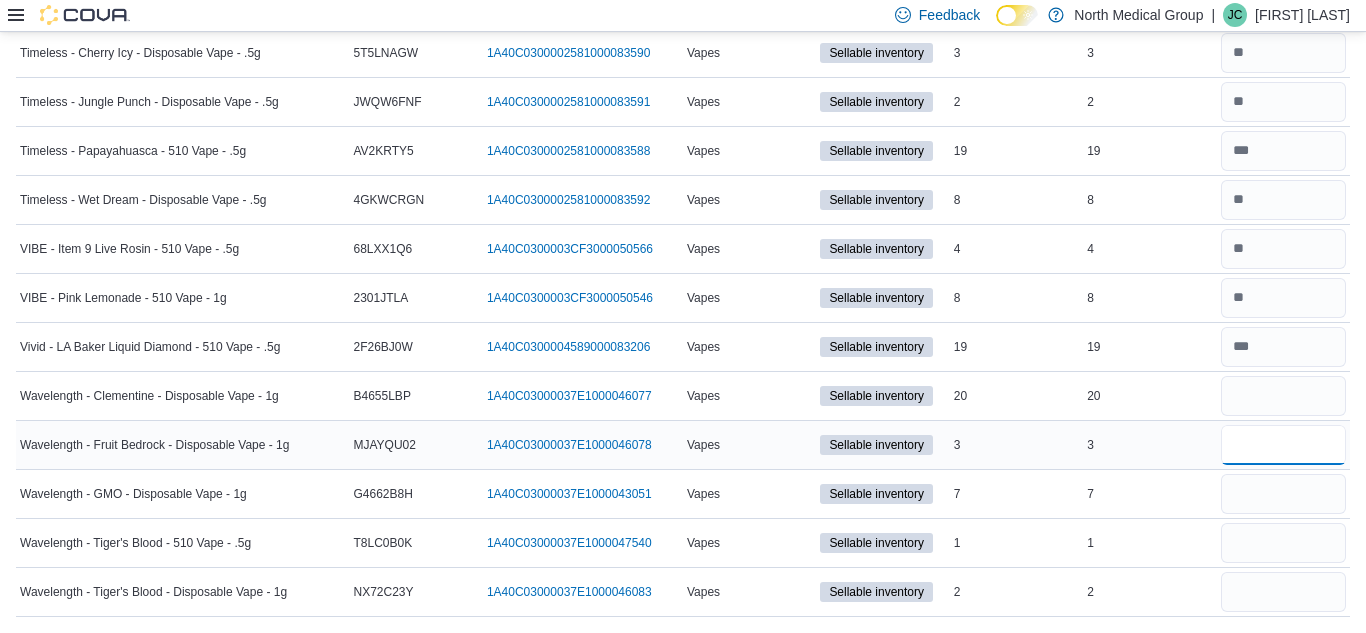 click at bounding box center (1283, 445) 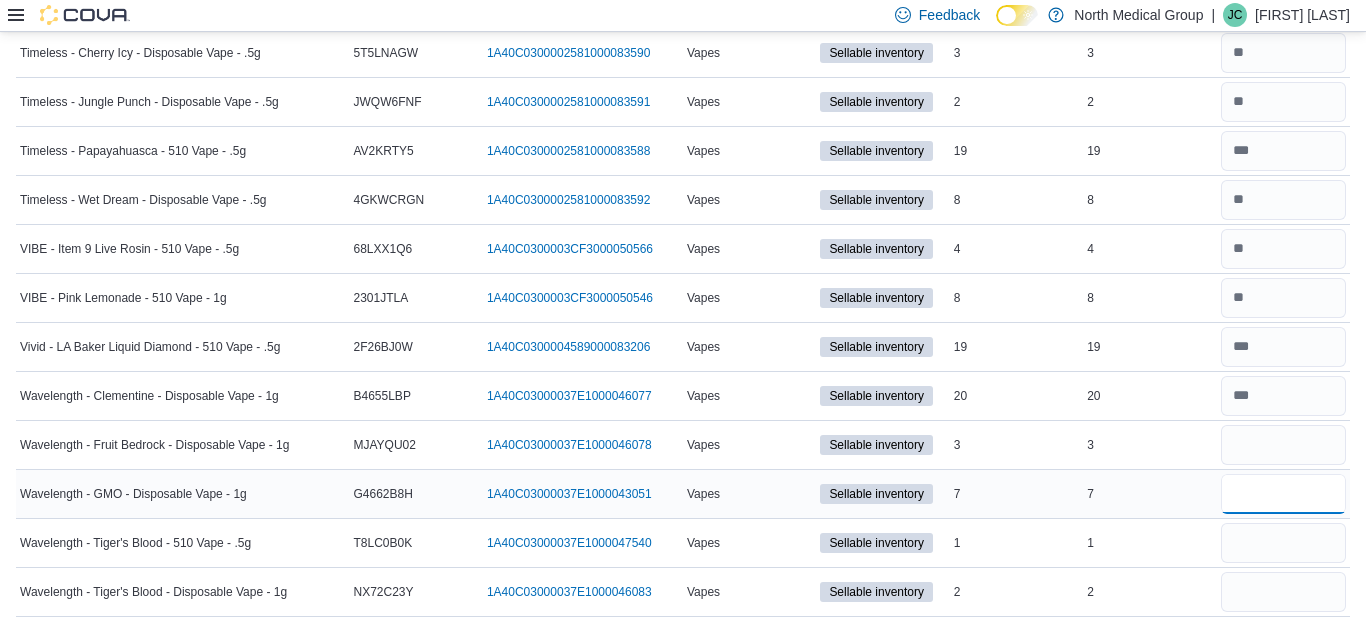 click at bounding box center (1283, 494) 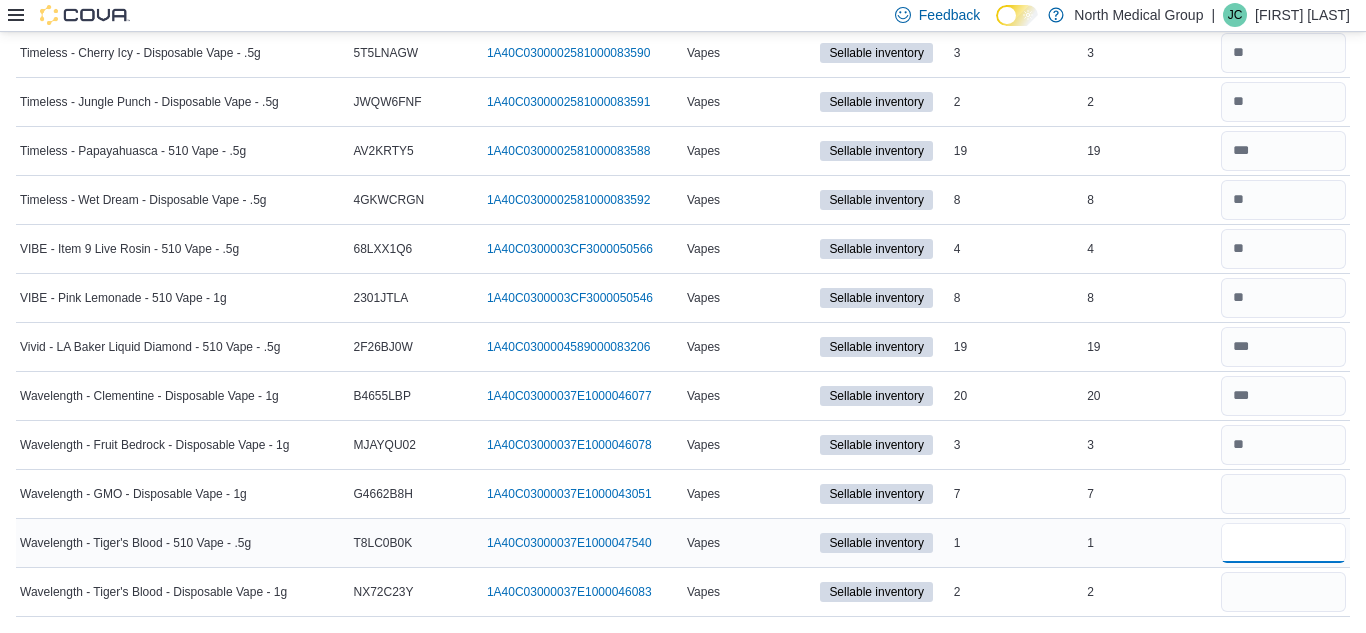 click at bounding box center [1283, 543] 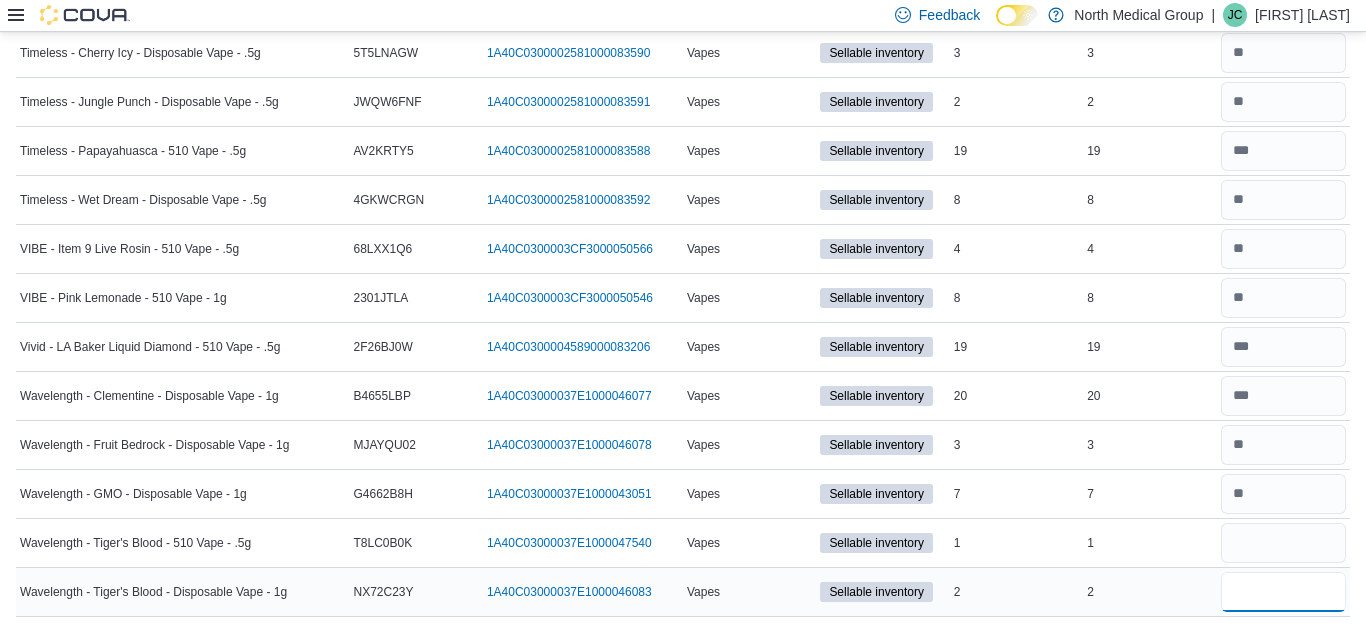 click at bounding box center [1283, 592] 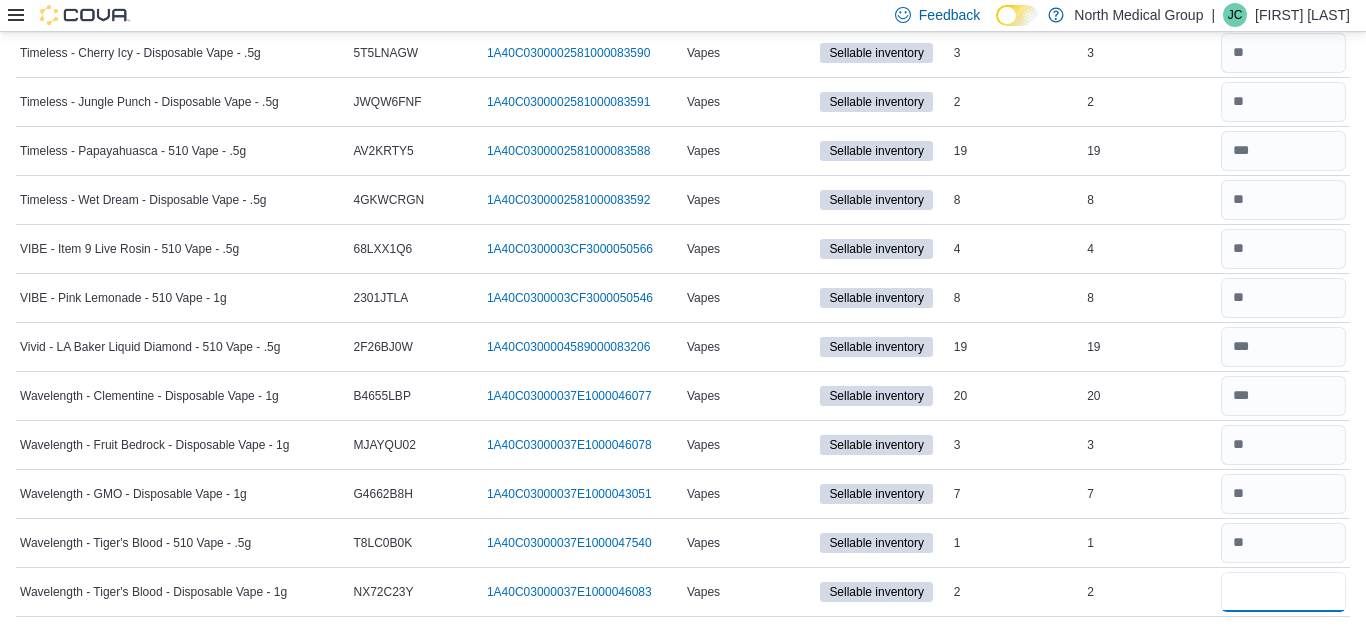 scroll, scrollTop: 8461, scrollLeft: 0, axis: vertical 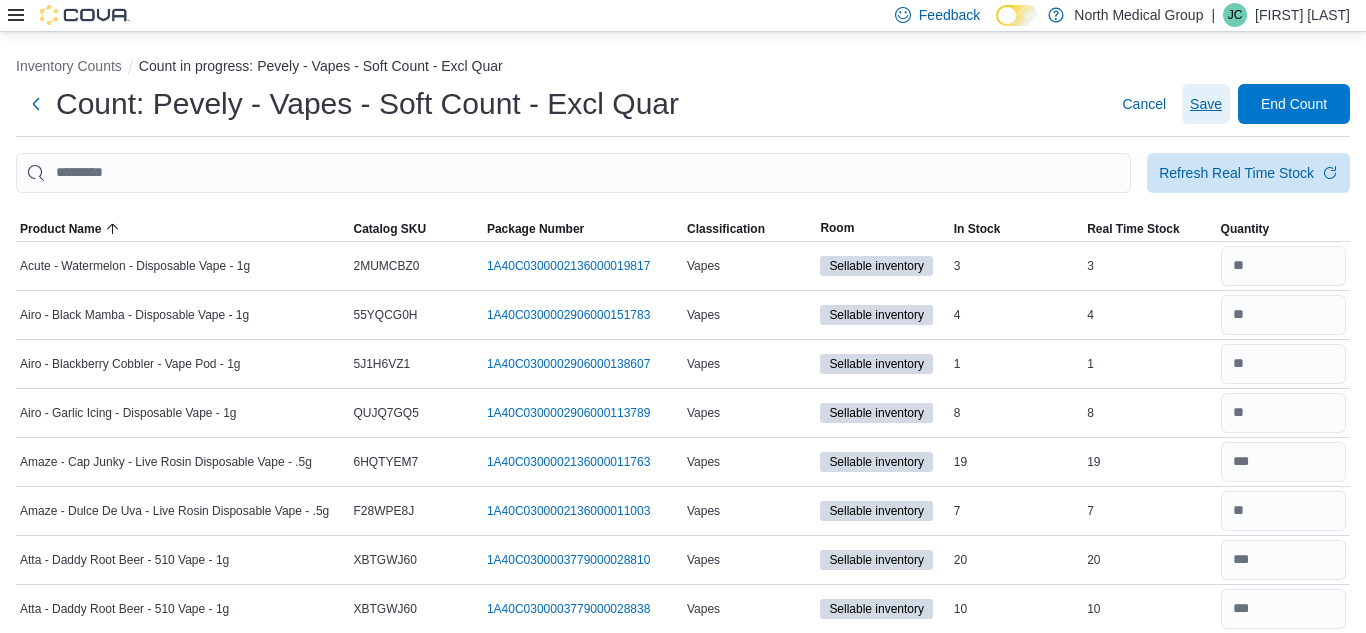 click on "Save" at bounding box center (1206, 104) 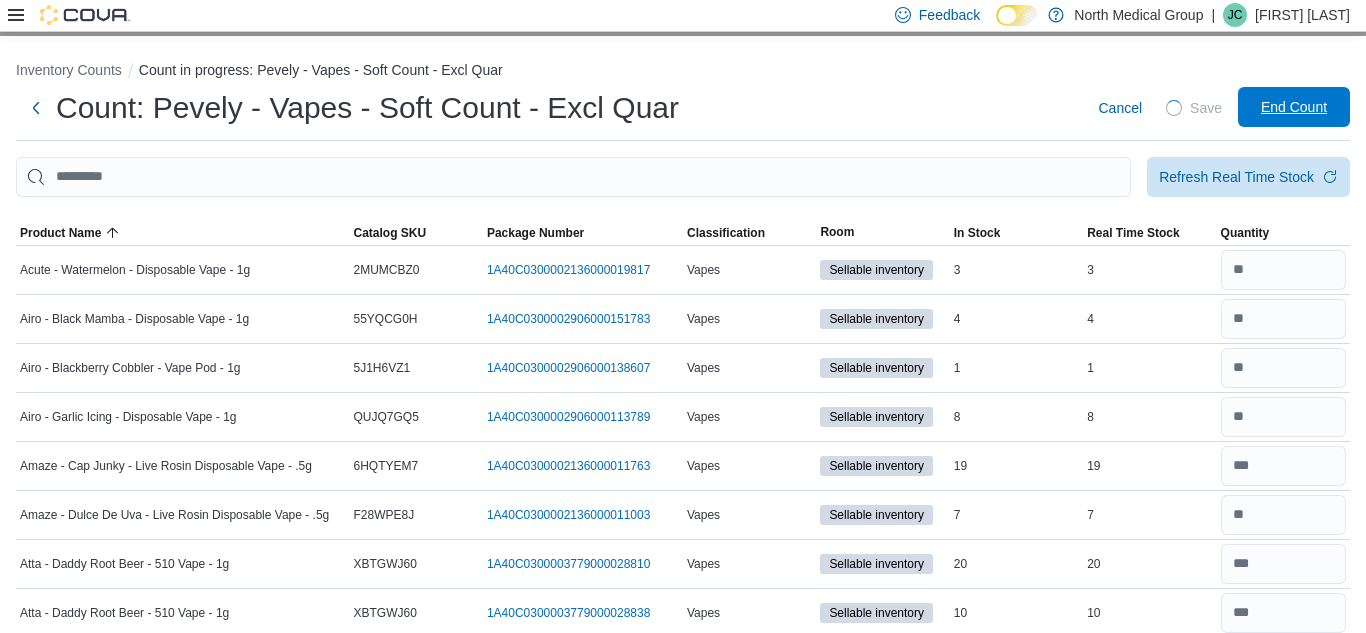click on "End Count" at bounding box center [1294, 107] 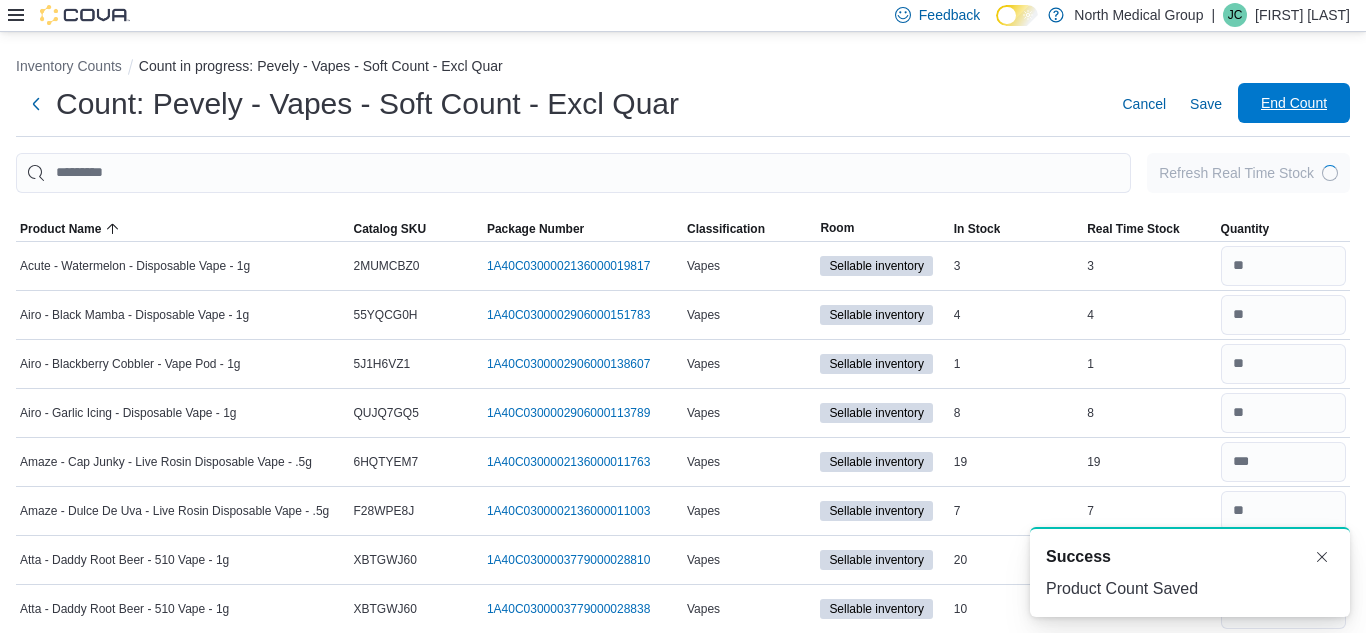 scroll, scrollTop: 0, scrollLeft: 0, axis: both 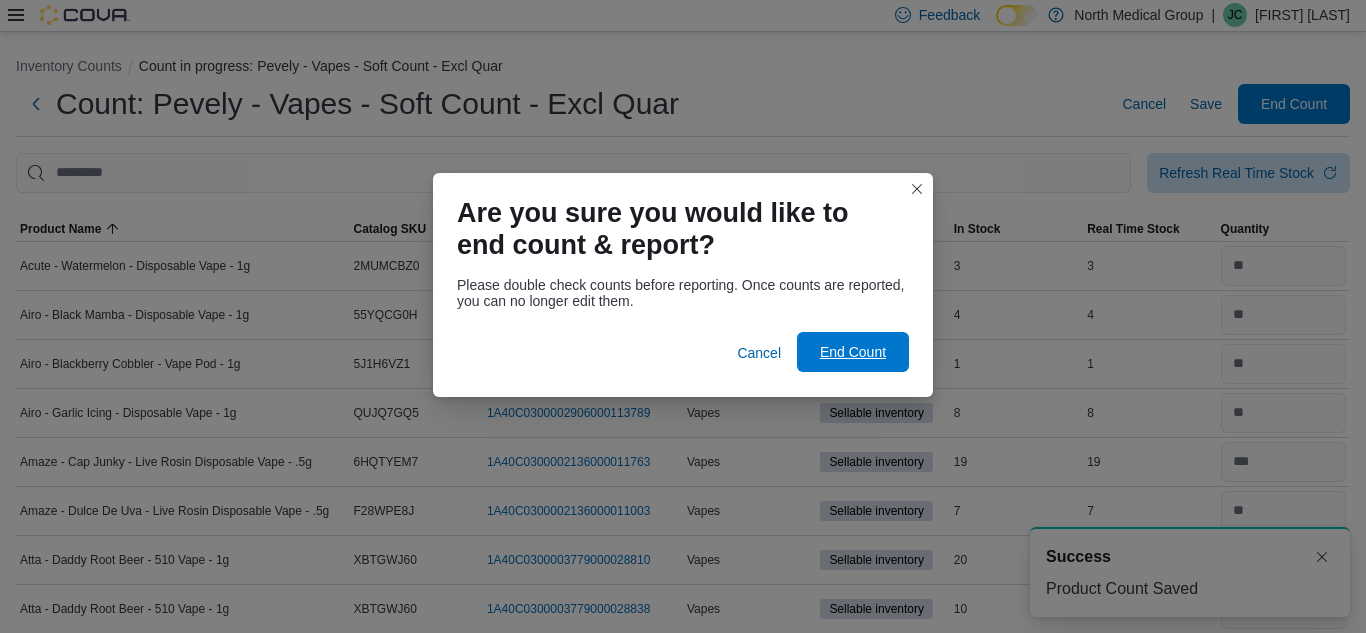 click on "End Count" at bounding box center (853, 352) 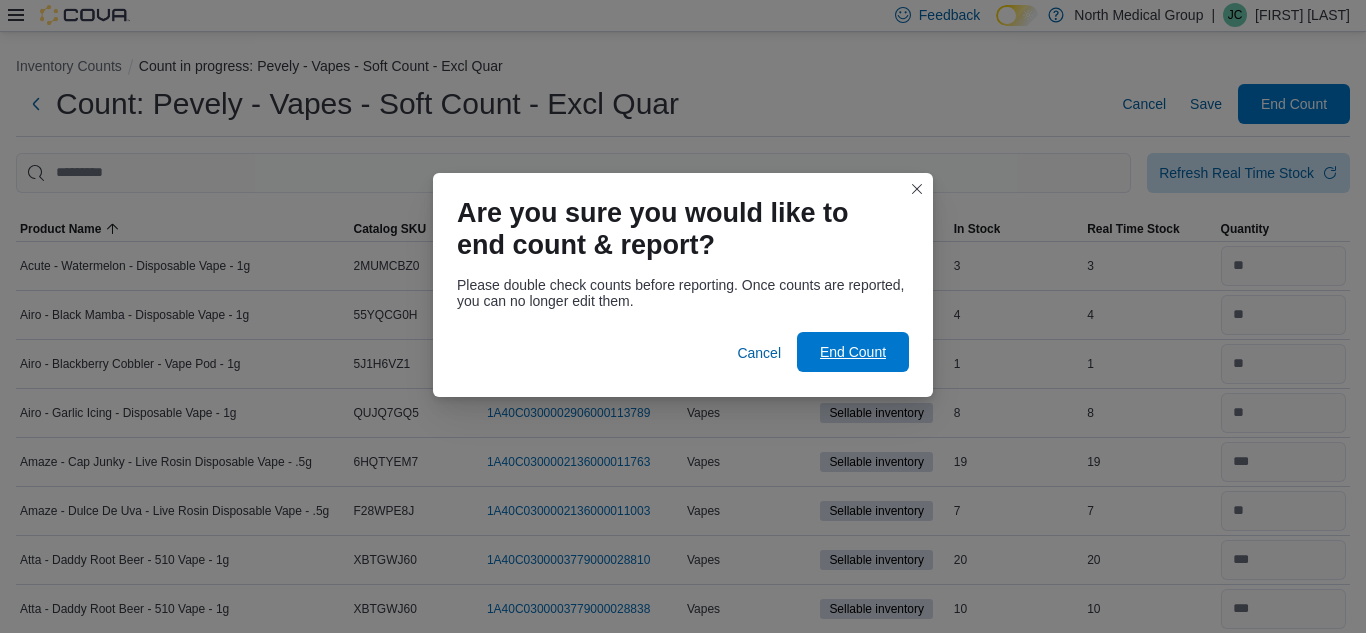 click on "End Count" at bounding box center (853, 352) 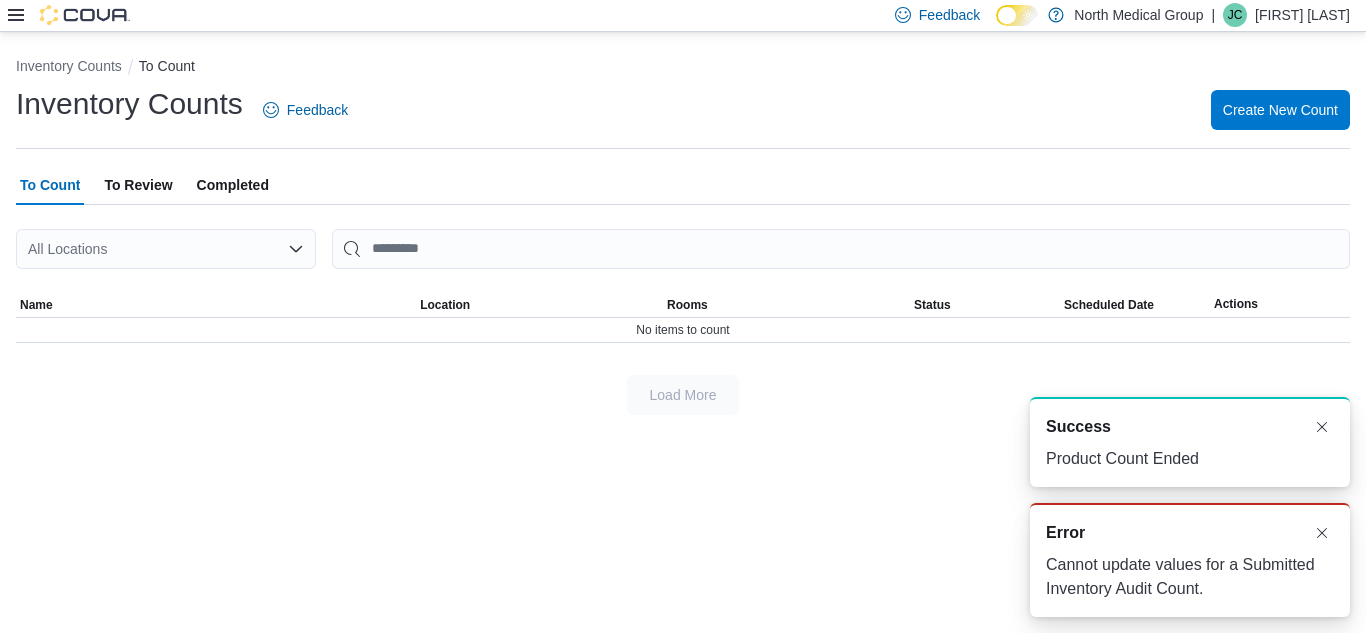 scroll, scrollTop: 0, scrollLeft: 0, axis: both 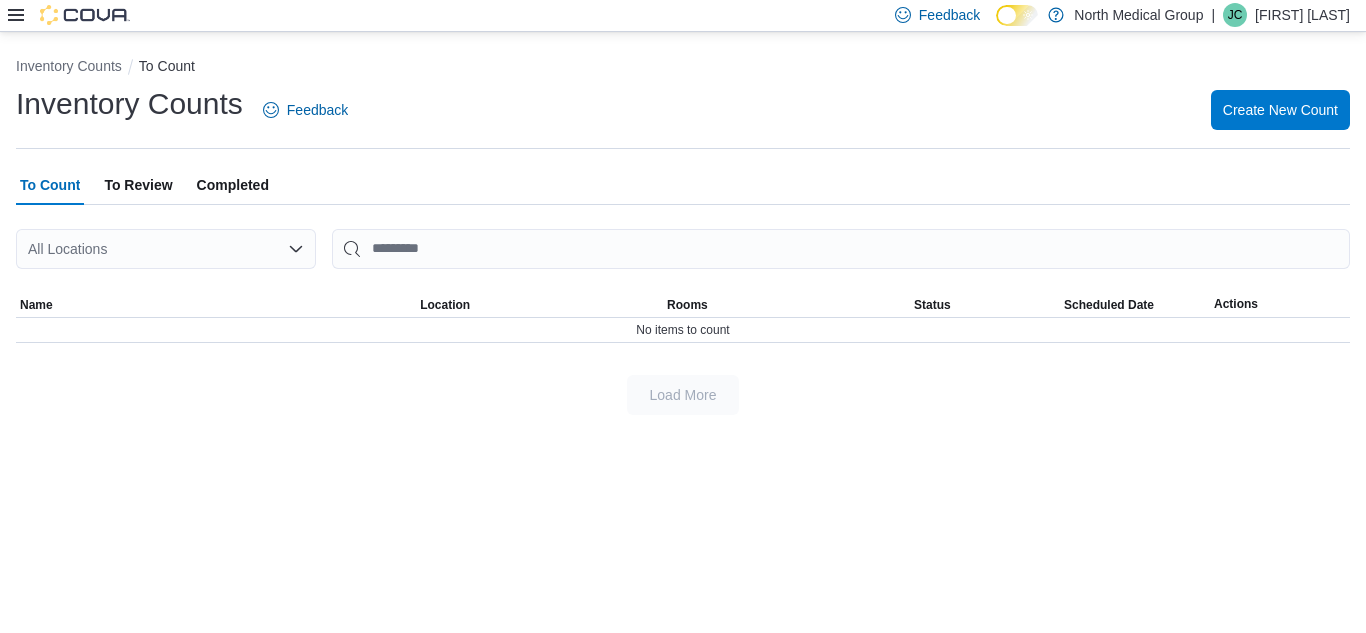 click on "To Review" at bounding box center (138, 185) 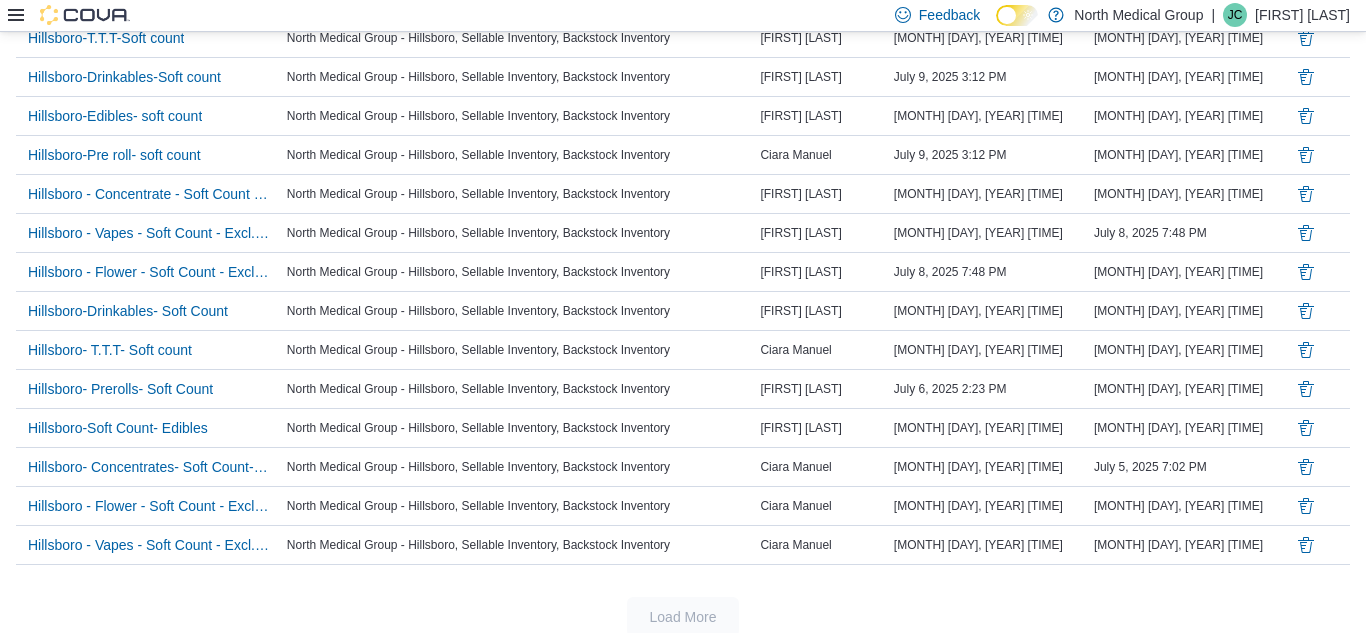 scroll, scrollTop: 670, scrollLeft: 0, axis: vertical 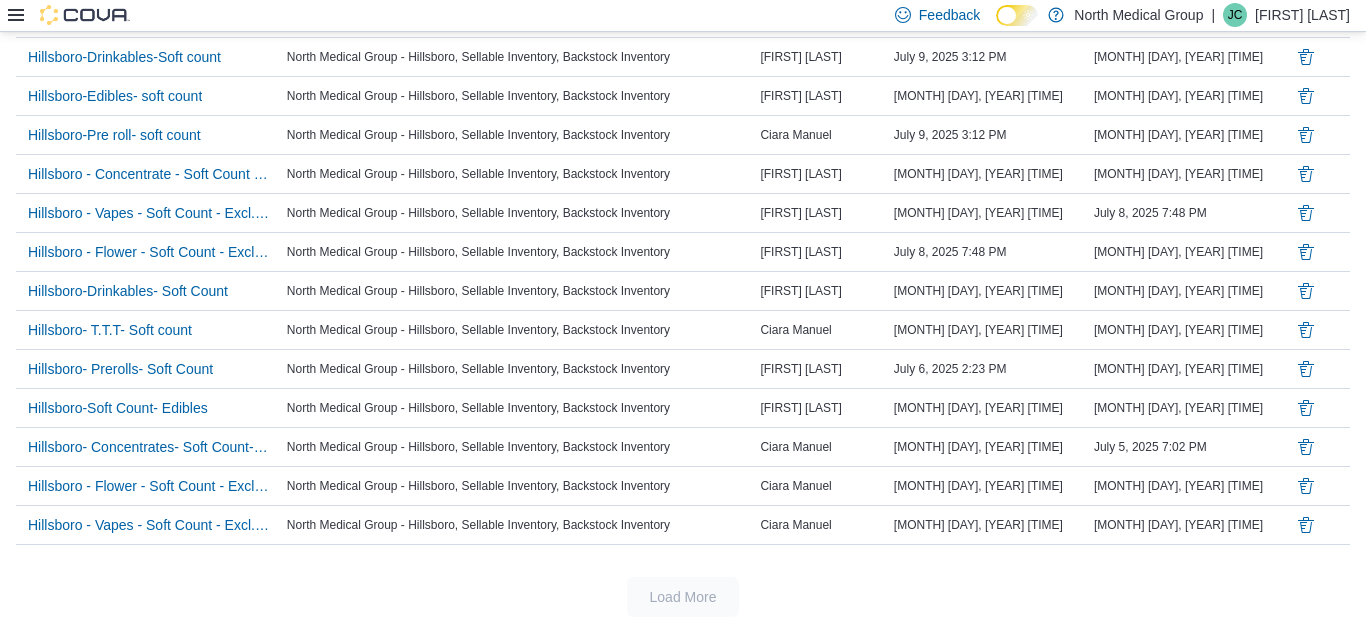 click on "North Medical Group - Hillsboro, Sellable Inventory, Backstock Inventory" at bounding box center [520, 212] 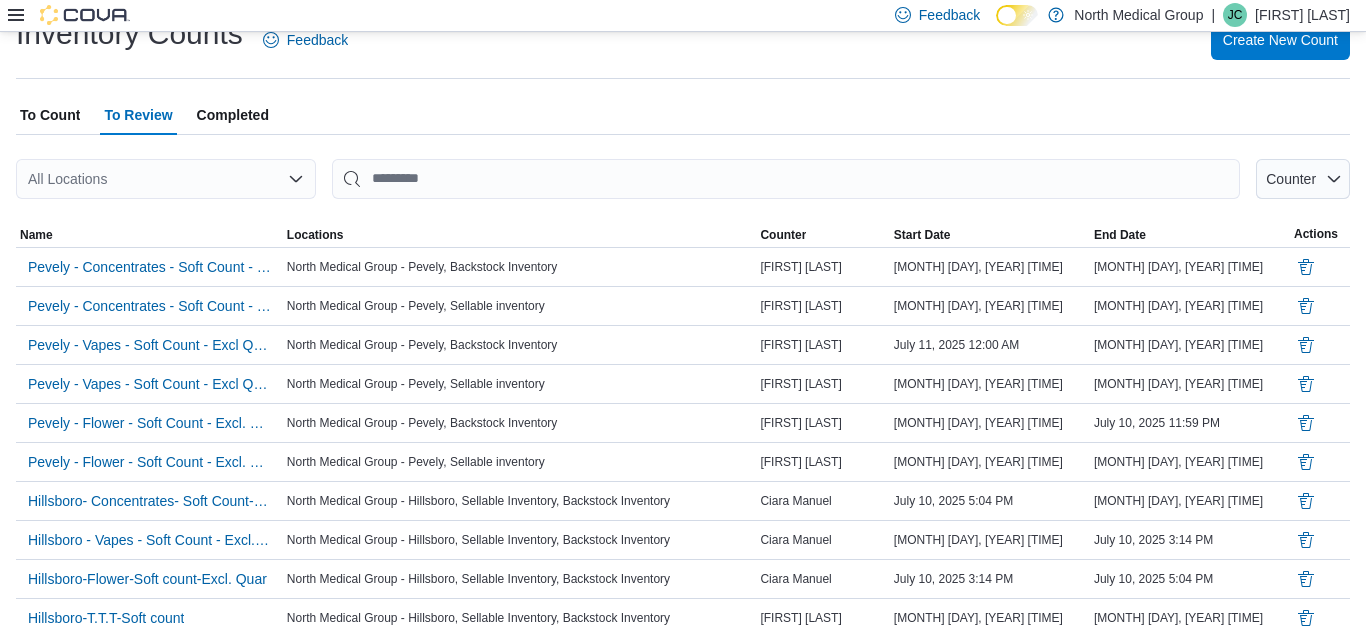 scroll, scrollTop: 0, scrollLeft: 0, axis: both 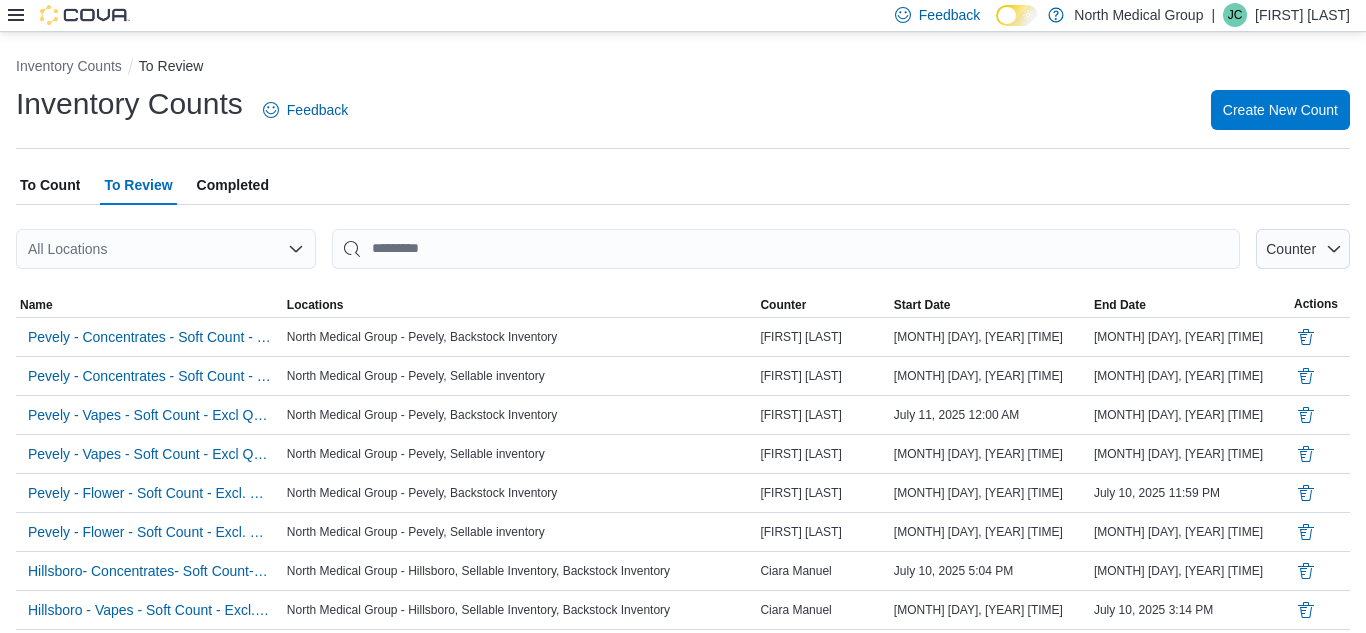 click on "Inventory Counts Feedback Create New Count" at bounding box center (683, 110) 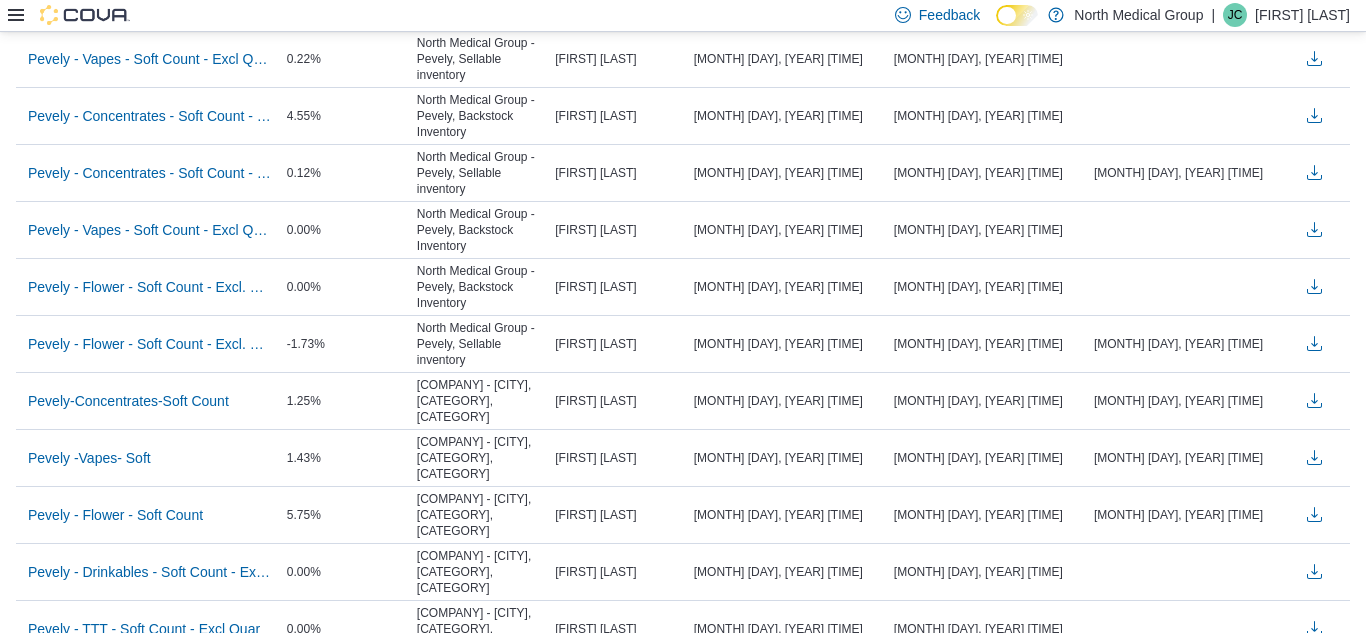 scroll, scrollTop: 0, scrollLeft: 0, axis: both 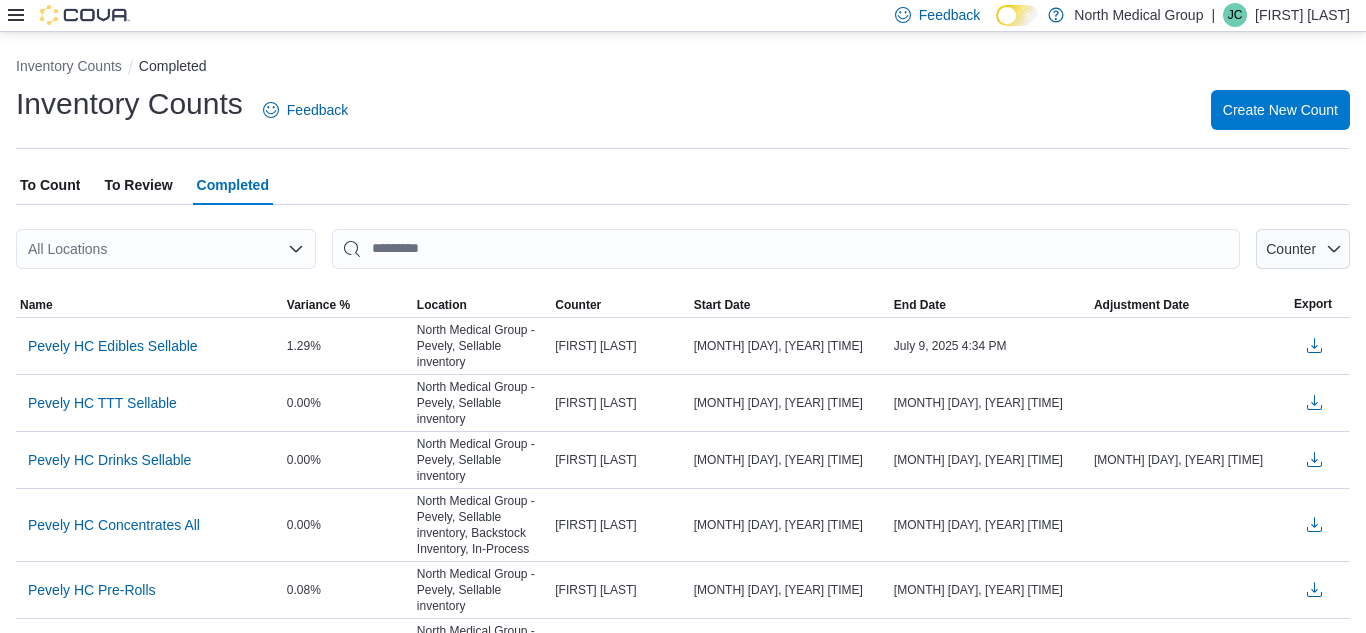 click on "To Count" at bounding box center (50, 185) 